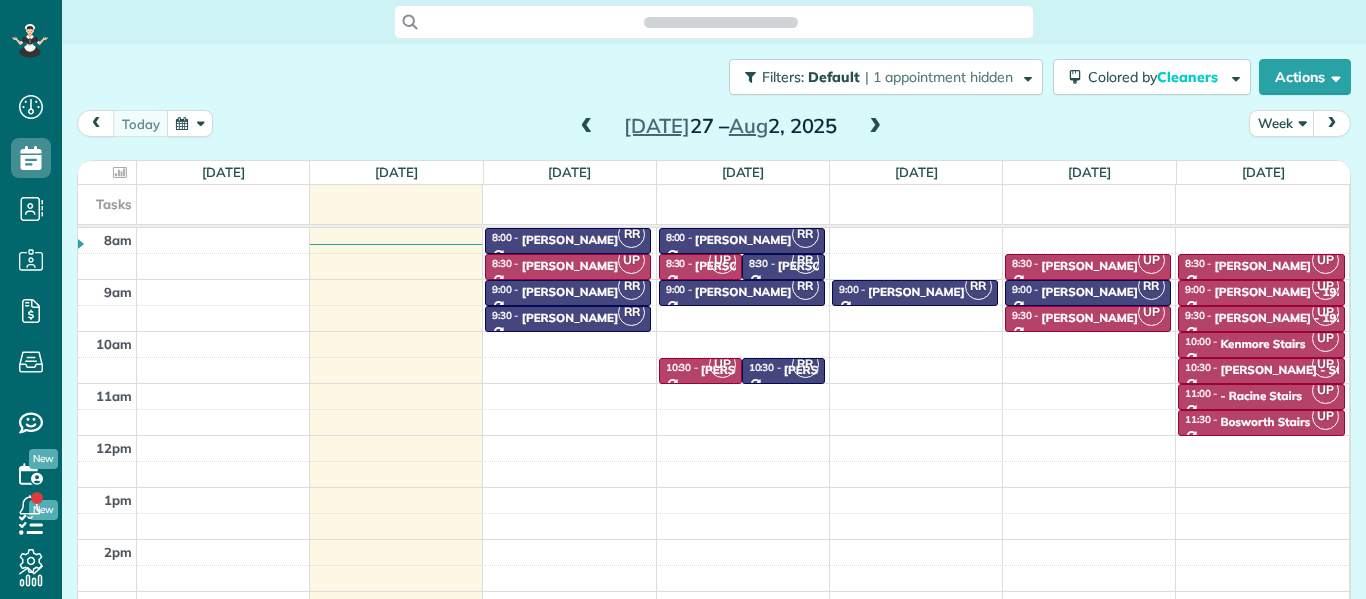 scroll, scrollTop: 0, scrollLeft: 0, axis: both 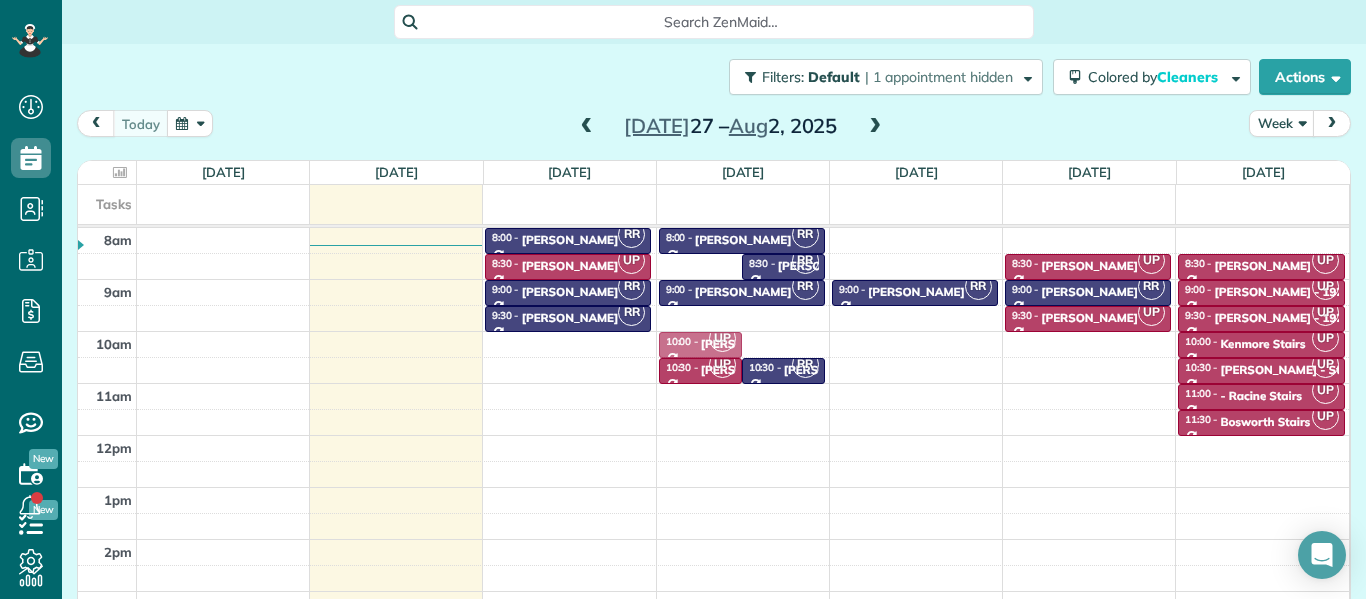drag, startPoint x: 688, startPoint y: 264, endPoint x: 707, endPoint y: 340, distance: 78.339005 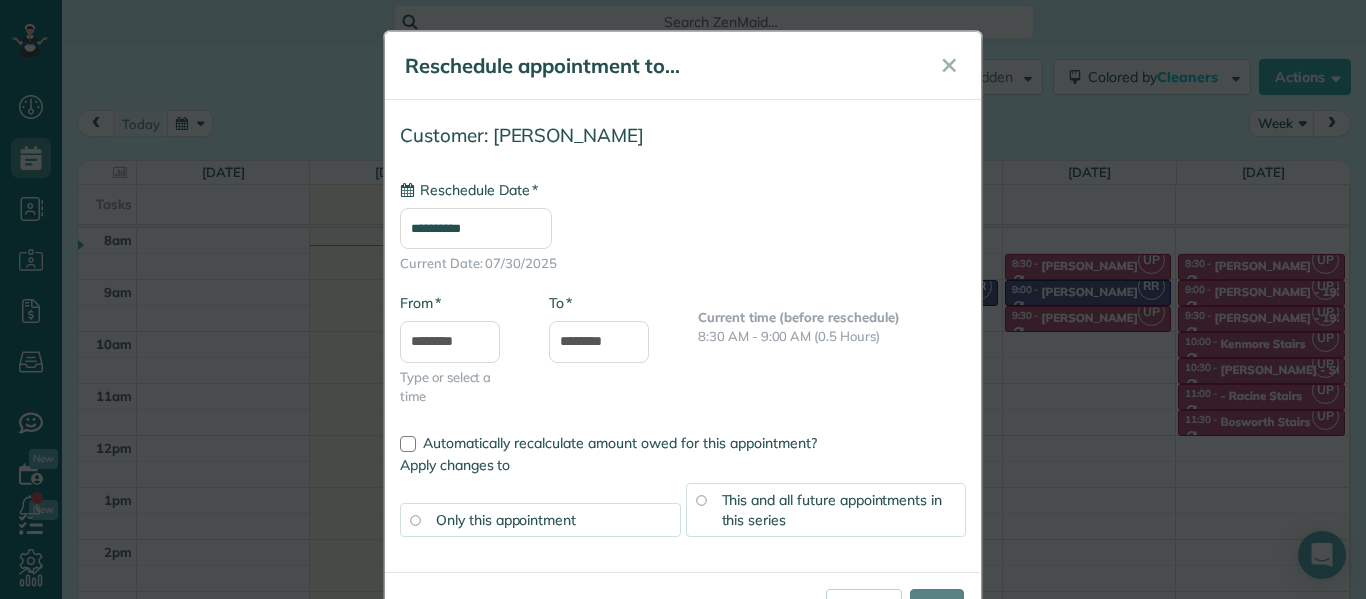 type on "**********" 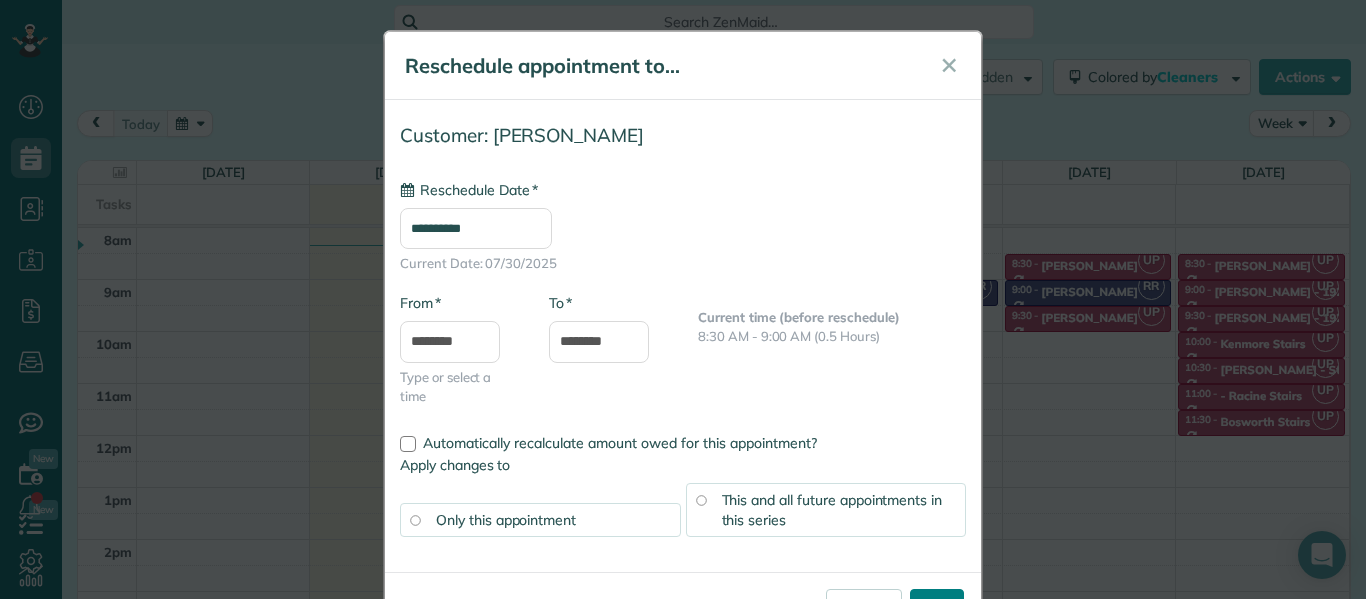 click on "****" at bounding box center (937, 607) 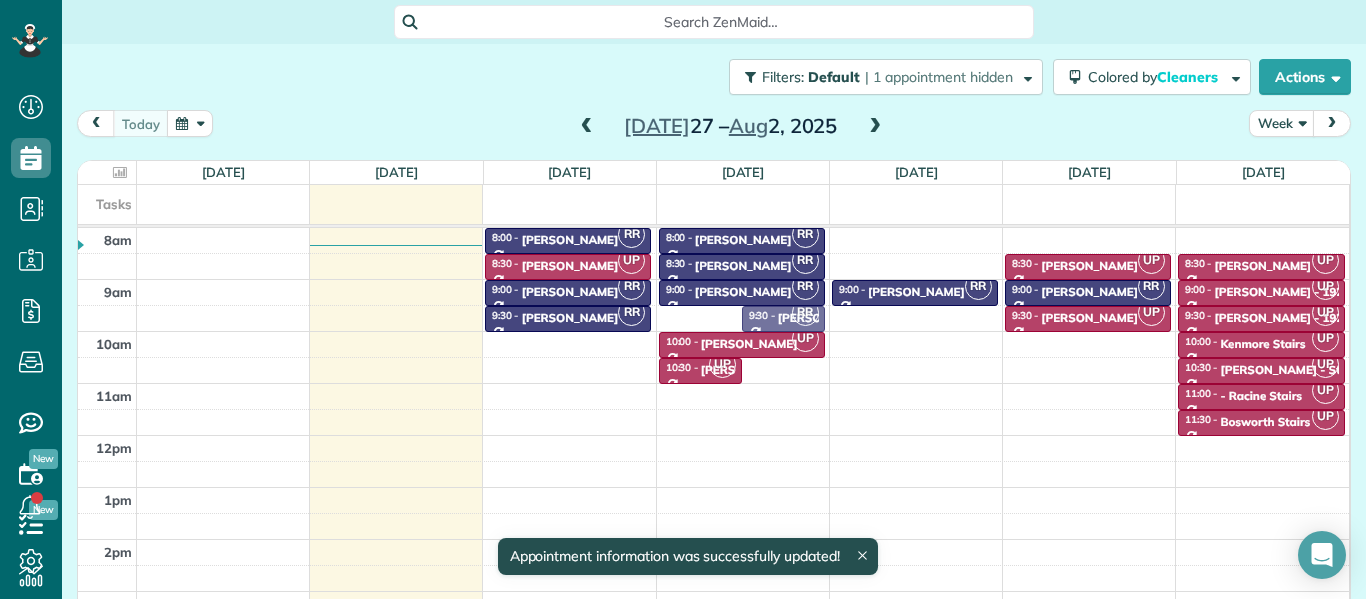 drag, startPoint x: 785, startPoint y: 367, endPoint x: 744, endPoint y: 316, distance: 65.43699 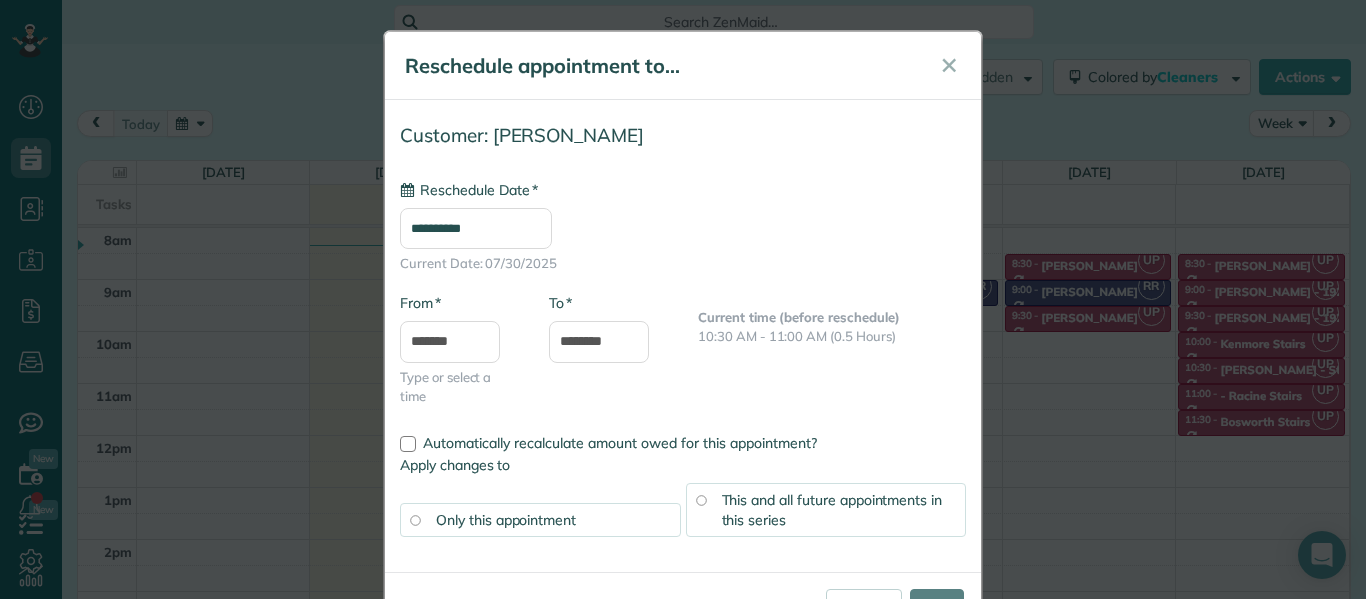 type on "**********" 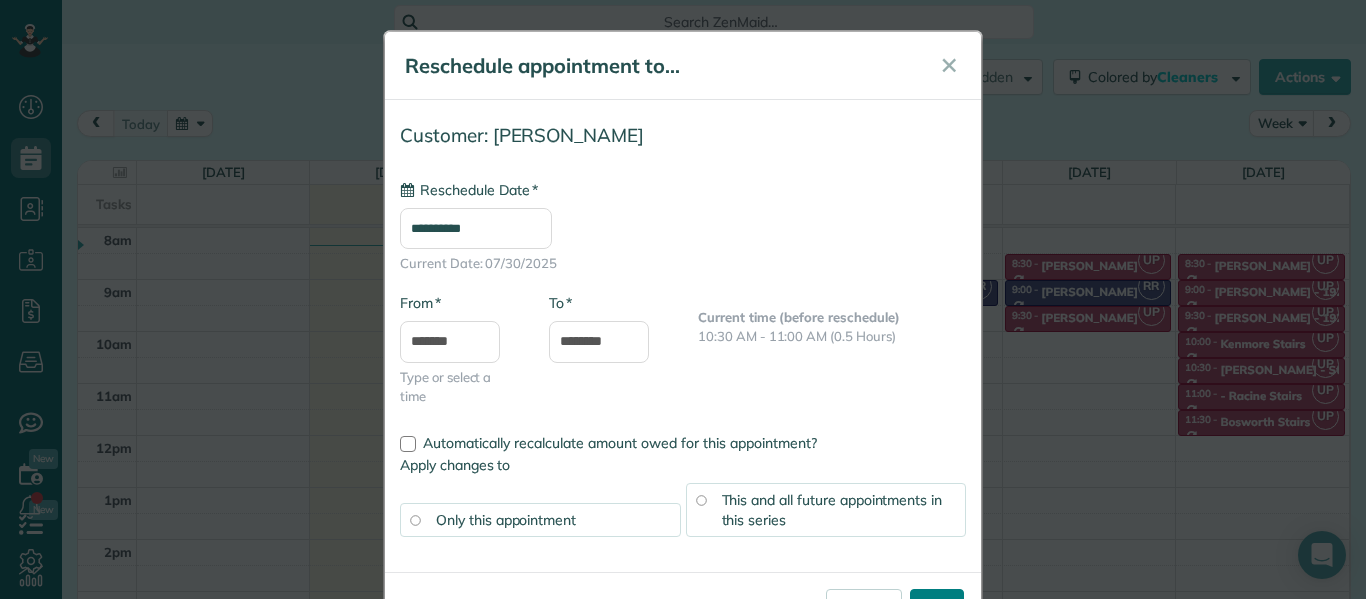 click on "****" at bounding box center [937, 607] 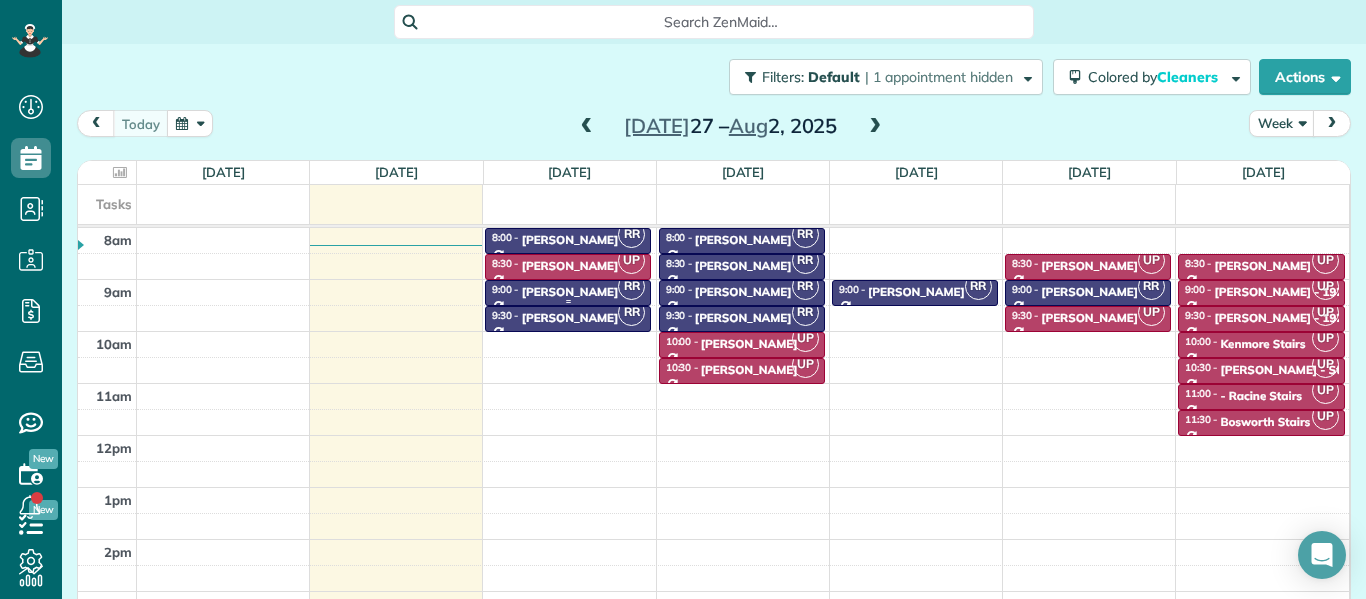 click on "[PERSON_NAME]" at bounding box center [570, 292] 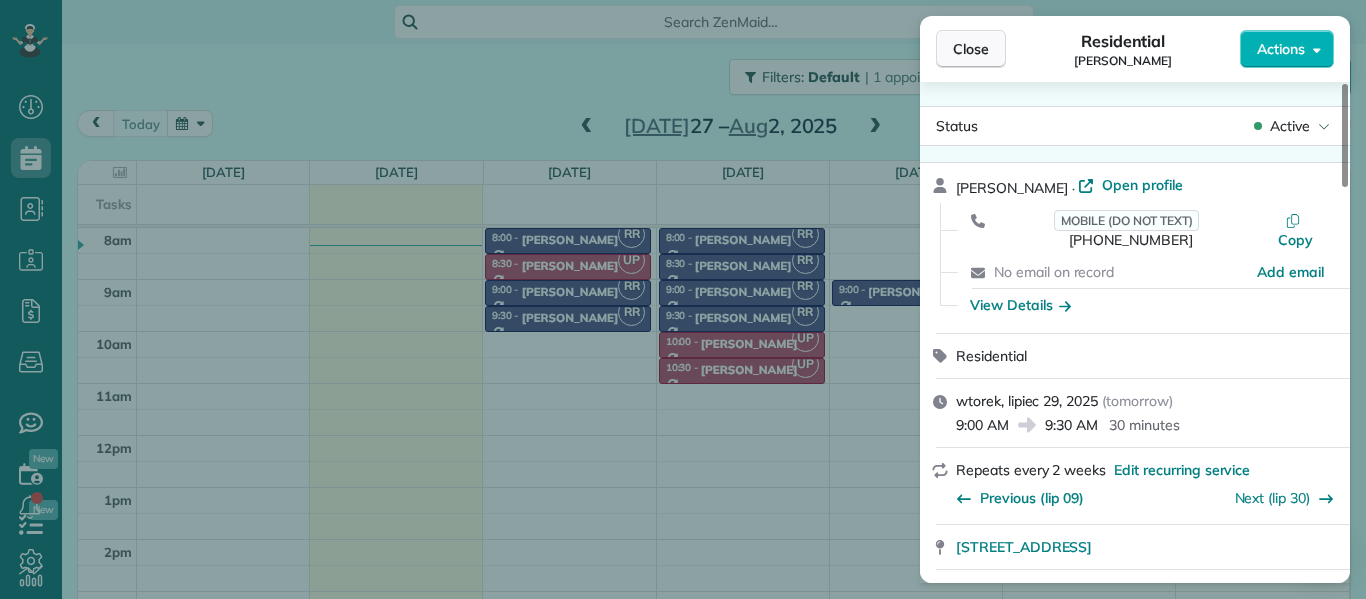 click on "Close" at bounding box center [971, 49] 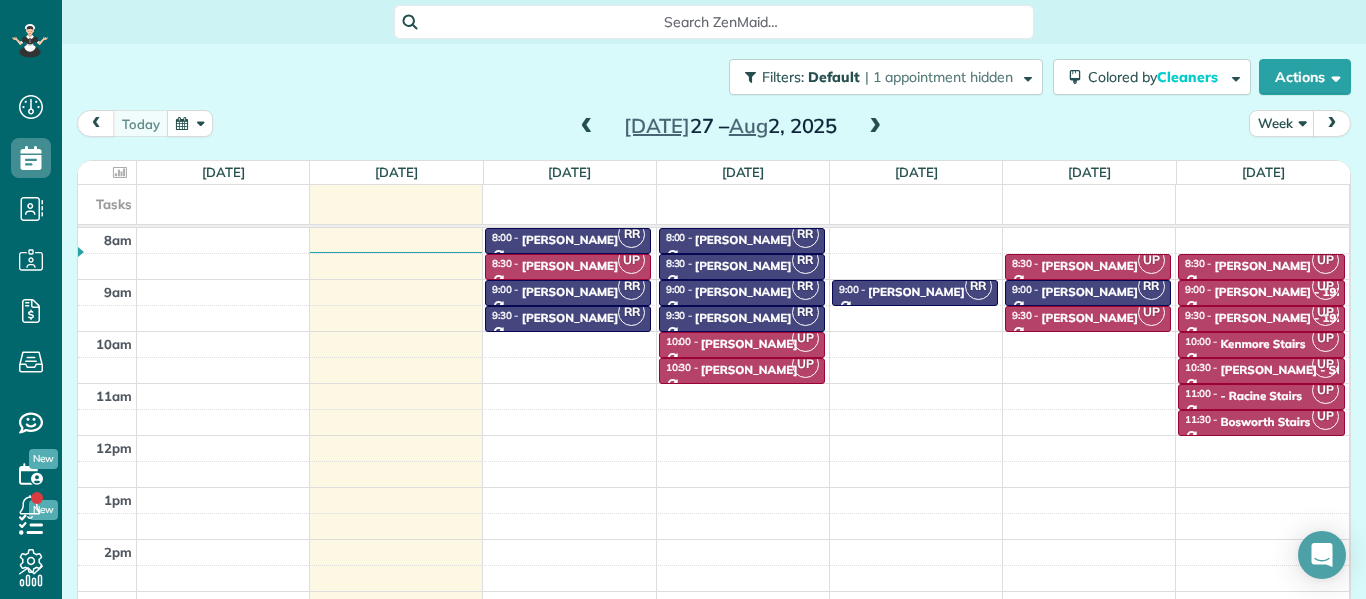 click at bounding box center [875, 127] 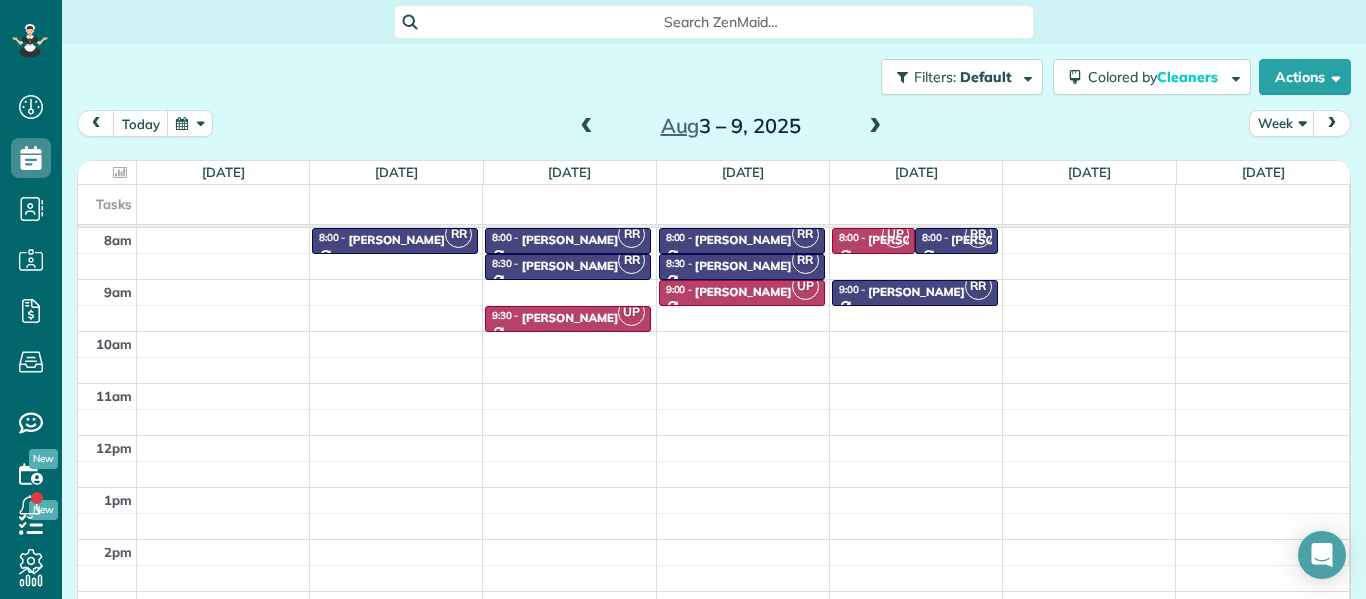 click at bounding box center (875, 127) 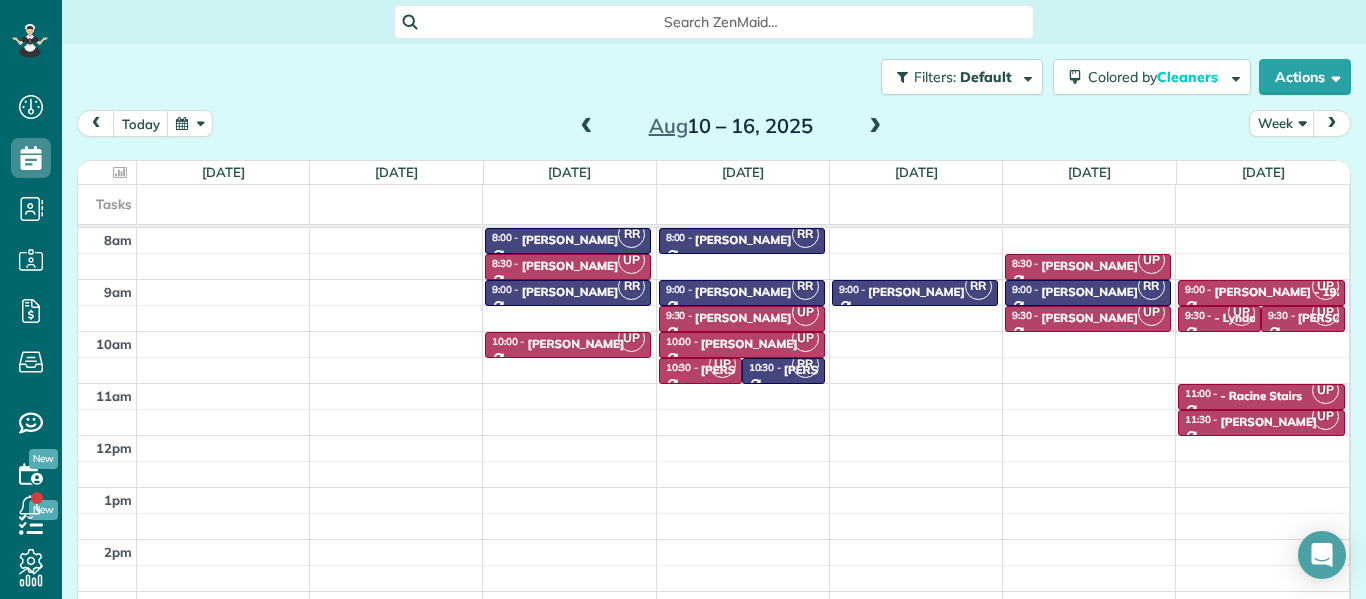 click at bounding box center [587, 127] 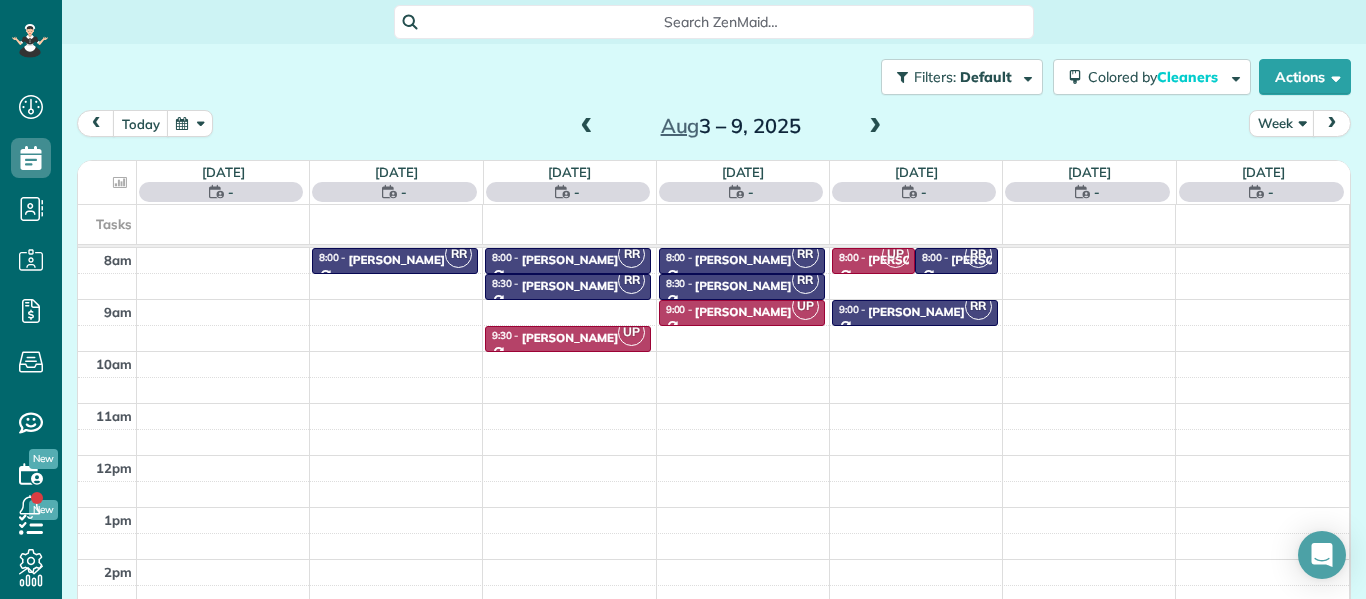 click at bounding box center [587, 127] 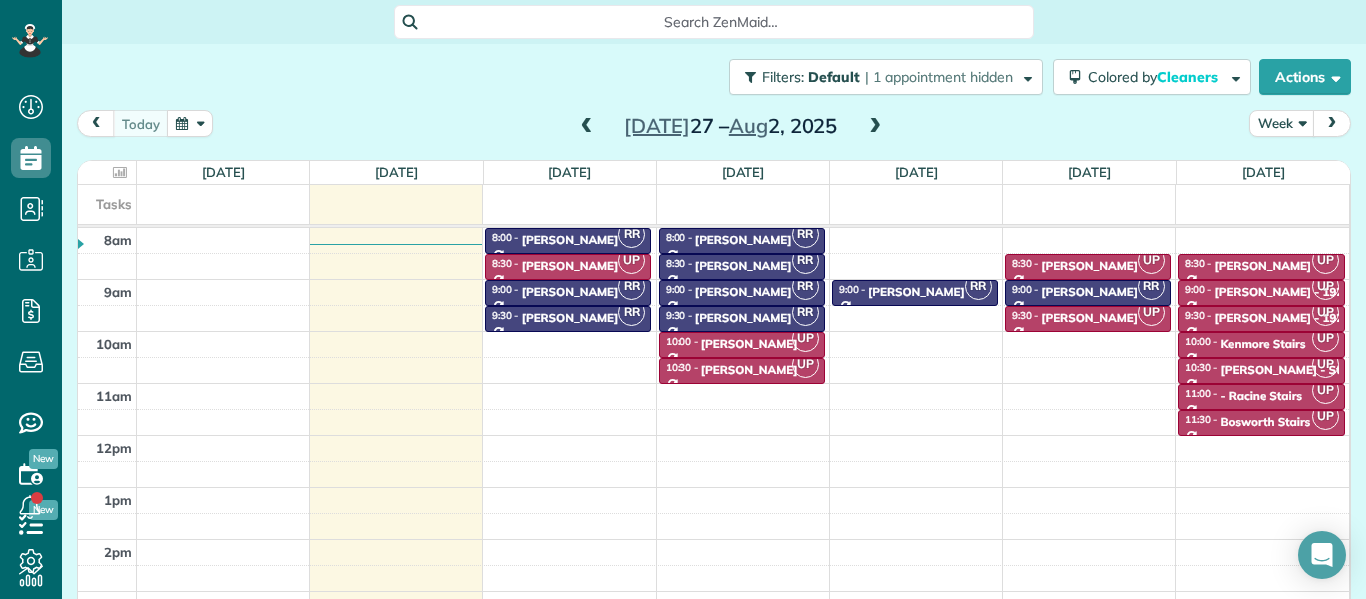 click at bounding box center [587, 127] 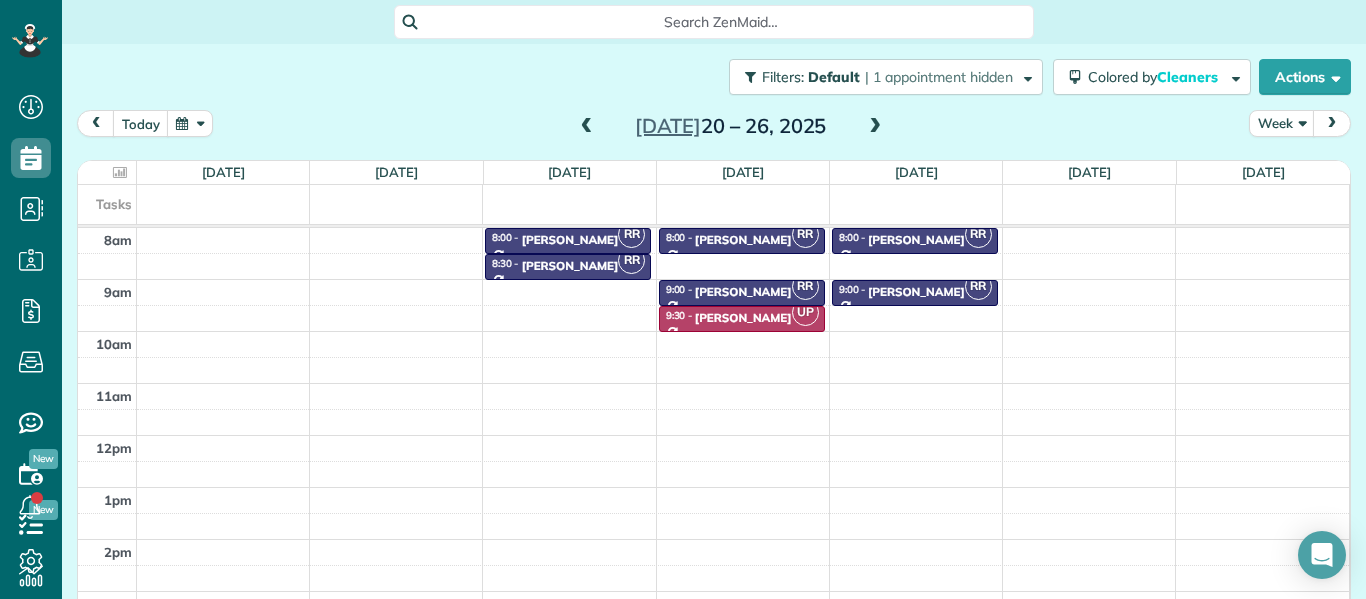 click at bounding box center (587, 127) 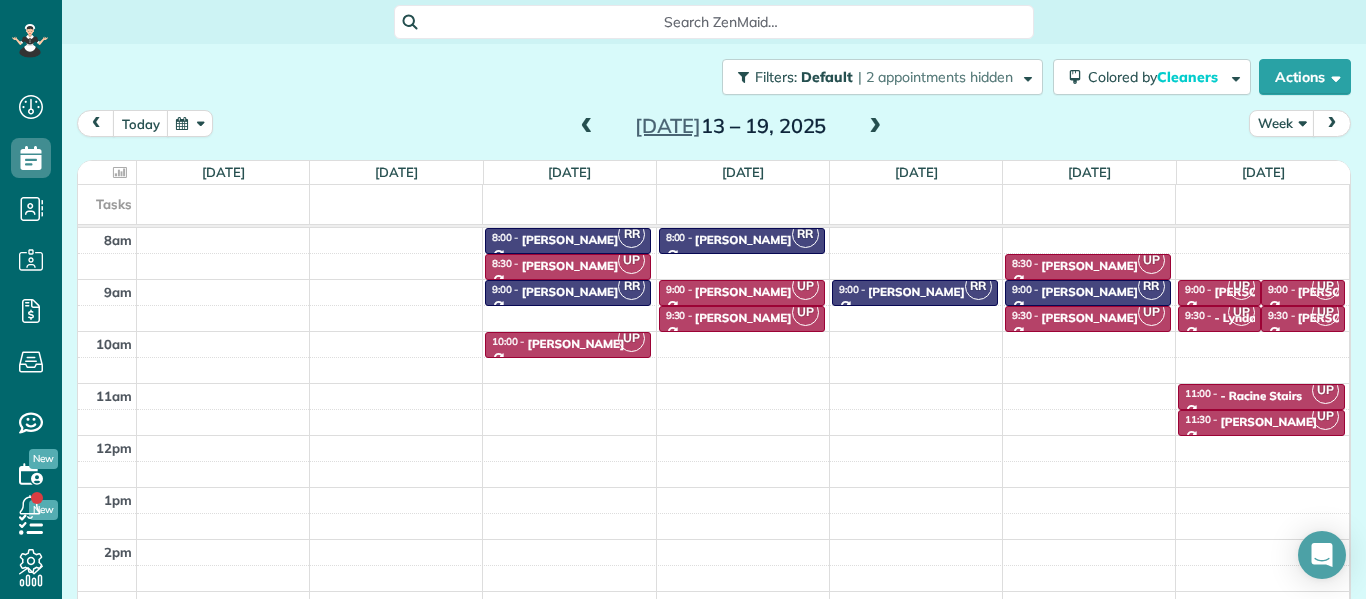 click at bounding box center (587, 127) 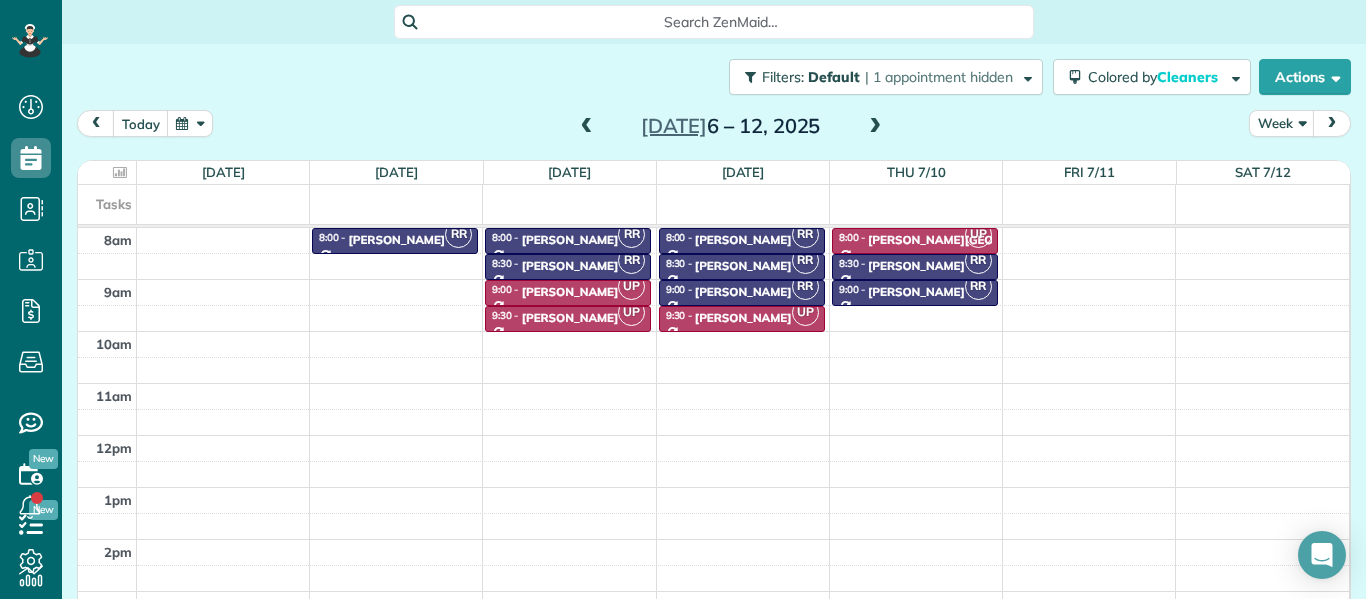 click at bounding box center (875, 127) 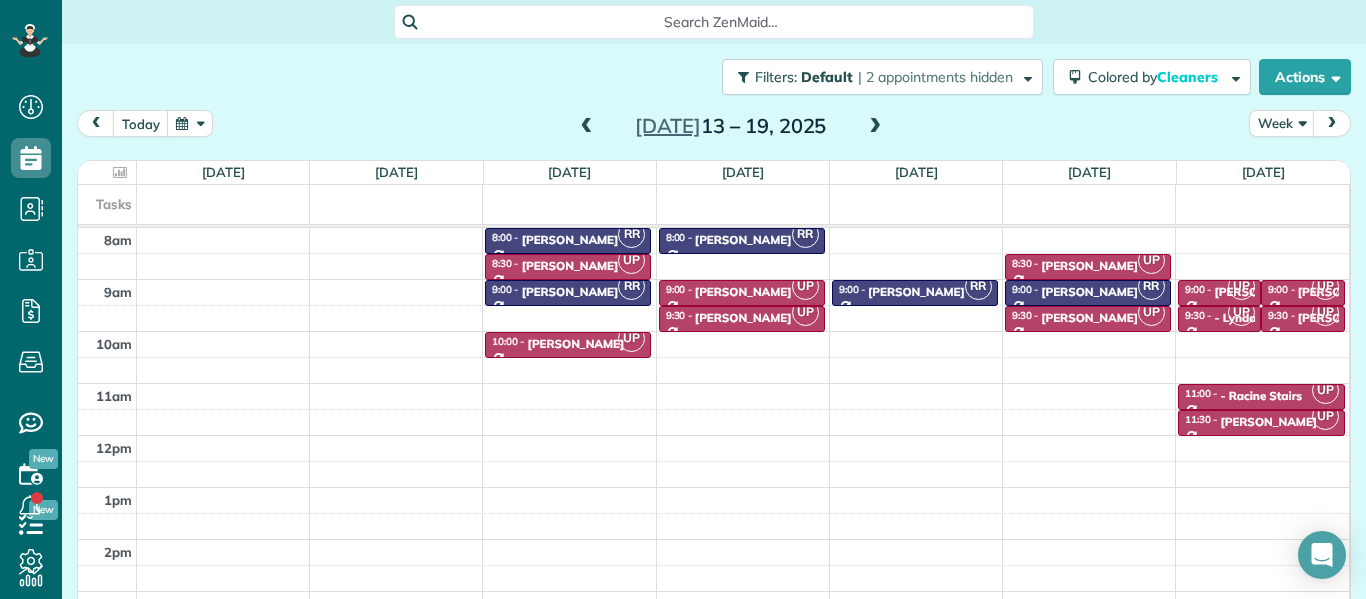 click at bounding box center [875, 127] 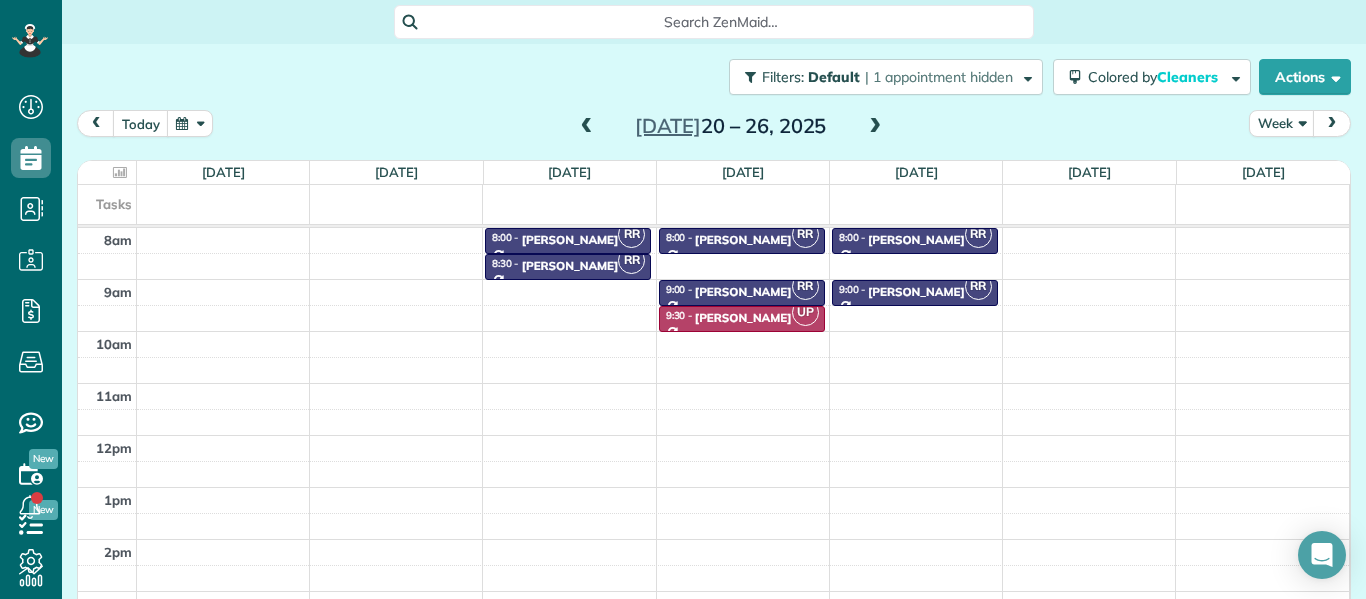 click at bounding box center (875, 127) 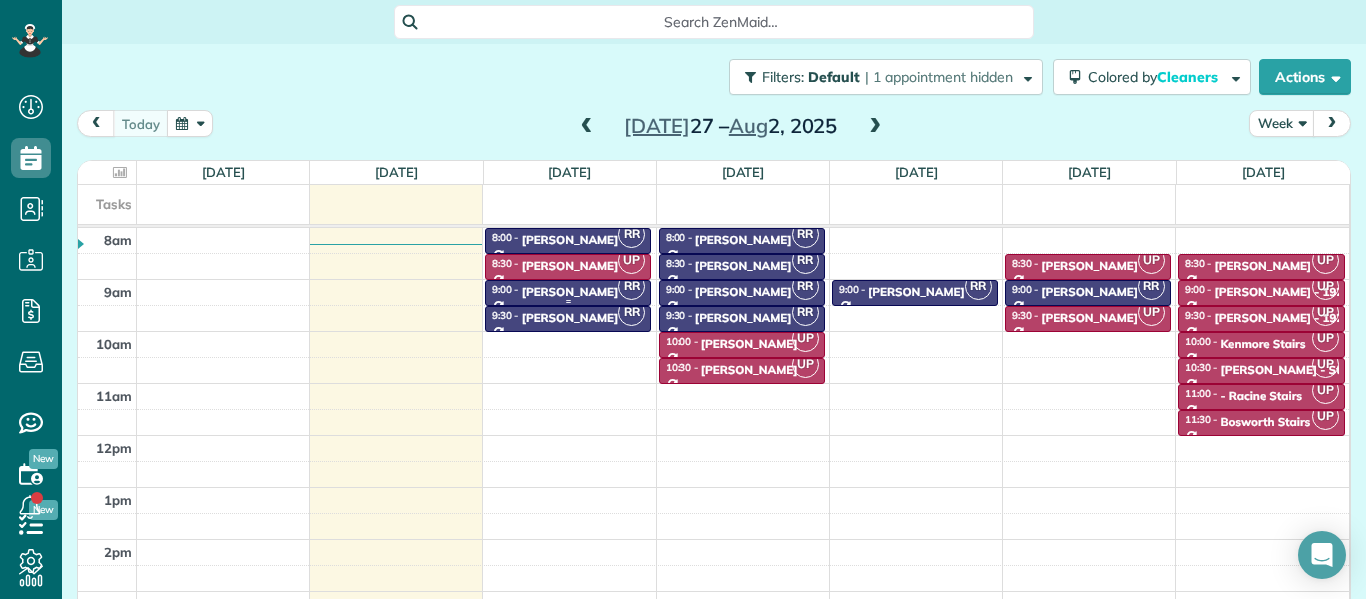 click on "[PERSON_NAME]" at bounding box center [570, 292] 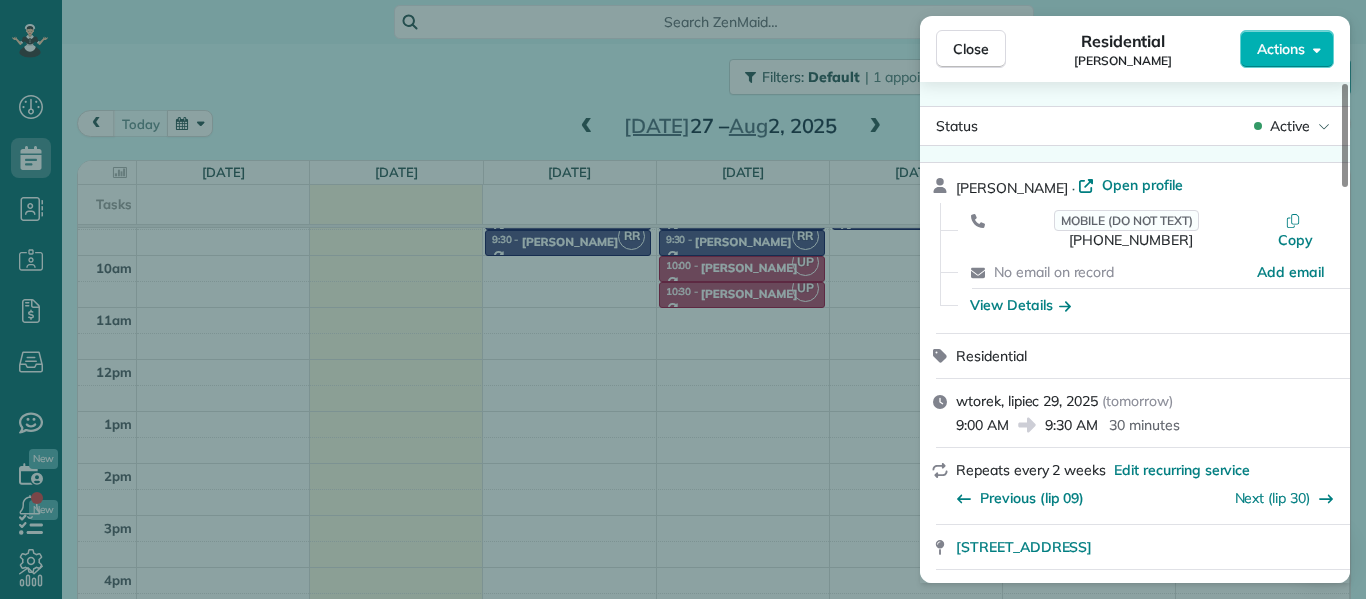 scroll, scrollTop: 80, scrollLeft: 0, axis: vertical 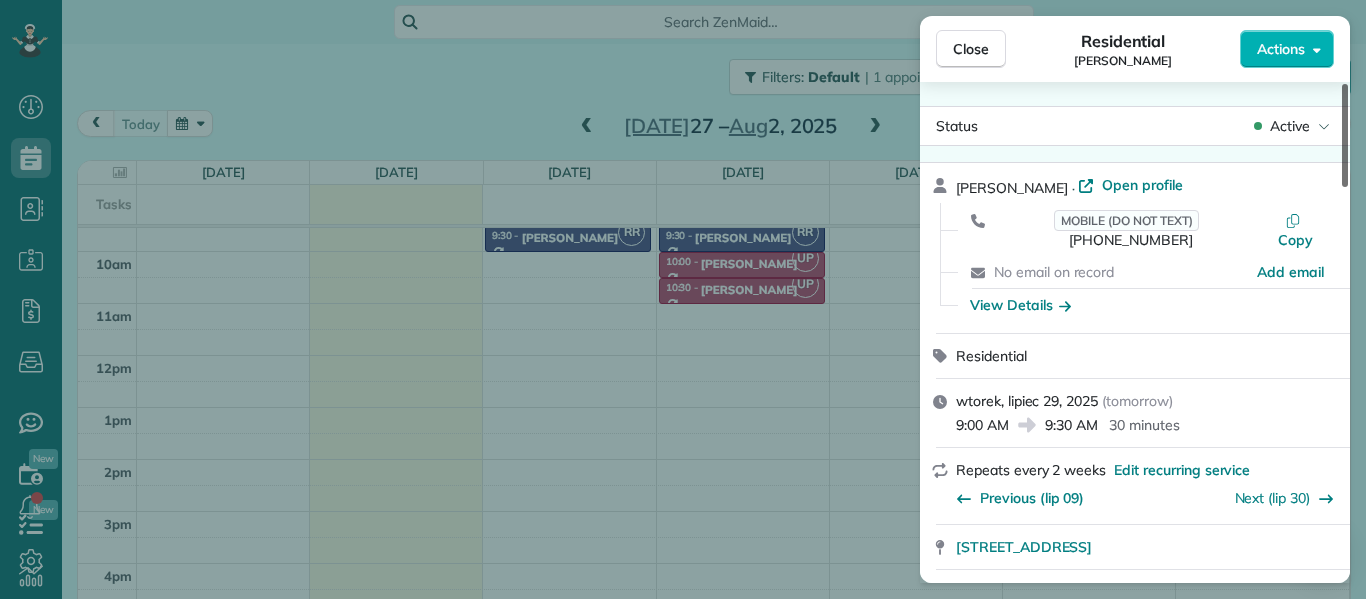 drag, startPoint x: 1345, startPoint y: 168, endPoint x: 1356, endPoint y: 130, distance: 39.56008 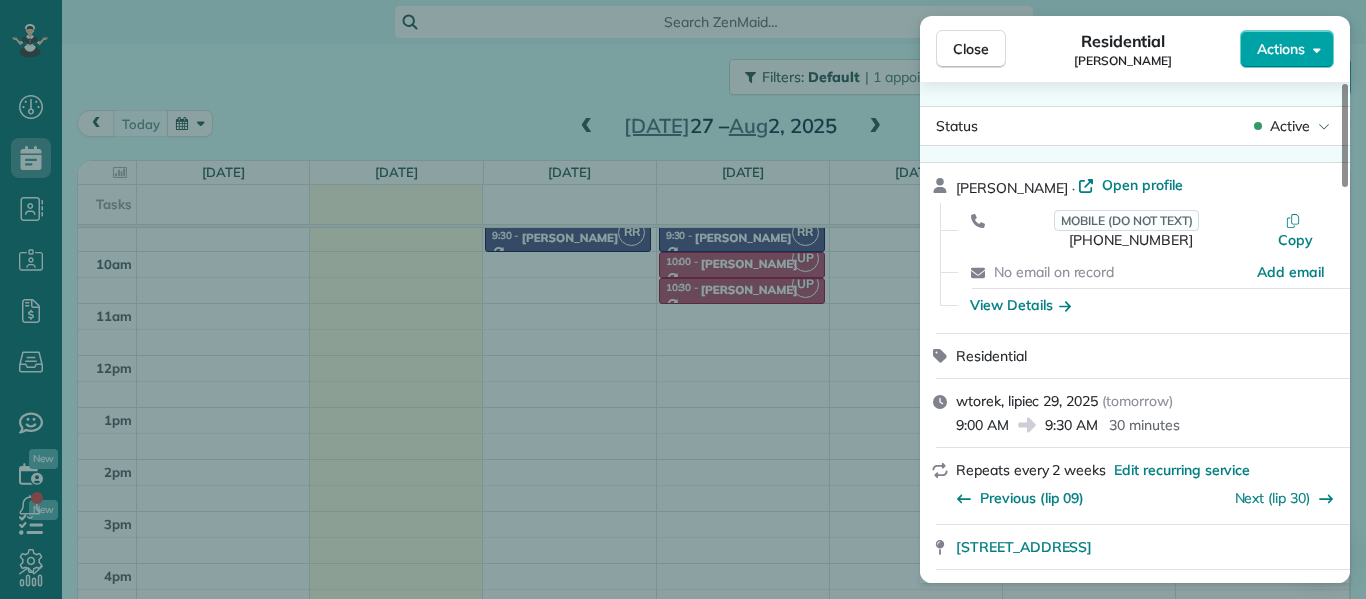 click on "Actions" at bounding box center (1287, 49) 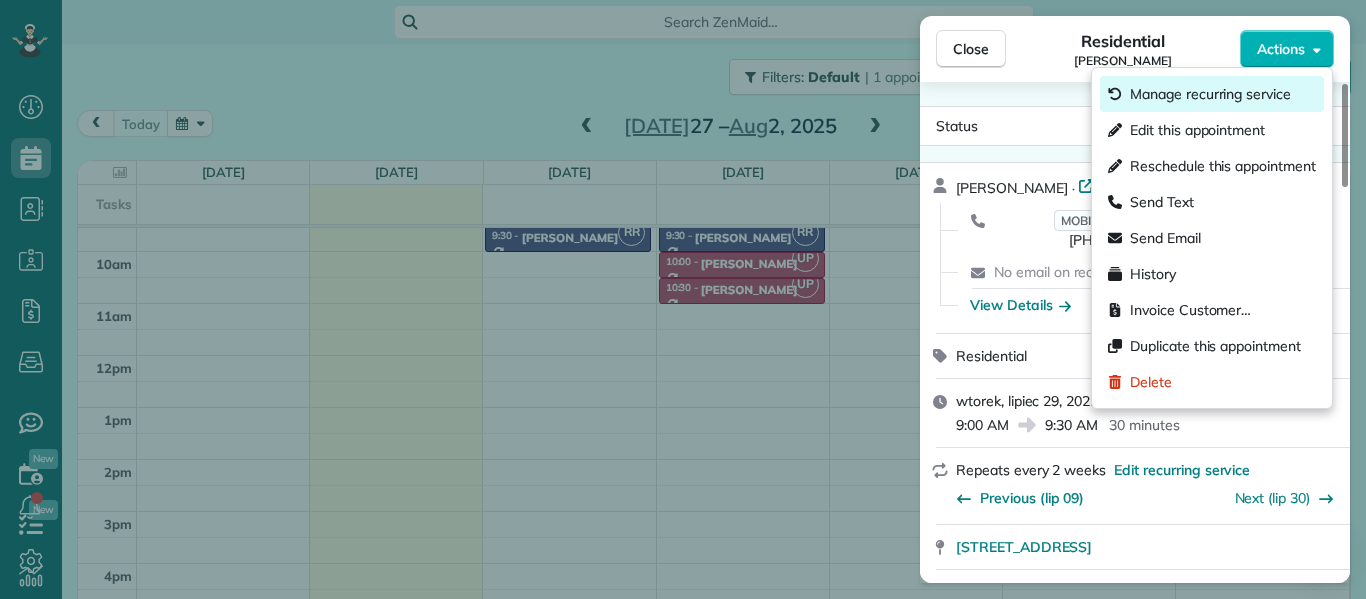 click on "Manage recurring service" at bounding box center [1210, 94] 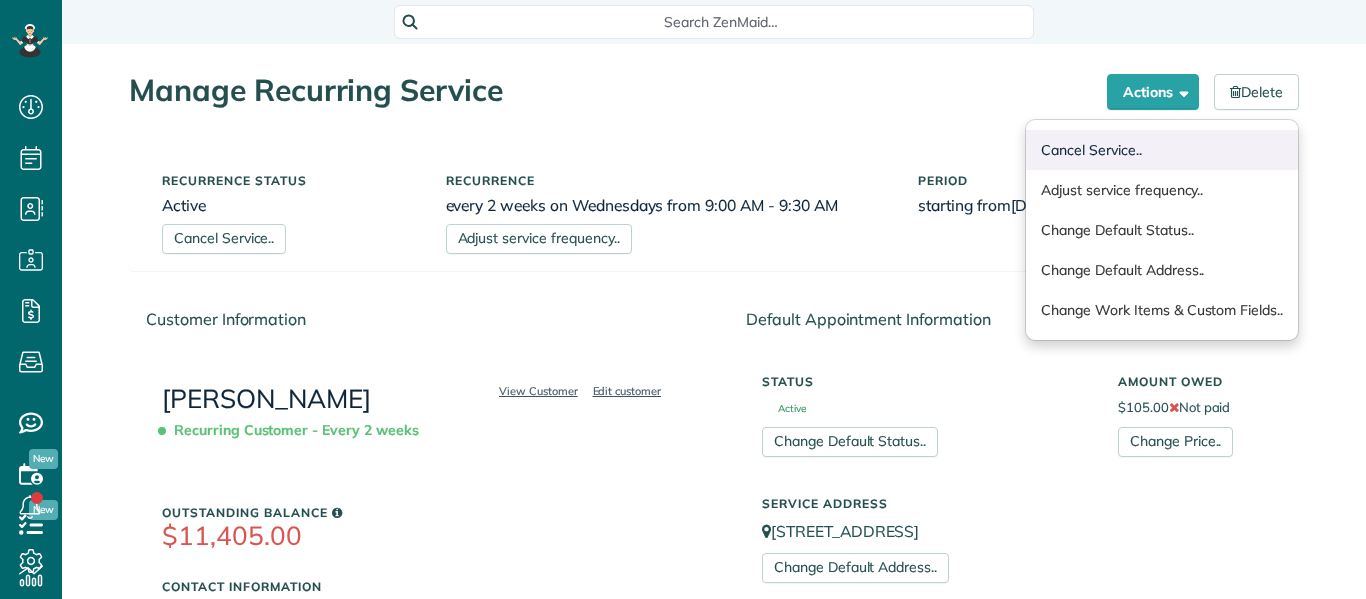 scroll, scrollTop: 0, scrollLeft: 0, axis: both 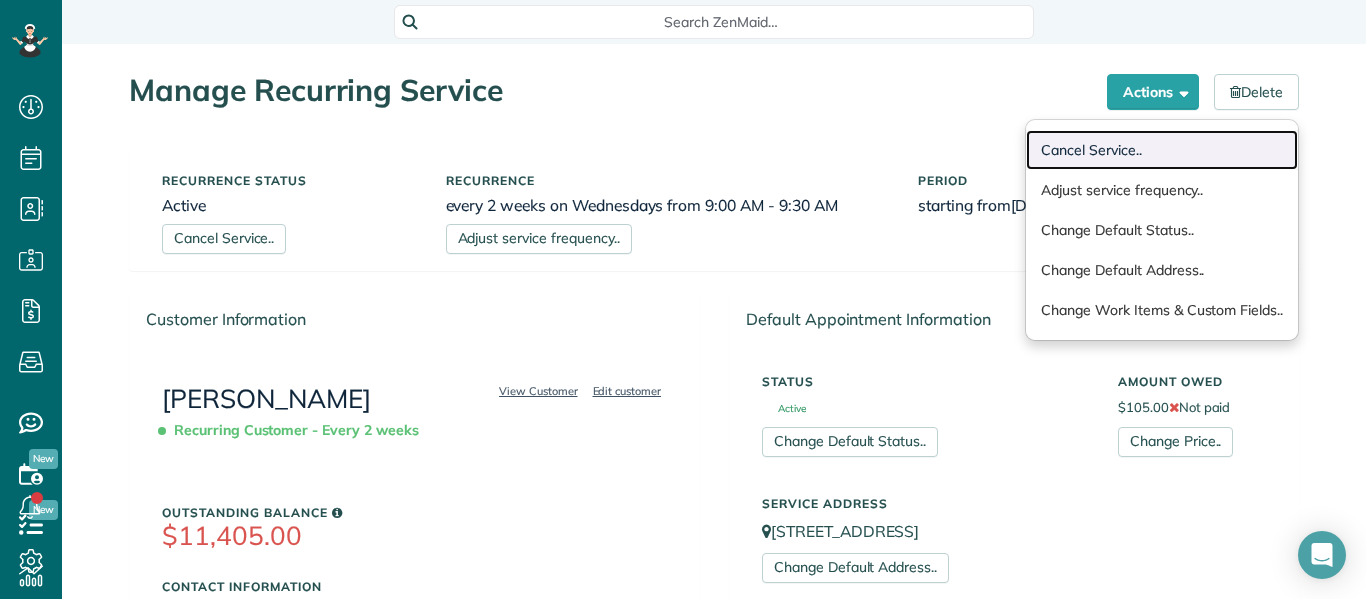 click on "Cancel Service.." at bounding box center (1162, 150) 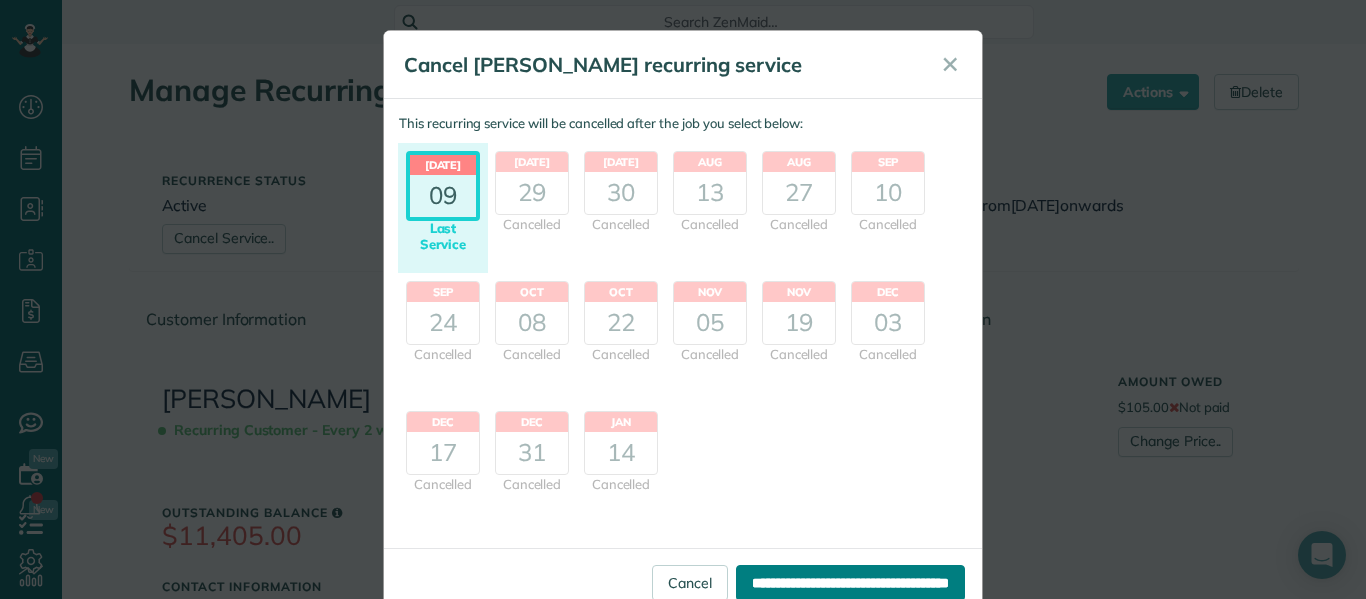 click on "**********" at bounding box center [850, 583] 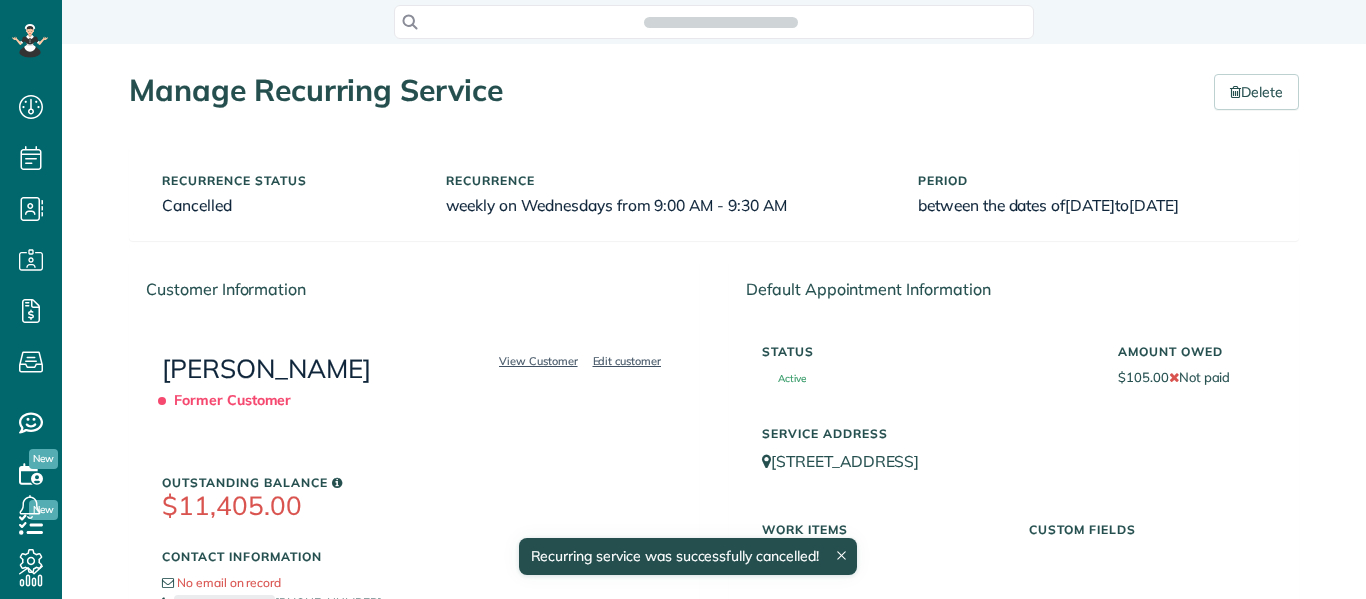 scroll, scrollTop: 0, scrollLeft: 0, axis: both 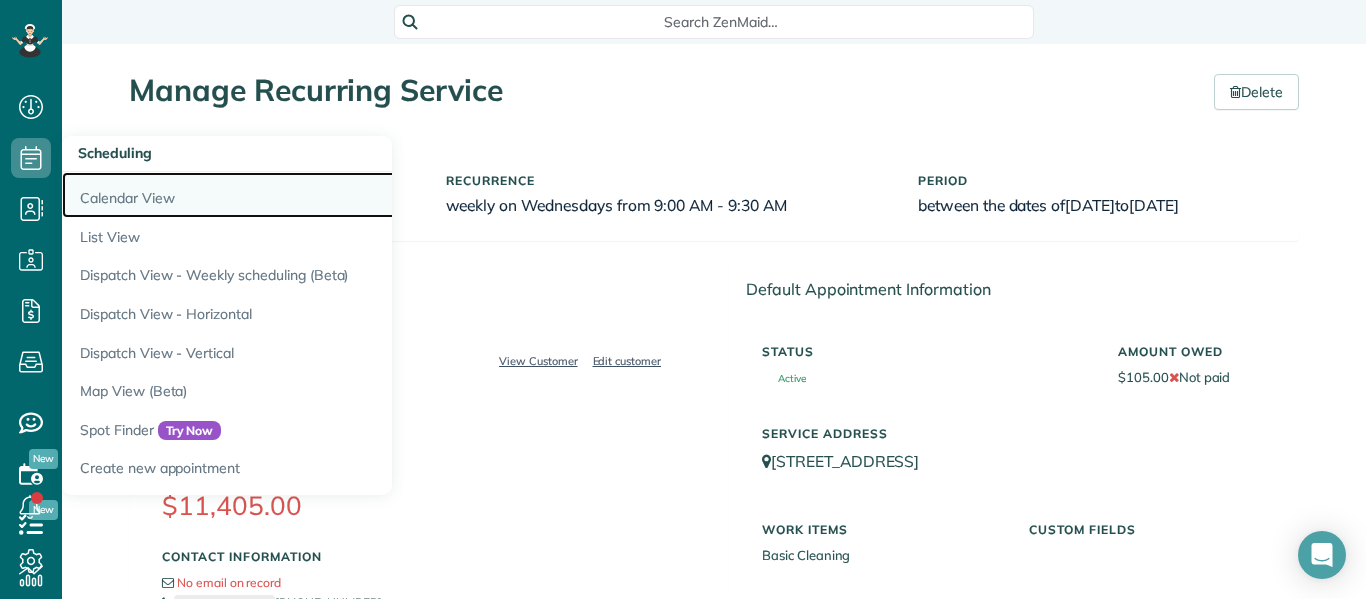 click on "Calendar View" at bounding box center (312, 195) 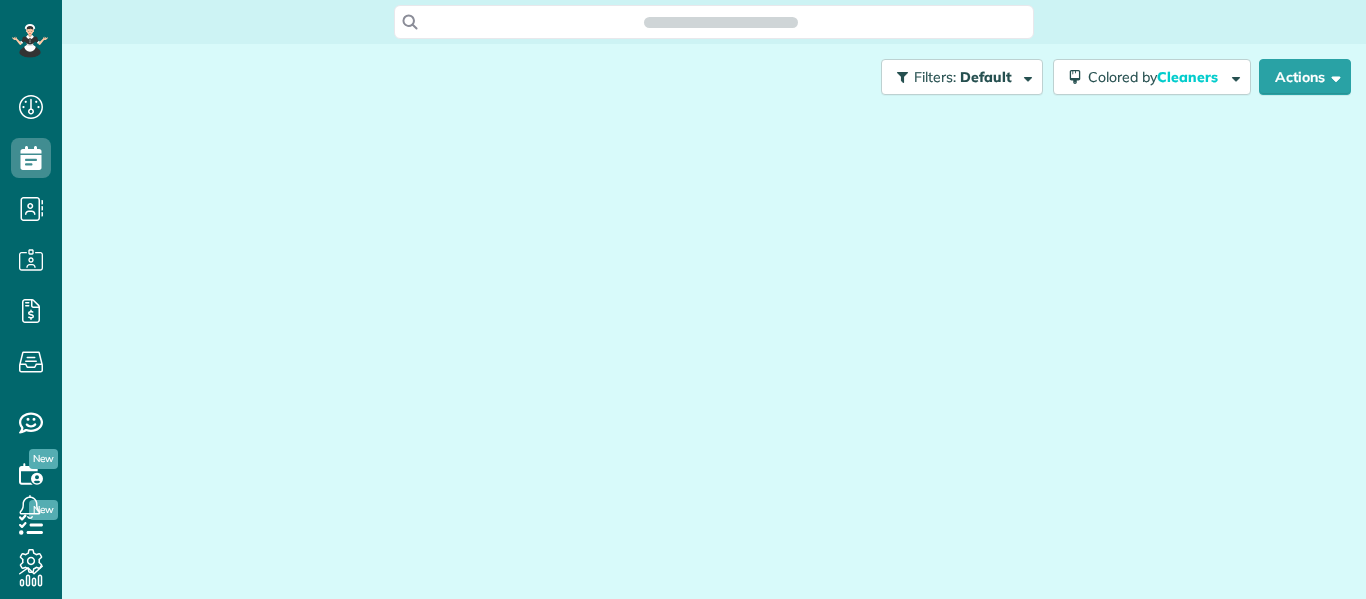scroll, scrollTop: 0, scrollLeft: 0, axis: both 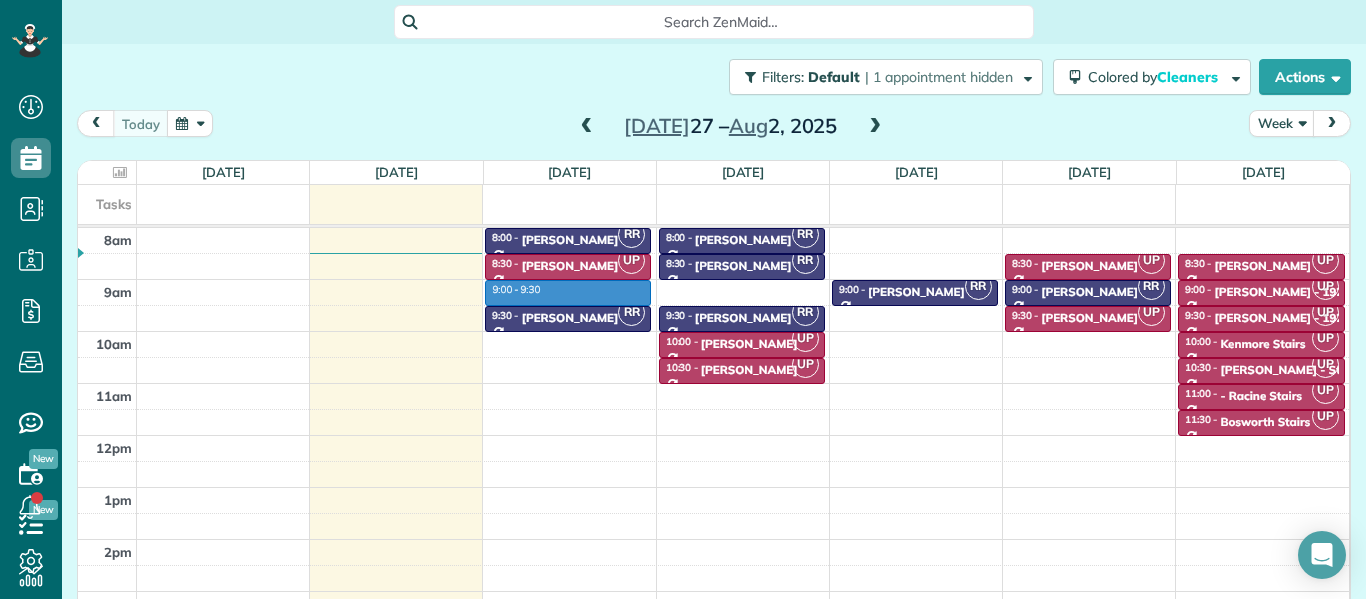 drag, startPoint x: 566, startPoint y: 283, endPoint x: 569, endPoint y: 300, distance: 17.262676 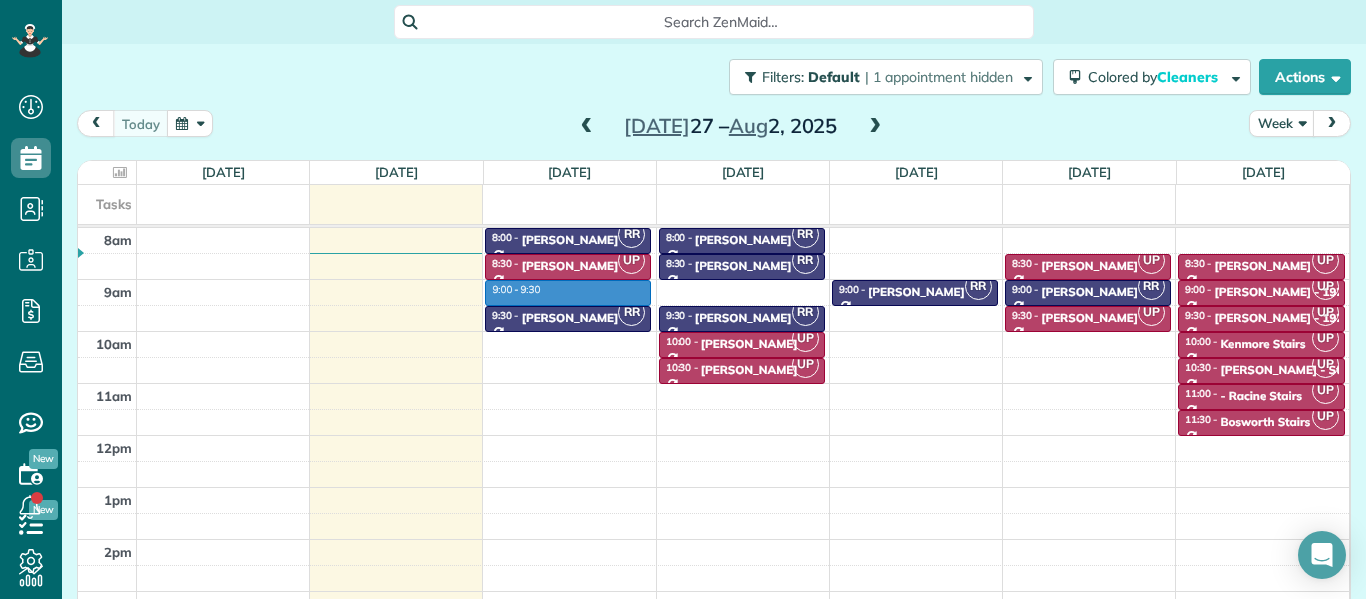 click on "8am 9am 10am 11am 12pm 1pm 2pm 3pm 4pm 9:00 - 9:30 RR 8:00 - 8:30 Andrew Shapiro (860) 912-7839 5442 North Lotus Avenue Chicago, IL 60630 UP 8:30 - 9:00 Ian Helmuth (816) 728-2364 1429 North Wells Street #404 Chicago, IL 60610 RR 9:30 - 10:00 John Vonperbandt (773) 718-3747 4343 North Clarendon Avenue #1613 Chicago, IL 60613 RR 8:00 - 8:30 Joe Capra (773) 870-2227 1550 N. Bell St #3A Chicago, IL 60622 RR 8:30 - 9:00 Marissa Moscowitz (937) 286-9052 1020 North Marshfield Avenue #1F Chicago, IL 60622 RR 9:30 - 10:00 Ben Jacobson (224) 558-8474 1013 North Cleveland Avenue #4 Chicago, IL 60610 UP 10:00 - 10:30 Jerri Marcello (773) 209-6899 5539 North Linder Avenue Chicago, IL 60630 UP 10:30 - 11:00 Adelle Seymour (248) 505-4464 6700 North Sheridan Road #1S Chicago, IL 60626 RR 9:00 - 9:30 Jennifer Bolin (847) 989-5189 837 West Dakin Street #1 Chicago, IL 60613 UP 8:30 - 9:00 Jen Lombardo (443) 454-3211 4229 North Kenmore Avenue #2S Chicago, IL 60613 RR 9:00 - 9:30 Robert Sonnenfelt (618) 975-3733 UP 9:30 - 10:00" at bounding box center (713, 461) 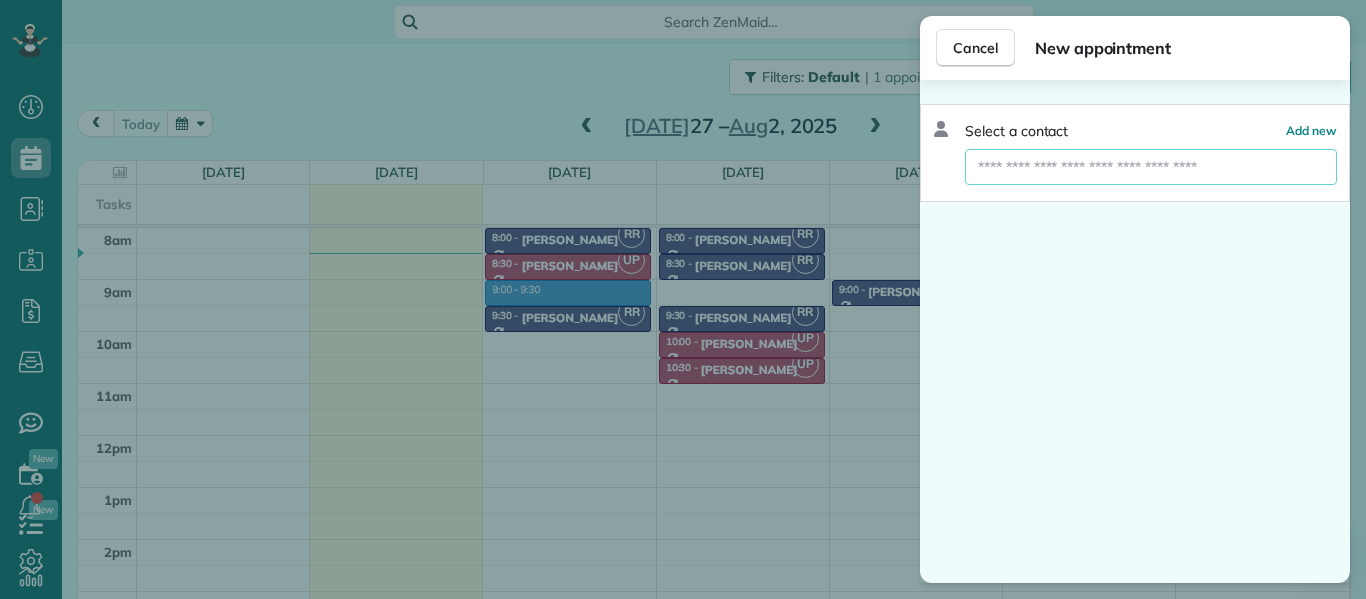 click at bounding box center (1151, 167) 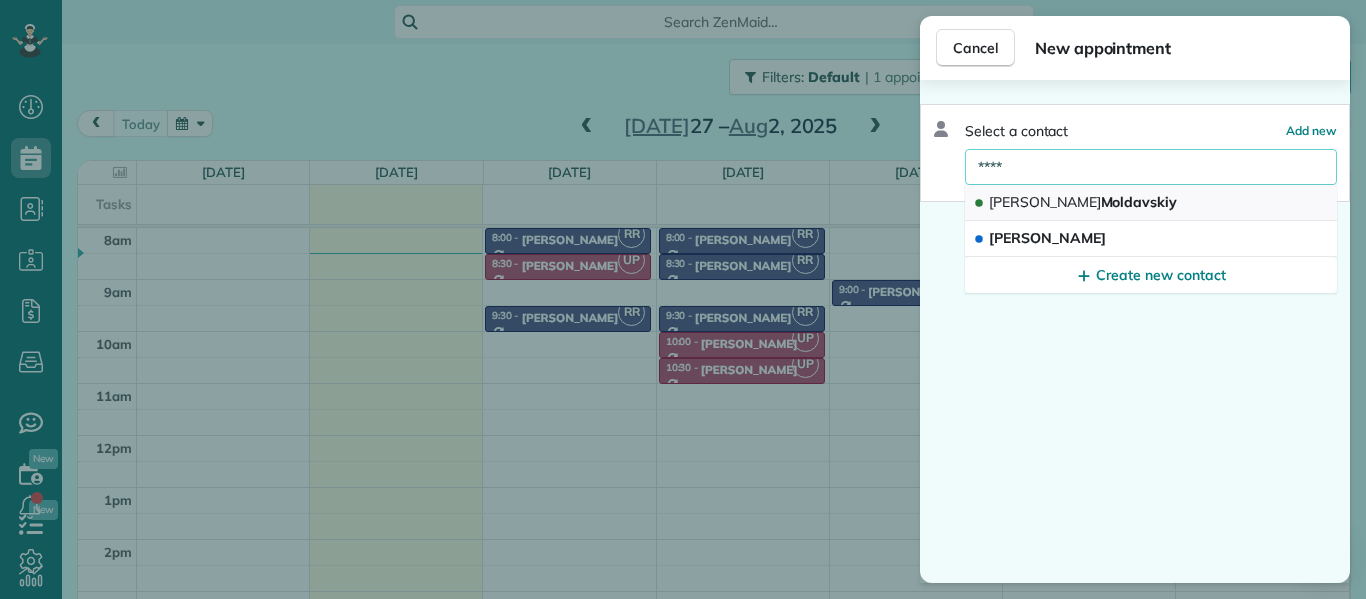 type on "****" 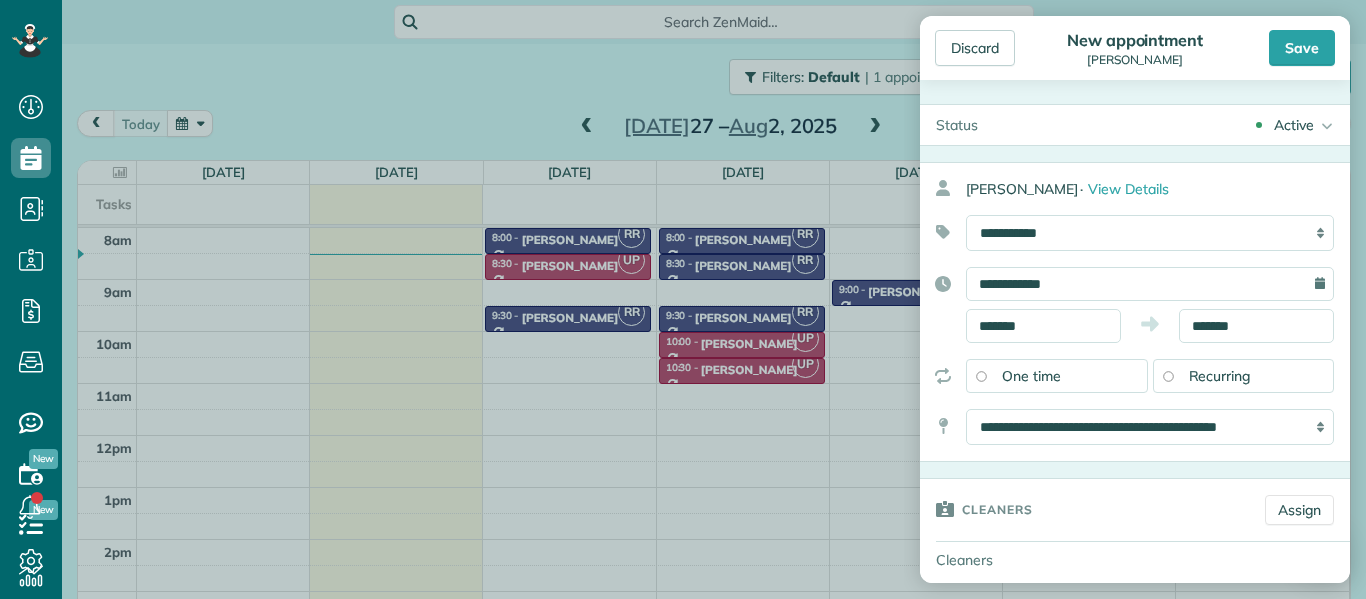 click on "Recurring" at bounding box center [1220, 376] 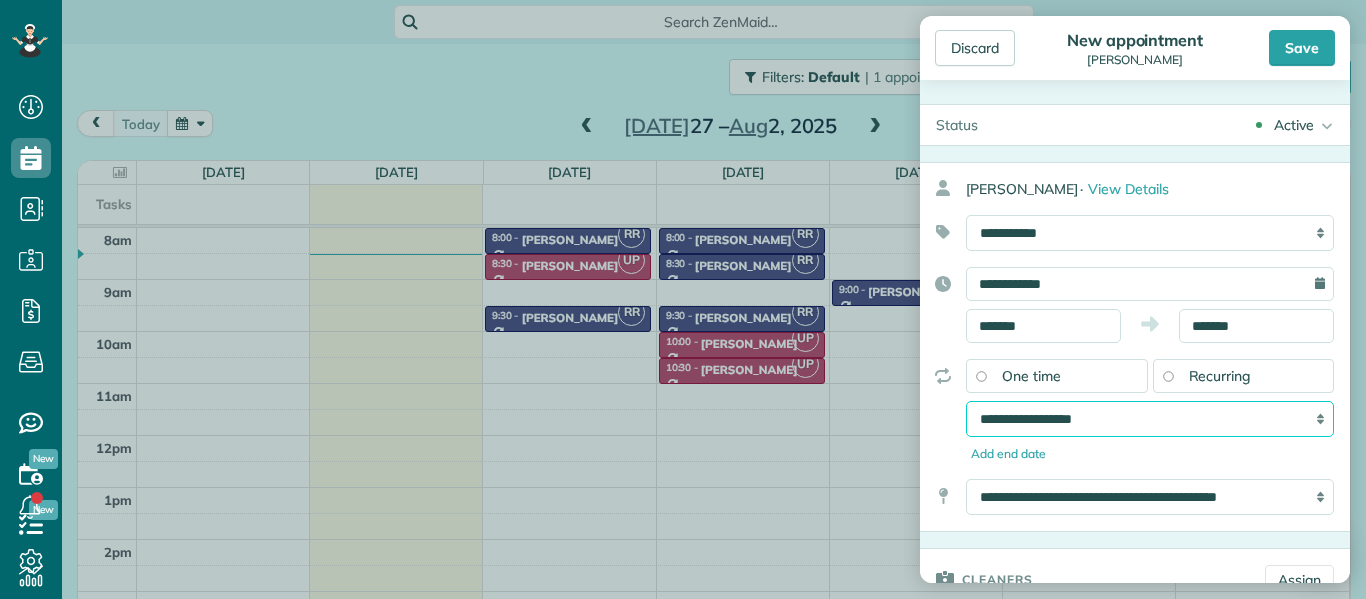 click on "**********" at bounding box center [1150, 419] 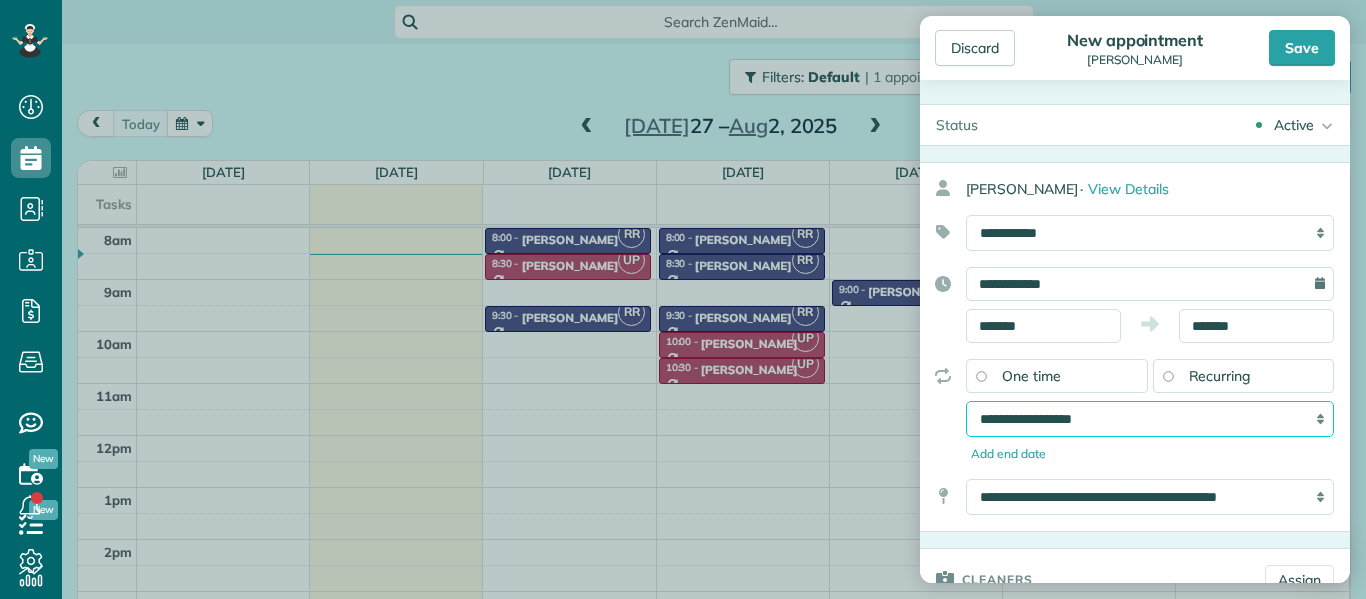 select on "**********" 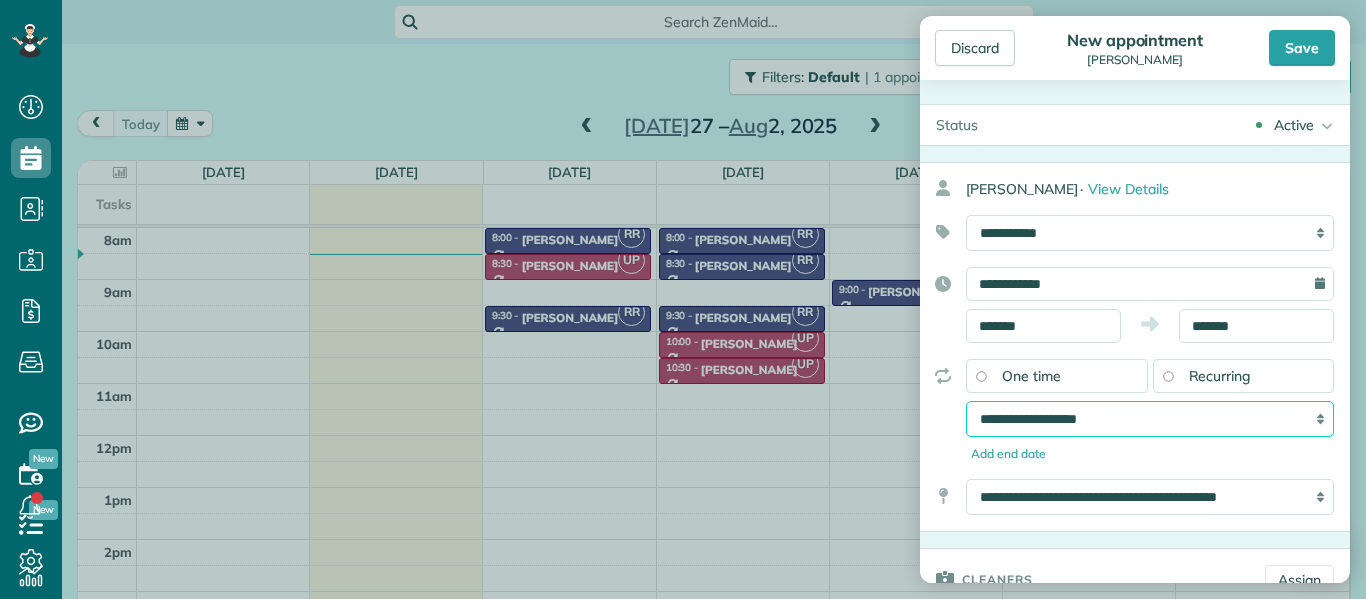 click on "**********" at bounding box center [1150, 419] 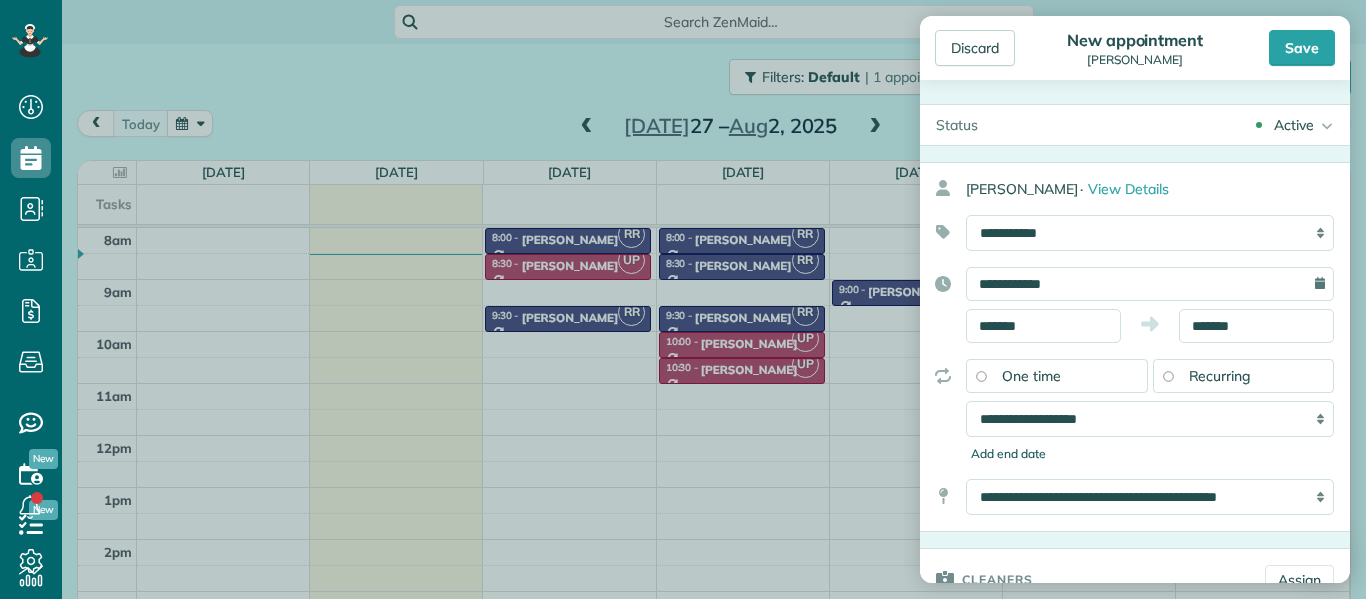 click on "Add end date" at bounding box center (1150, 454) 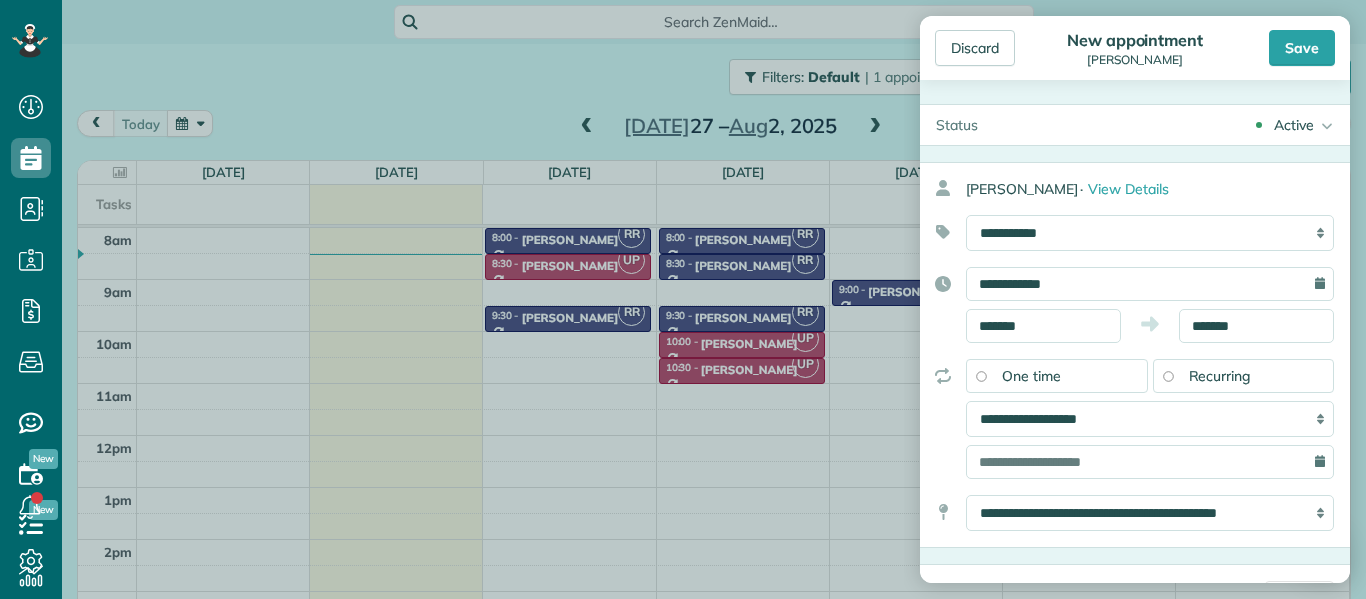 scroll, scrollTop: 90, scrollLeft: 0, axis: vertical 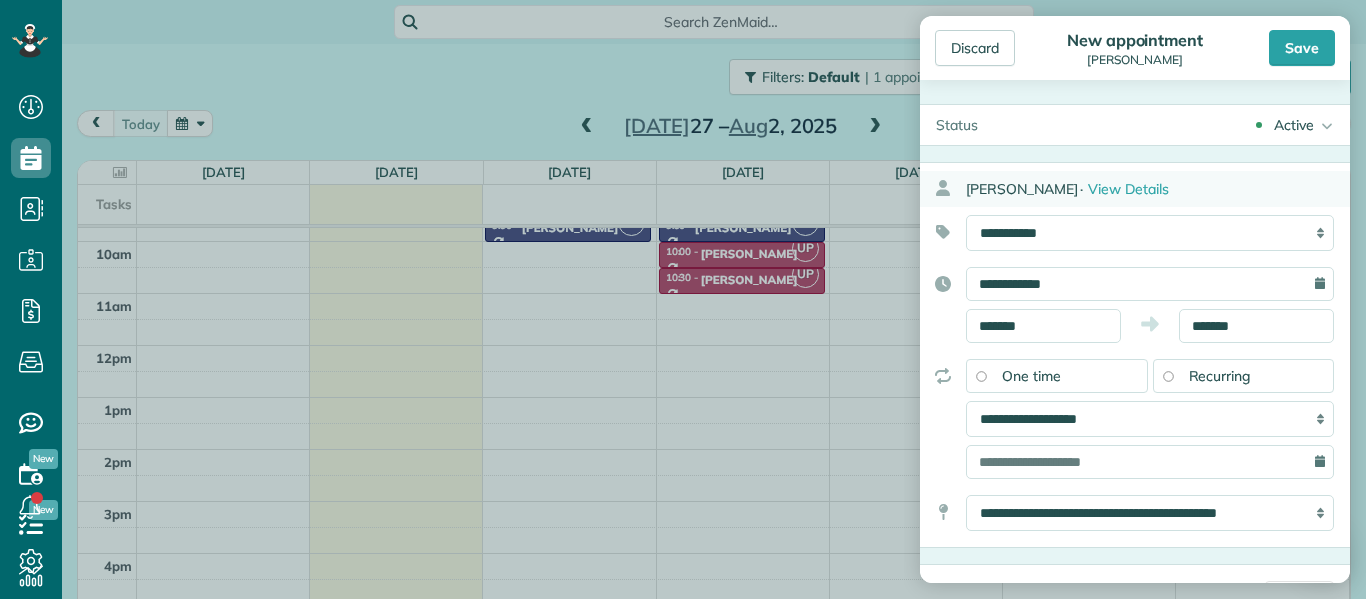 click on "Vlad Moldavskiy
·
View Details" at bounding box center (1158, 189) 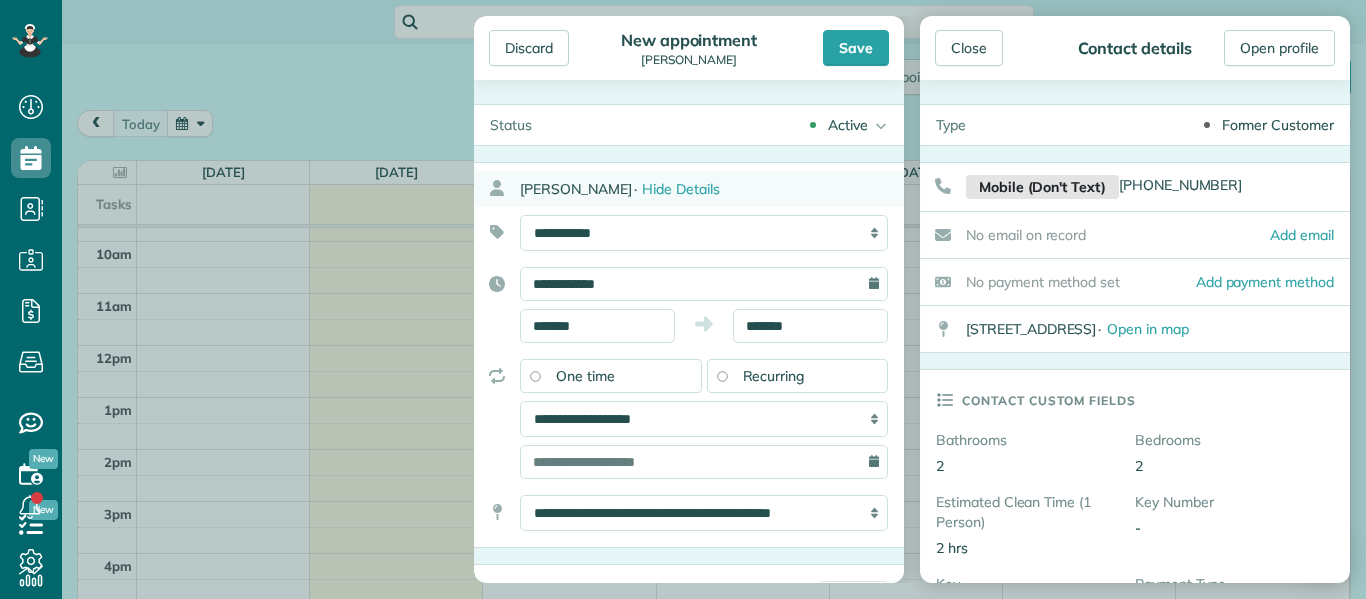 click on "Vlad Moldavskiy
·
Hide Details" at bounding box center [712, 189] 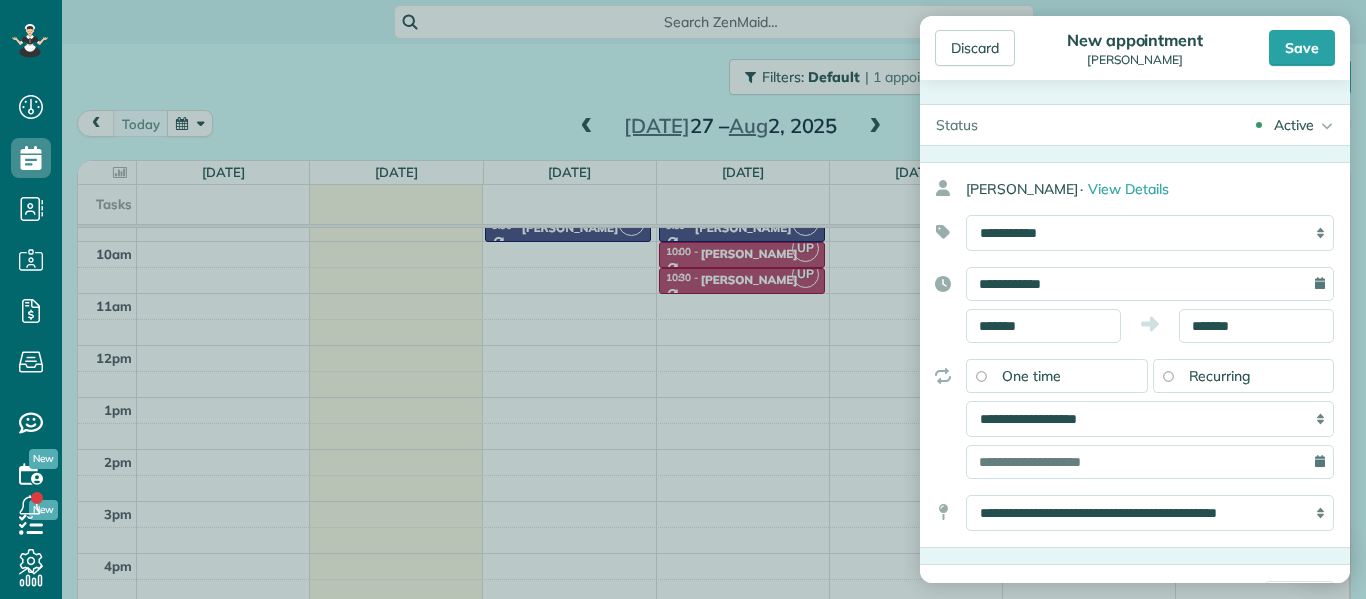 click on "**********" at bounding box center (1135, 419) 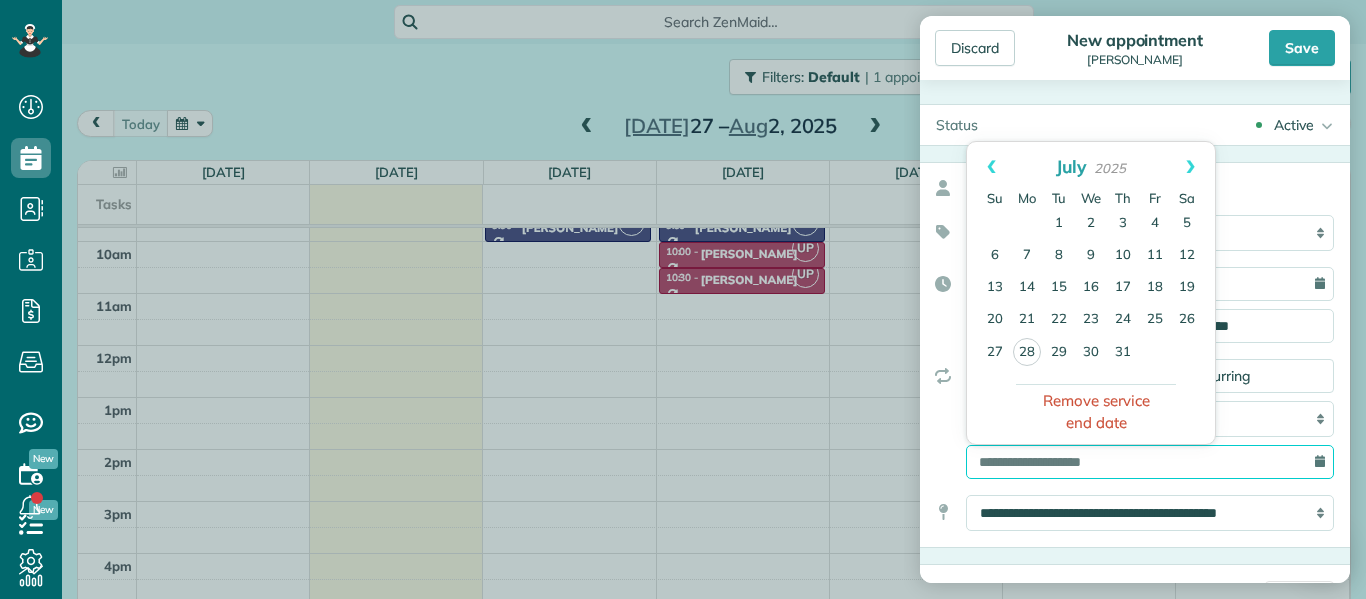 drag, startPoint x: 1225, startPoint y: 444, endPoint x: 1039, endPoint y: 475, distance: 188.56564 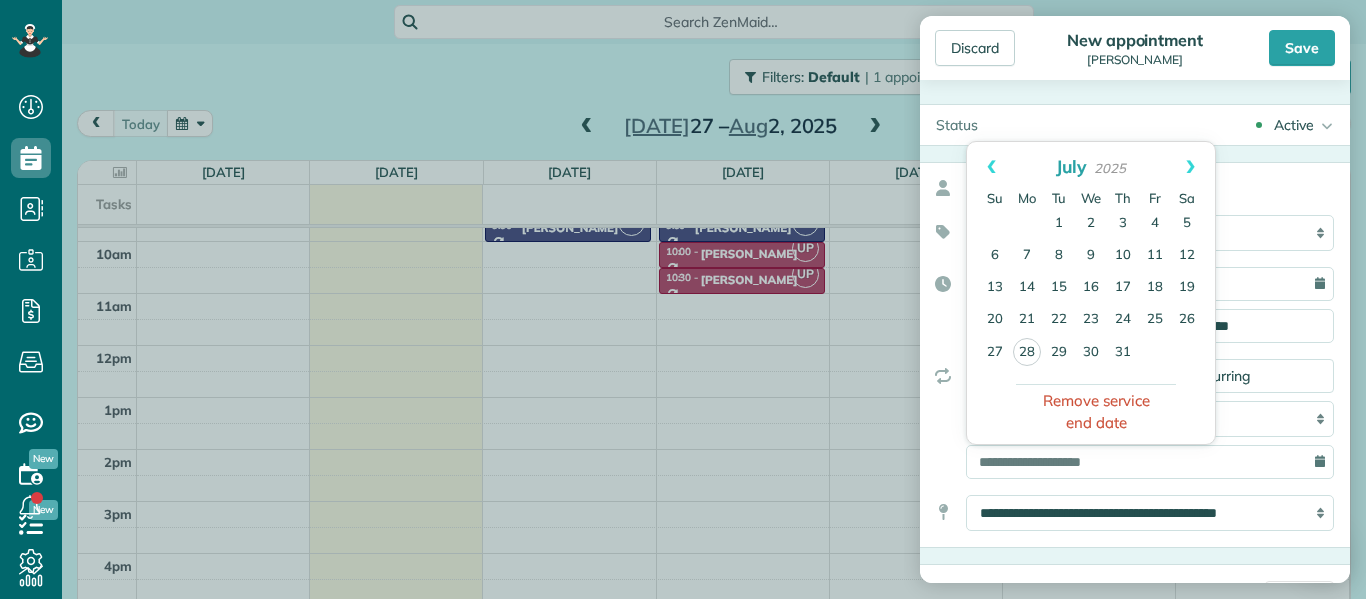 click on "**********" at bounding box center [1135, 419] 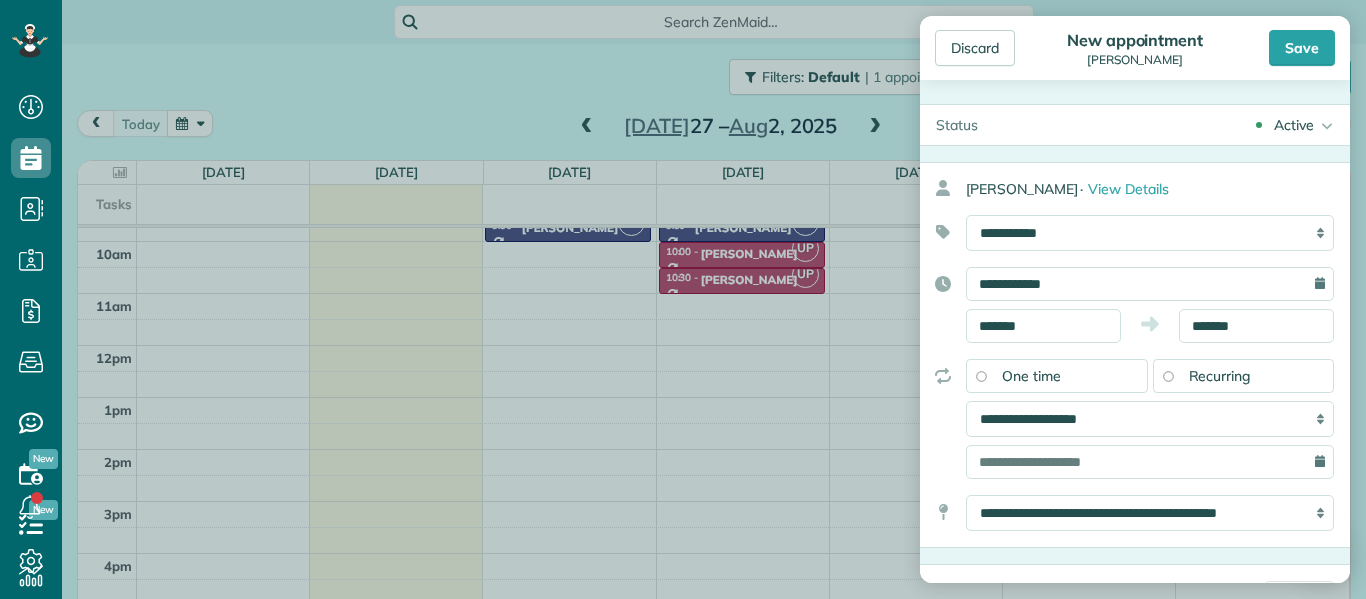 drag, startPoint x: 944, startPoint y: 454, endPoint x: 974, endPoint y: 553, distance: 103.44564 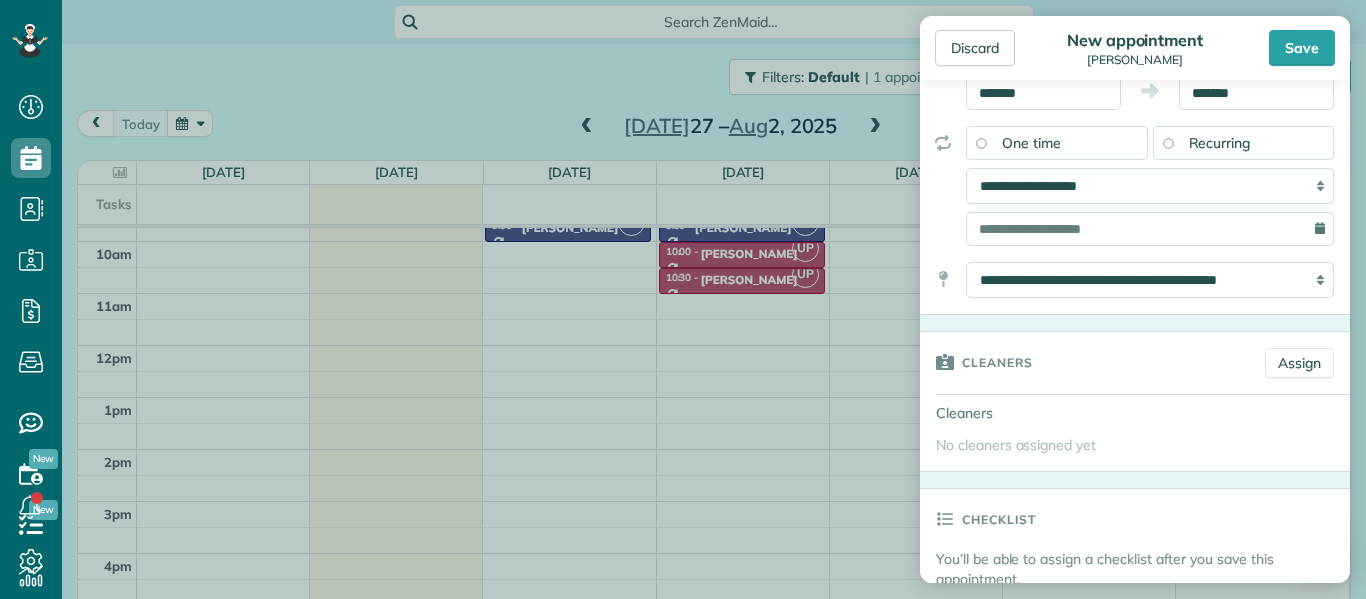 scroll, scrollTop: 216, scrollLeft: 0, axis: vertical 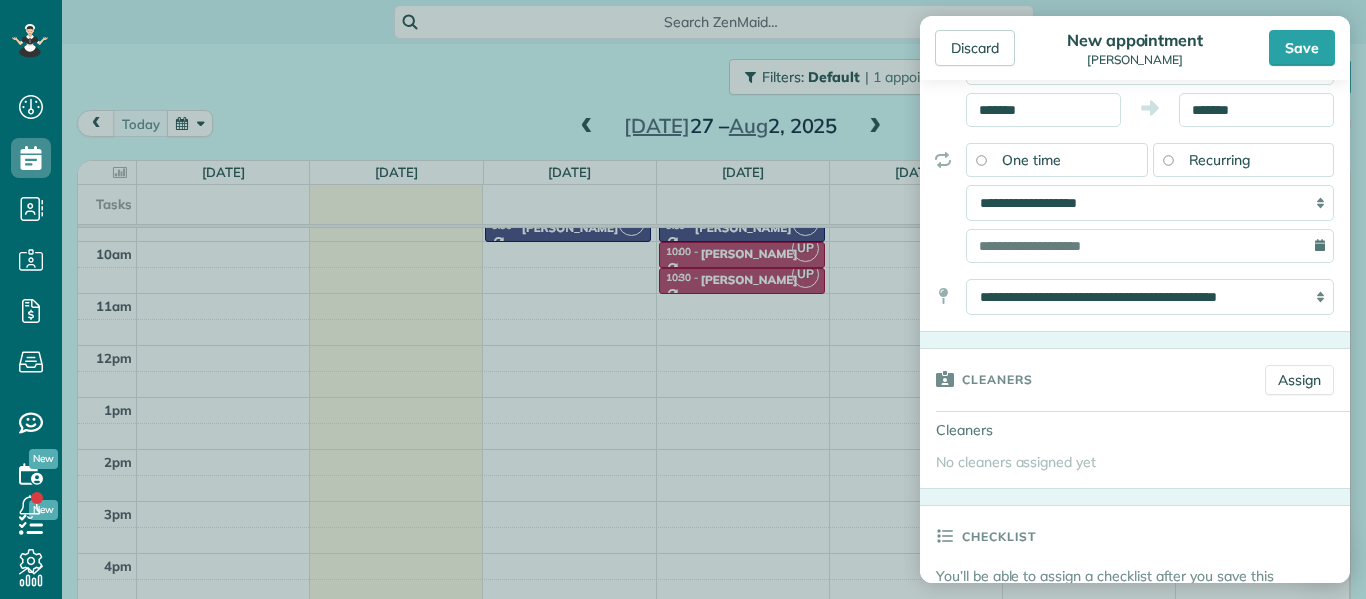 drag, startPoint x: 954, startPoint y: 482, endPoint x: 1074, endPoint y: 104, distance: 396.59045 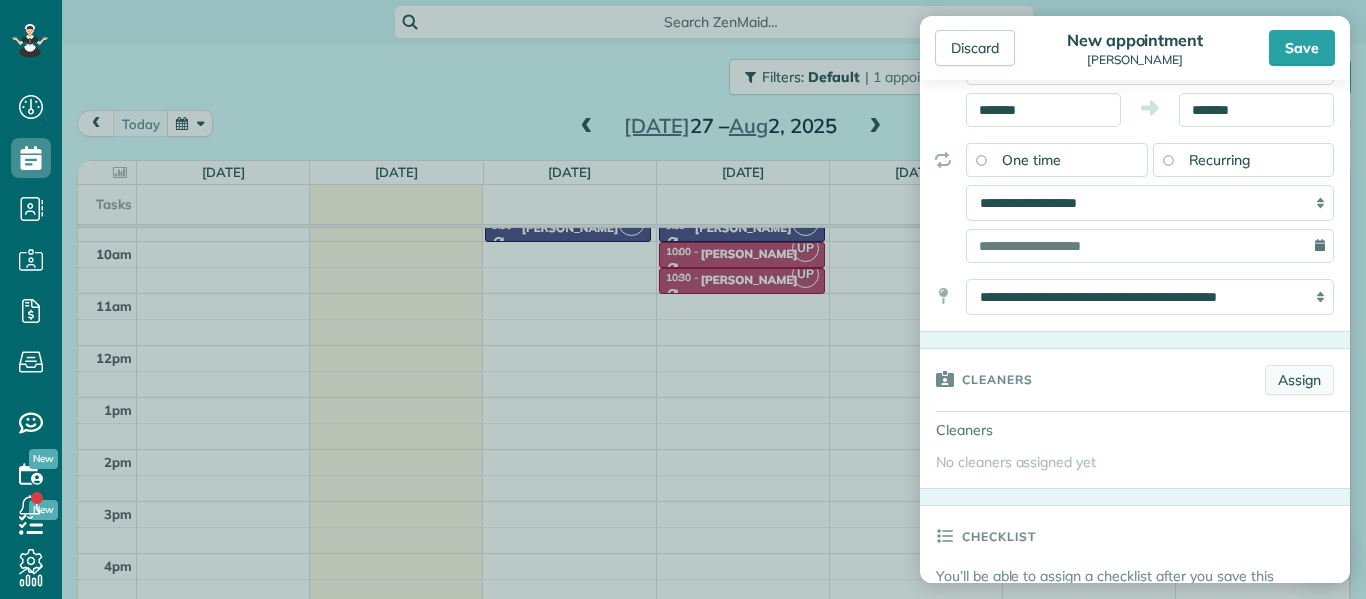 click on "Assign" at bounding box center (1299, 380) 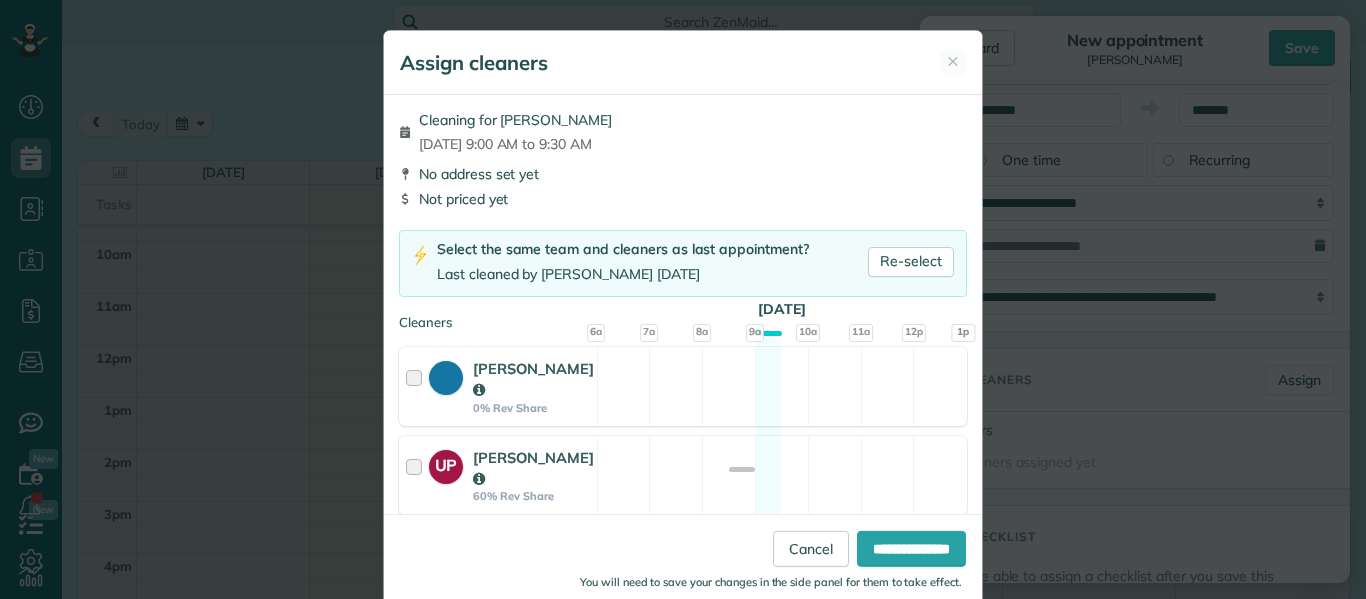 click on "Cleaning for Vlad Moldavskiy
Tue, Jul 29 -  9:00 AM to  9:30 AM
No address set yet
Not priced yet
Select the same team and cleaners as last appointment?
Last cleaned by Ruby
5 days ago
Re-select
Cleaners
Tue, Jul 29
6a
7a
8a 9a" at bounding box center (683, 319) 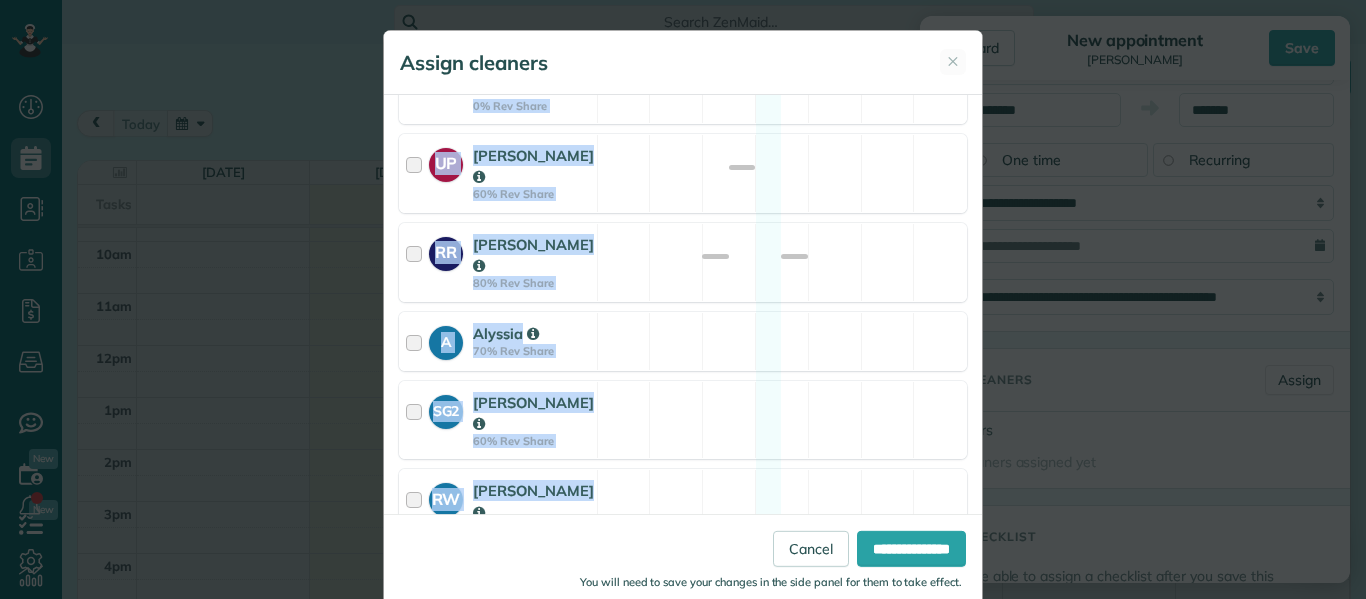 scroll, scrollTop: 311, scrollLeft: 0, axis: vertical 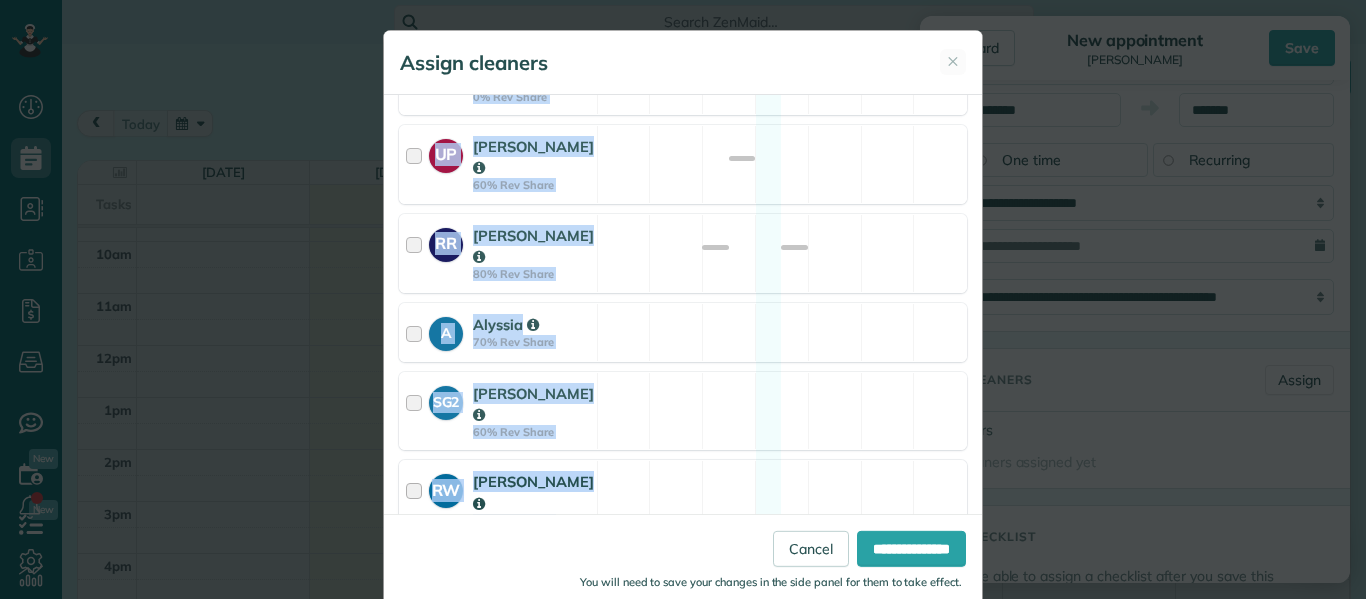 drag, startPoint x: 547, startPoint y: 323, endPoint x: 556, endPoint y: 452, distance: 129.31357 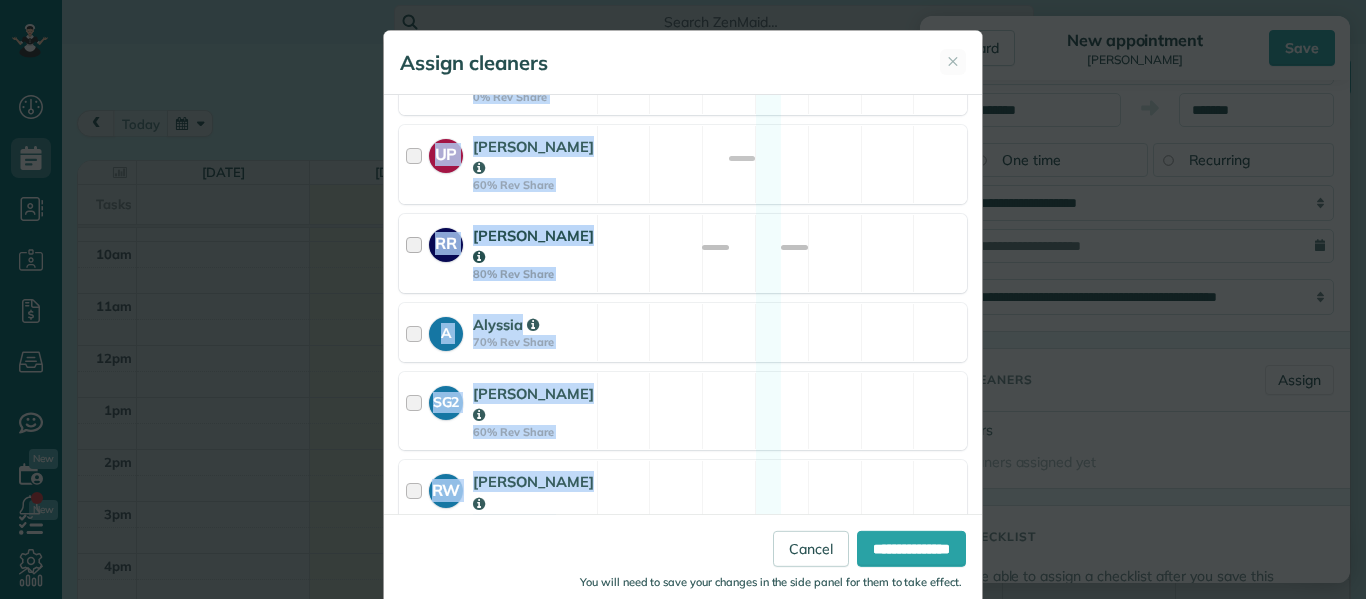 click at bounding box center [417, 253] 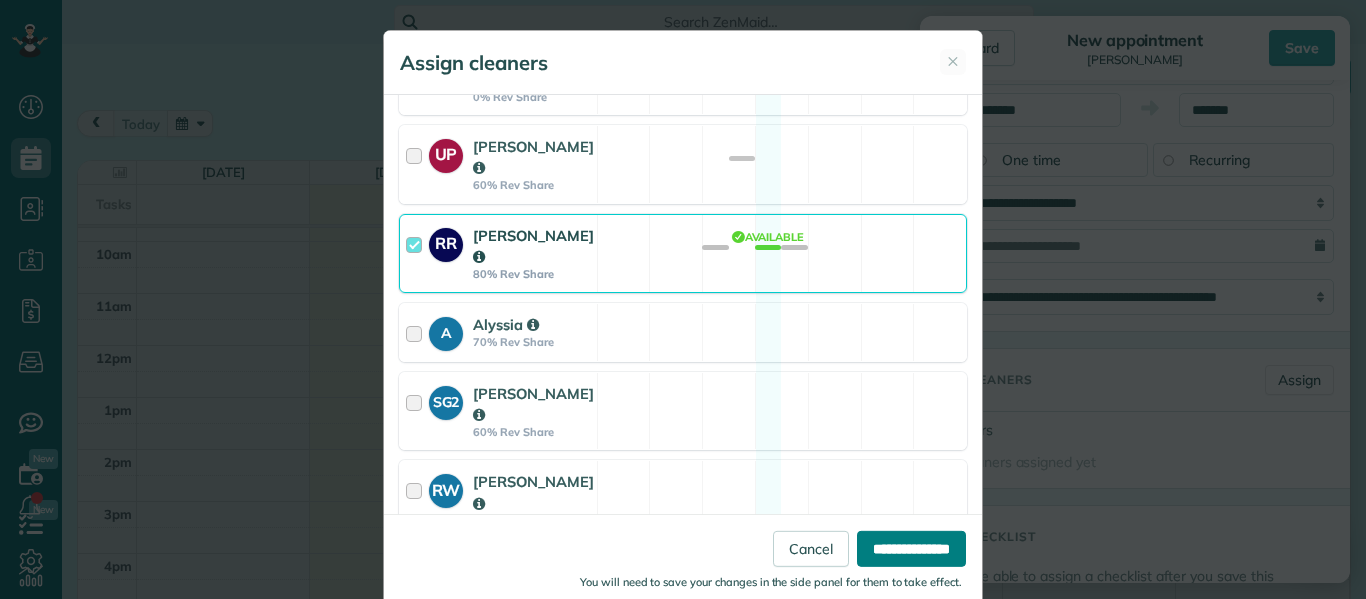 click on "**********" at bounding box center [911, 549] 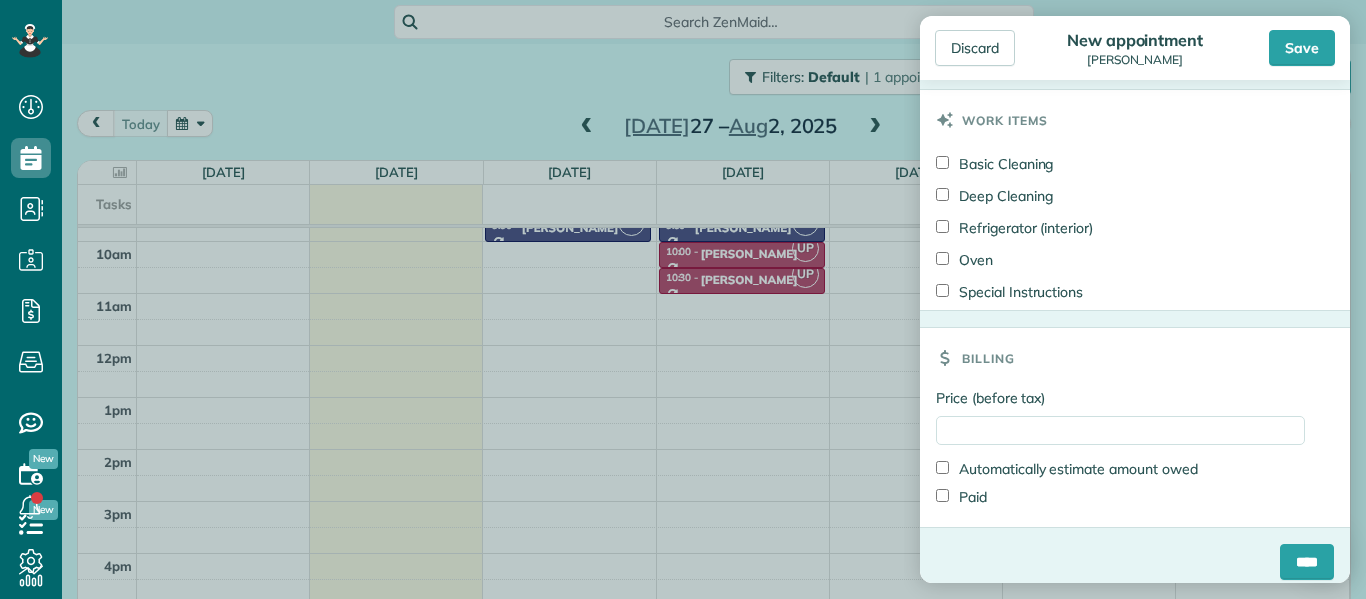 scroll, scrollTop: 1122, scrollLeft: 0, axis: vertical 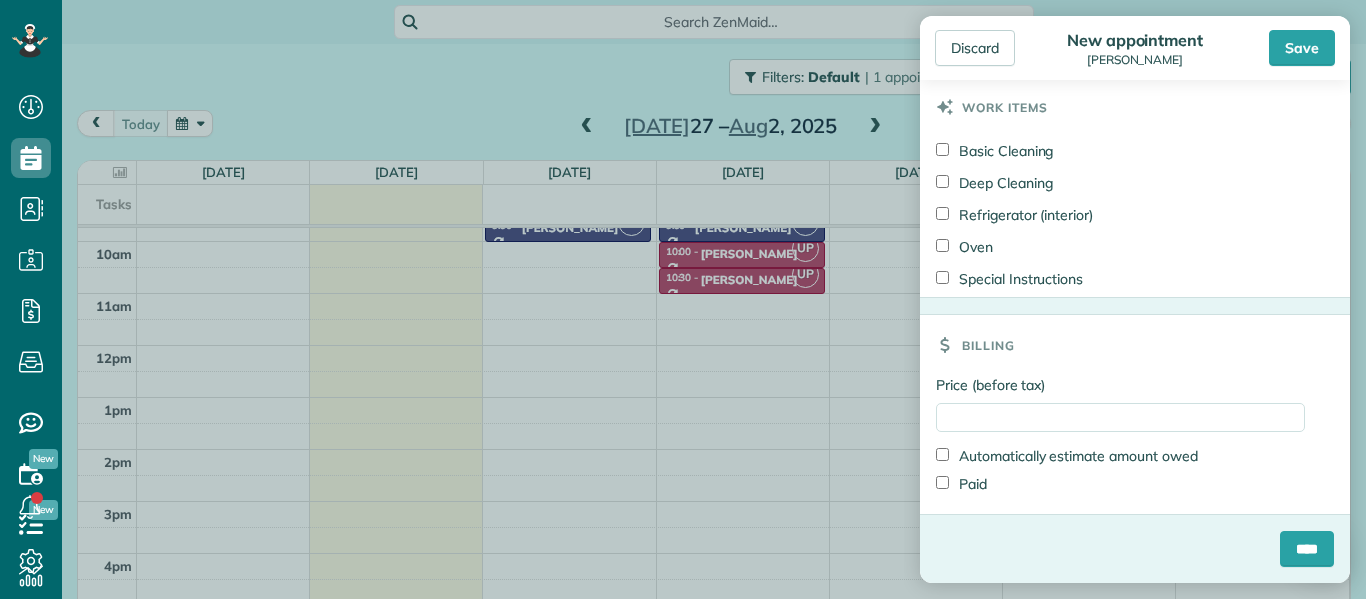 drag, startPoint x: 1241, startPoint y: 364, endPoint x: 1238, endPoint y: 546, distance: 182.02472 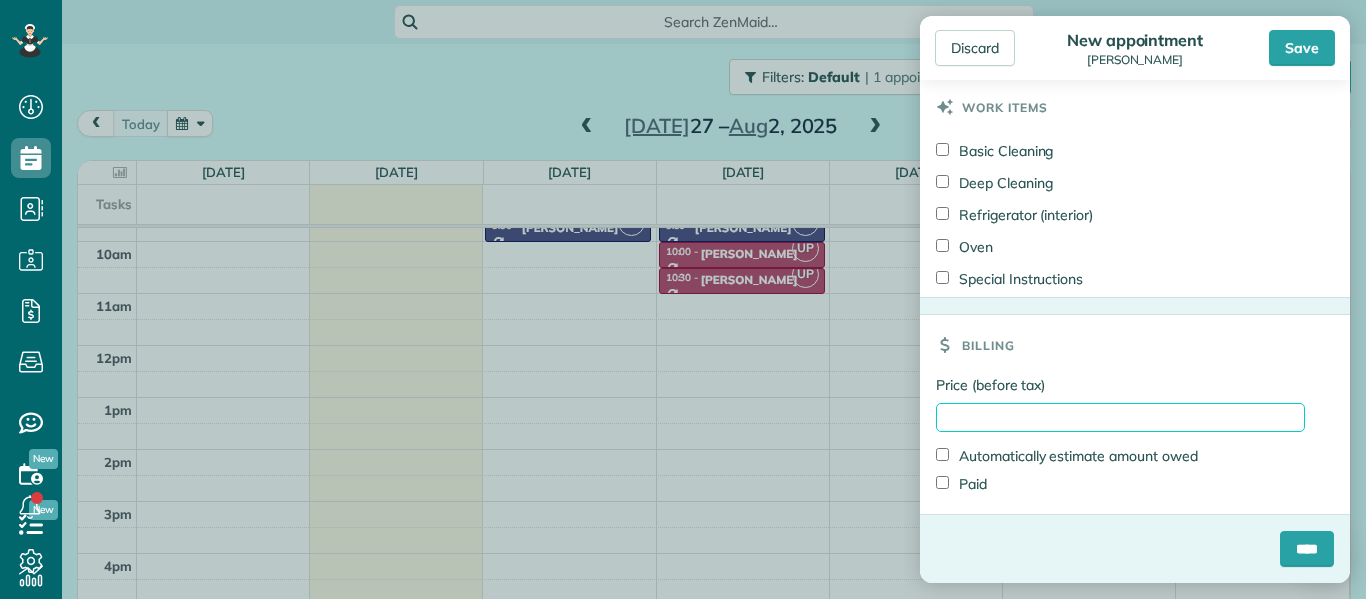 click on "Price (before tax)" at bounding box center [1120, 417] 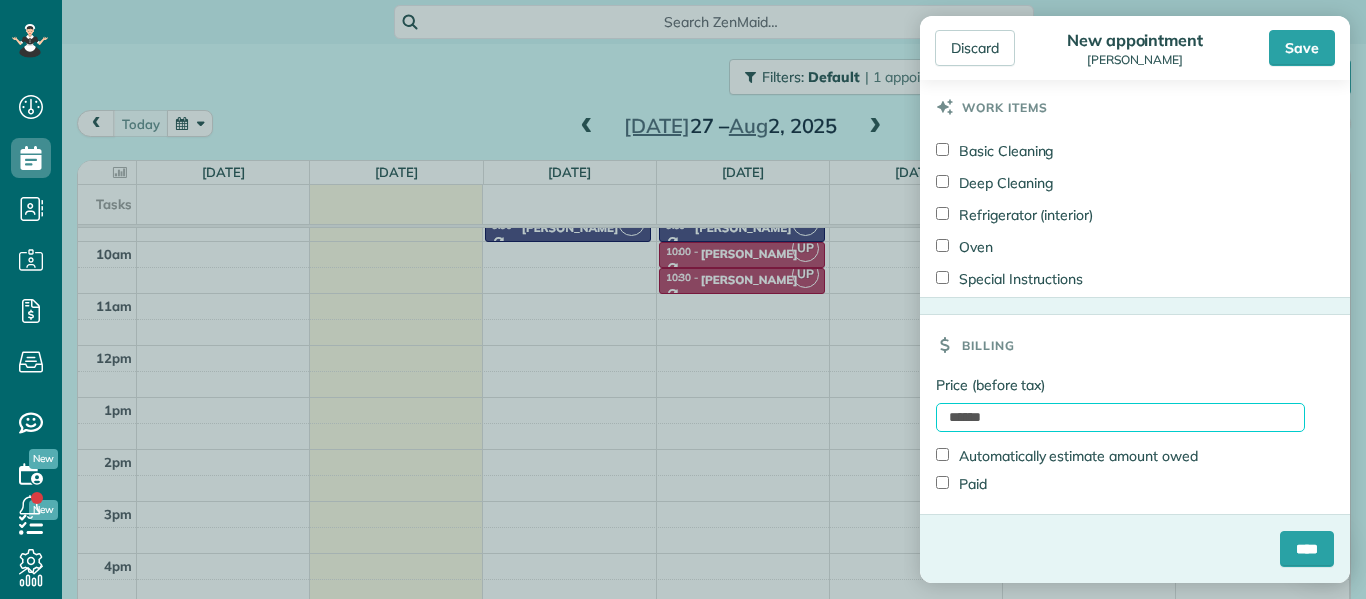type on "******" 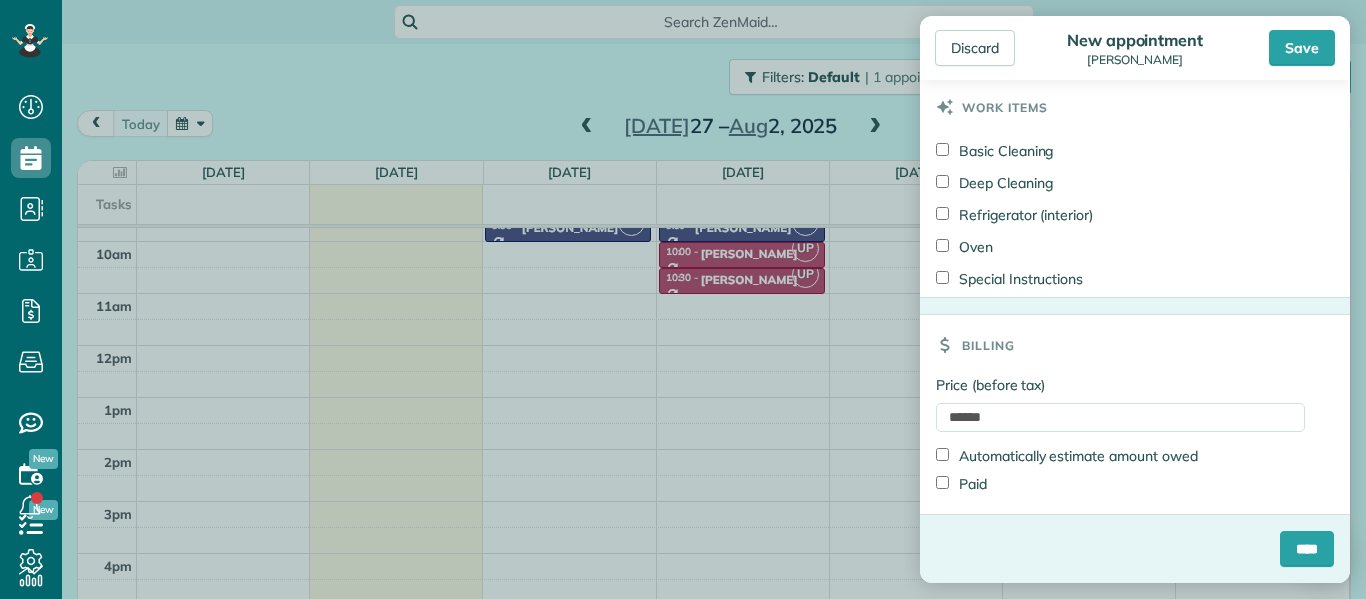 click on "Price (before tax)" at bounding box center (1120, 385) 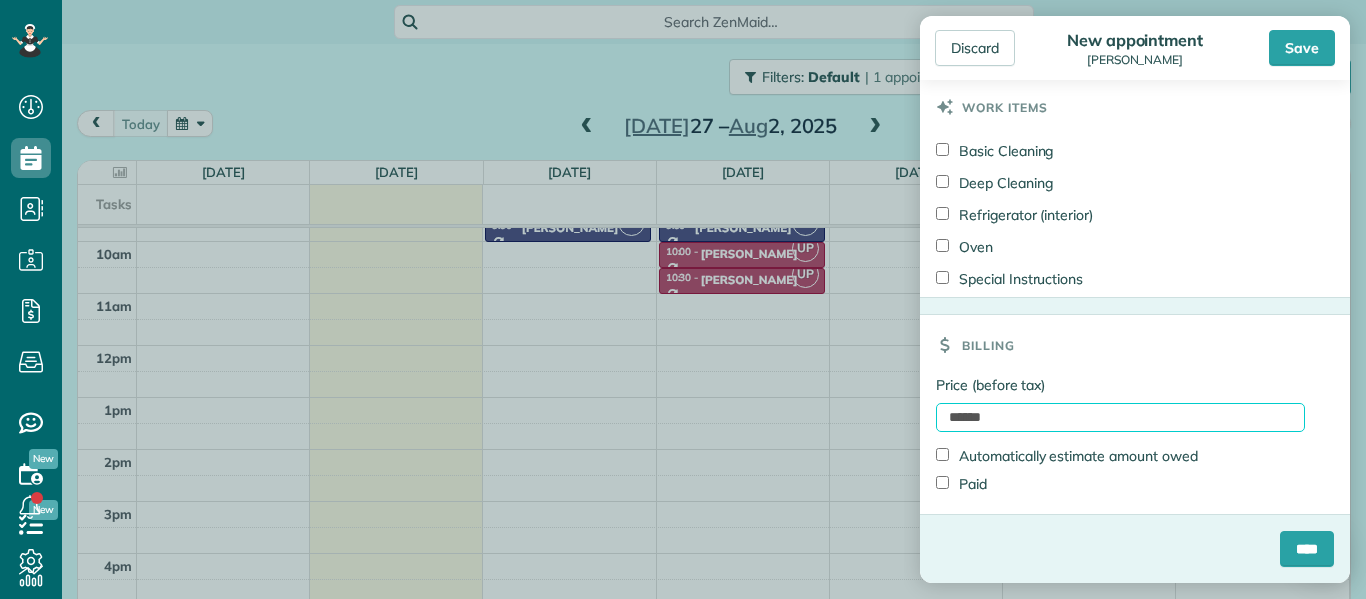 click on "******" at bounding box center (1120, 417) 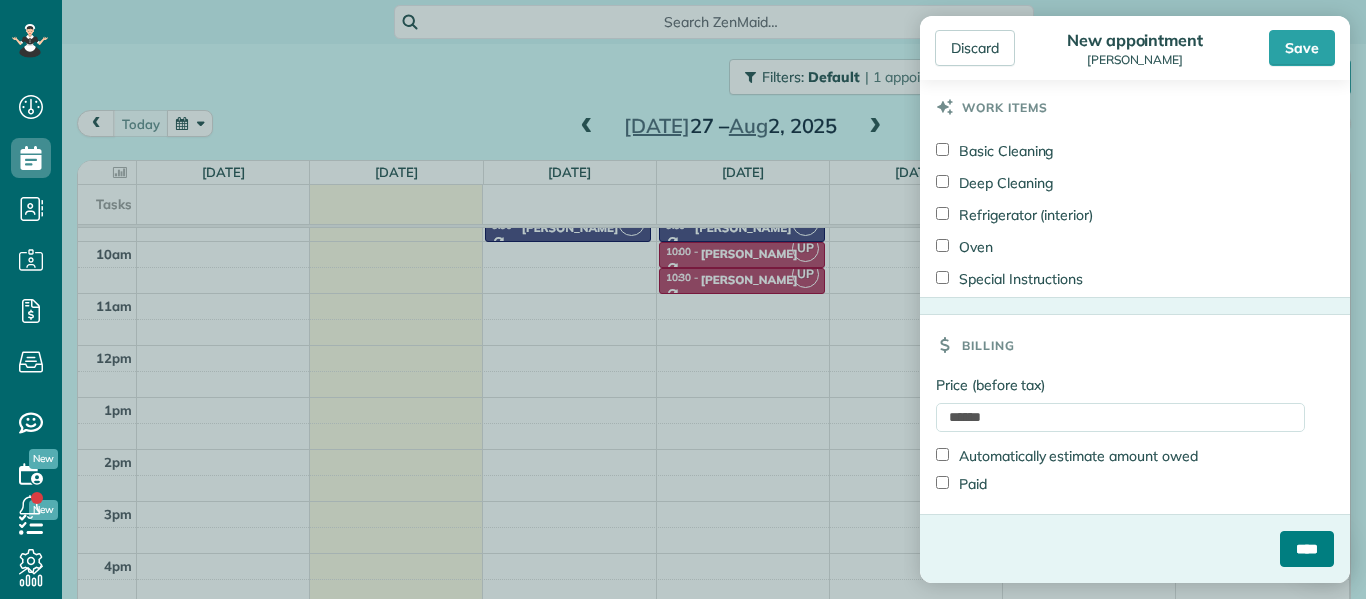 click on "****" at bounding box center (1307, 549) 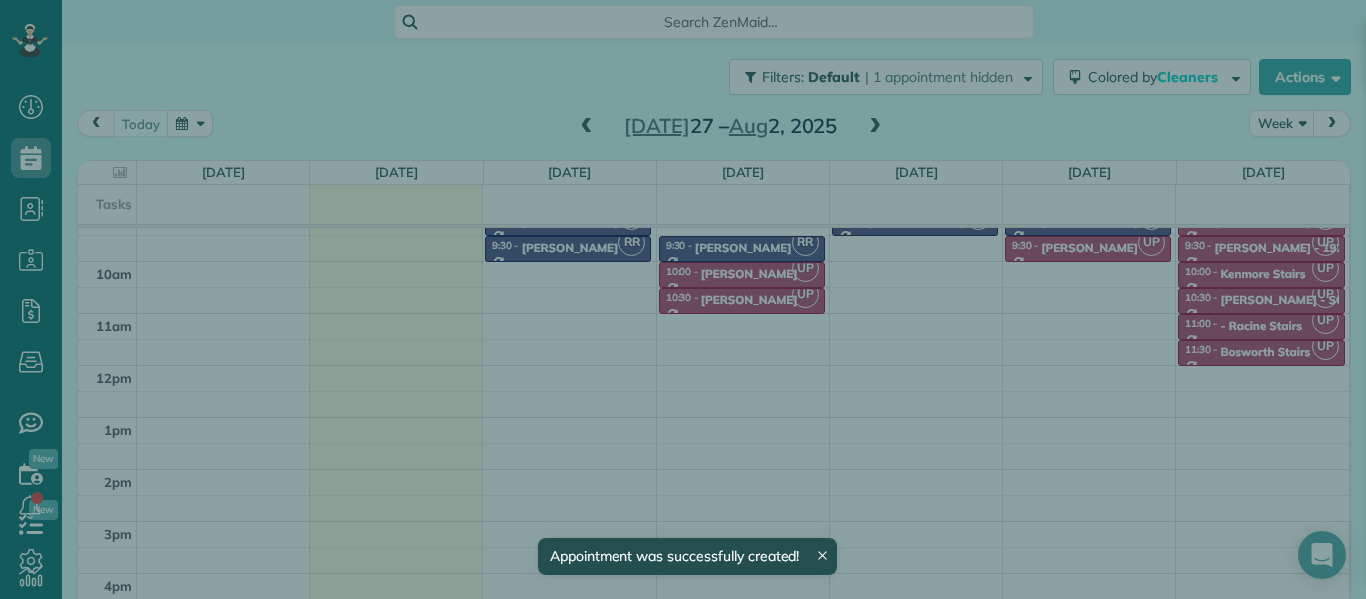 scroll, scrollTop: 70, scrollLeft: 0, axis: vertical 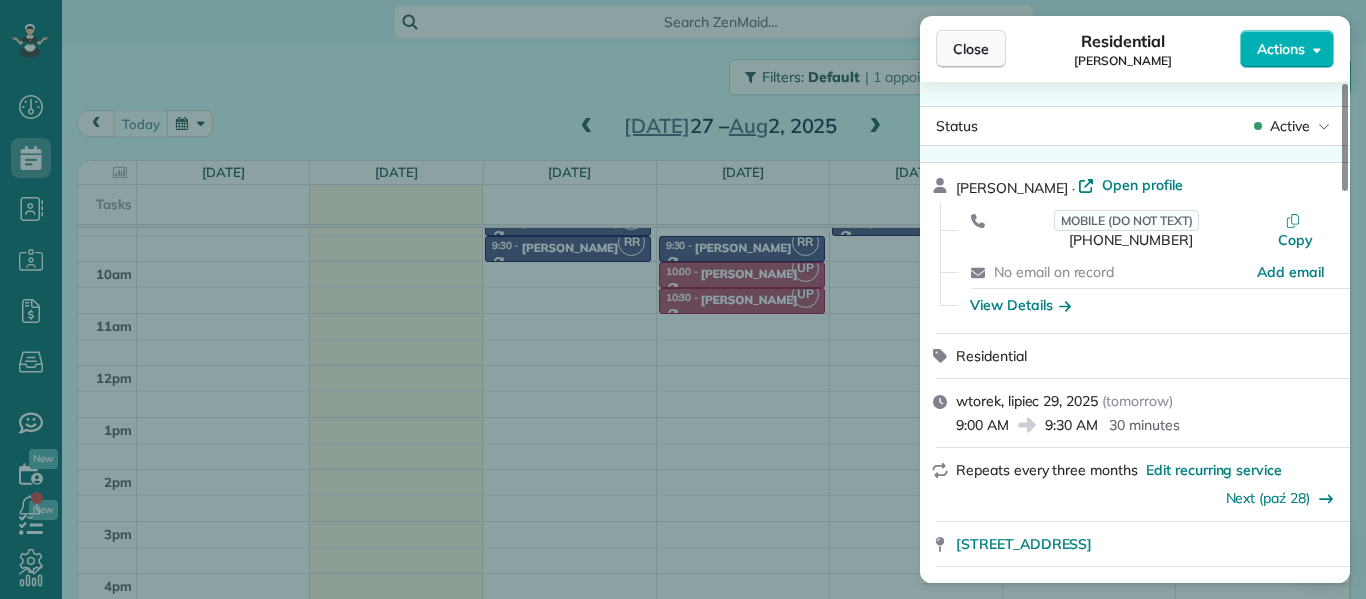 click on "Close" at bounding box center [971, 49] 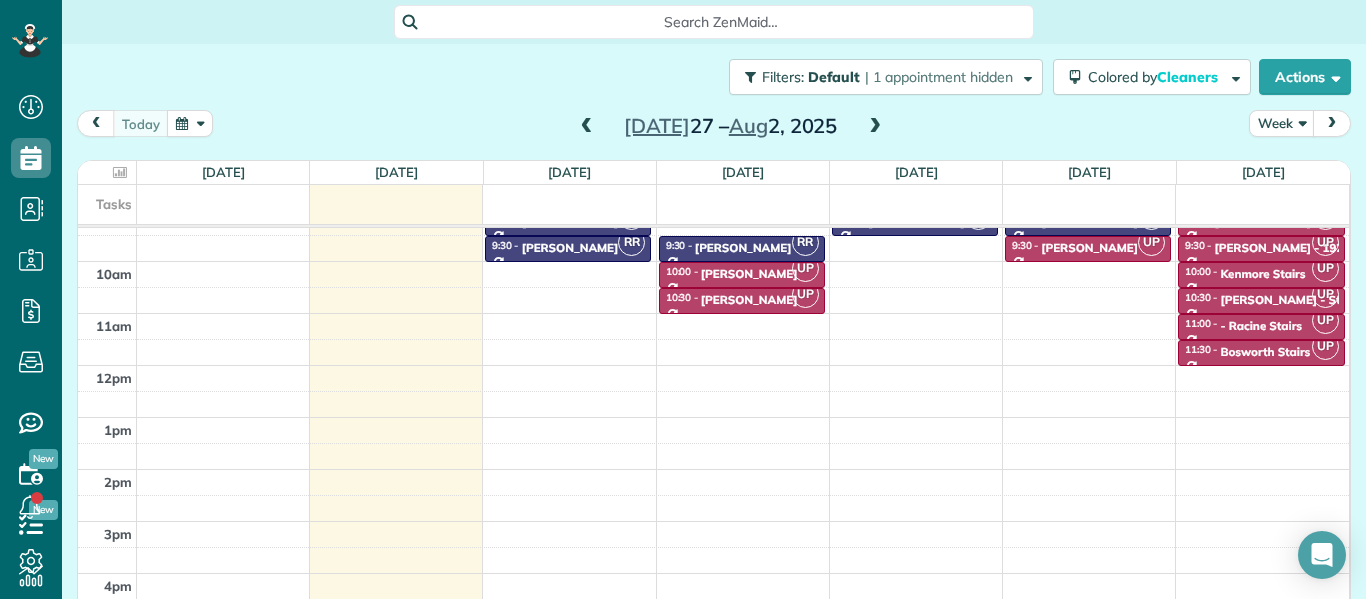 scroll, scrollTop: 0, scrollLeft: 0, axis: both 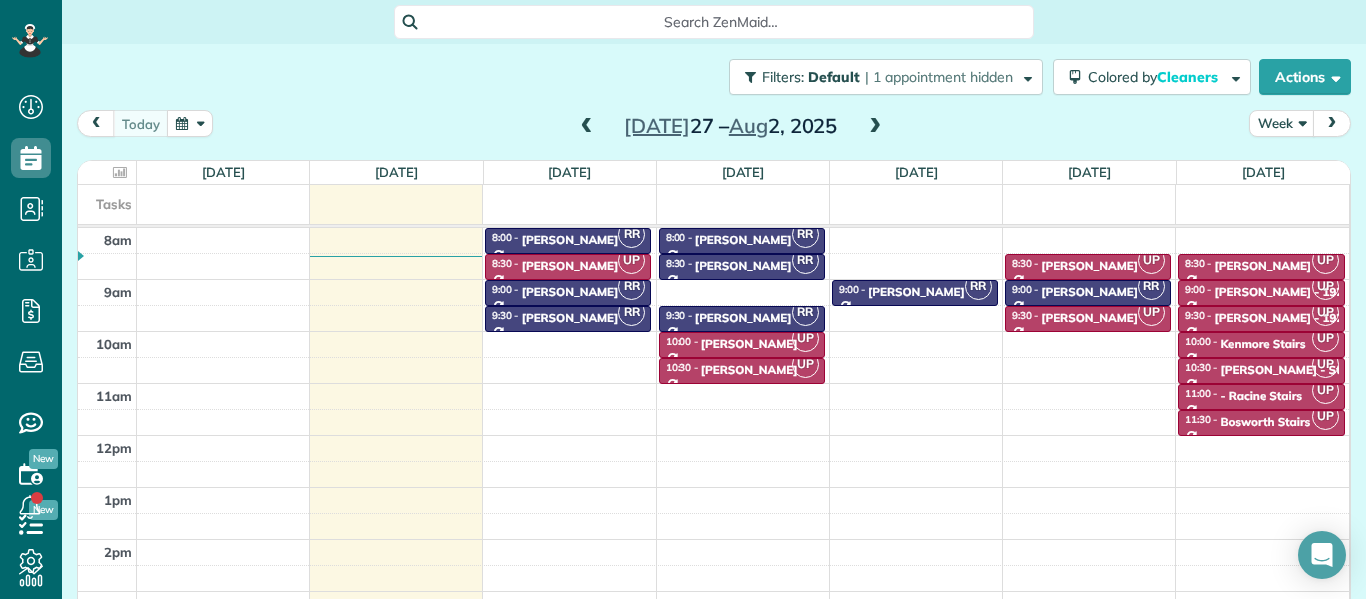 click at bounding box center (875, 127) 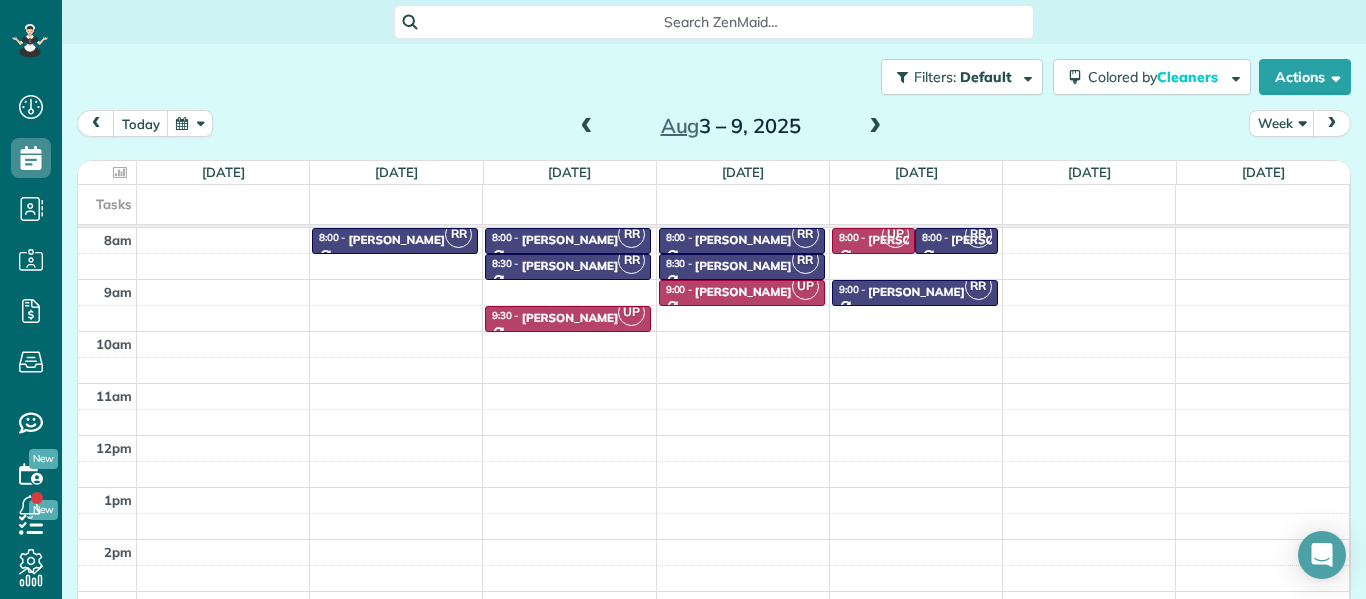 click at bounding box center (875, 127) 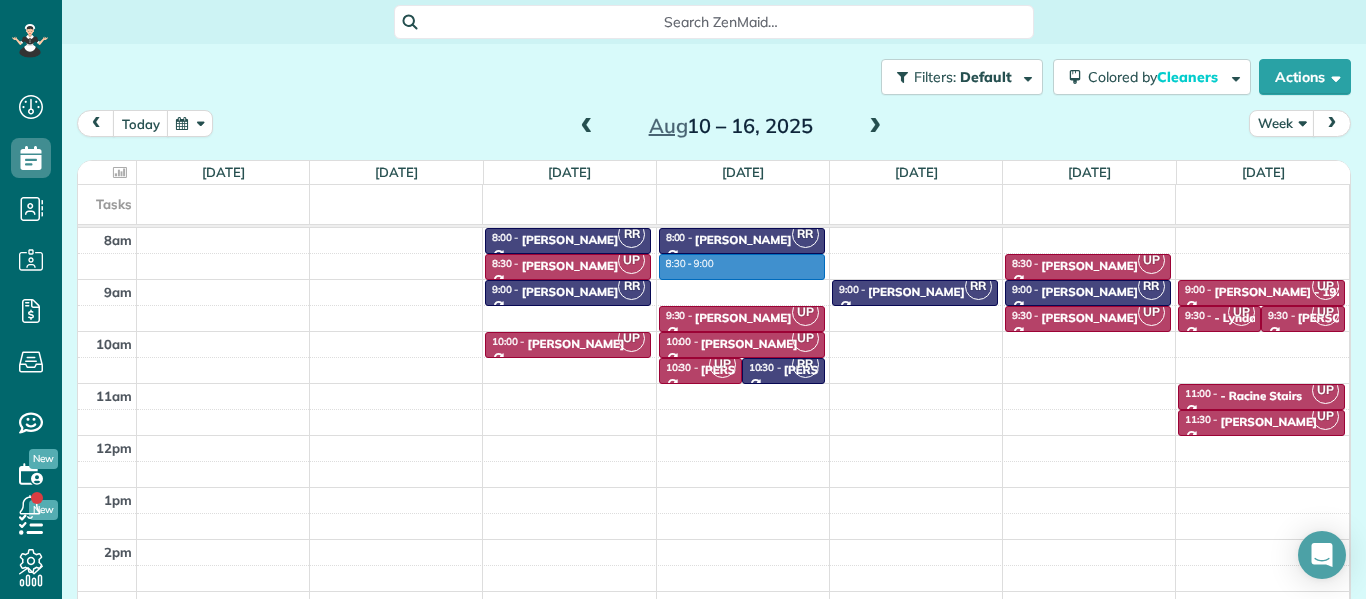 drag, startPoint x: 709, startPoint y: 259, endPoint x: 711, endPoint y: 276, distance: 17.117243 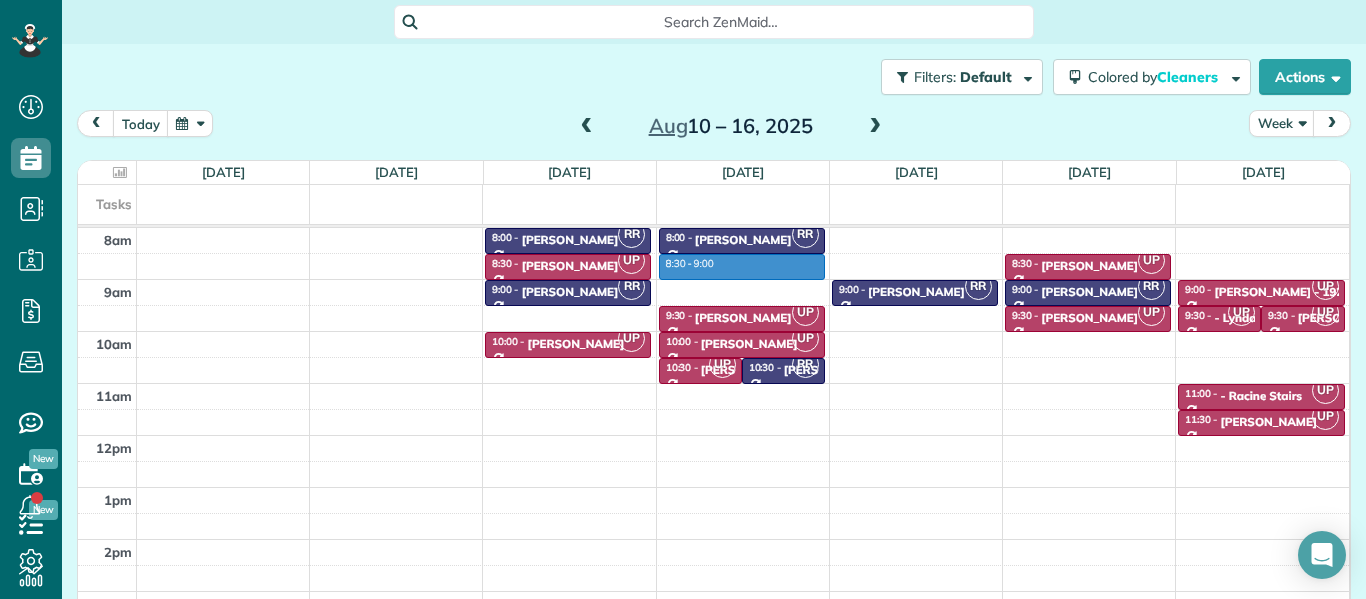 click on "8am 9am 10am 11am 12pm 1pm 2pm 3pm 4pm RR 8:00 - 8:30 Andrew Shapiro (860) 912-7839 5442 North Lotus Avenue Chicago, IL 60630 UP 8:30 - 9:00 Ian Helmuth (816) 728-2364 1429 North Wells Street #404 Chicago, IL 60610 RR 9:00 - 9:30 Anthony Taylor (312) 608-9550 1260 N. Dearborn #1215 Chicago, IL 60610 UP 10:00 - 10:30 Sarah McMillin (847) 533-9358 4600 North Marine Drive #1215 Chicago, IL 60640 8:30 - 9:00 RR 8:00 - 8:30 Joe Capra (773) 870-2227 1550 N. Bell St #3A Chicago, IL 60622 UP 9:30 - 10:00 Gabriel Sheridan (773) 407-9749 1835 West Ohio Street Chicago, IL 60622 UP 10:00 - 10:30 Ri Prasad (773) 724-9130 1340 North Wolcott Avenue #3 Chicago, IL 60622 UP 10:30 - 11:00 Adelle Seymour (248) 505-4464 6700 North Sheridan Road #1S Chicago, IL 60626 RR 10:30 - 11:00 Ben Jacobson (224) 558-8474 1013 North Cleveland Avenue #4 Chicago, IL 60610 RR 9:00 - 9:30 Jennifer Bolin (847) 989-5189 837 West Dakin Street #1 Chicago, IL 60613 UP 8:30 - 9:00 Jen Lombardo (443) 454-3211 4229 North Kenmore Avenue #2S RR UP UP UP" at bounding box center (713, 461) 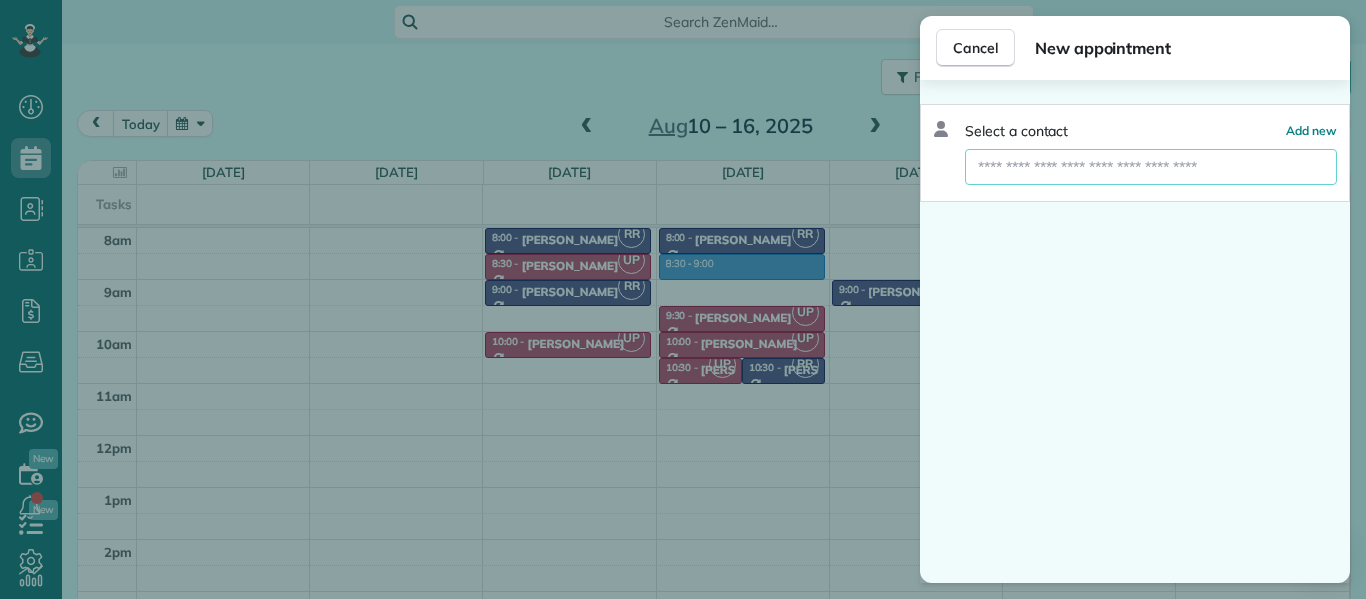 click at bounding box center [1151, 167] 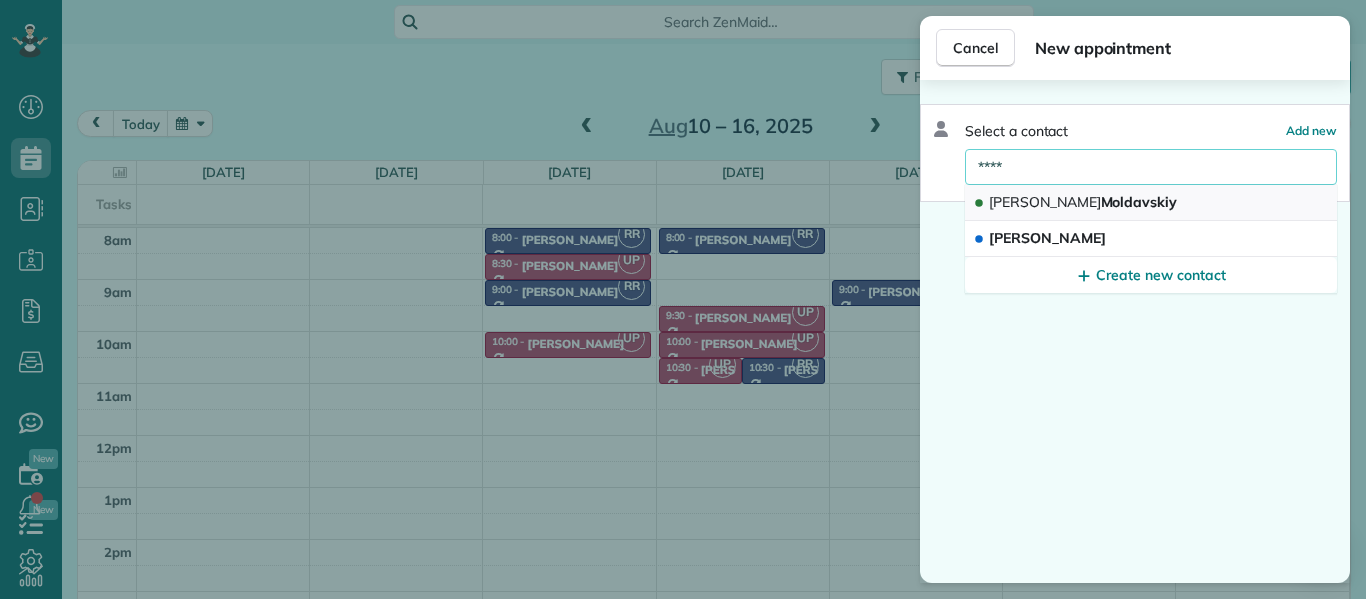 type on "****" 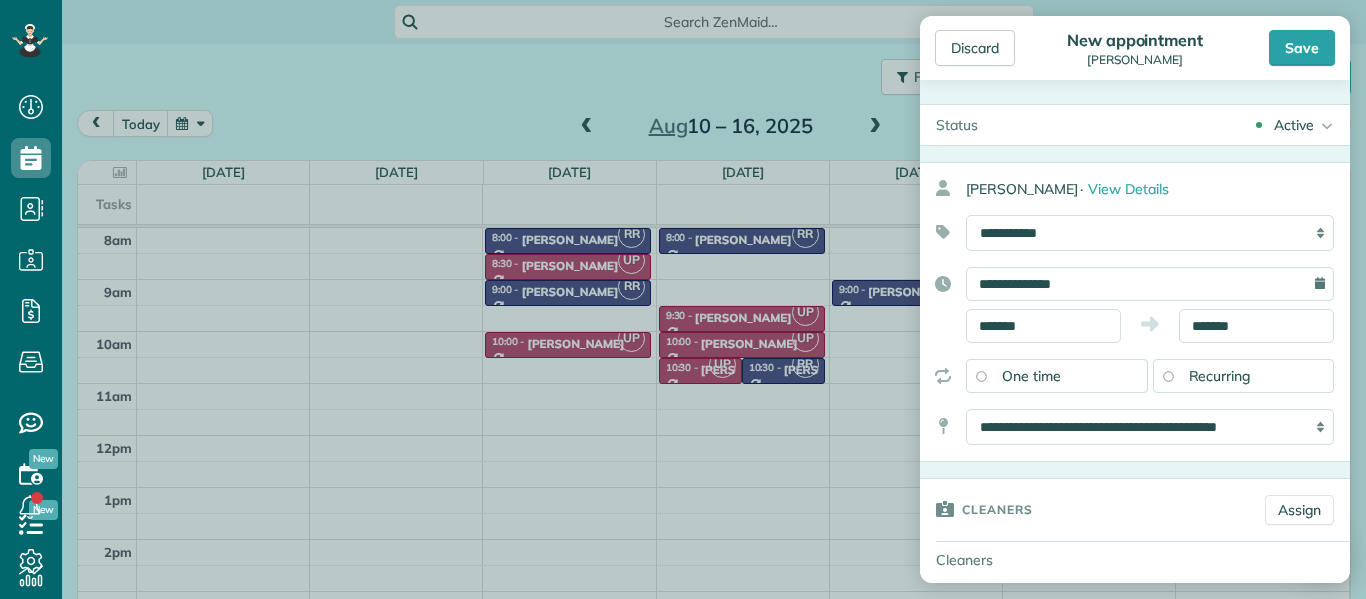 click on "Recurring" at bounding box center (1220, 376) 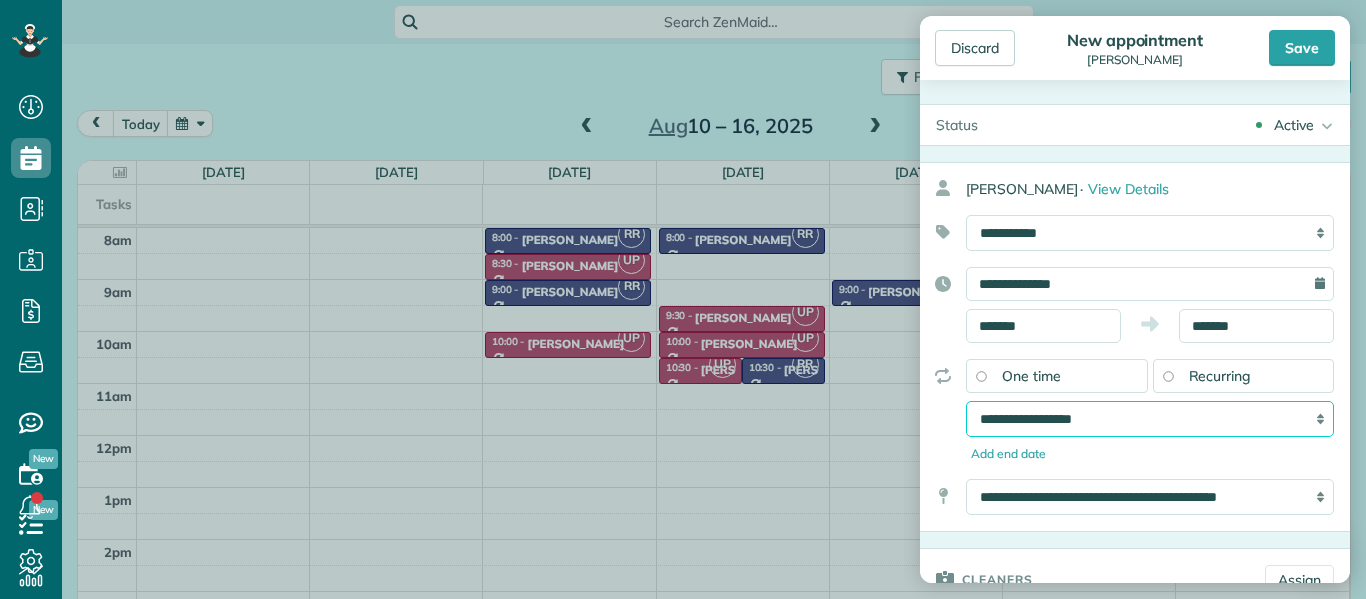 click on "**********" at bounding box center [1150, 419] 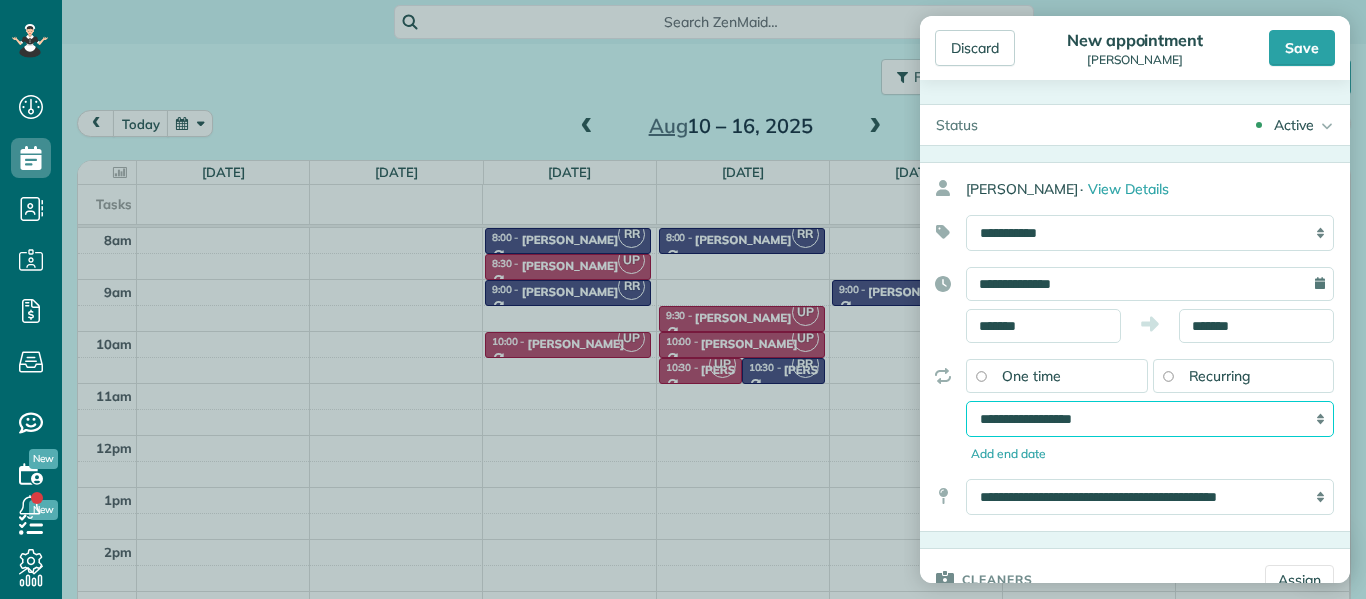 select on "**********" 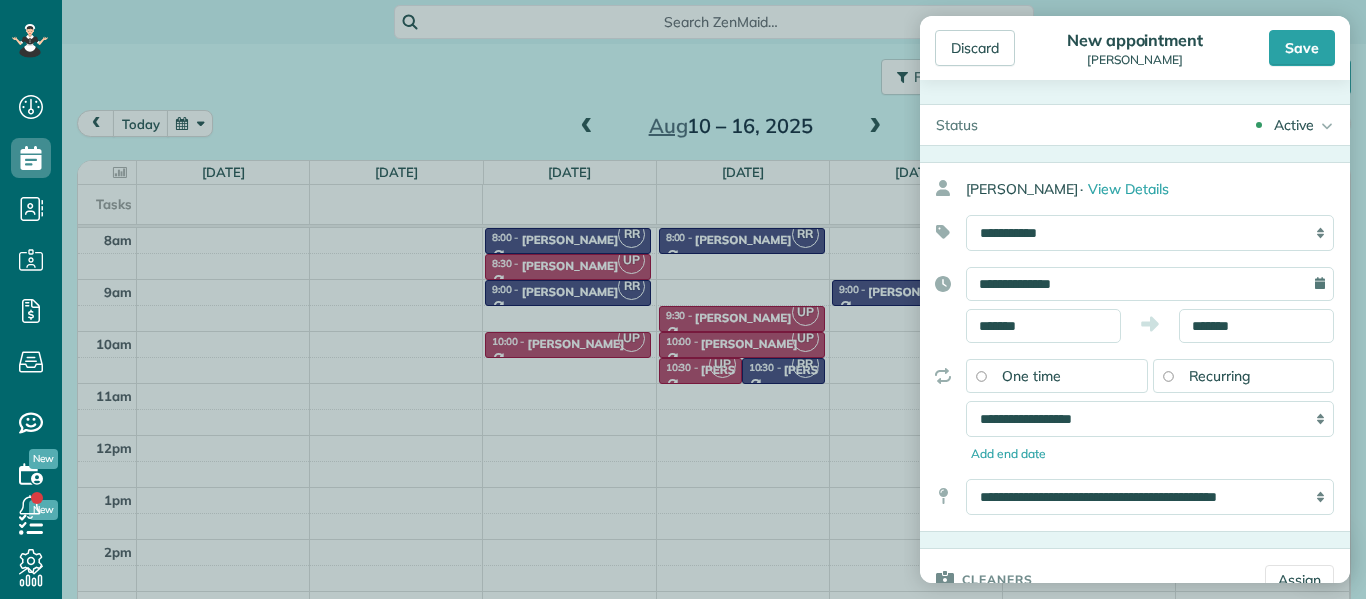 click on "**********" at bounding box center (1135, 411) 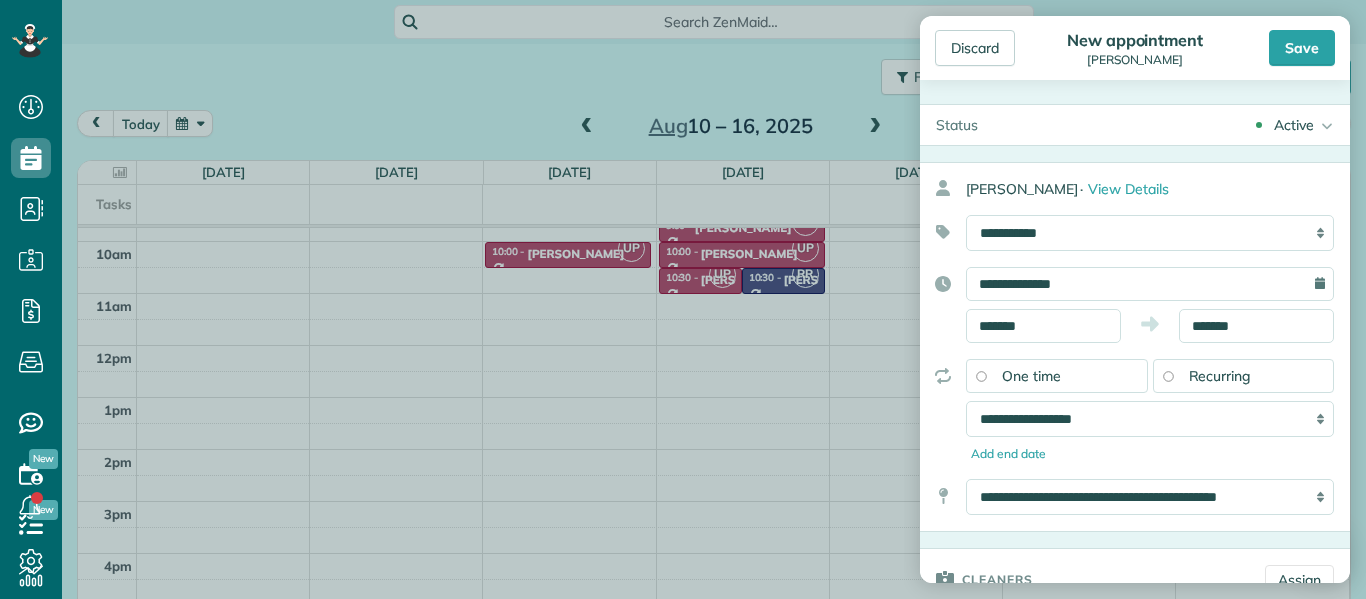click on "**********" at bounding box center (1135, 411) 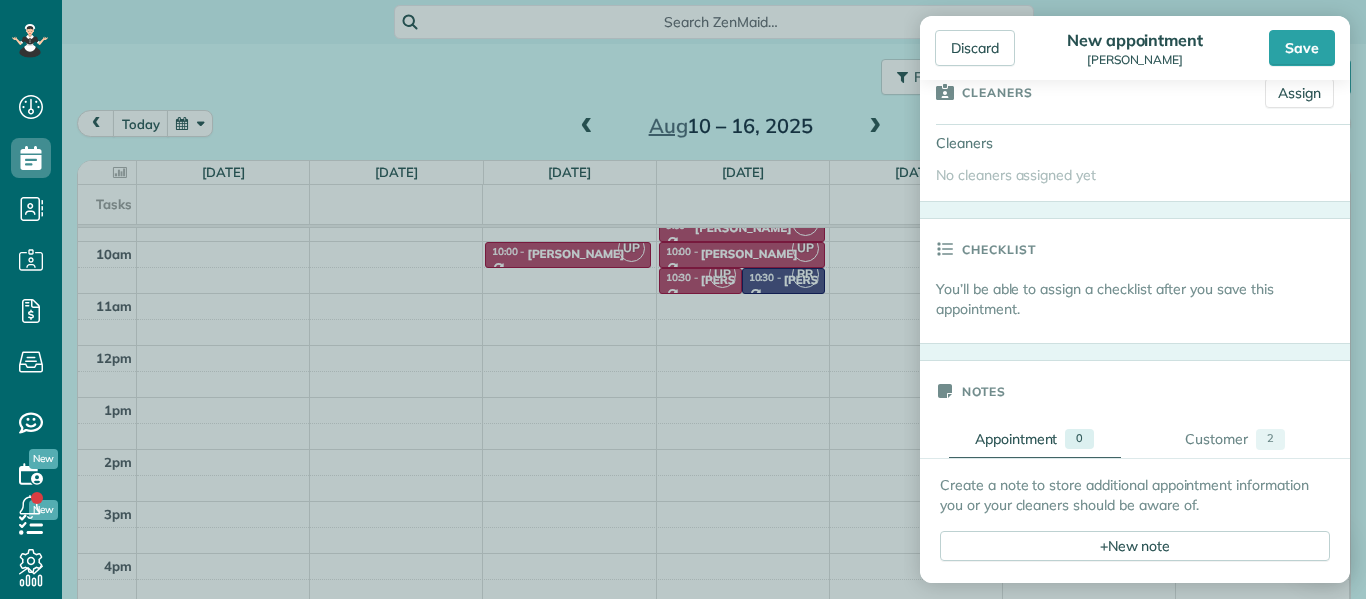 scroll, scrollTop: 479, scrollLeft: 0, axis: vertical 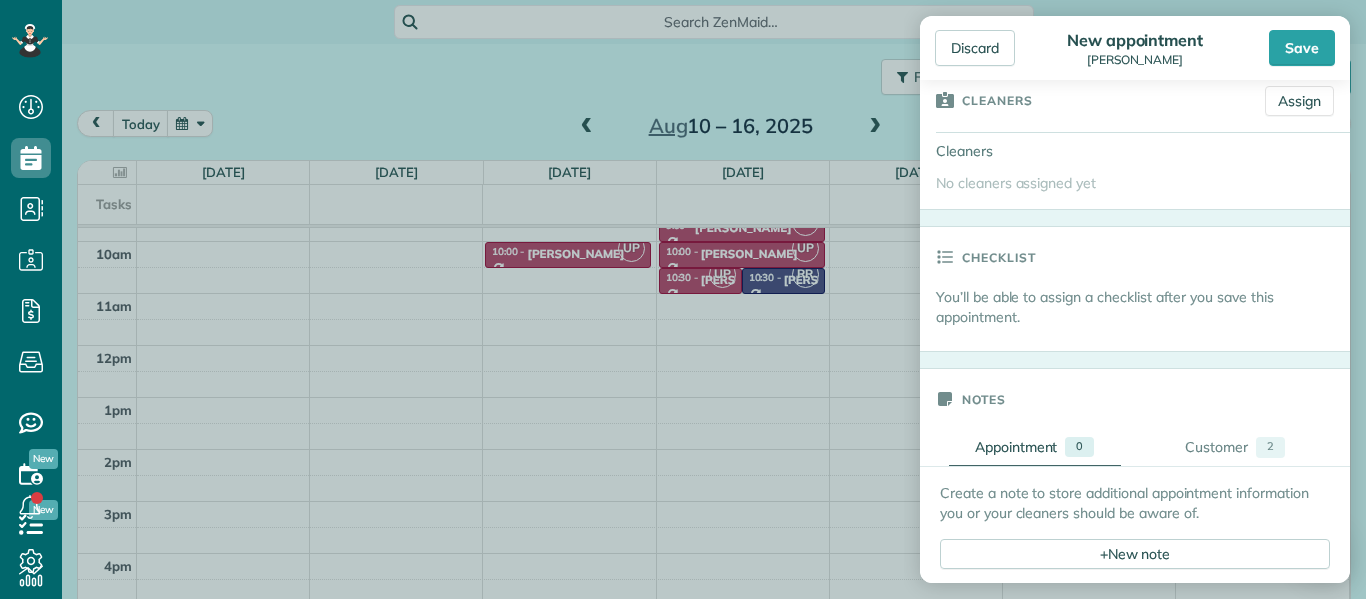 drag, startPoint x: 944, startPoint y: 391, endPoint x: 995, endPoint y: 112, distance: 283.623 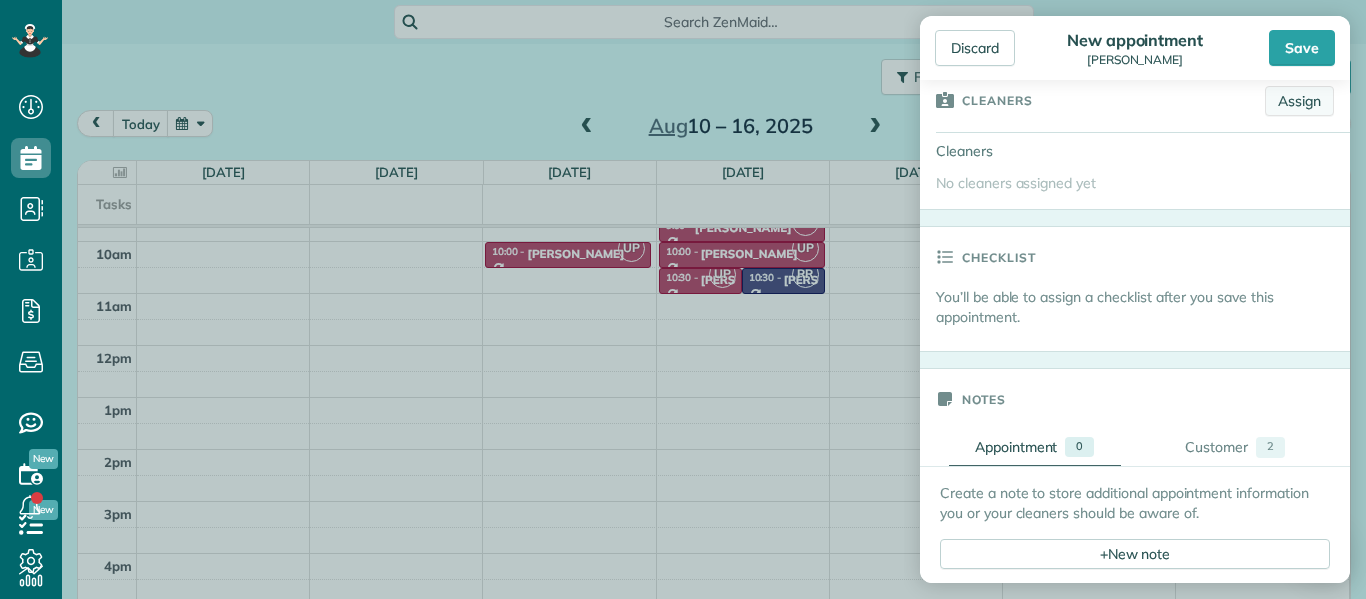 click on "Assign" at bounding box center [1299, 101] 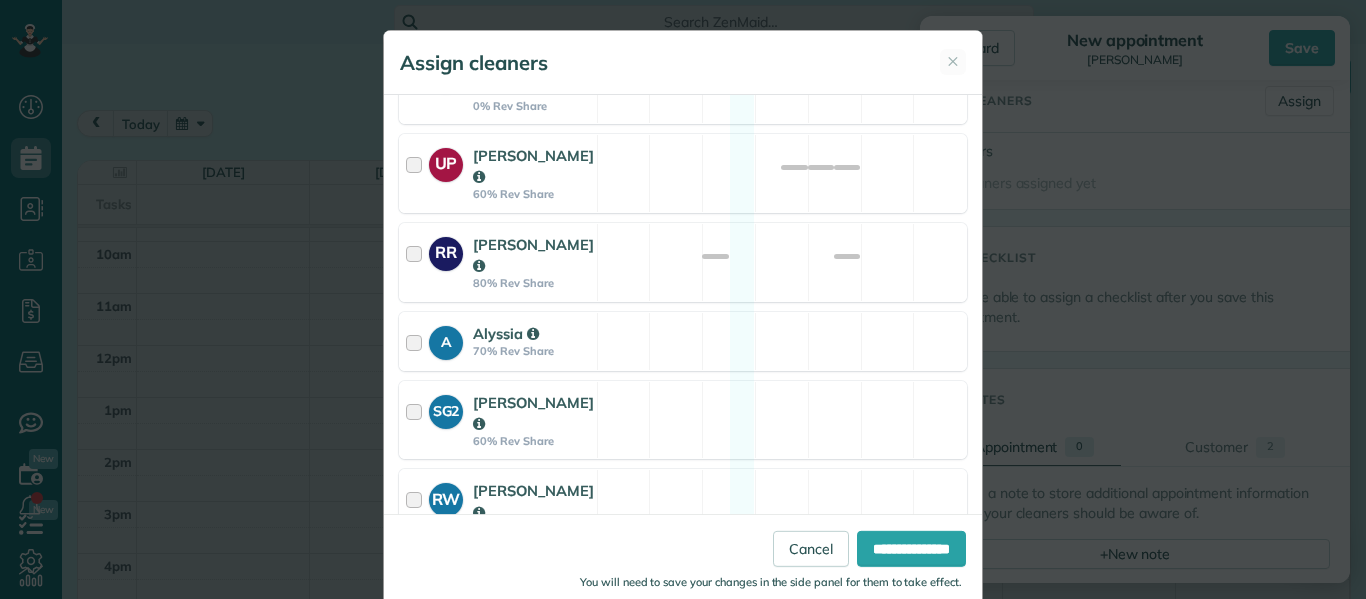 scroll, scrollTop: 311, scrollLeft: 0, axis: vertical 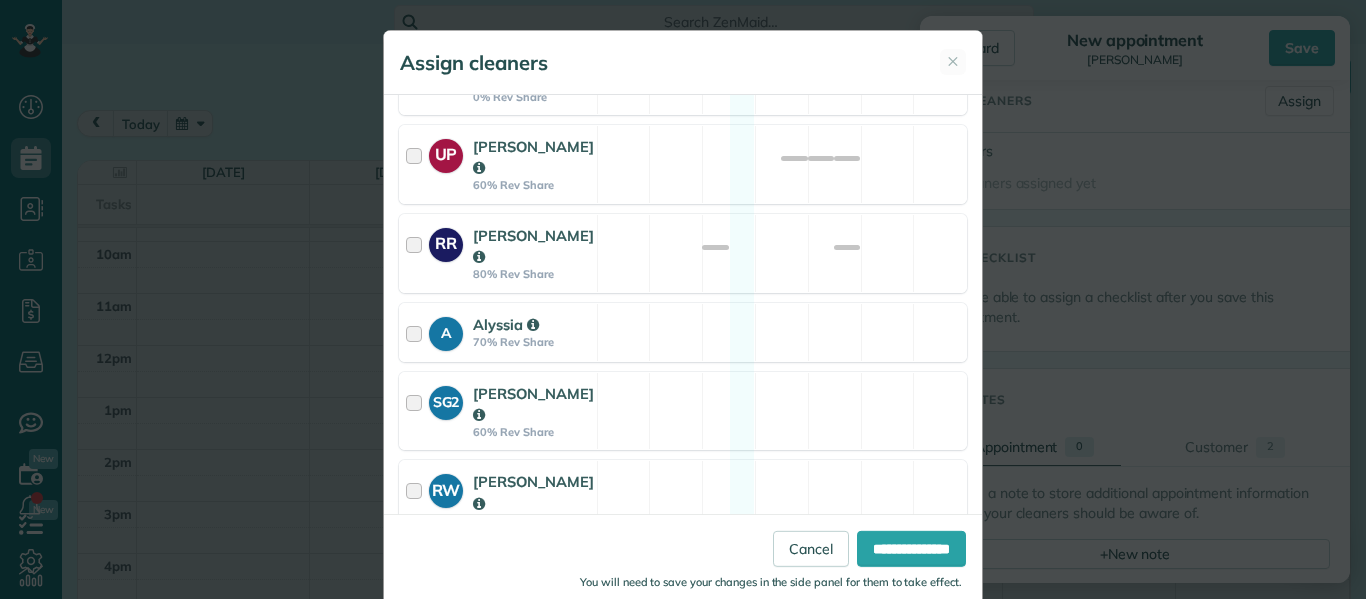 drag, startPoint x: 482, startPoint y: 324, endPoint x: 525, endPoint y: 515, distance: 195.78049 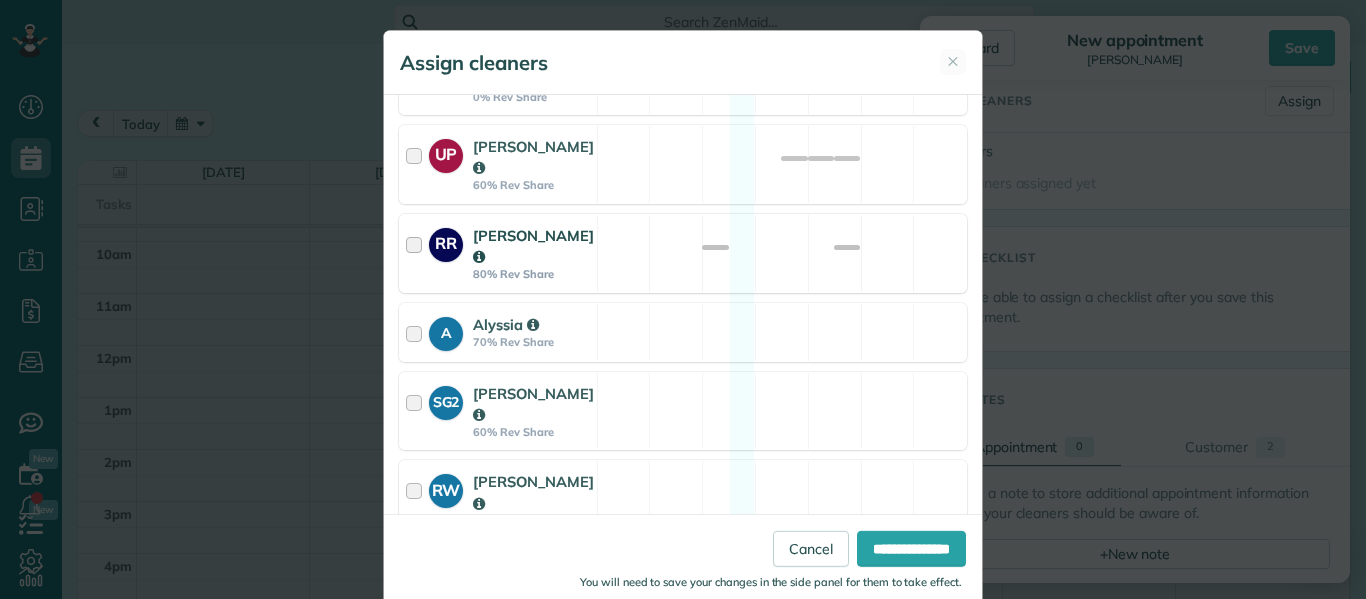 click at bounding box center (417, 253) 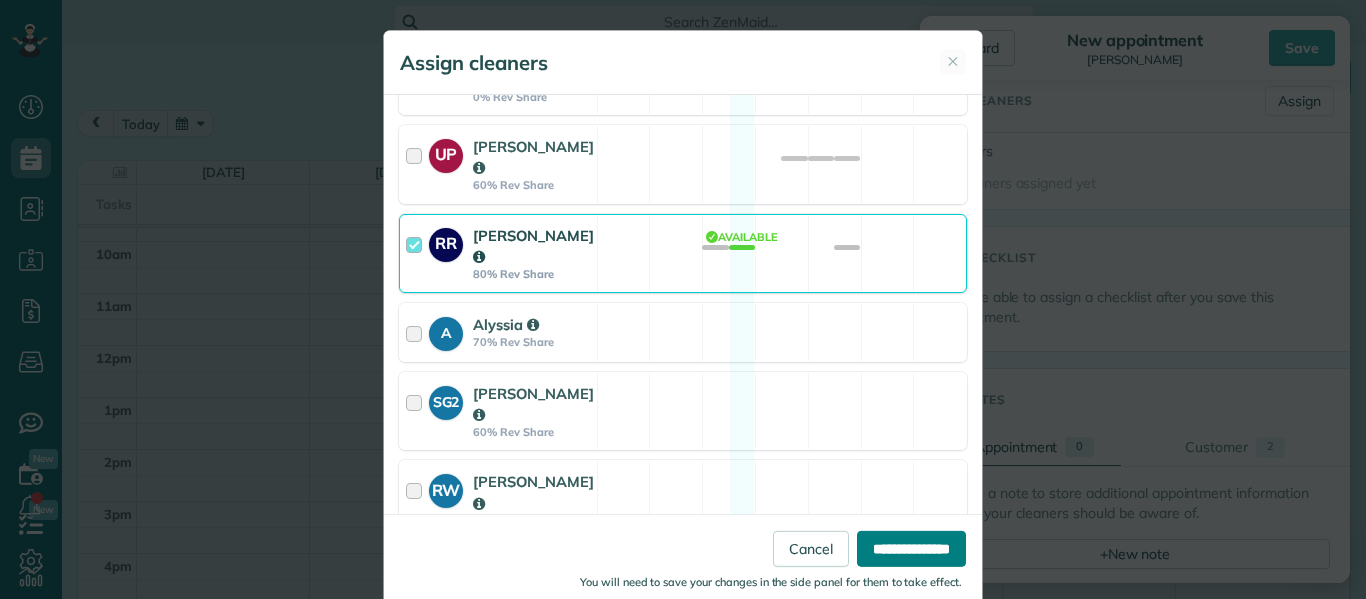 click on "**********" at bounding box center [911, 549] 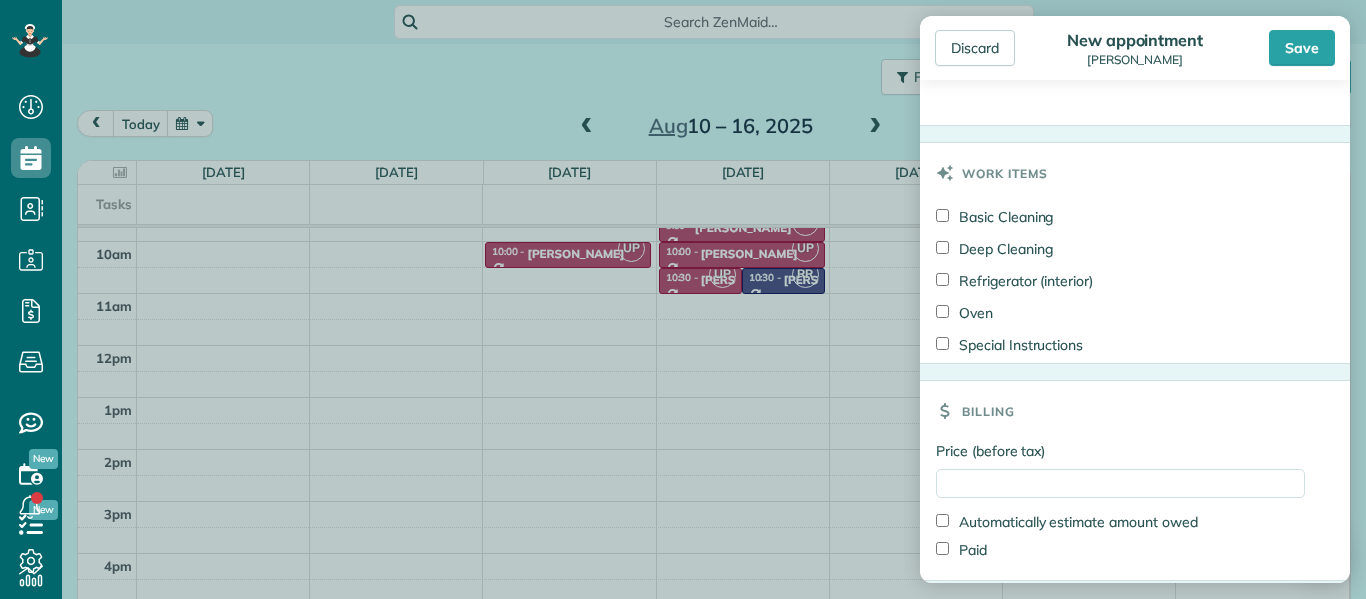 drag, startPoint x: 1058, startPoint y: 265, endPoint x: 1101, endPoint y: 569, distance: 307.02606 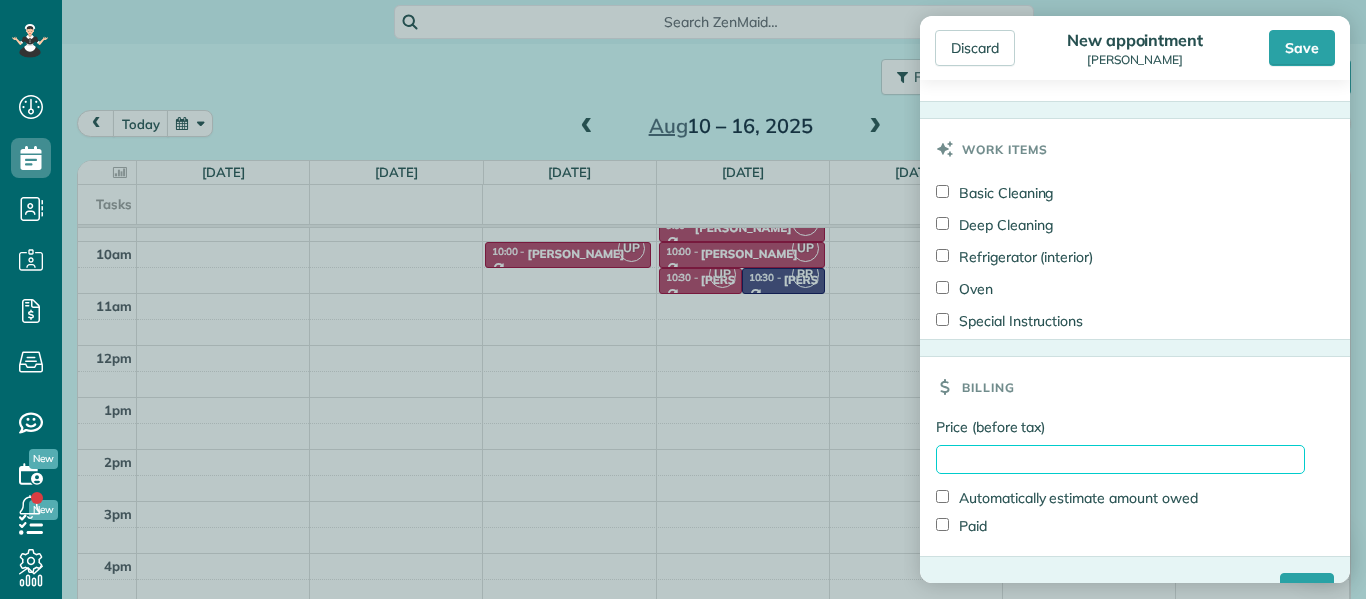 scroll, scrollTop: 1106, scrollLeft: 0, axis: vertical 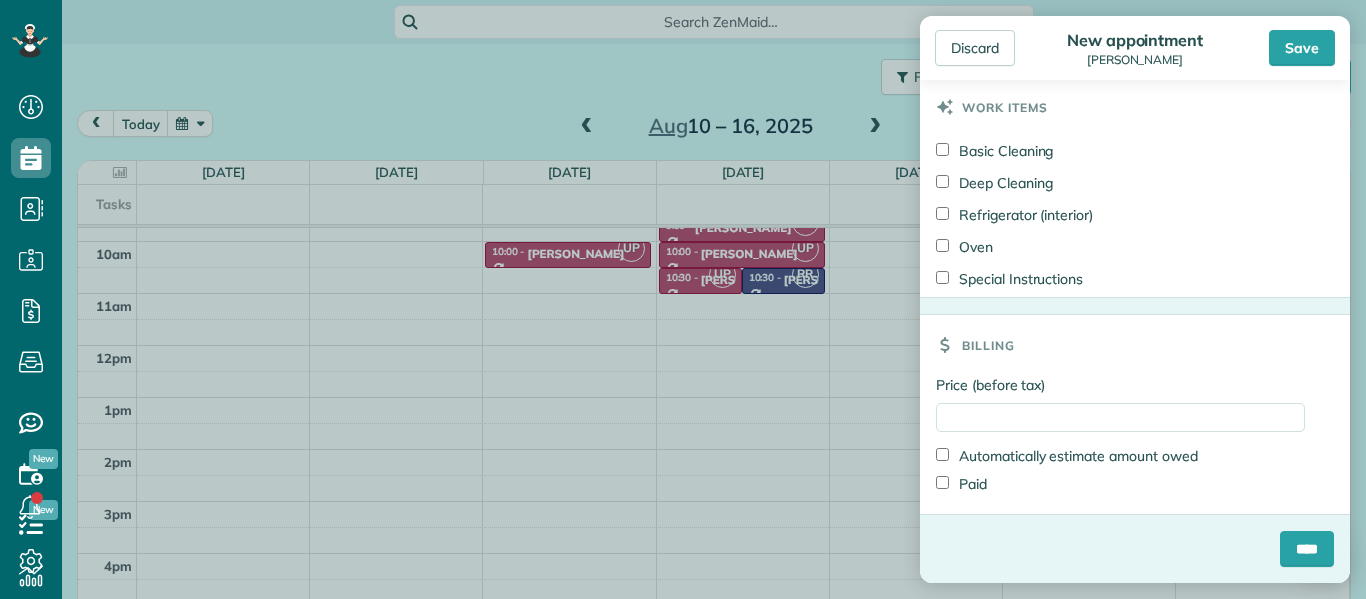 click on "Paid" at bounding box center [1120, 484] 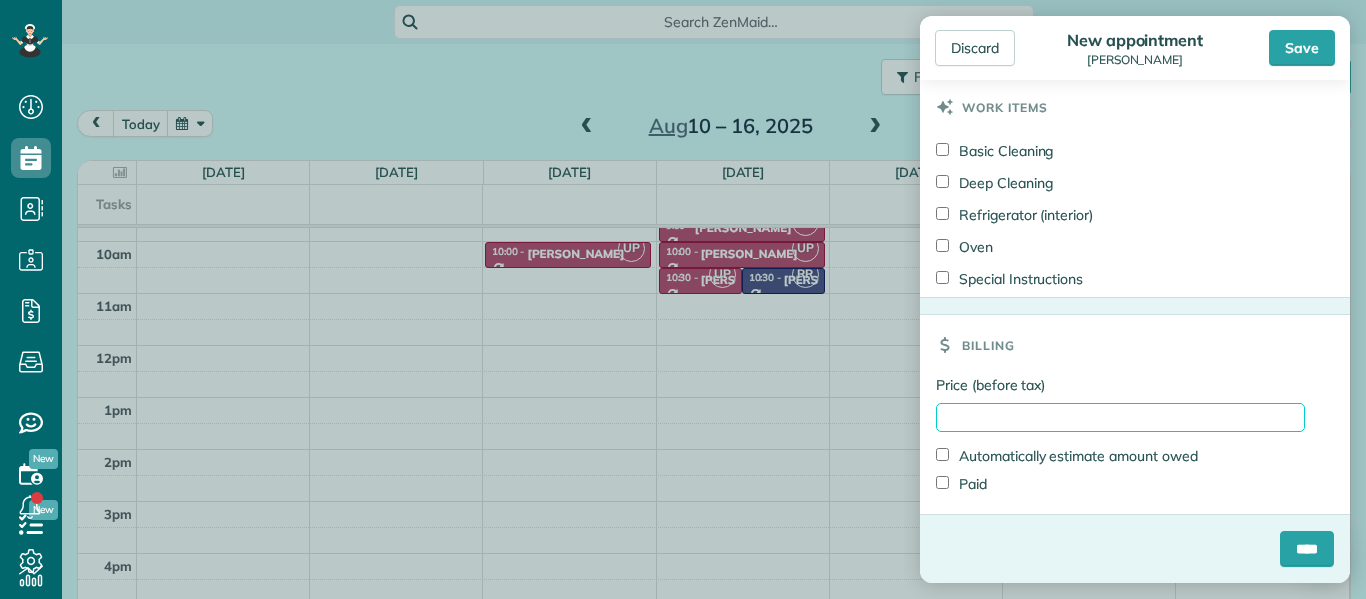 click on "Price (before tax)" at bounding box center [1120, 417] 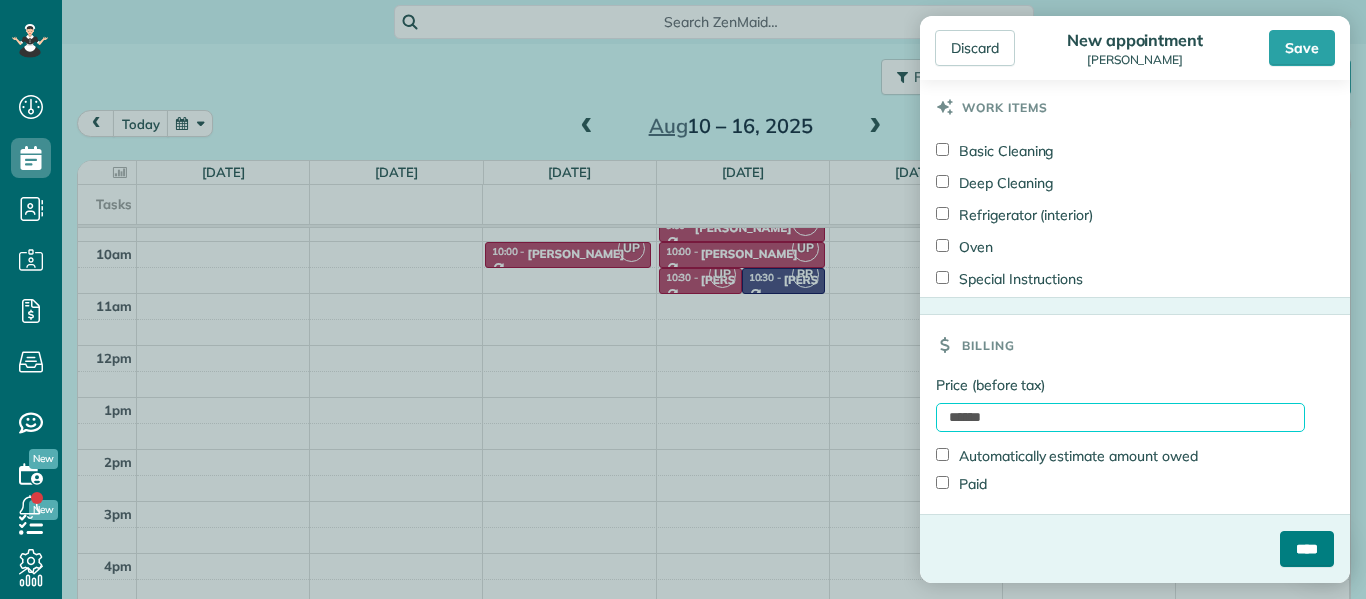 type on "******" 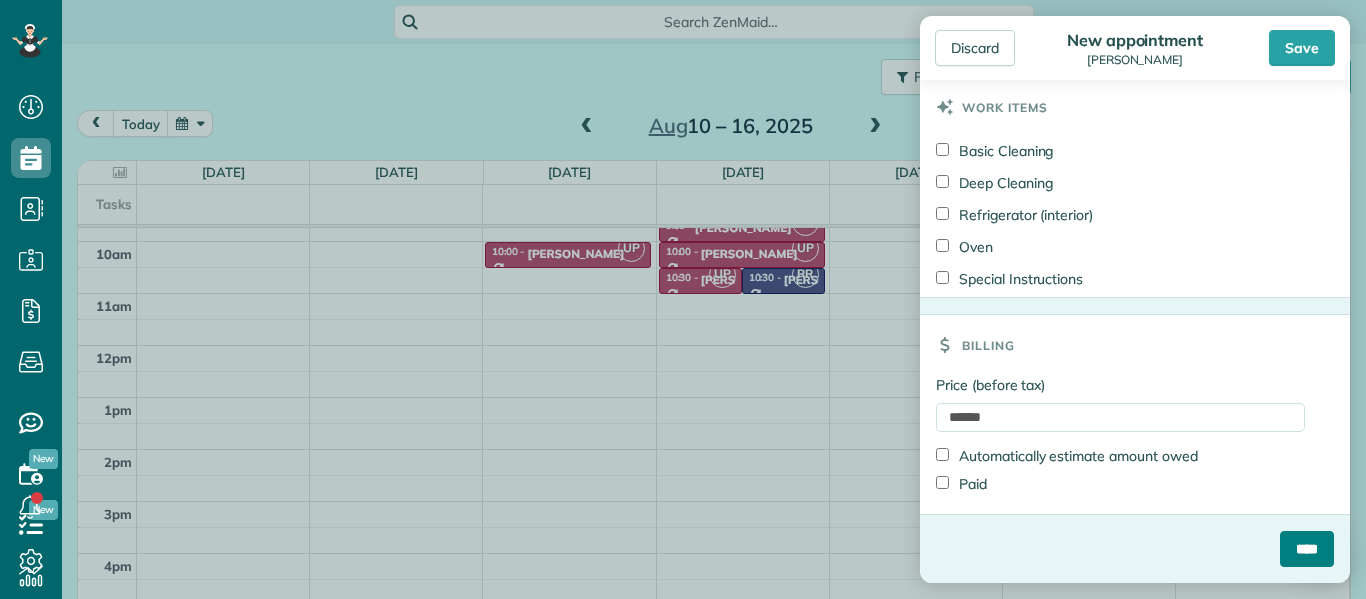 click on "****" at bounding box center [1307, 549] 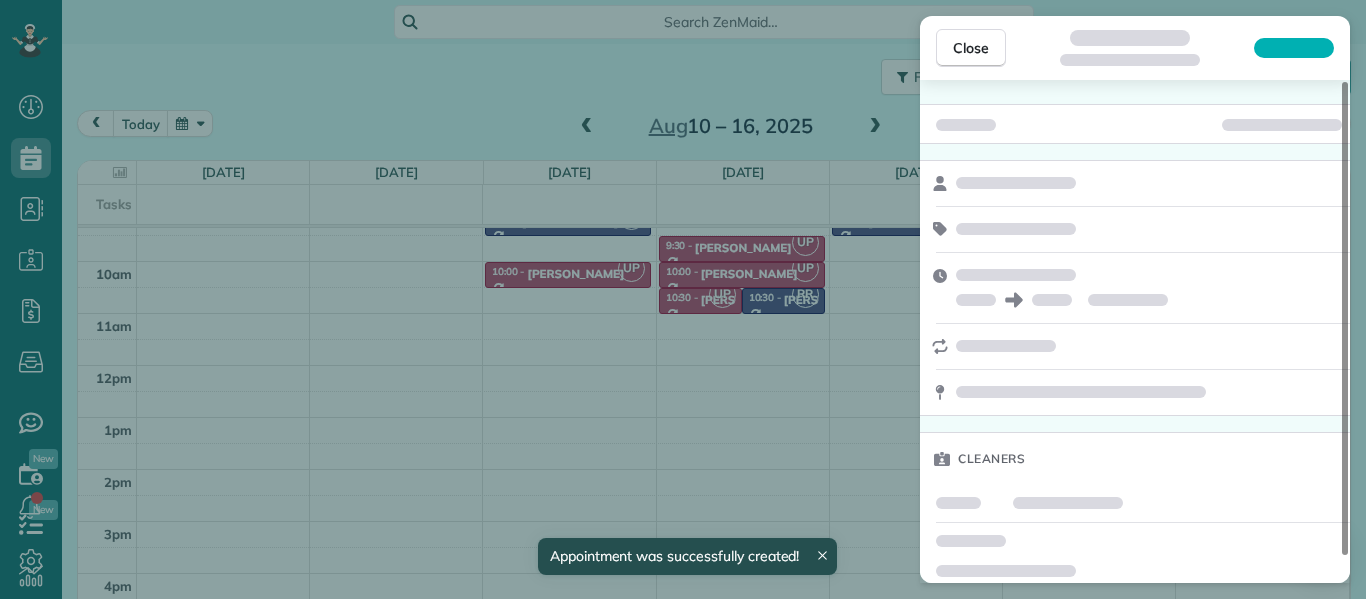 scroll, scrollTop: 70, scrollLeft: 0, axis: vertical 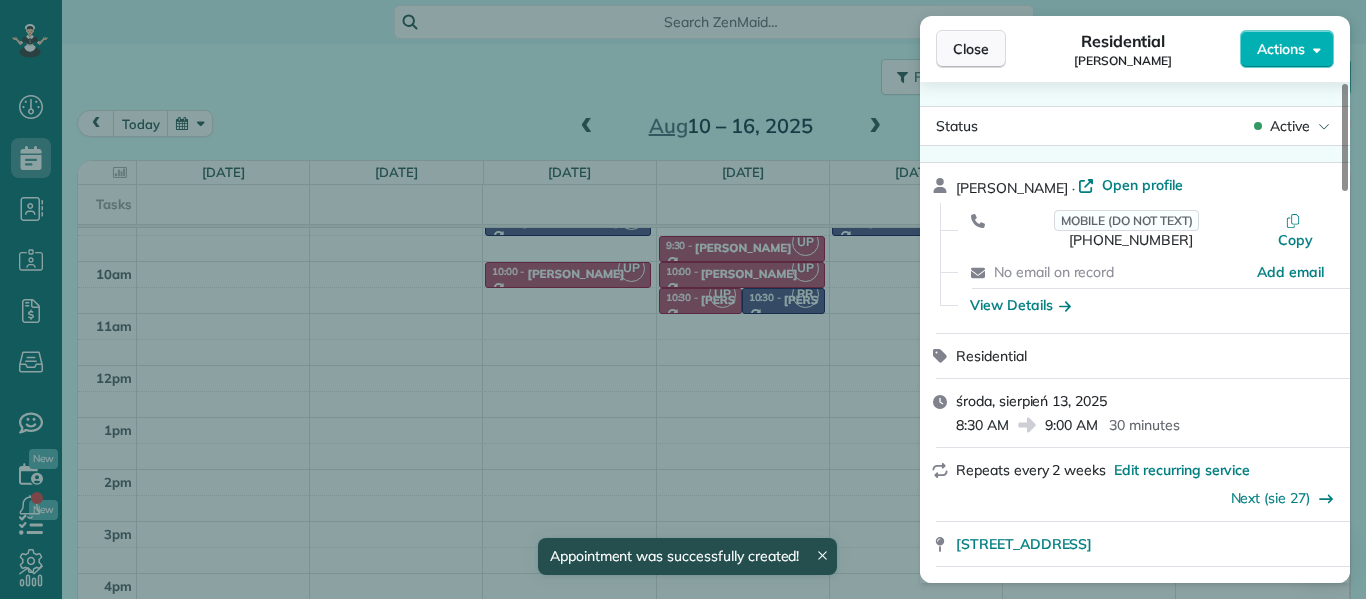 click on "Close" at bounding box center [971, 49] 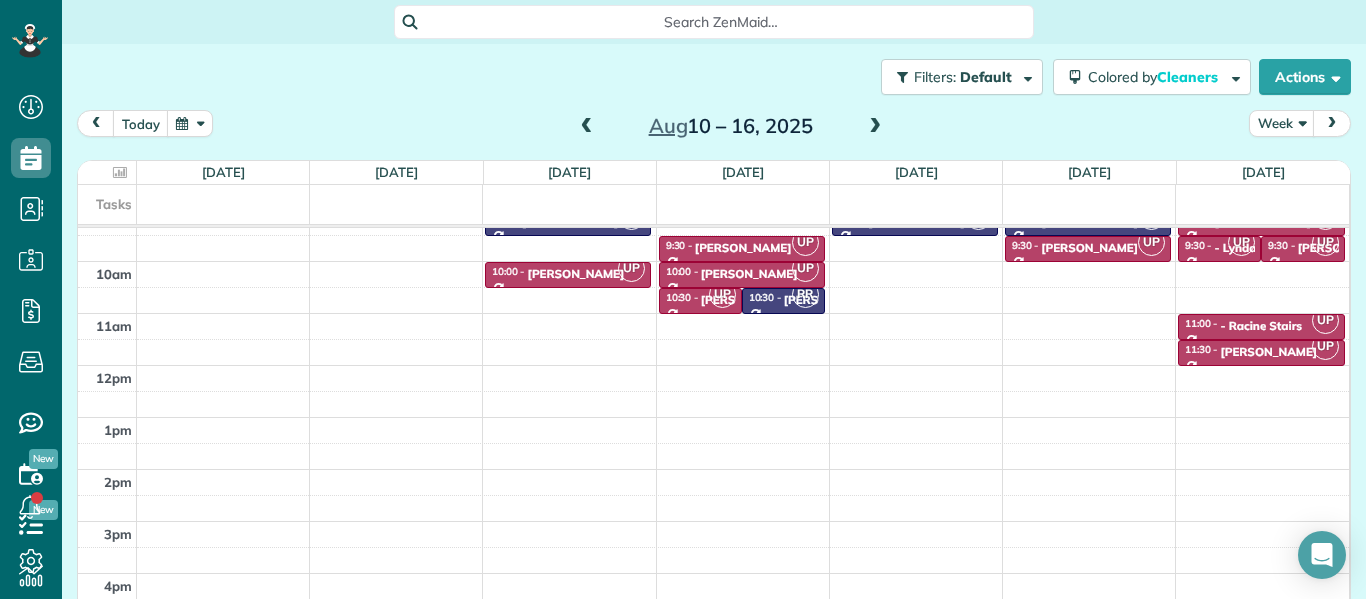 scroll, scrollTop: 0, scrollLeft: 0, axis: both 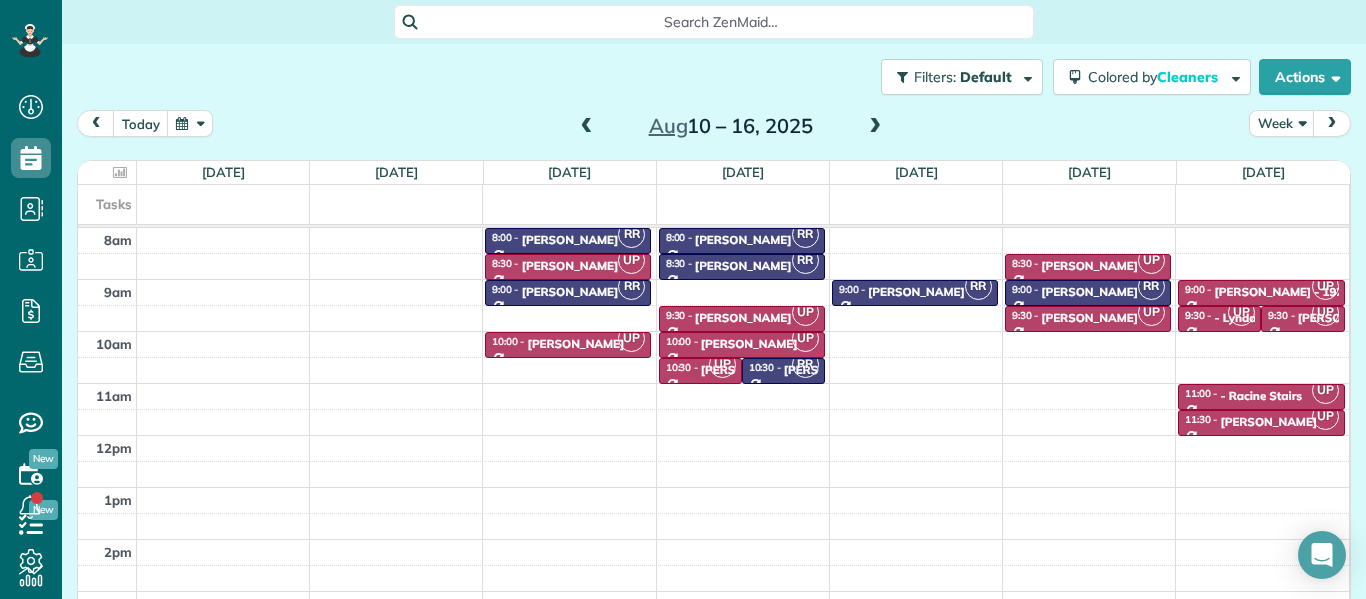 click at bounding box center [875, 127] 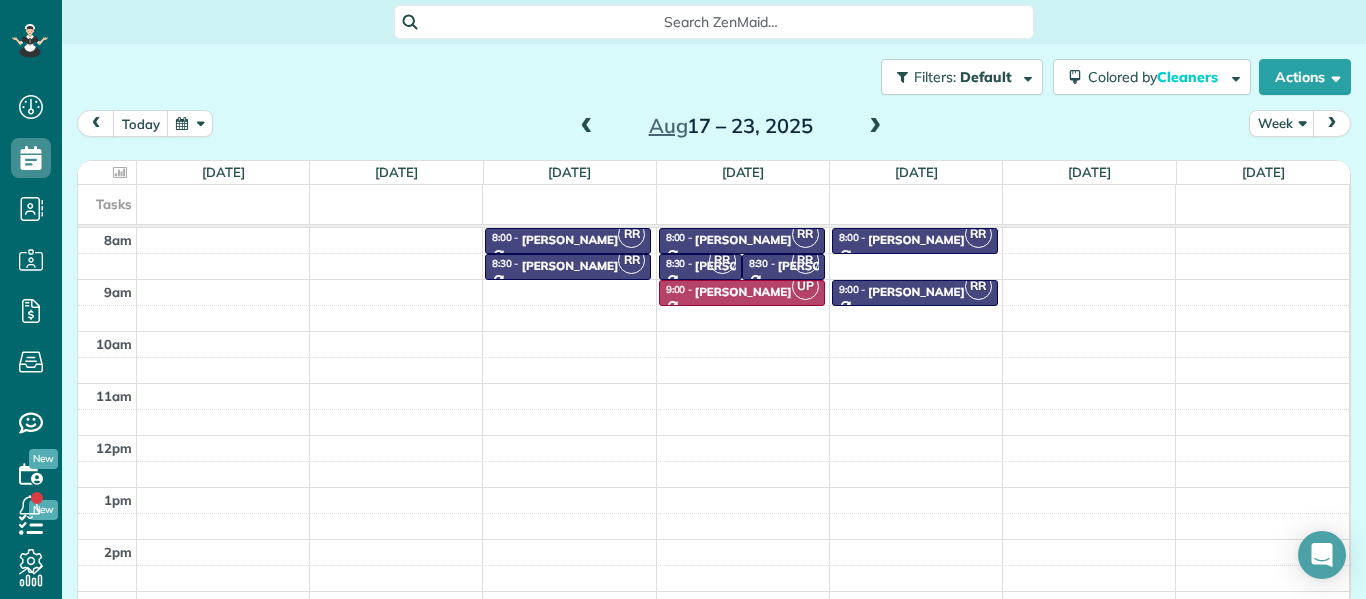 click at bounding box center [875, 127] 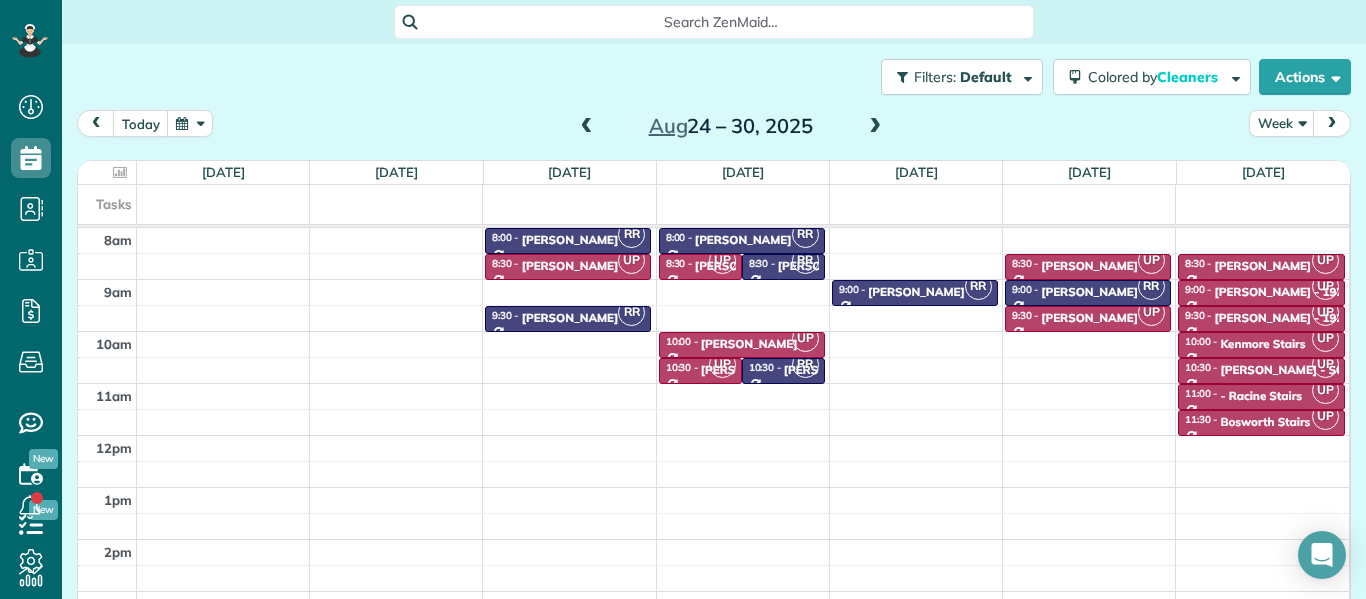click at bounding box center [875, 127] 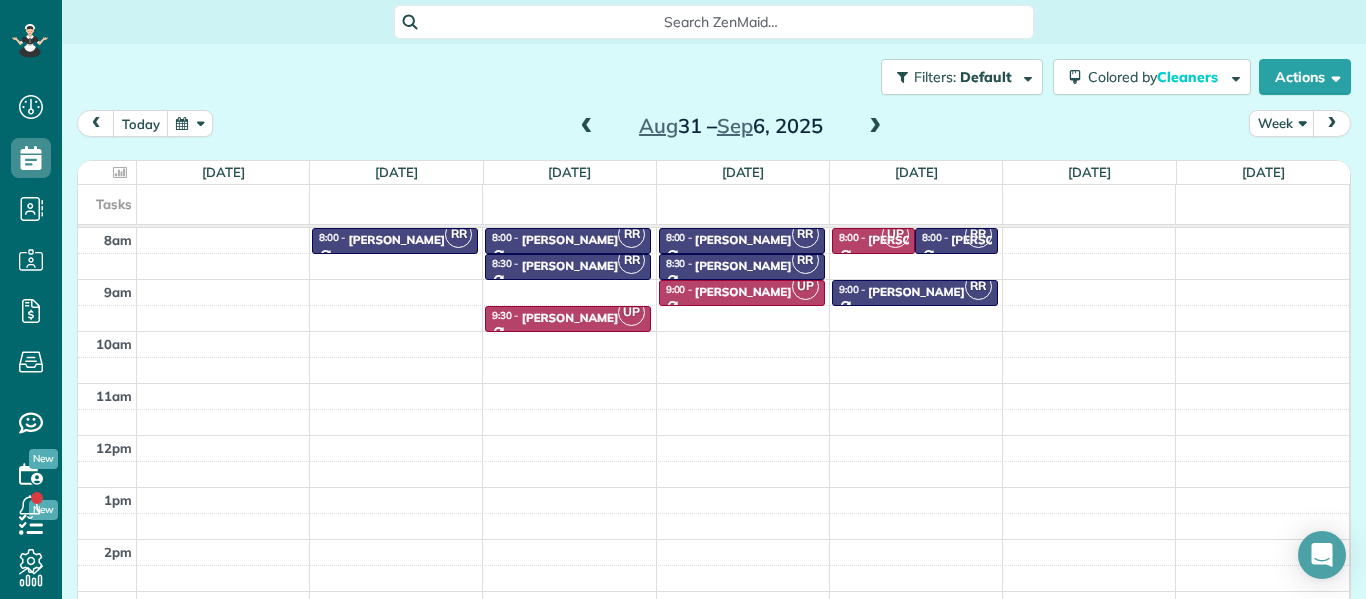 click at bounding box center (875, 127) 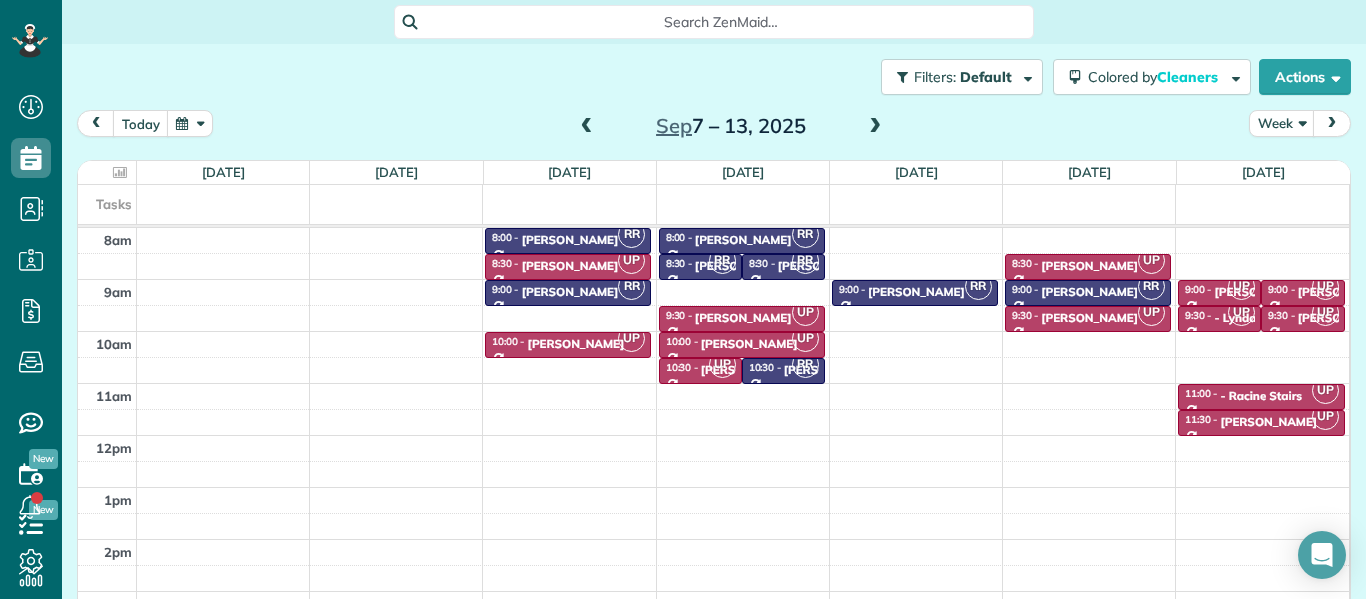 click at bounding box center [875, 127] 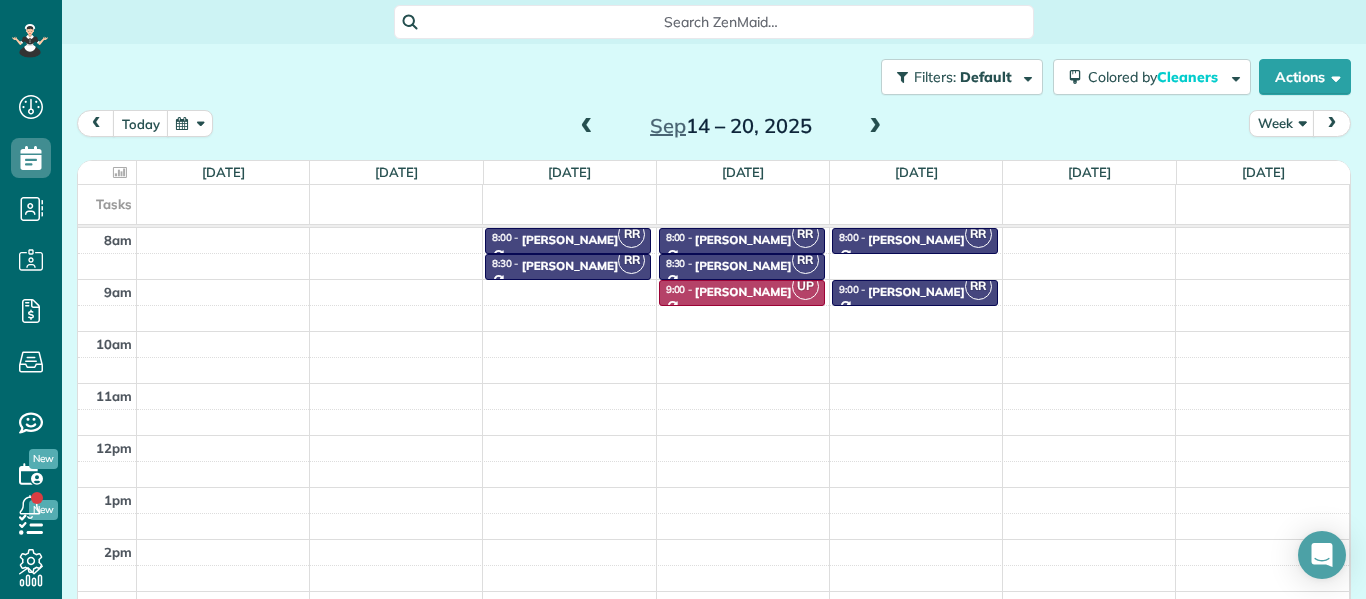 click at bounding box center (875, 127) 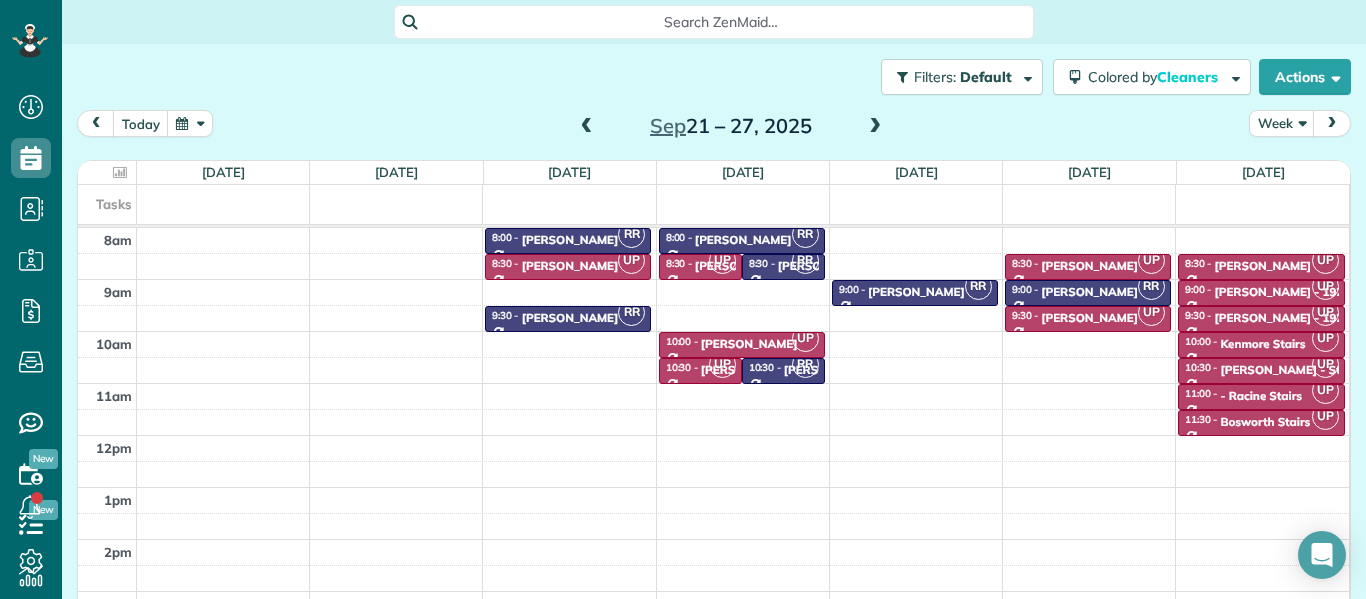 click at bounding box center [875, 127] 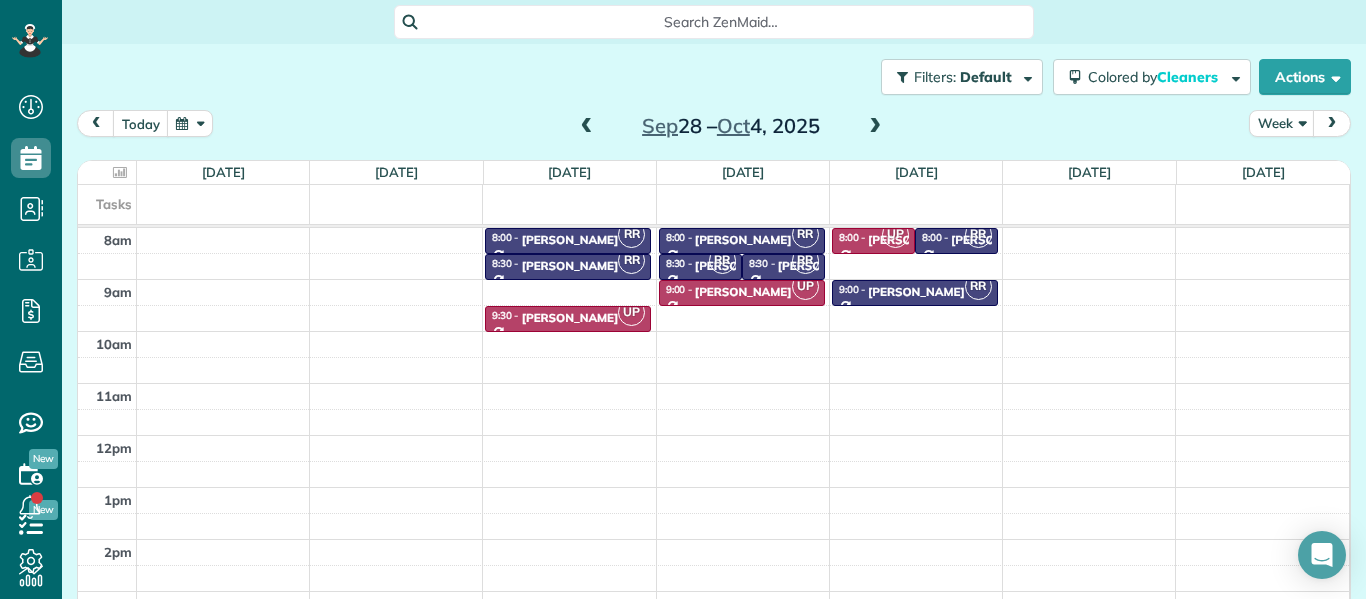 click at bounding box center [875, 127] 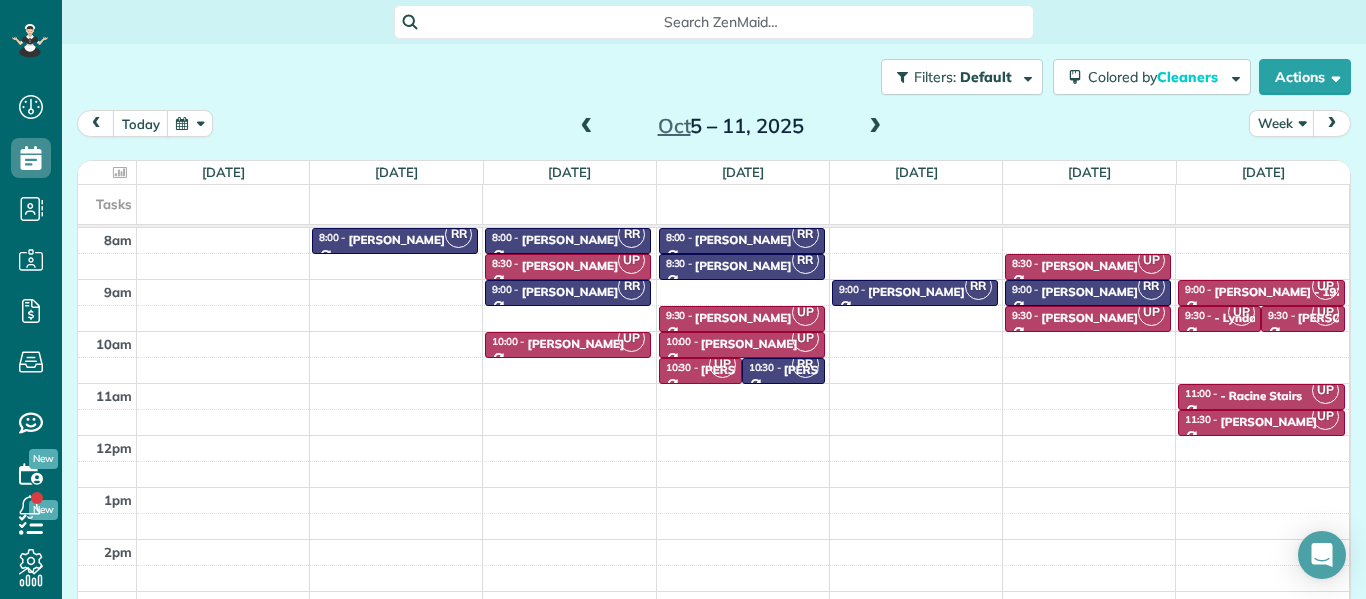 click at bounding box center (875, 127) 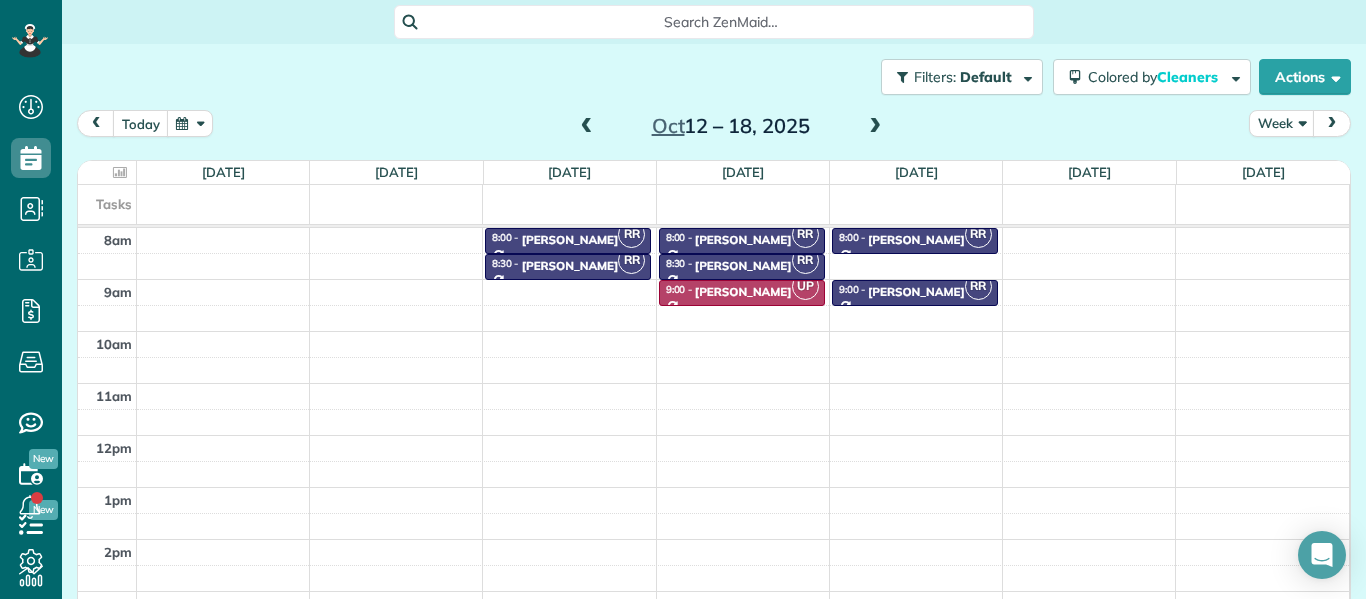 click at bounding box center [875, 127] 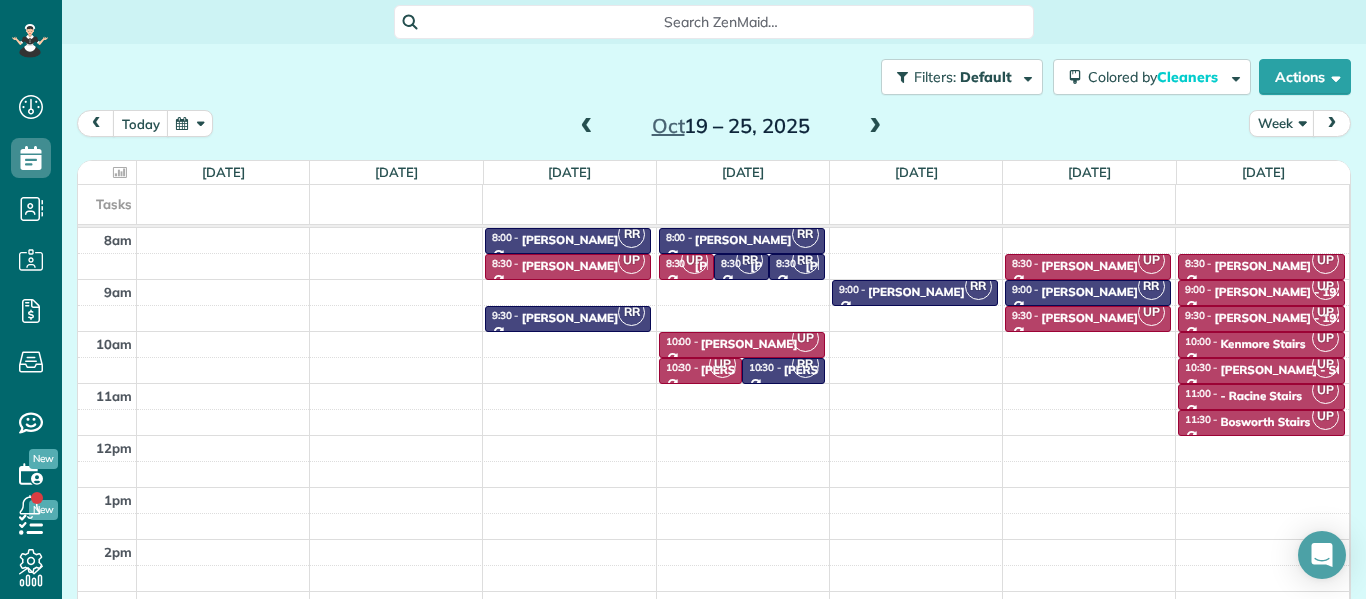click at bounding box center (875, 127) 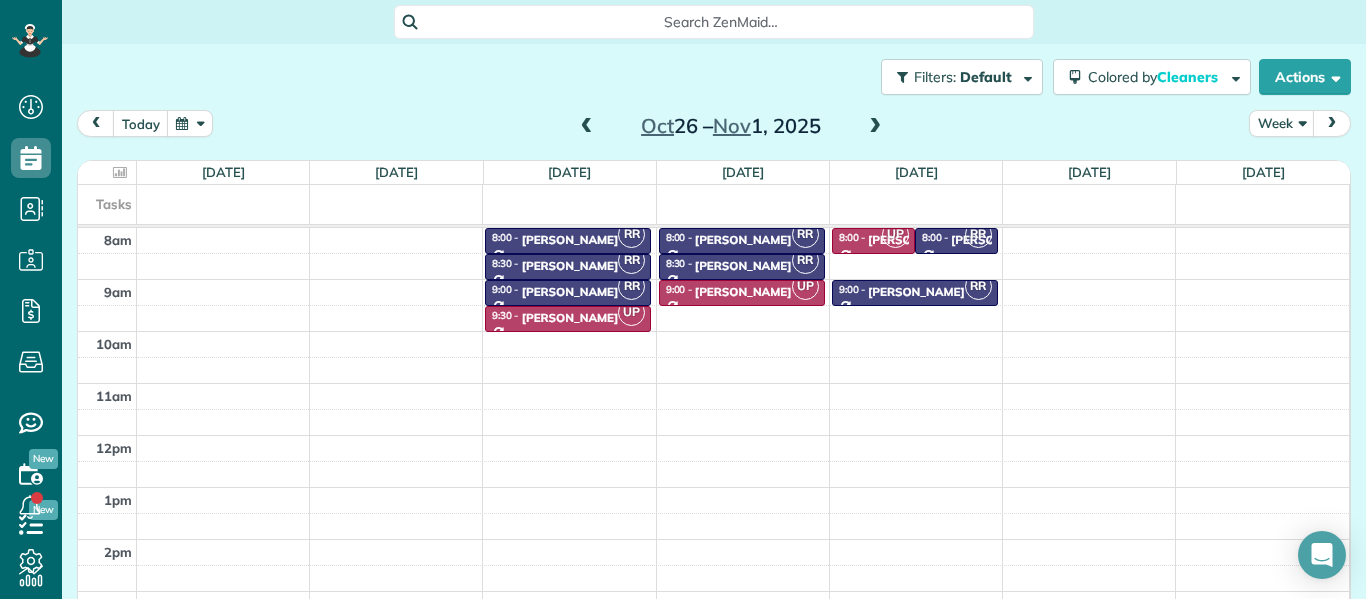 click at bounding box center (875, 127) 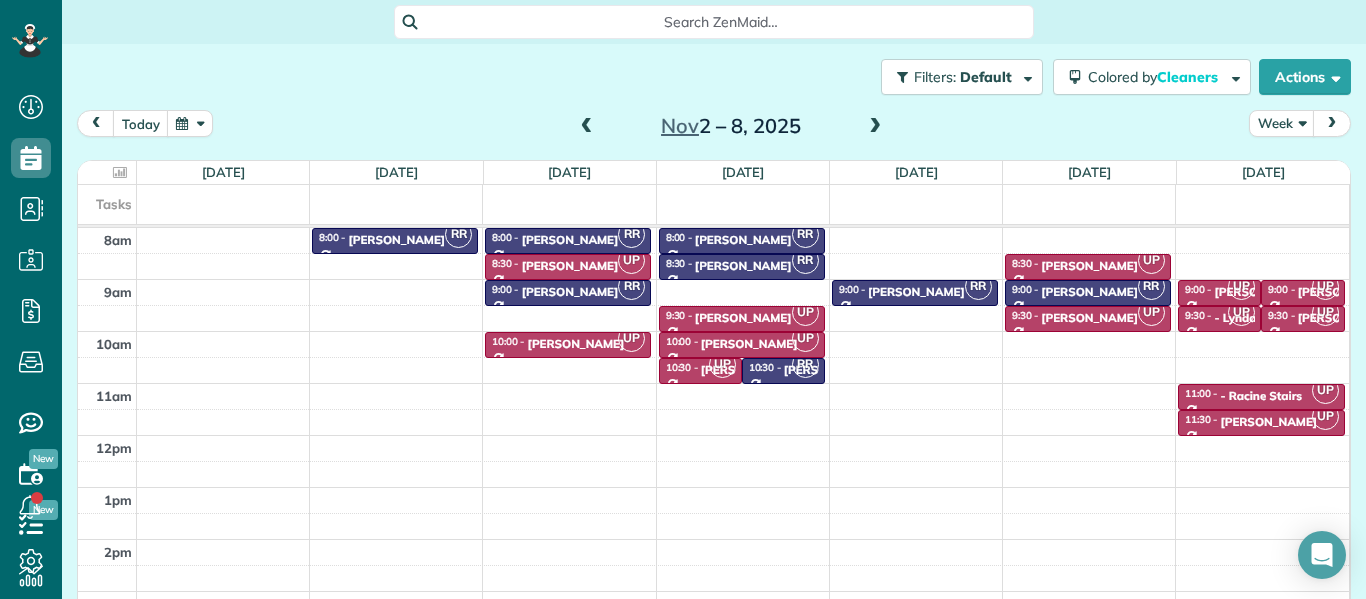 click at bounding box center (875, 127) 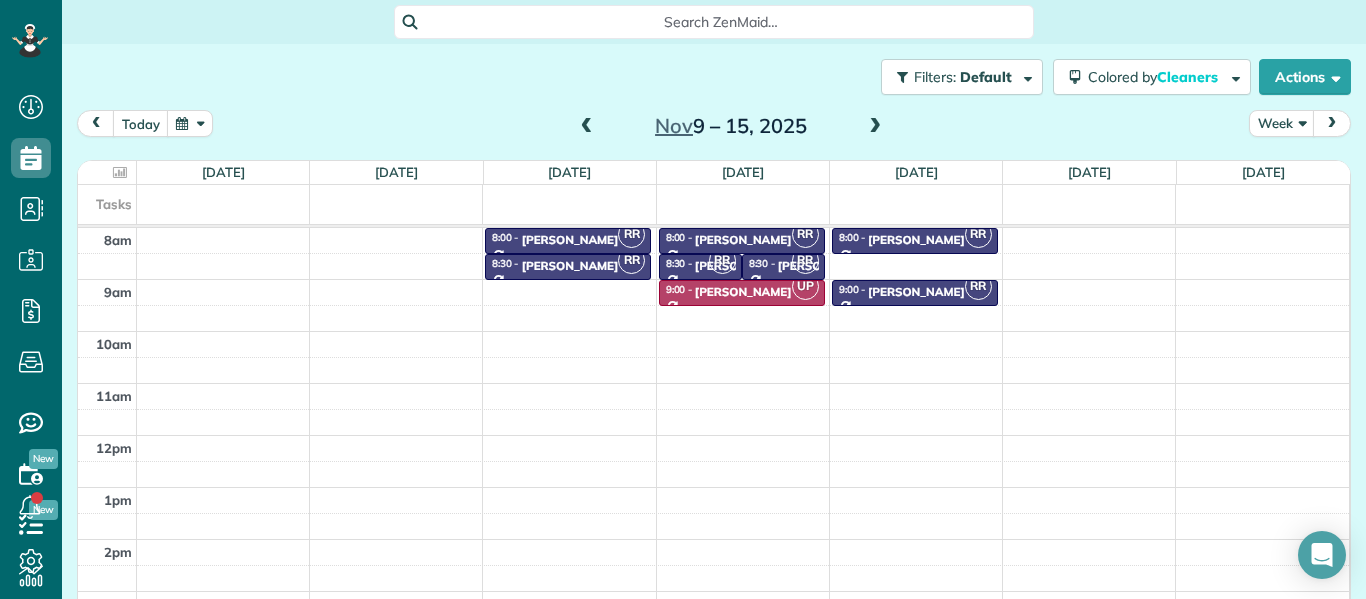 click at bounding box center [587, 127] 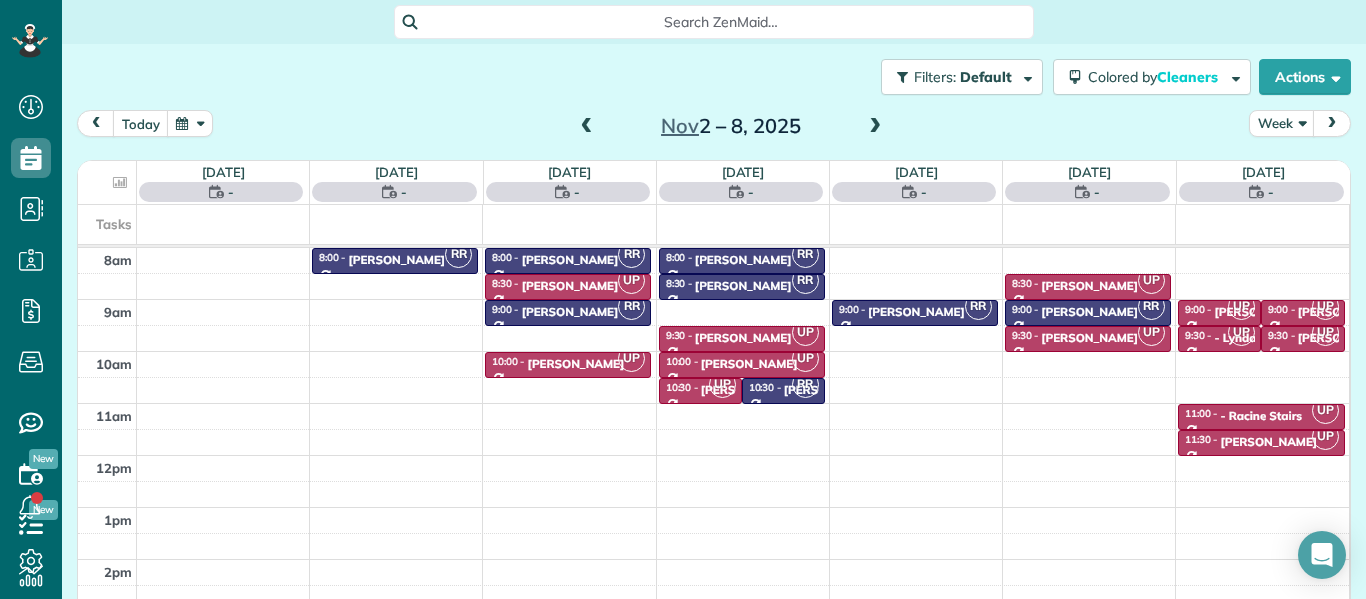 click at bounding box center [587, 127] 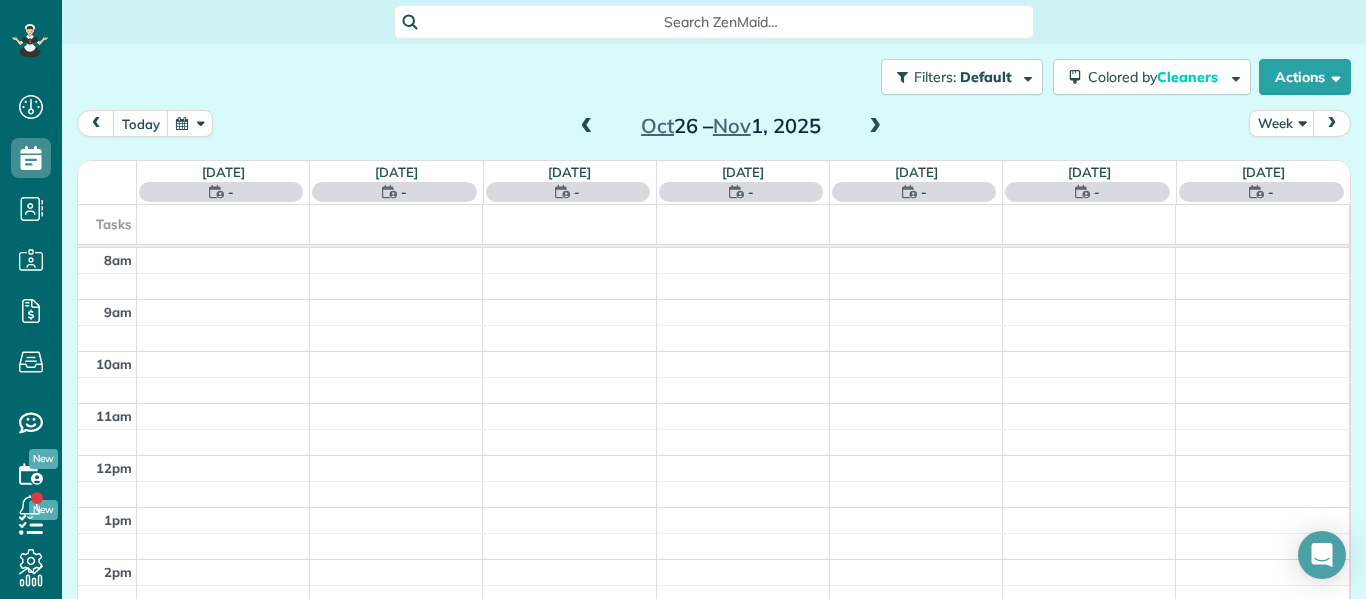 click at bounding box center (587, 127) 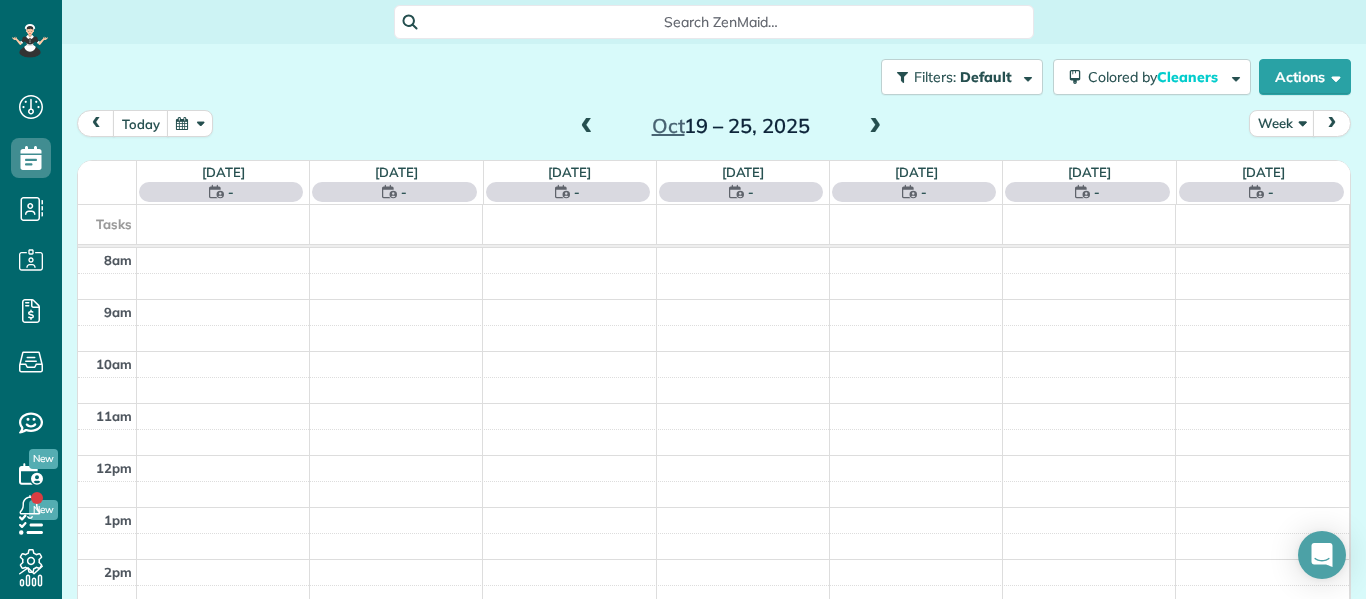 click at bounding box center (587, 127) 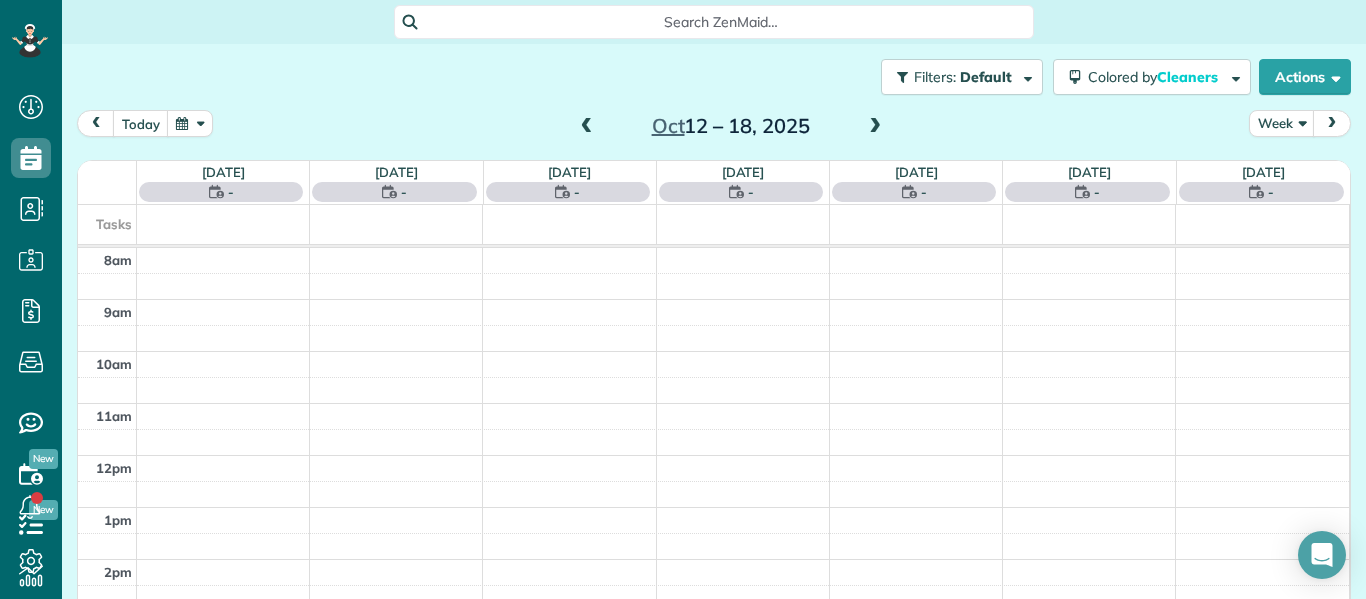 click at bounding box center (587, 127) 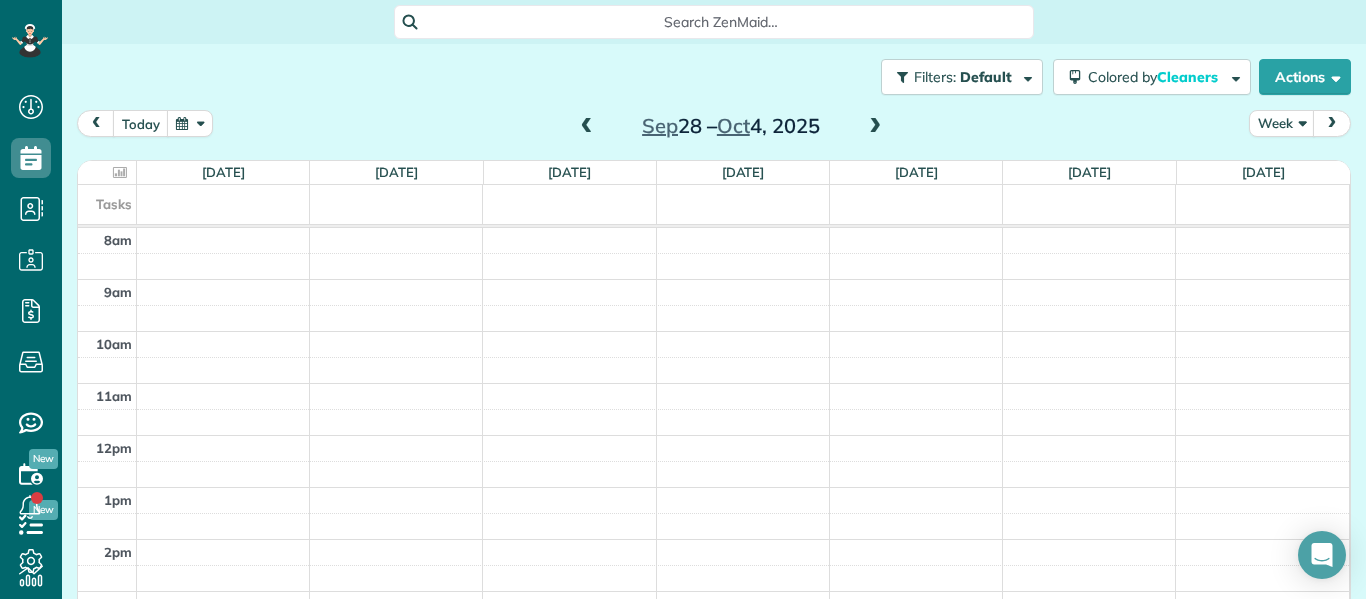 click at bounding box center (587, 127) 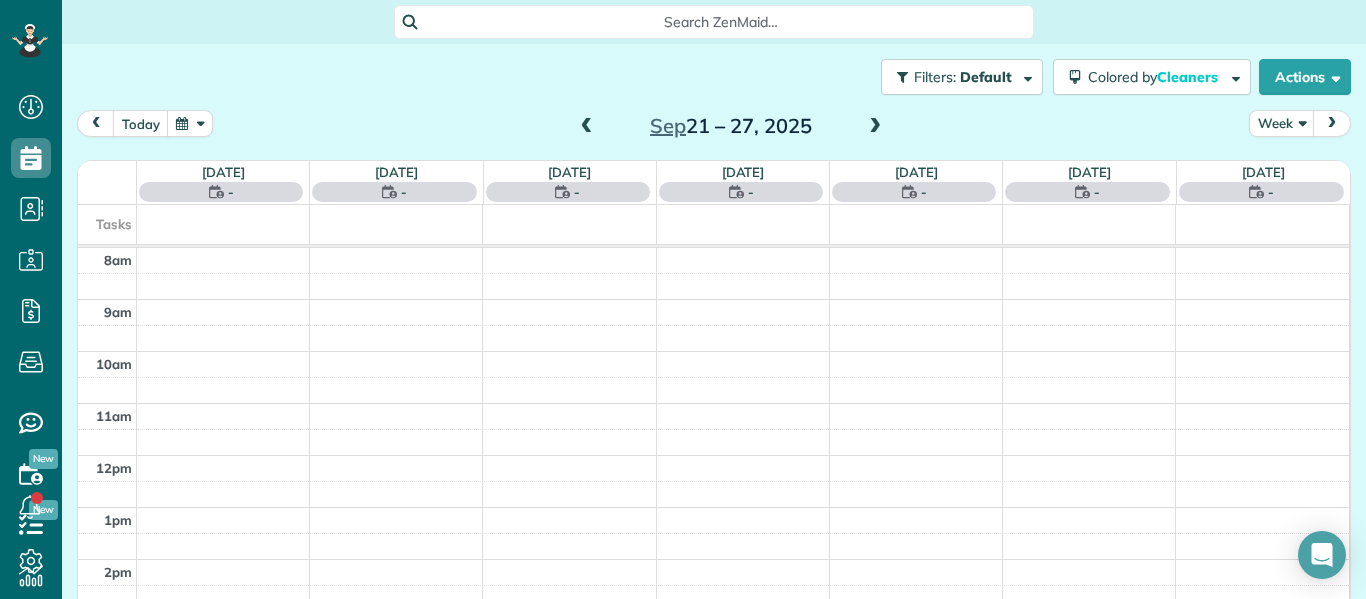 click at bounding box center (587, 127) 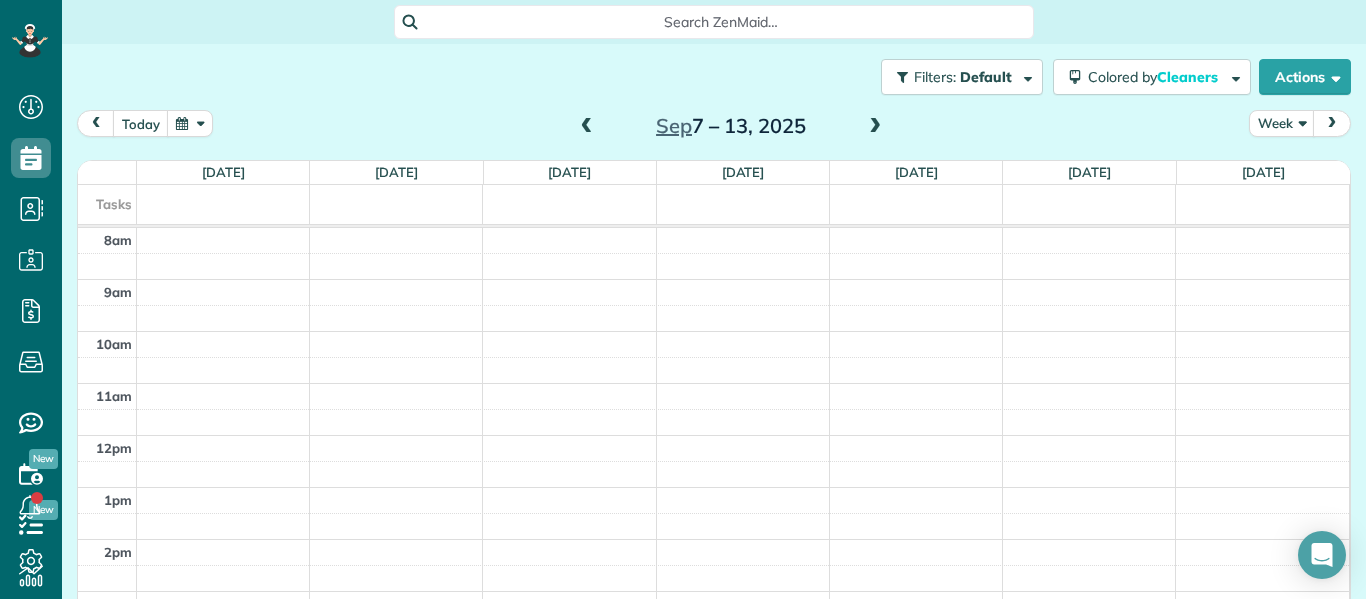 click at bounding box center [587, 127] 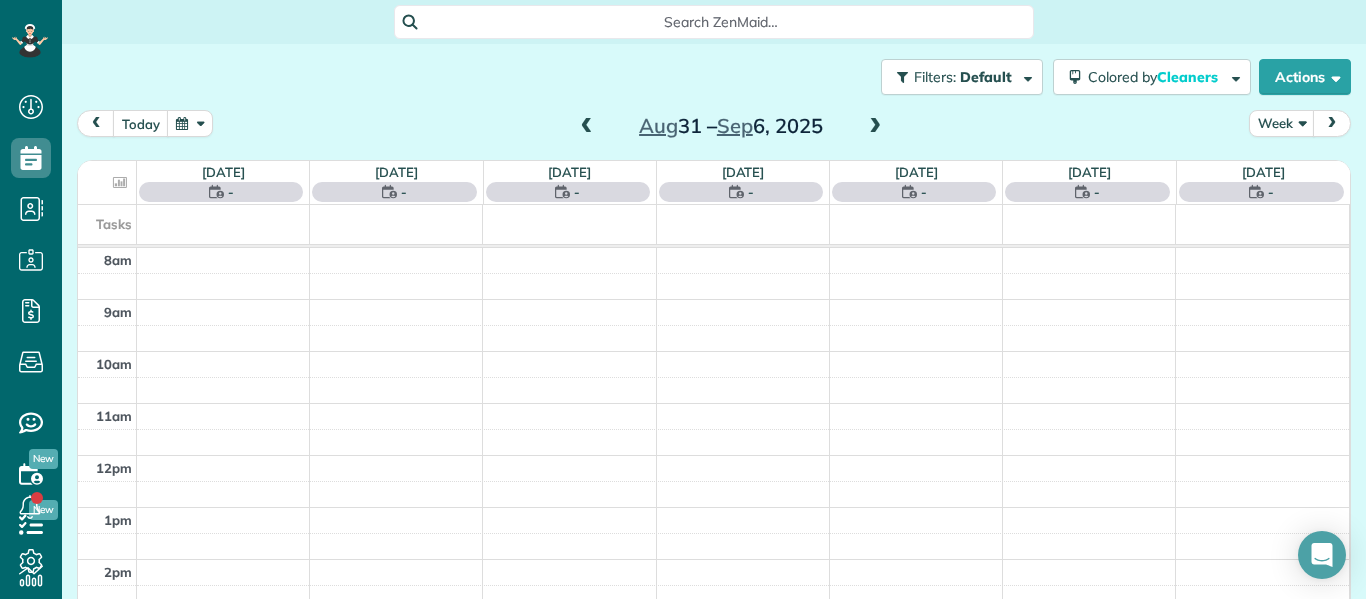 click at bounding box center [587, 127] 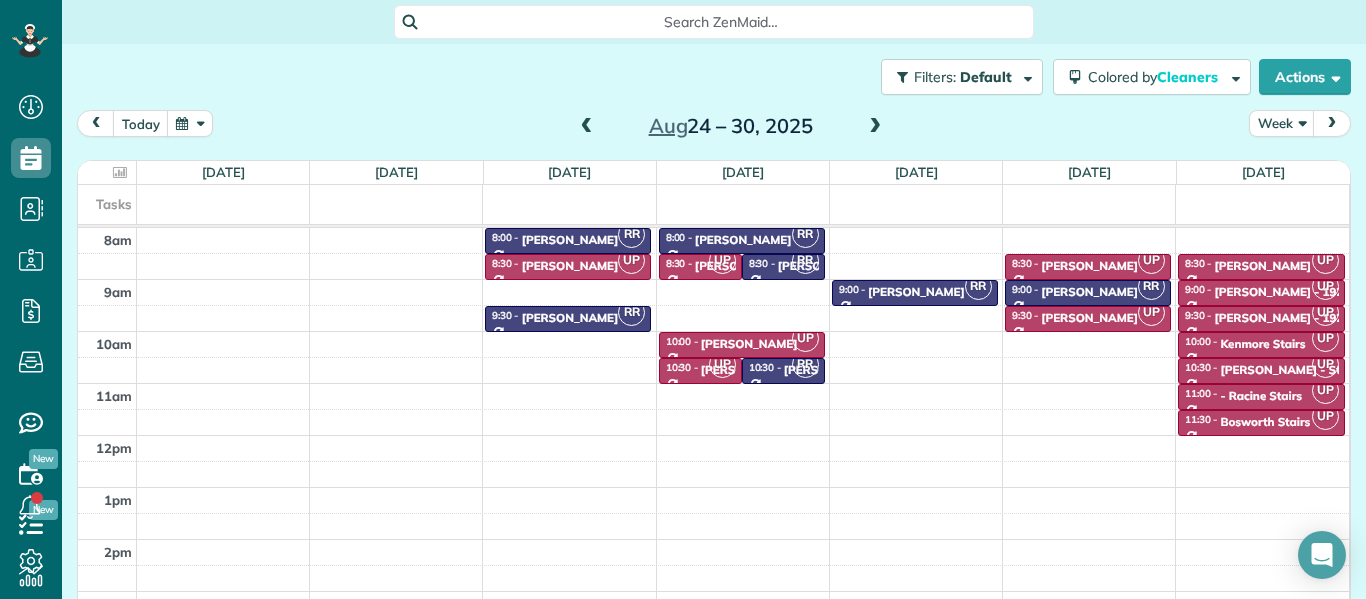 click at bounding box center [875, 127] 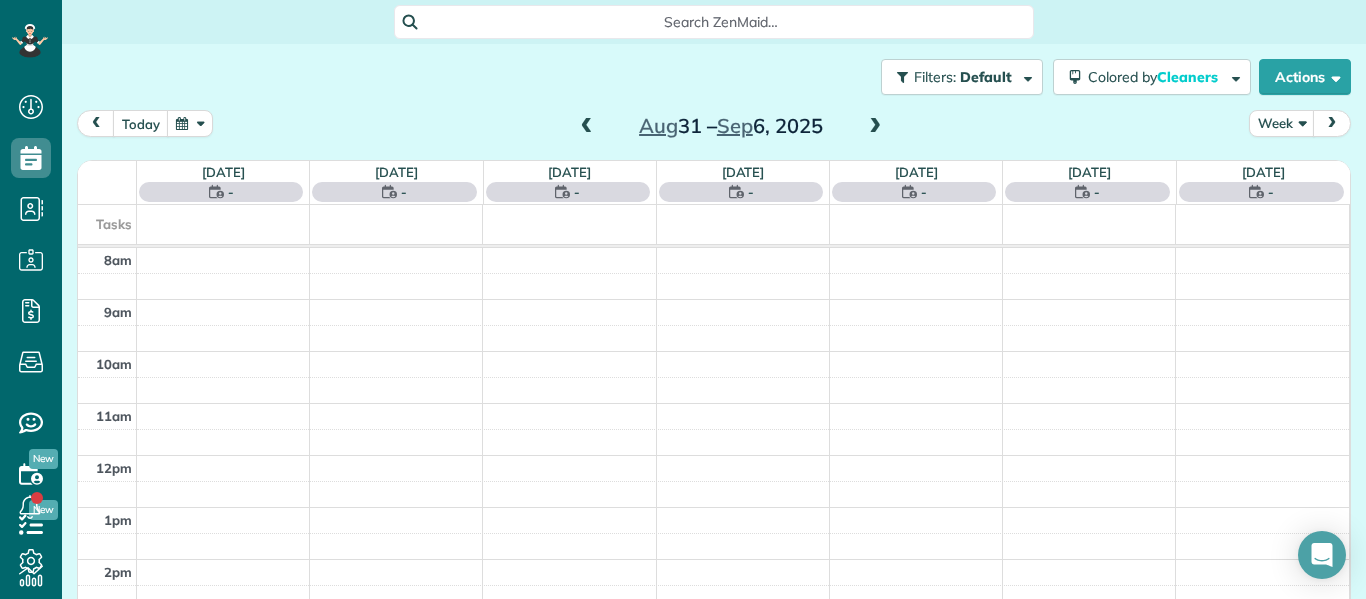 click at bounding box center [875, 127] 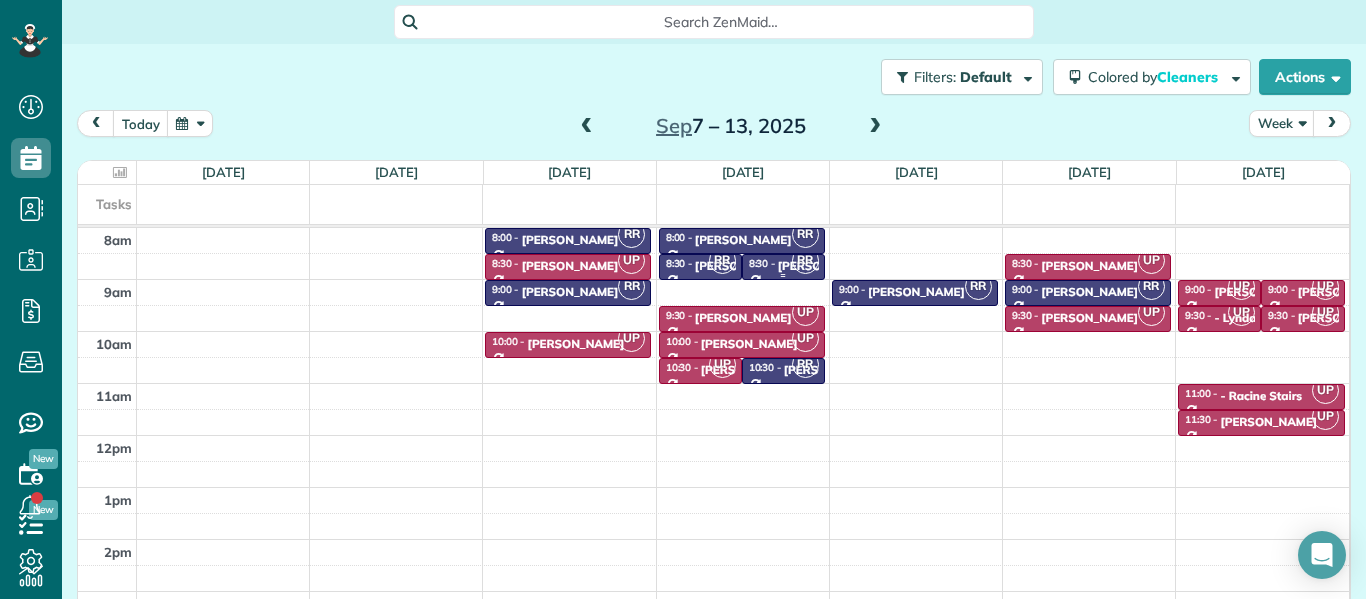 click on "8:30 - 9:00" at bounding box center [763, 263] 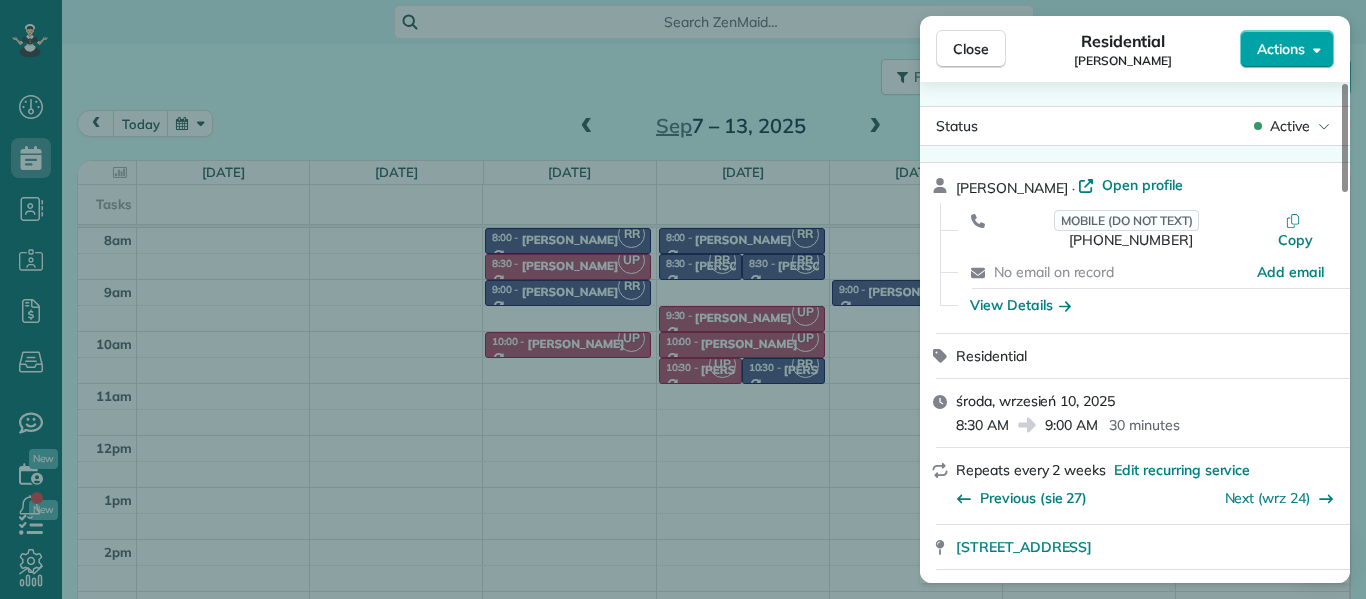 click on "Actions" at bounding box center [1281, 49] 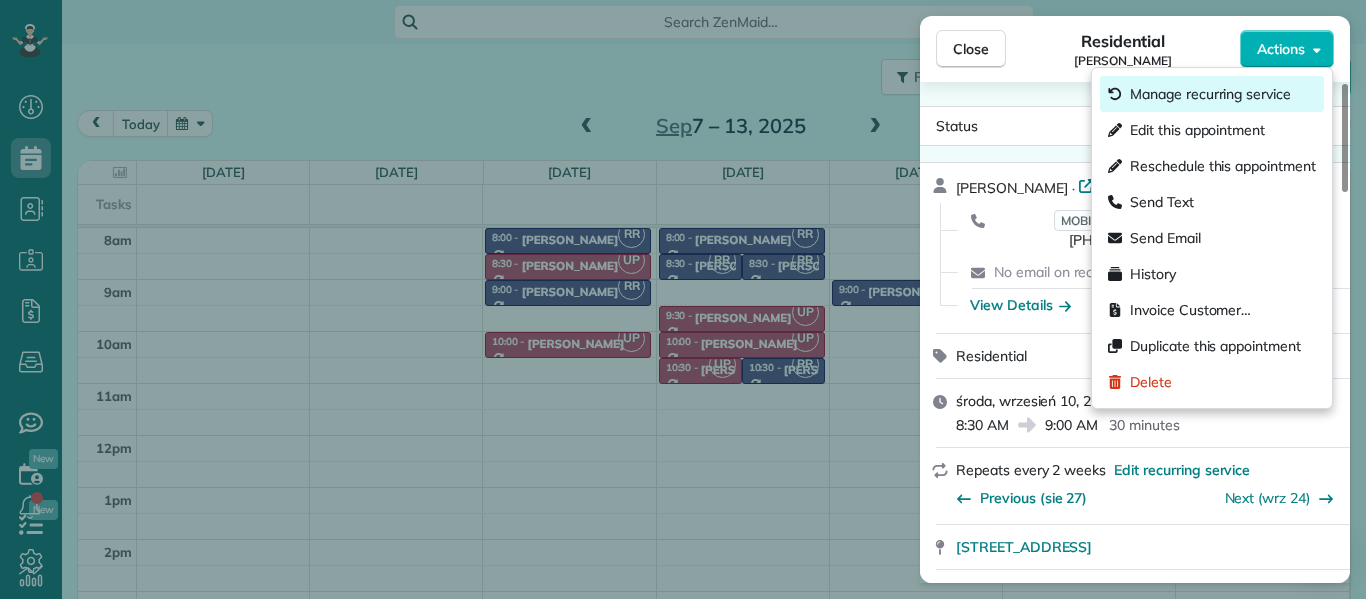click on "Manage recurring service" at bounding box center (1210, 94) 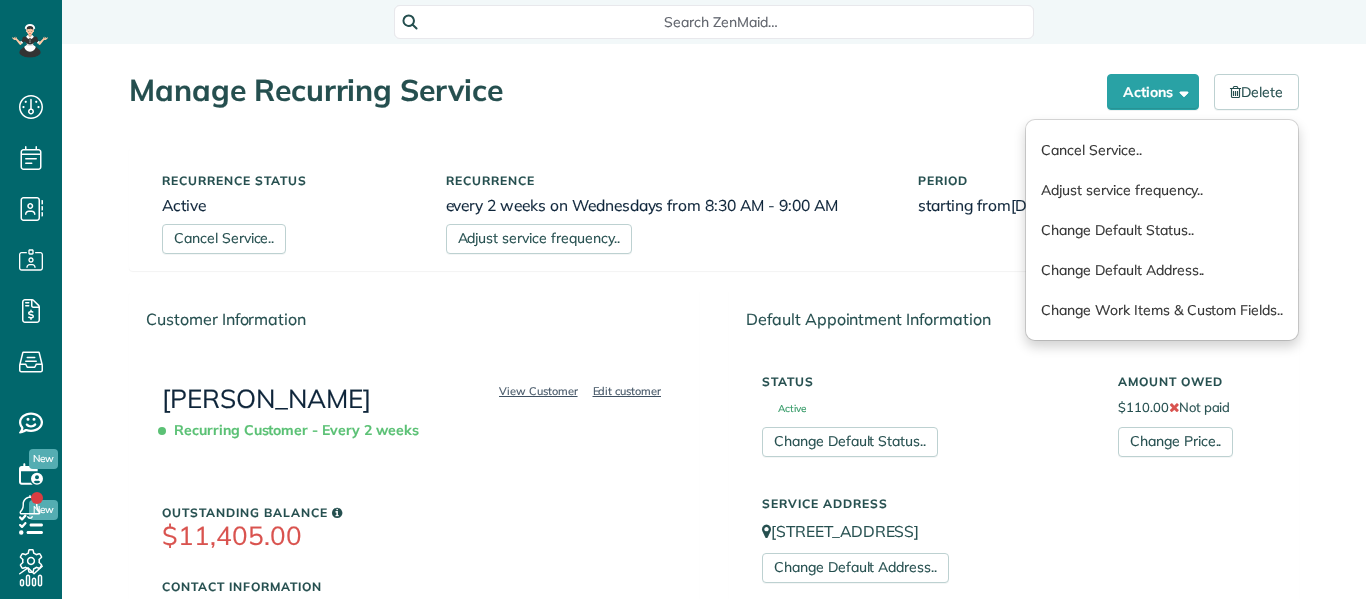 scroll, scrollTop: 0, scrollLeft: 0, axis: both 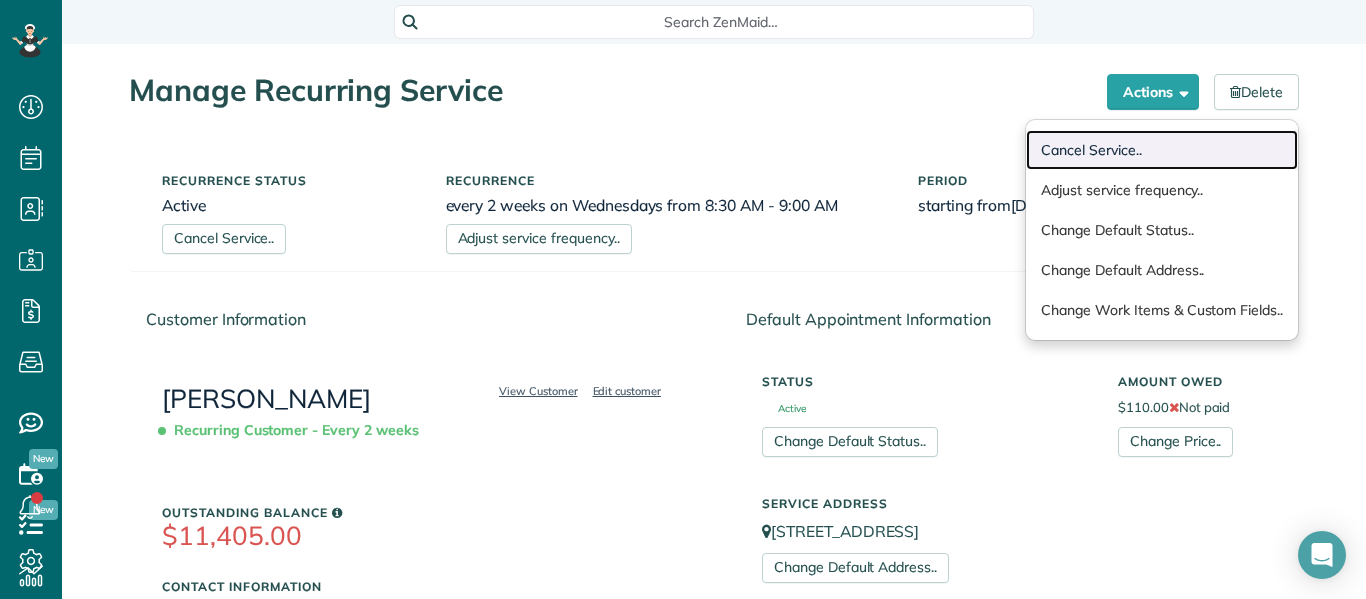 click on "Cancel Service.." at bounding box center (1162, 150) 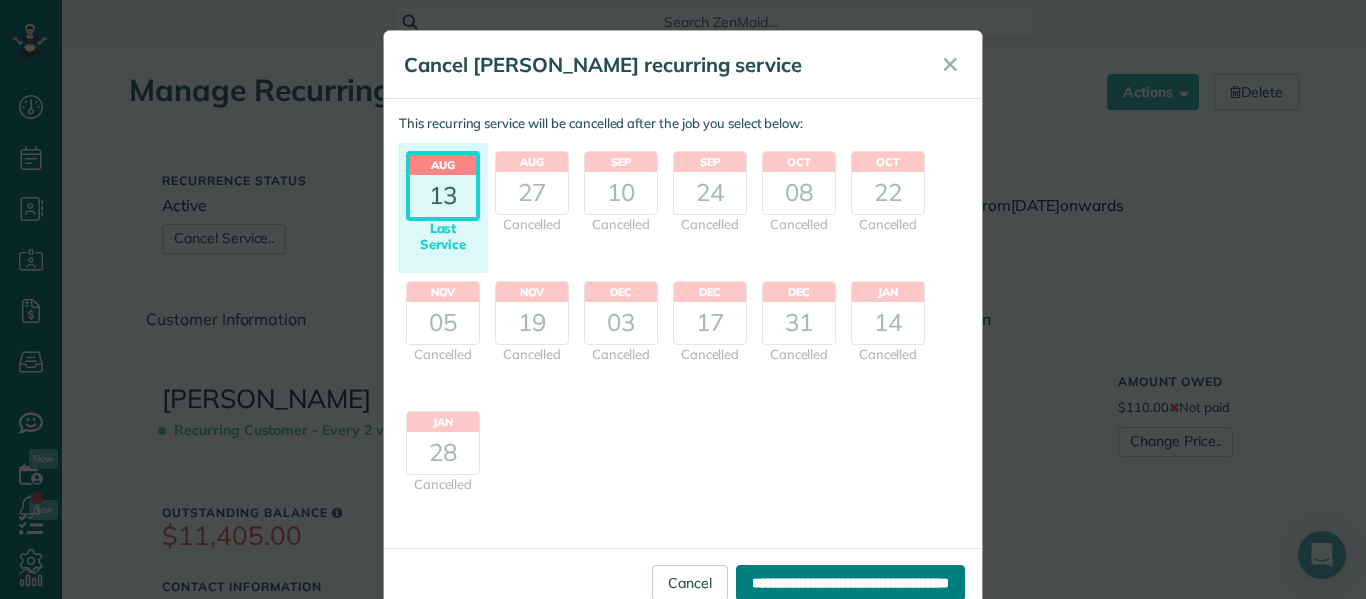 click on "**********" at bounding box center (850, 583) 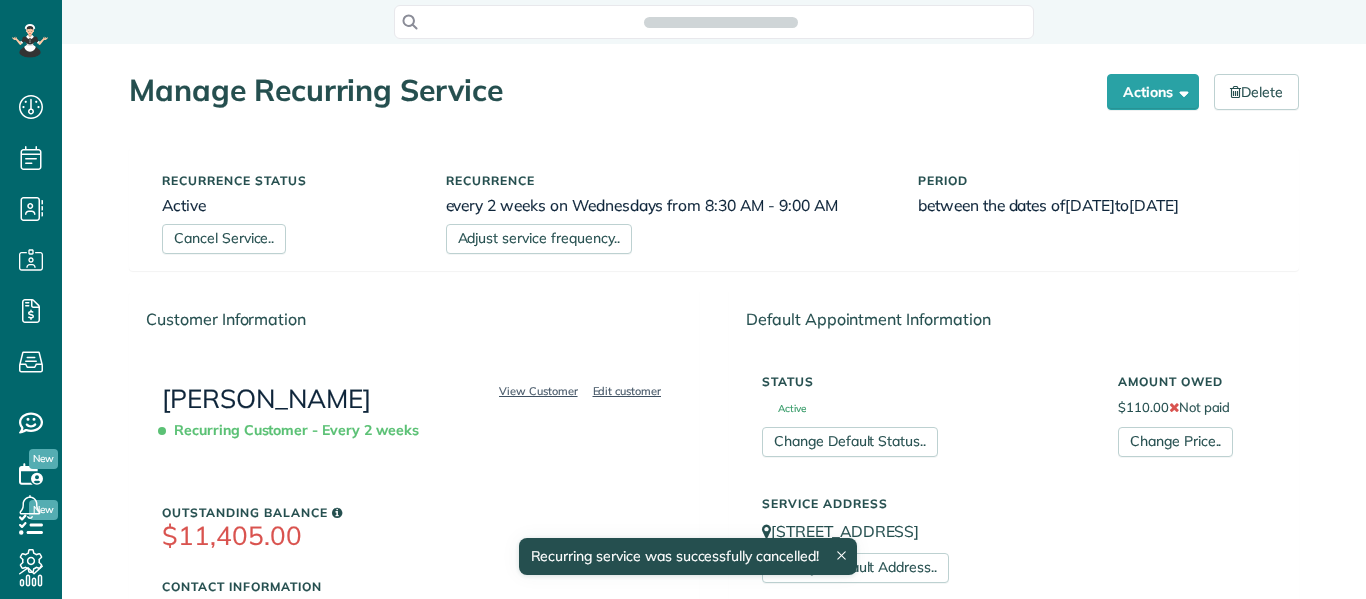 scroll, scrollTop: 0, scrollLeft: 0, axis: both 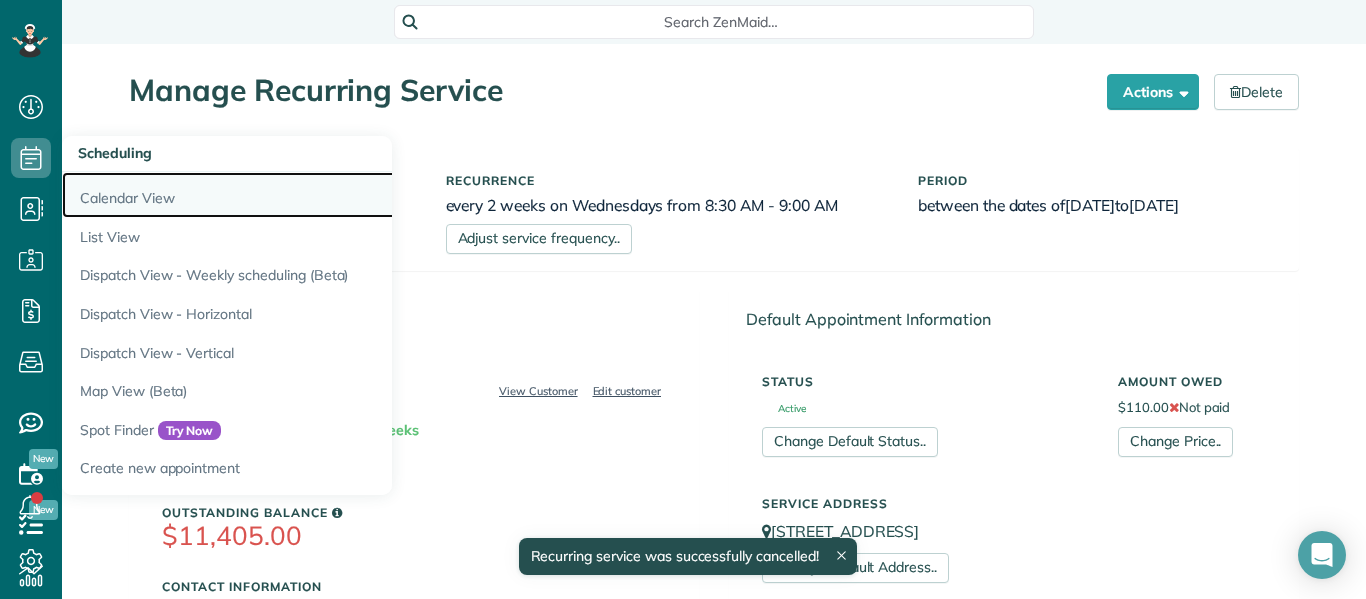 click on "Calendar View" at bounding box center (312, 195) 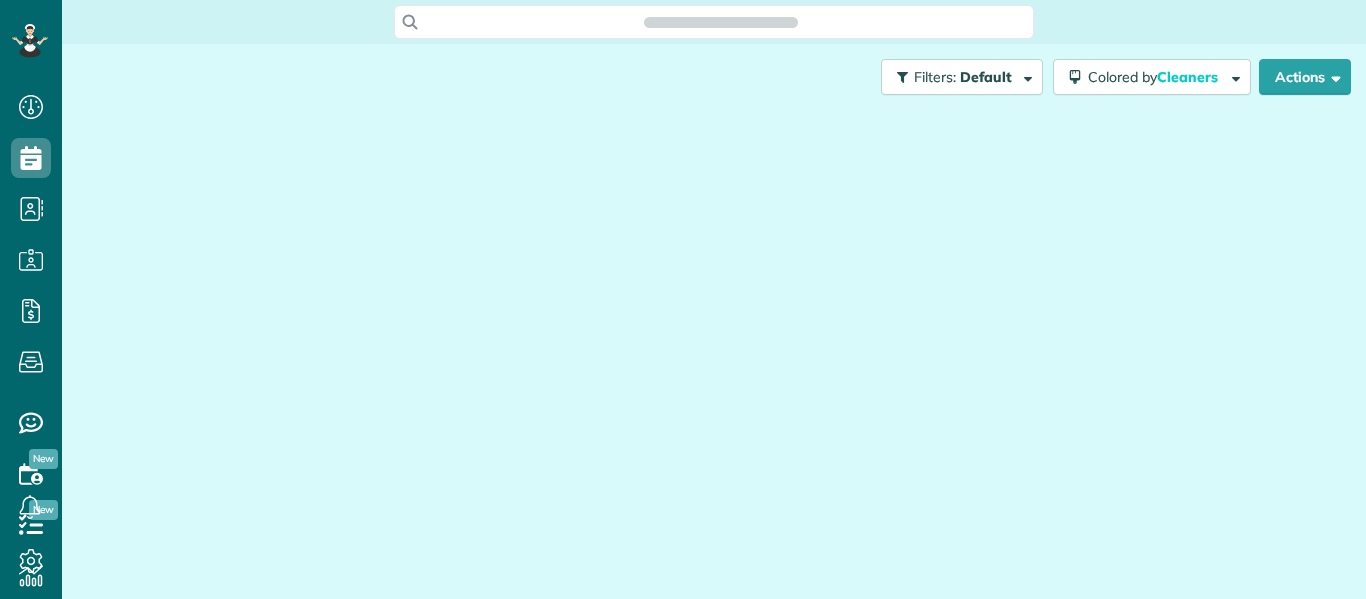 scroll, scrollTop: 0, scrollLeft: 0, axis: both 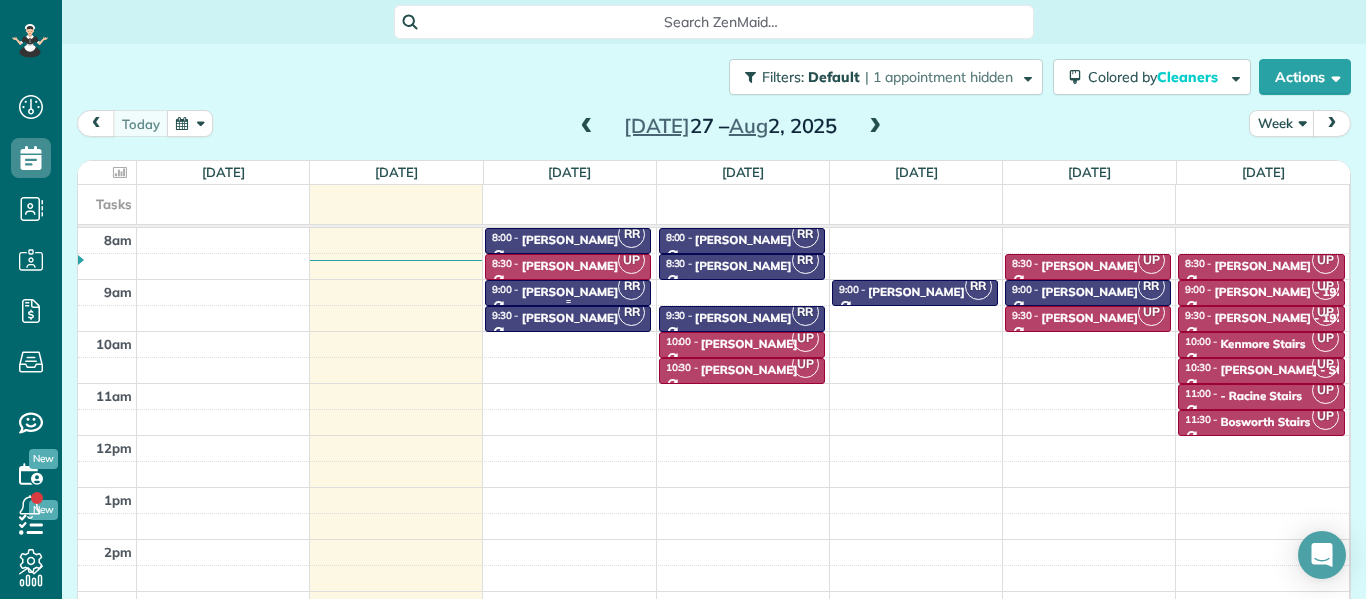 click on "[PERSON_NAME]" at bounding box center (570, 292) 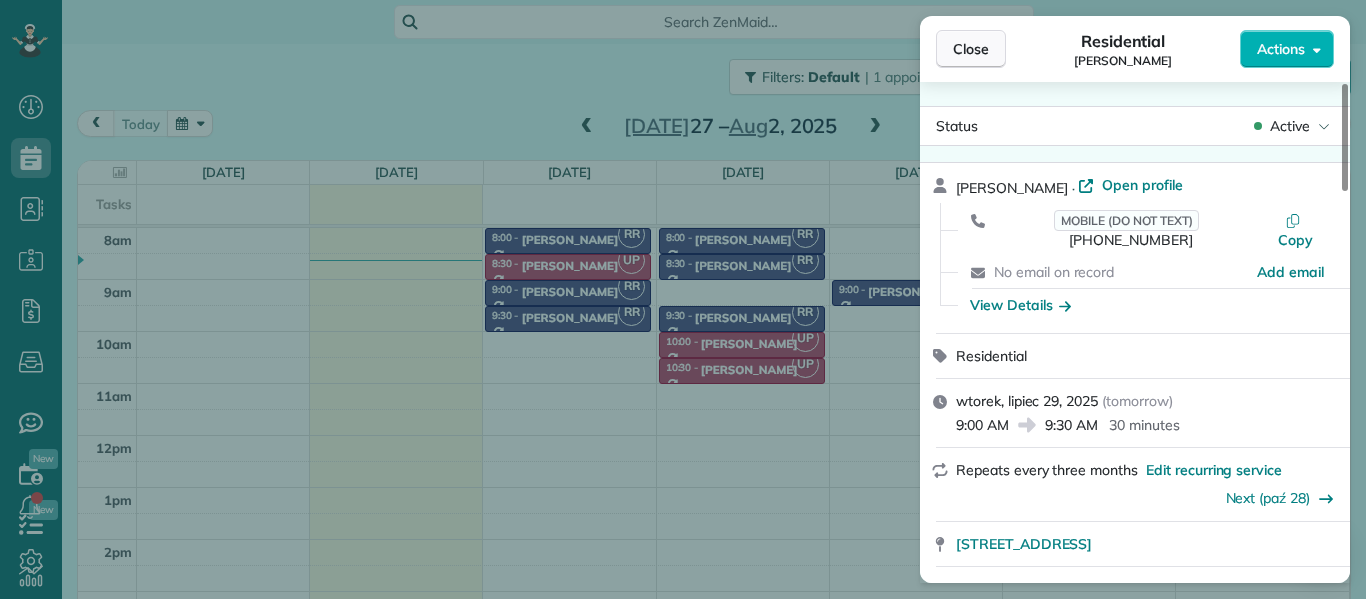 click on "Close" at bounding box center (971, 49) 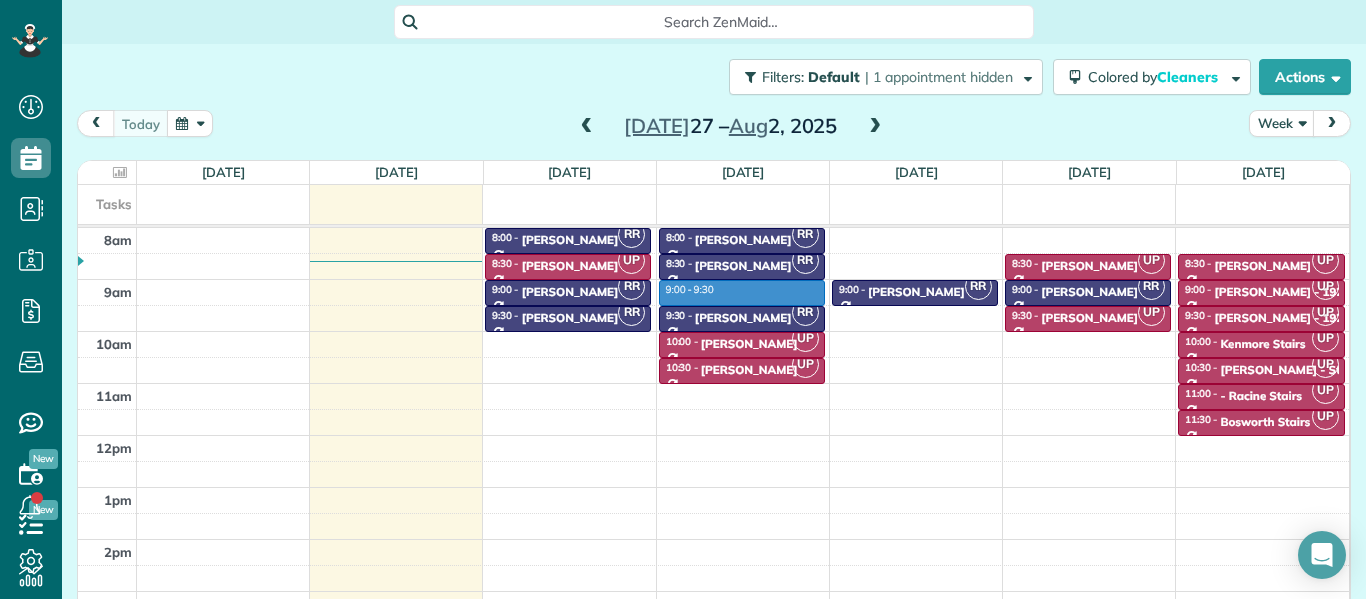 drag, startPoint x: 697, startPoint y: 283, endPoint x: 701, endPoint y: 300, distance: 17.464249 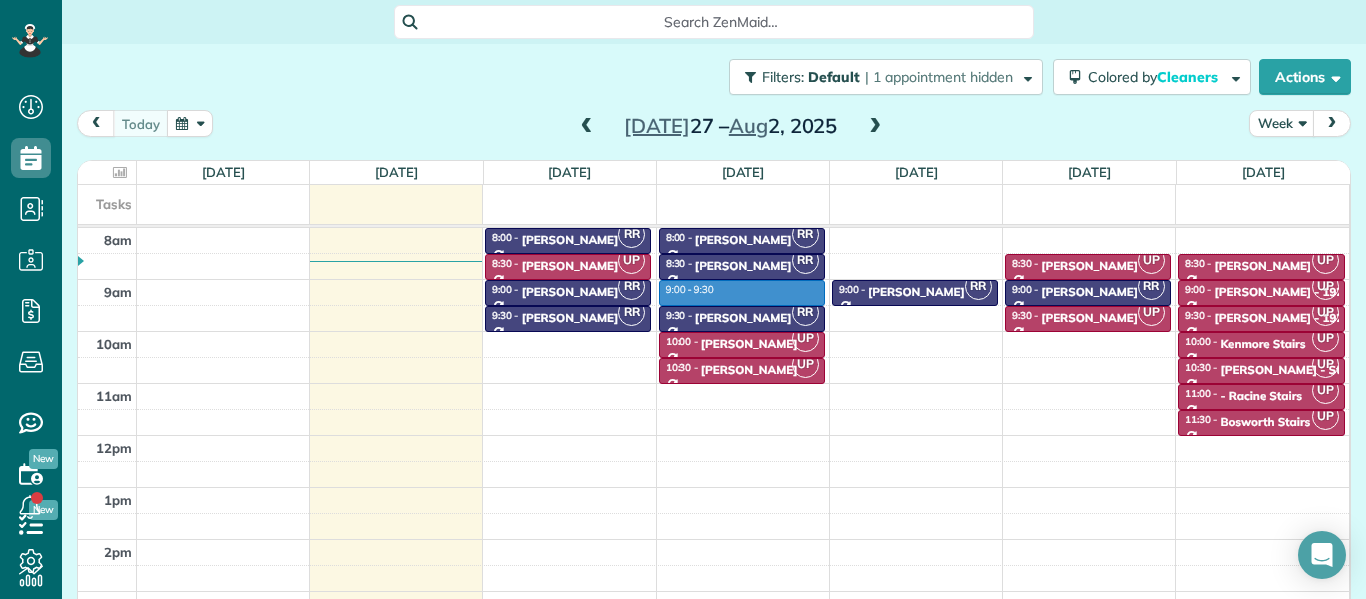 click on "8am 9am 10am 11am 12pm 1pm 2pm 3pm 4pm RR 8:00 - 8:30 Andrew Shapiro (860) 912-7839 5442 North Lotus Avenue Chicago, IL 60630 UP 8:30 - 9:00 Ian Helmuth (816) 728-2364 1429 North Wells Street #404 Chicago, IL 60610 RR 9:00 - 9:30 Vlad Moldavskiy (224) 805-0021 1525 North Bosworth Avenue #2S Chicago, IL 60642 RR 9:30 - 10:00 John Vonperbandt (773) 718-3747 4343 North Clarendon Avenue #1613 Chicago, IL 60613 9:00 - 9:30 RR 8:00 - 8:30 Joe Capra (773) 870-2227 1550 N. Bell St #3A Chicago, IL 60622 RR 8:30 - 9:00 Marissa Moscowitz (937) 286-9052 1020 North Marshfield Avenue #1F Chicago, IL 60622 RR 9:30 - 10:00 Ben Jacobson (224) 558-8474 1013 North Cleveland Avenue #4 Chicago, IL 60610 UP 10:00 - 10:30 Jerri Marcello (773) 209-6899 5539 North Linder Avenue Chicago, IL 60630 UP 10:30 - 11:00 Adelle Seymour (248) 505-4464 6700 North Sheridan Road #1S Chicago, IL 60626 RR 9:00 - 9:30 Jennifer Bolin (847) 989-5189 837 West Dakin Street #1 Chicago, IL 60613 UP 8:30 - 9:00 Jen Lombardo (443) 454-3211 Chicago, IL 60613" at bounding box center (713, 461) 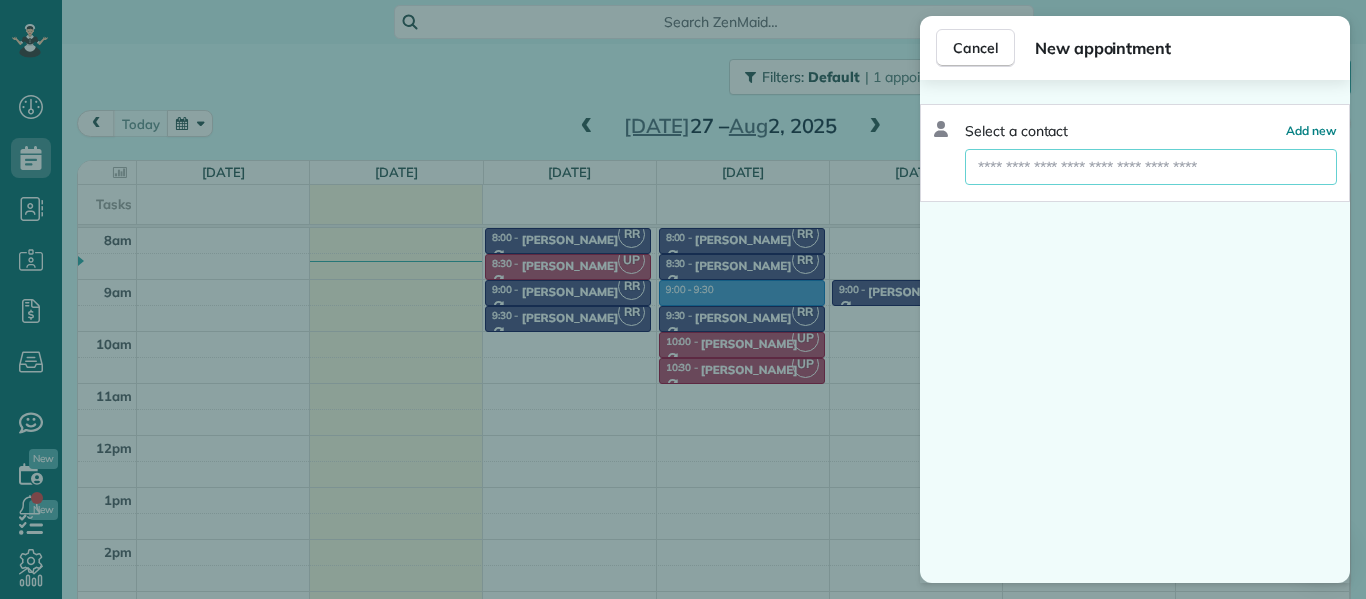 click at bounding box center [1151, 167] 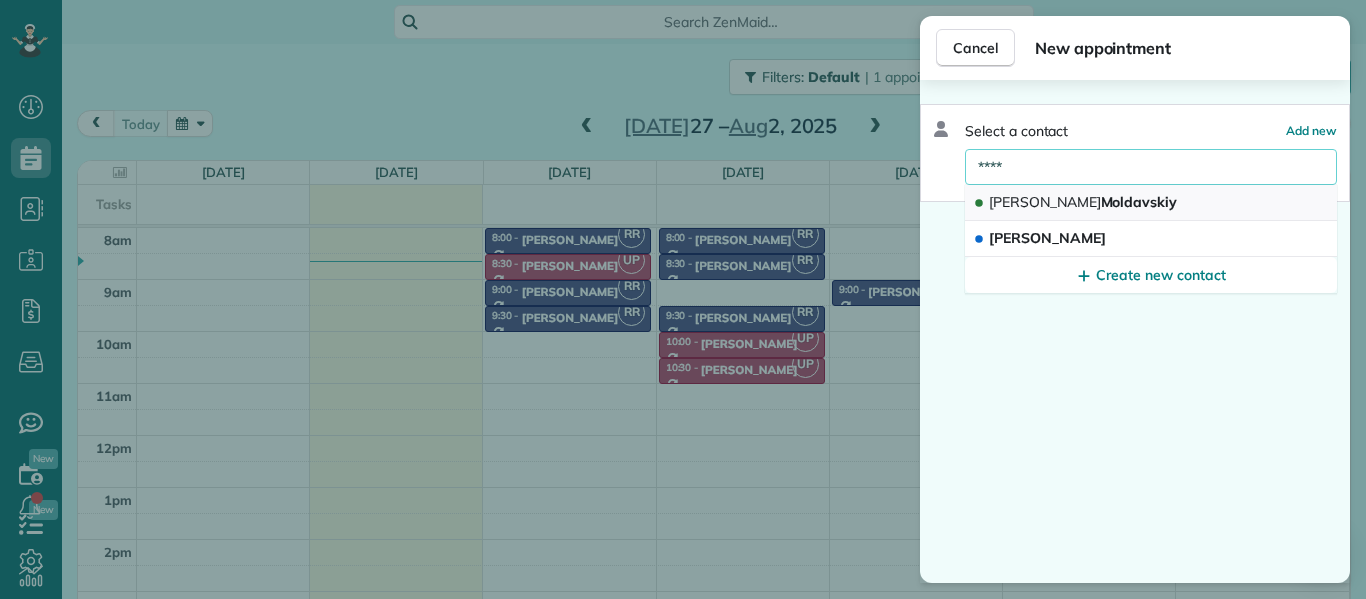 type on "****" 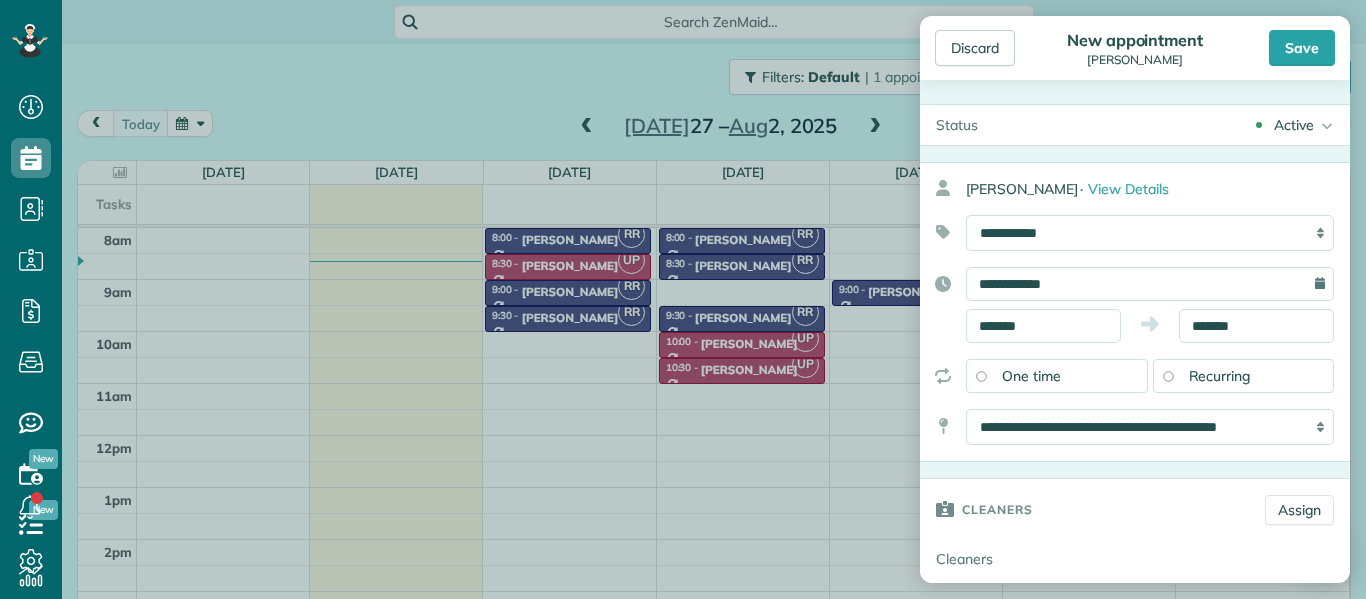 click on "Recurring" at bounding box center (1244, 376) 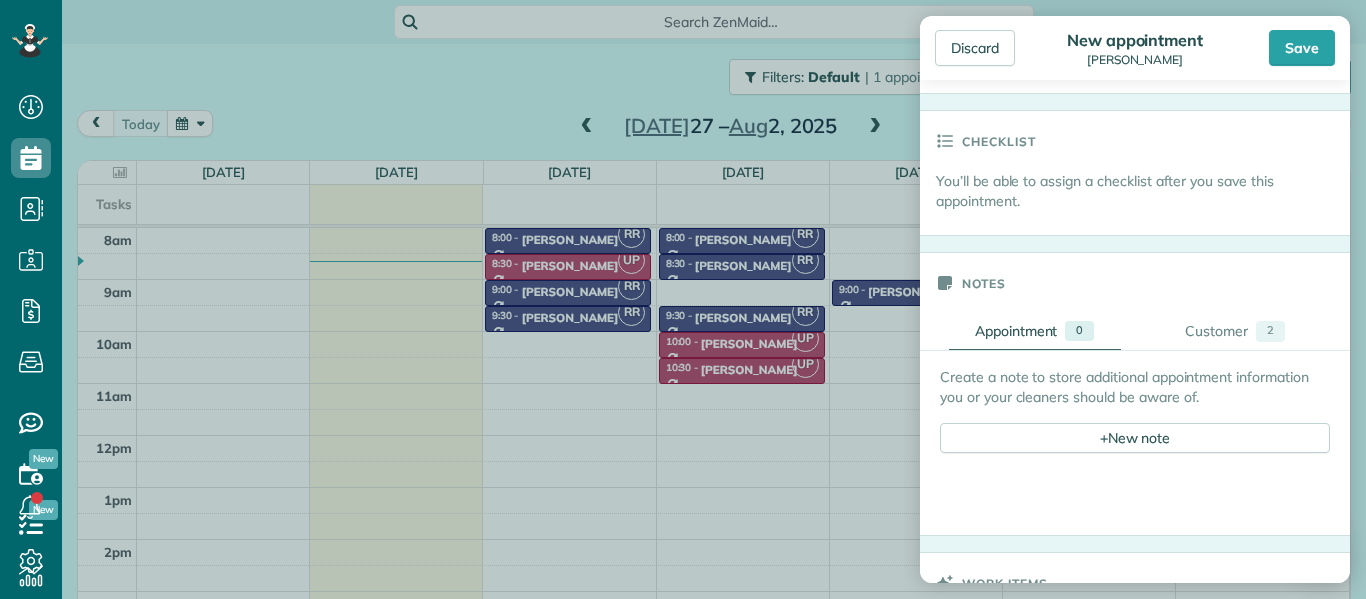 scroll, scrollTop: 949, scrollLeft: 0, axis: vertical 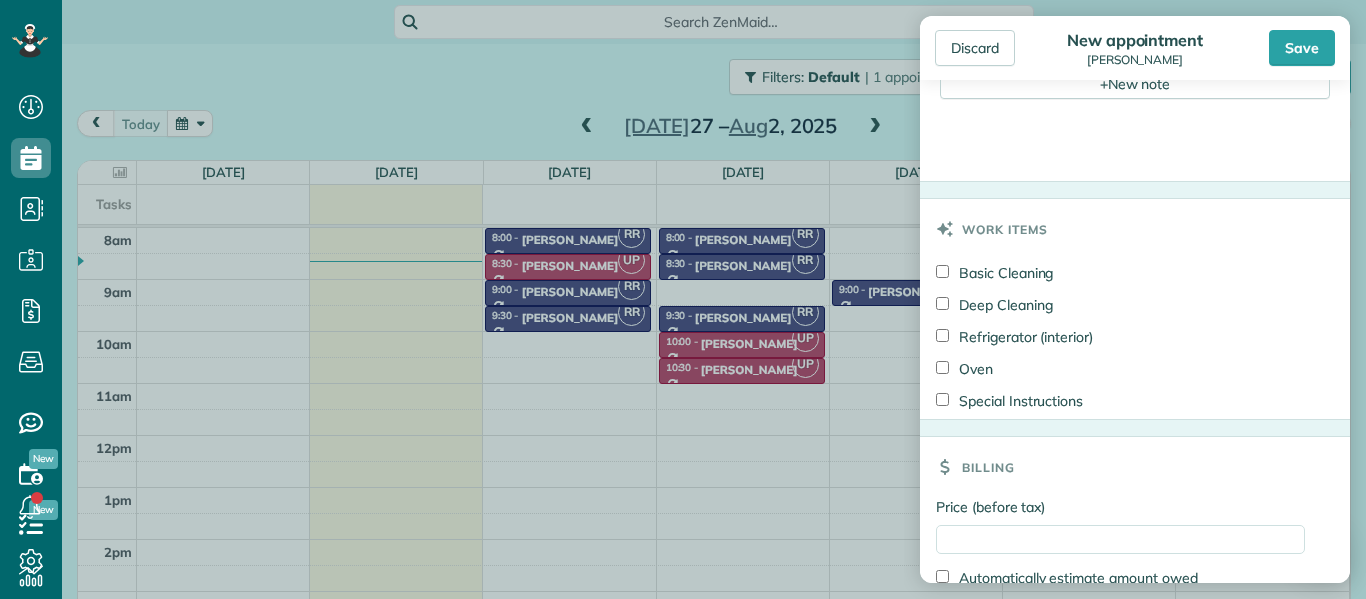 drag, startPoint x: 945, startPoint y: 433, endPoint x: 982, endPoint y: 401, distance: 48.9183 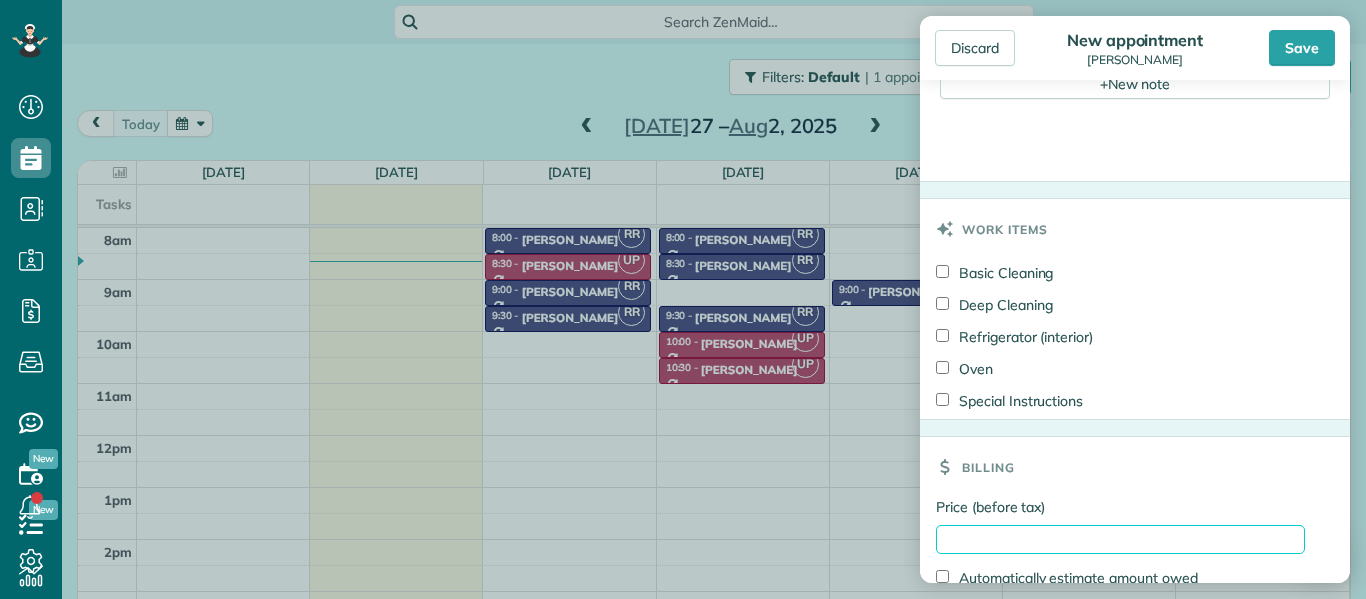 click on "Price (before tax)" at bounding box center (1120, 539) 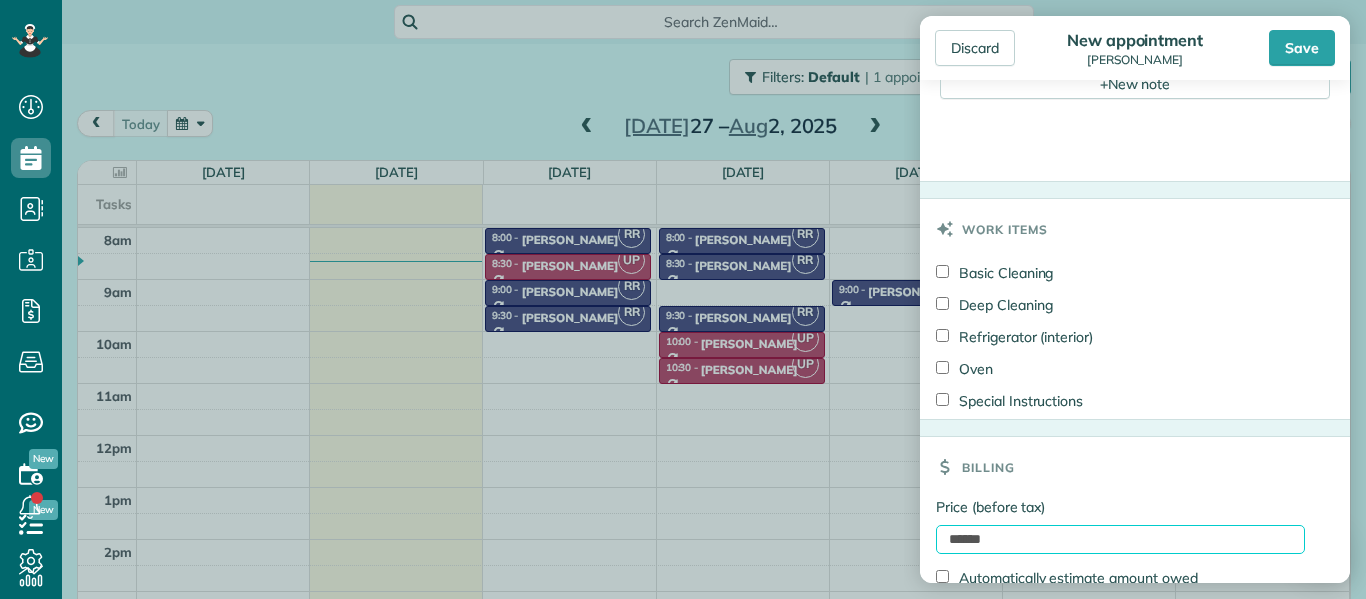 type on "******" 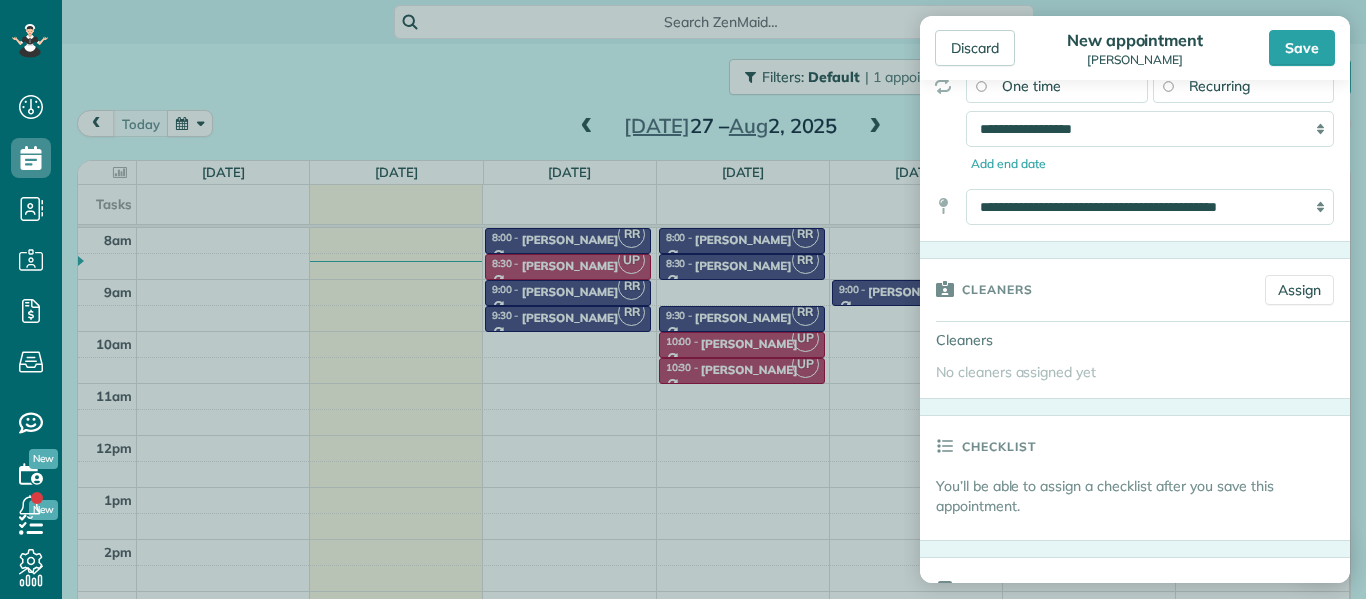 scroll, scrollTop: 278, scrollLeft: 0, axis: vertical 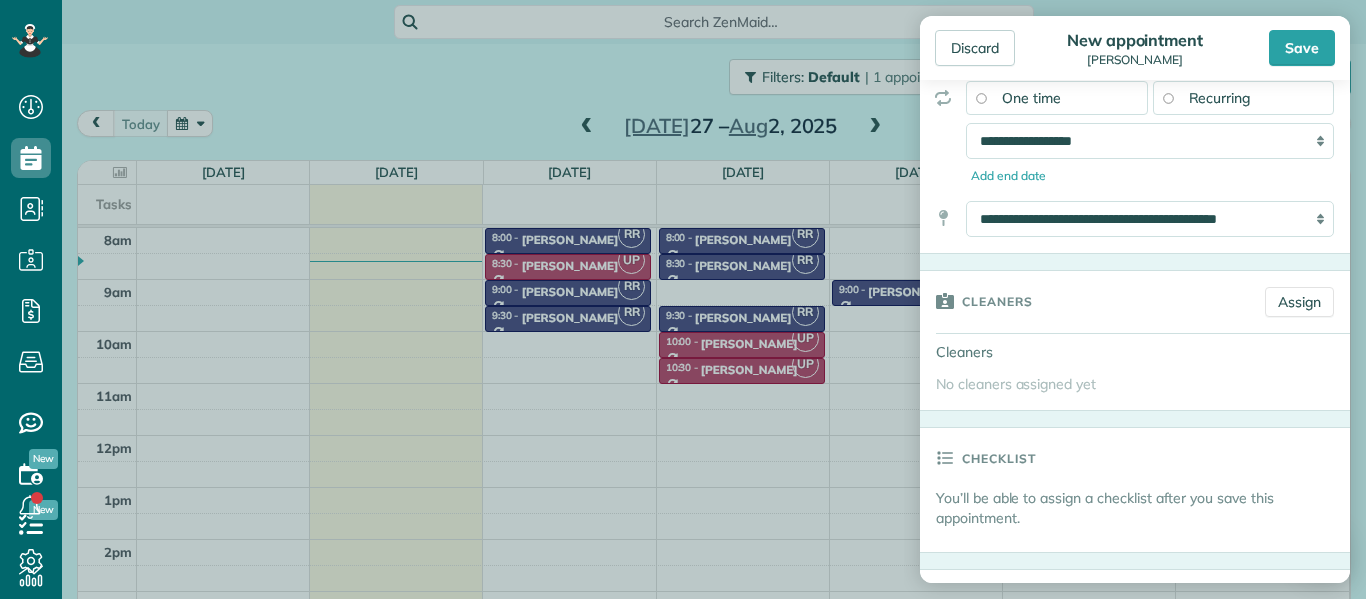 drag, startPoint x: 1184, startPoint y: 265, endPoint x: 1134, endPoint y: 264, distance: 50.01 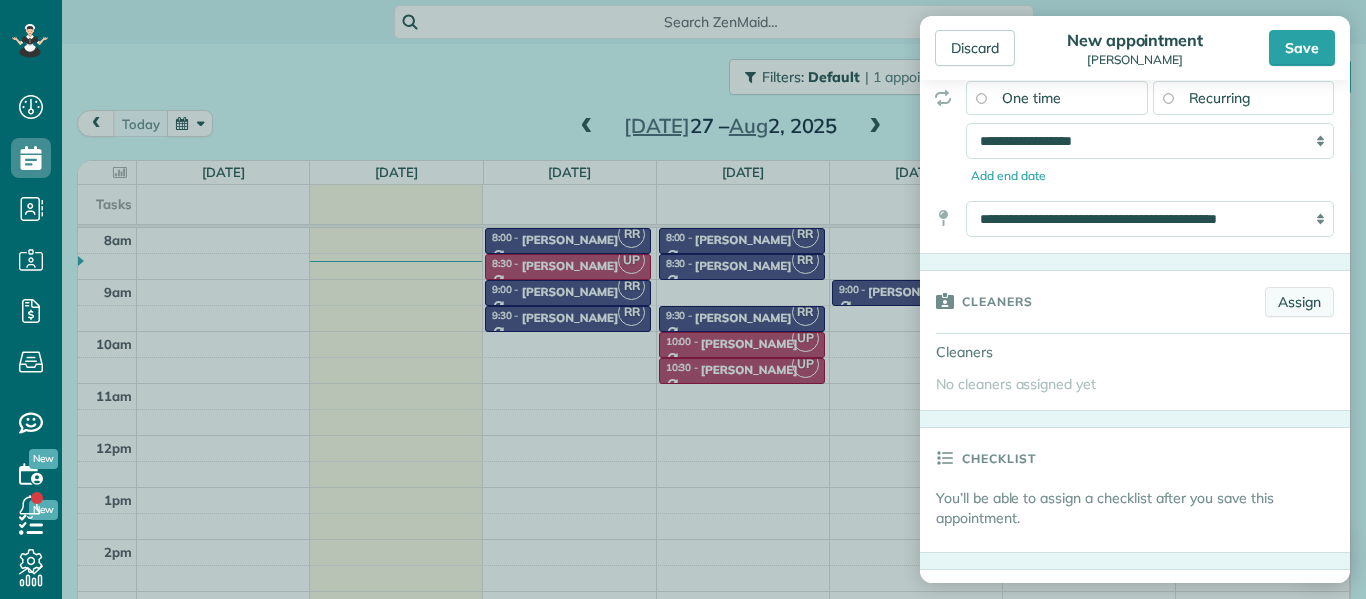click on "Assign" at bounding box center (1299, 302) 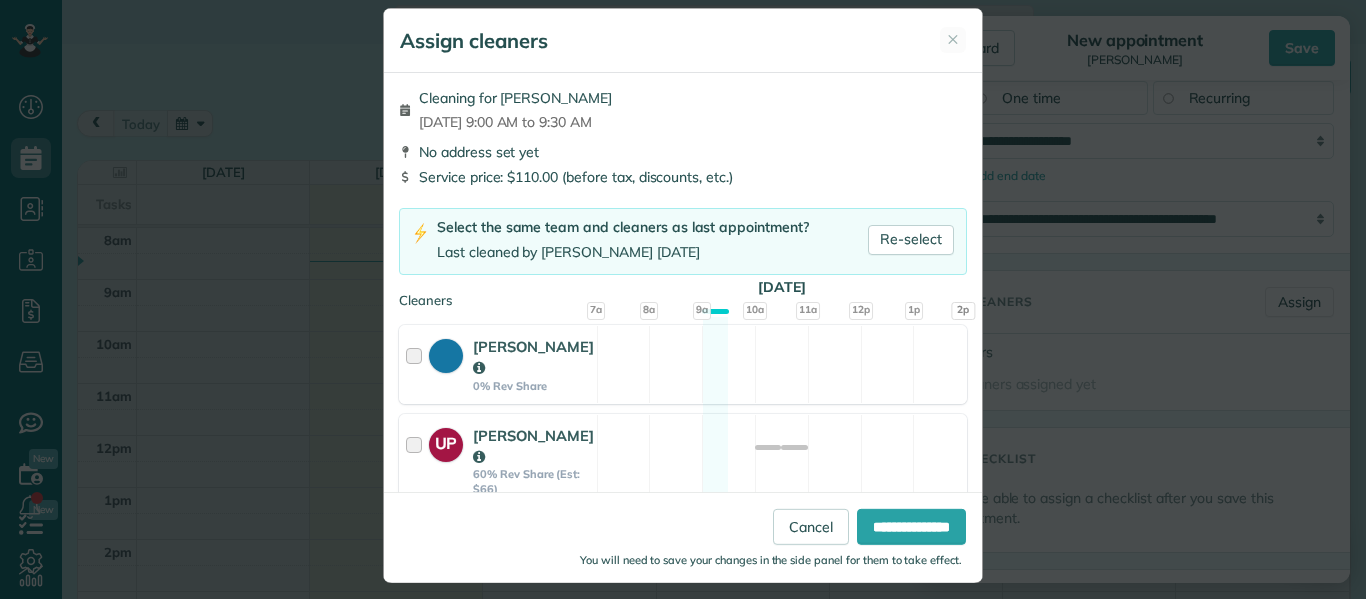 scroll, scrollTop: 36, scrollLeft: 0, axis: vertical 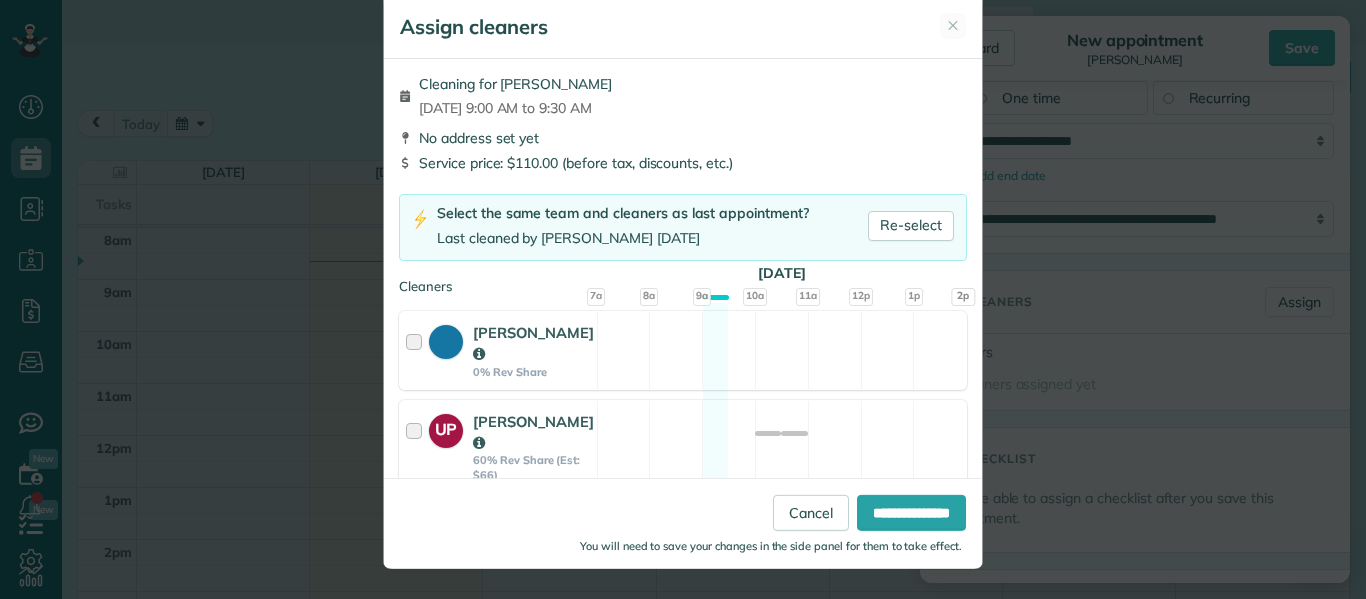 drag, startPoint x: 396, startPoint y: 434, endPoint x: 430, endPoint y: 589, distance: 158.68523 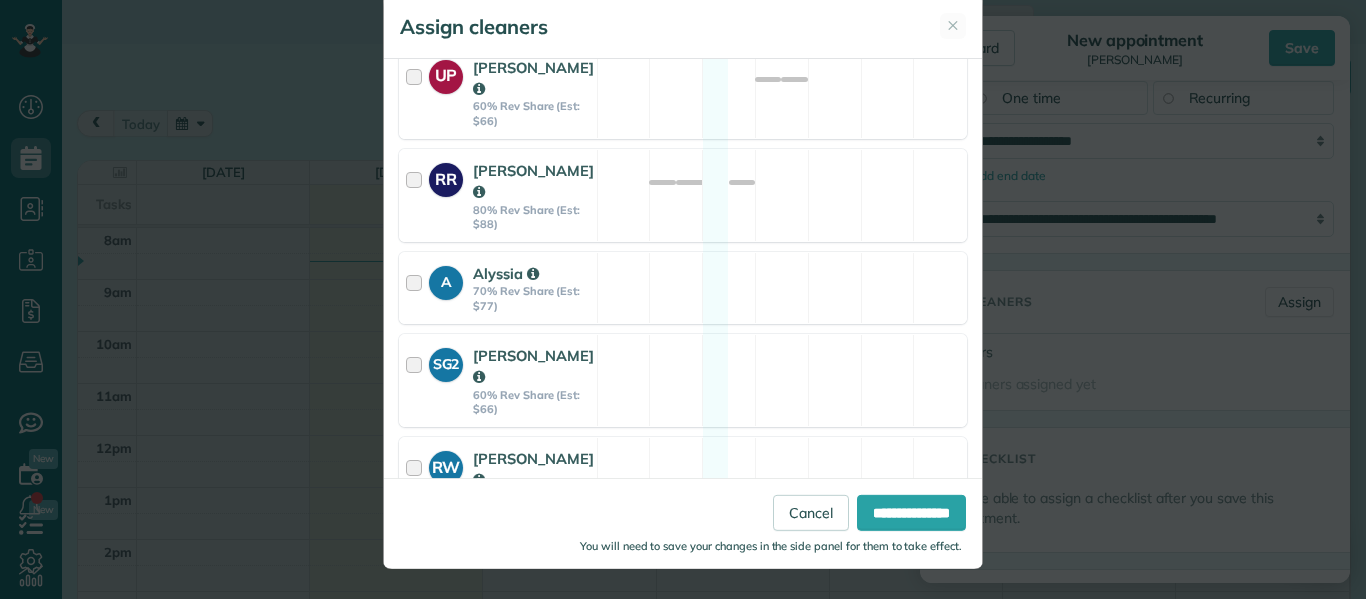 drag, startPoint x: 476, startPoint y: 290, endPoint x: 516, endPoint y: 489, distance: 202.9803 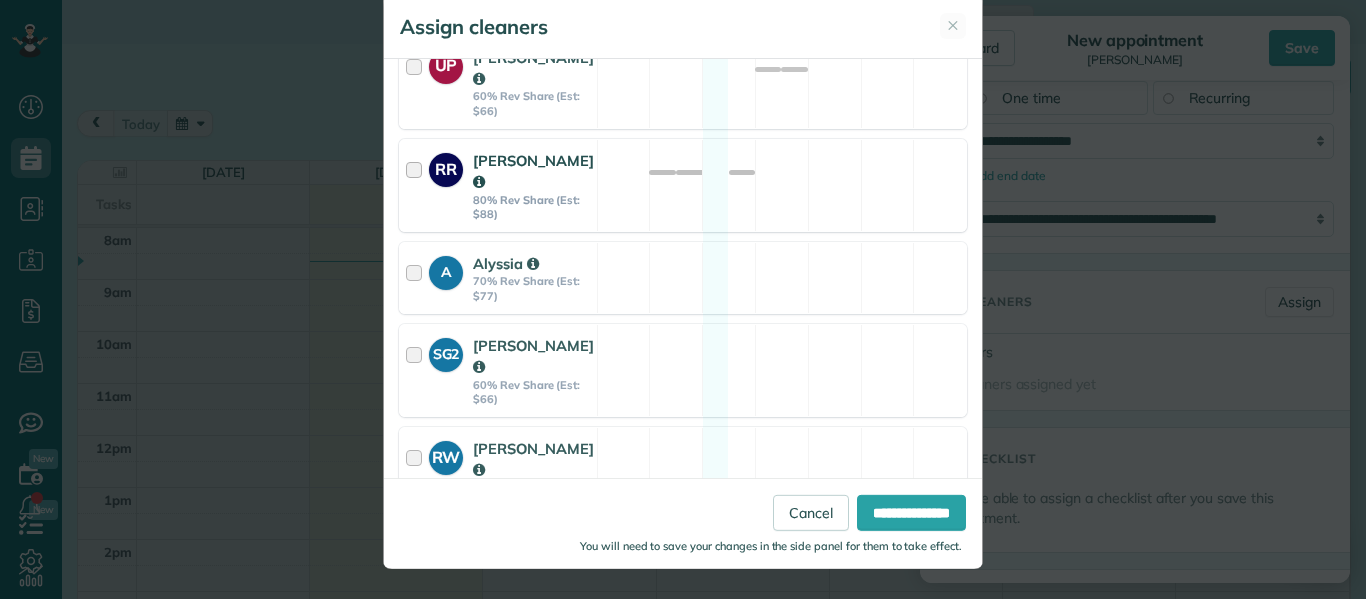 click at bounding box center [417, 185] 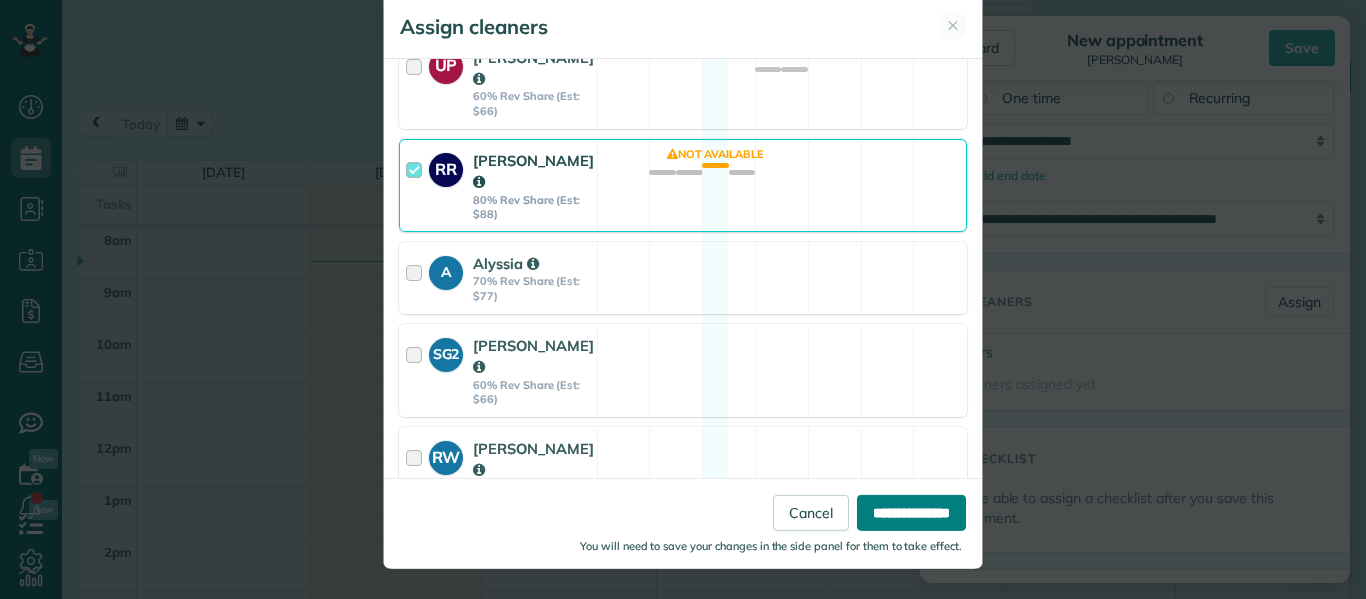 click on "**********" at bounding box center (911, 513) 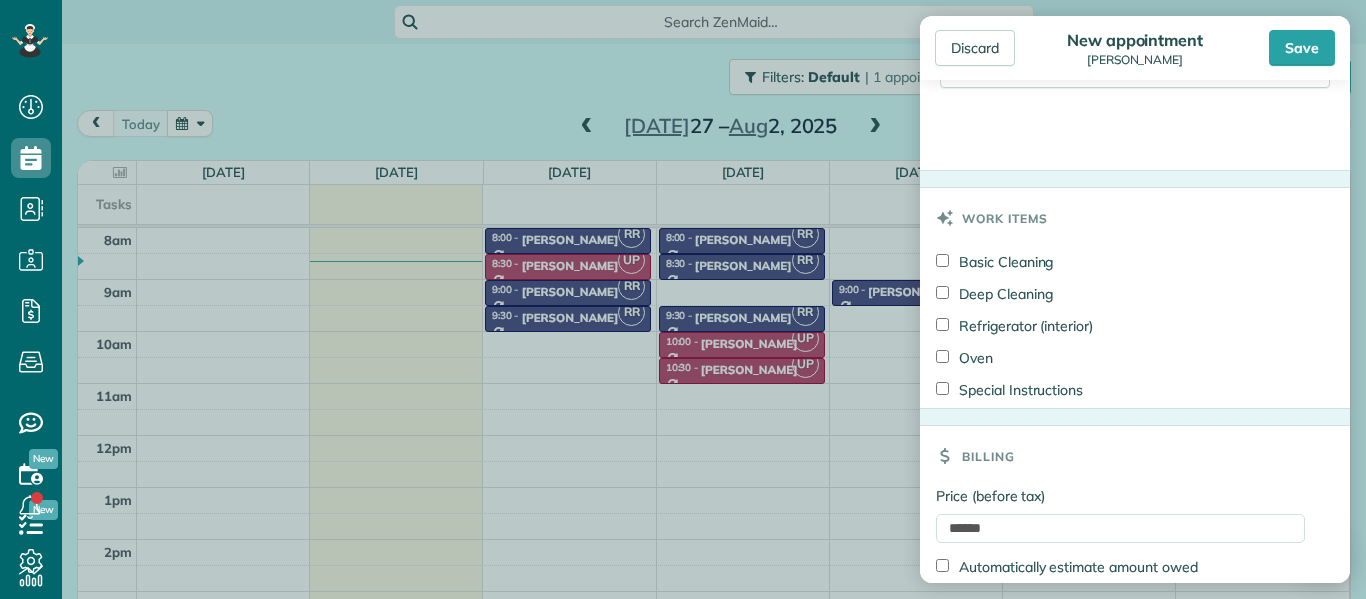 scroll, scrollTop: 1106, scrollLeft: 0, axis: vertical 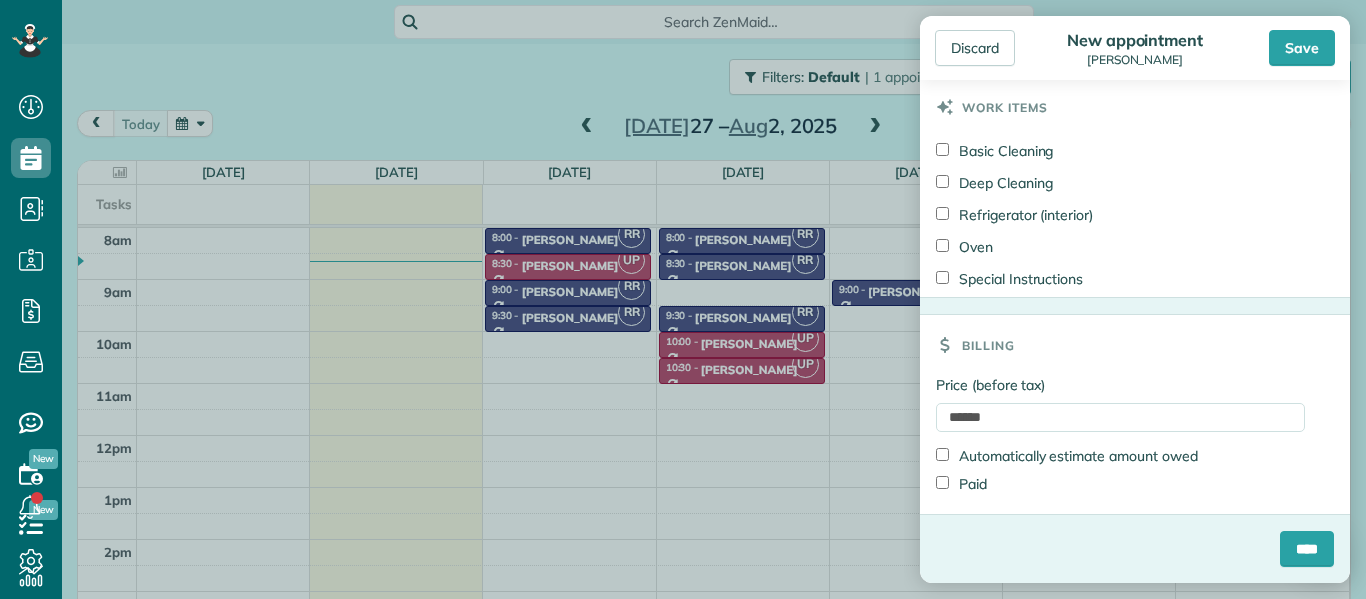 drag, startPoint x: 1207, startPoint y: 389, endPoint x: 1217, endPoint y: 581, distance: 192.26024 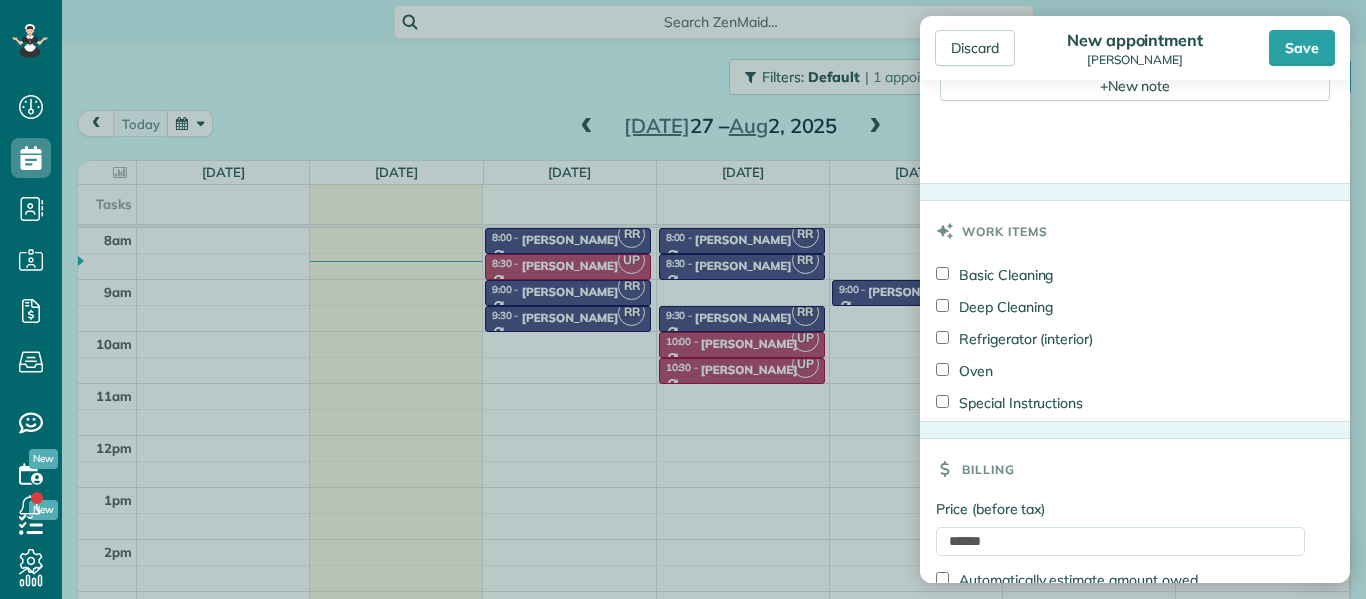 click on "Create a note to store additional appointment information you or your cleaners should be aware of.
+ New note
+
New note
from Jackie Koleman
Added 9 years ago by Agata Krolicka
Visible to office managers only
Change to visible by everyone
Edit note
Delete note
Client  works from home and does not like to be home during cleaning. So he lets you in and leaves." at bounding box center (1350, 91) 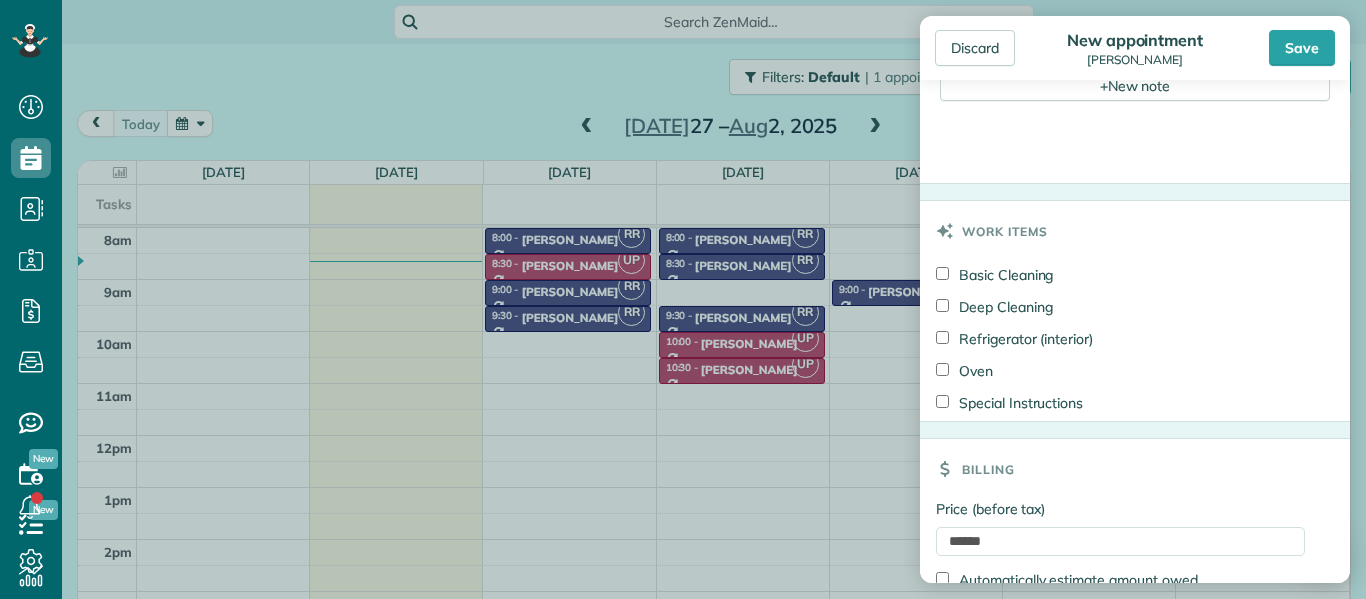 drag, startPoint x: 1175, startPoint y: 147, endPoint x: 1179, endPoint y: 247, distance: 100.07997 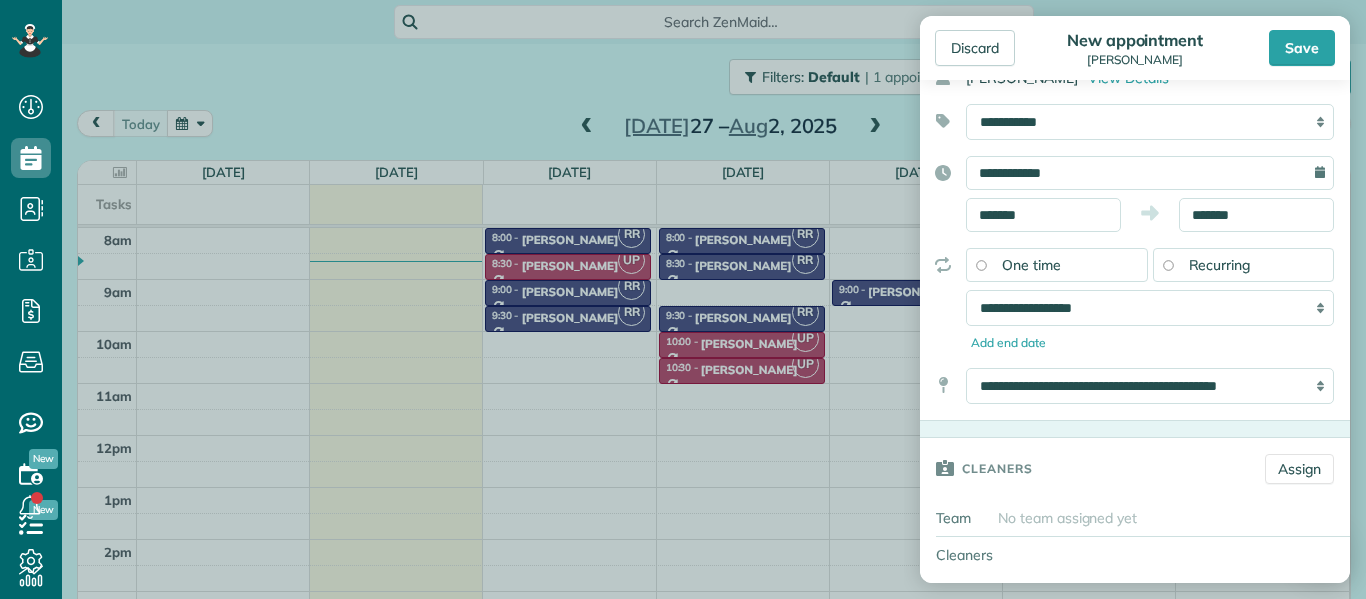 scroll, scrollTop: 13, scrollLeft: 0, axis: vertical 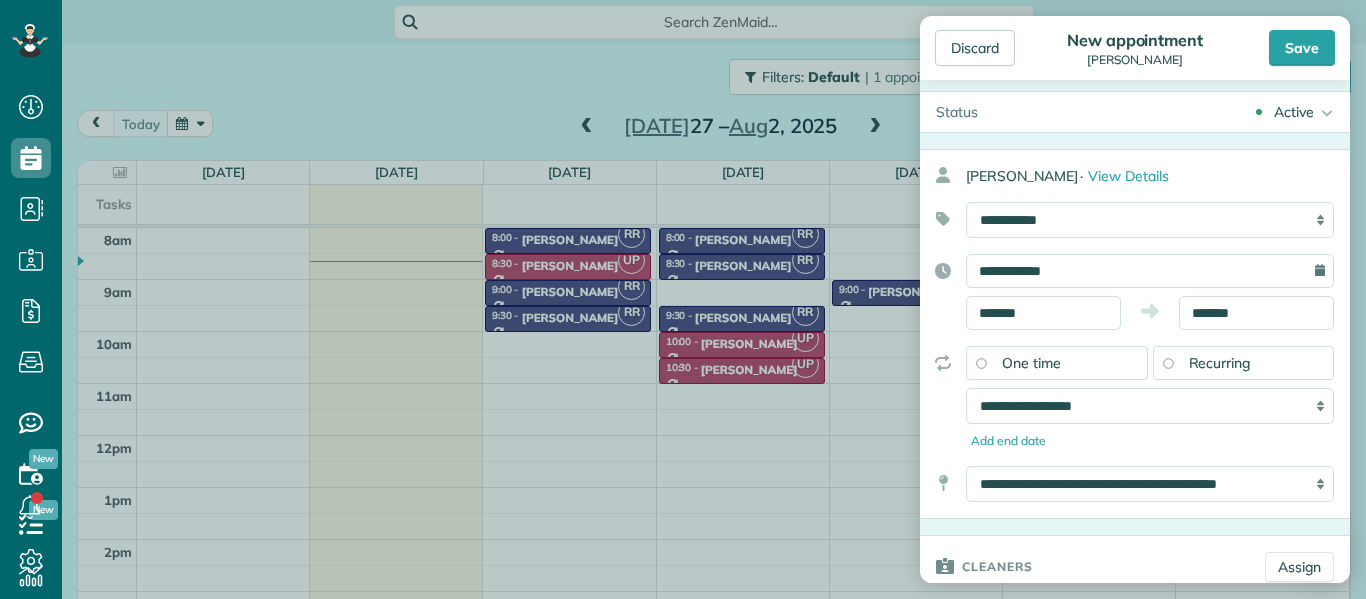 drag, startPoint x: 1179, startPoint y: 247, endPoint x: 1148, endPoint y: 85, distance: 164.93938 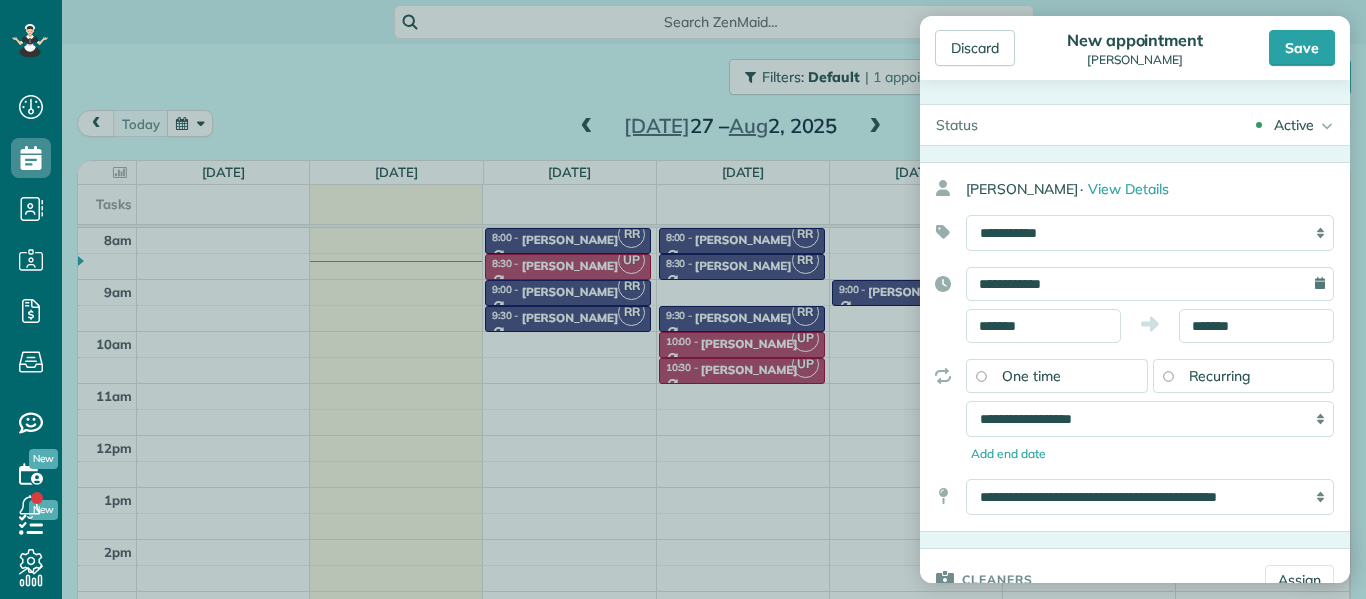 click on "Active
Active
Stand-By
Cancelled
Completed" at bounding box center (1172, 125) 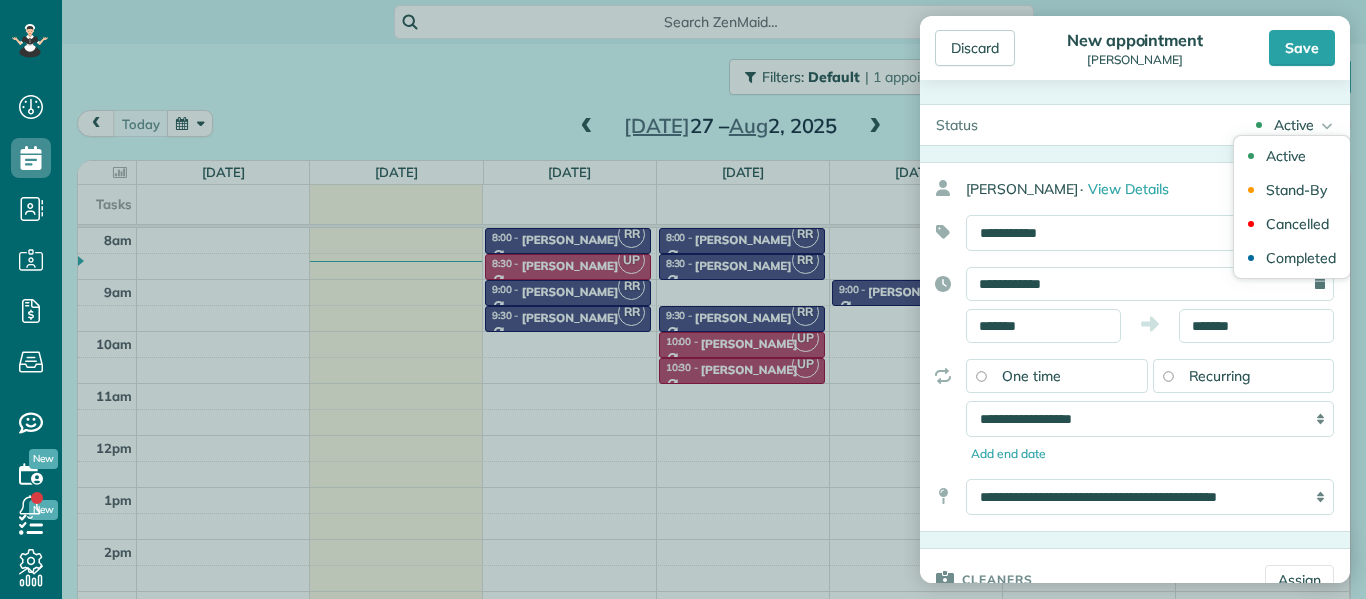 click 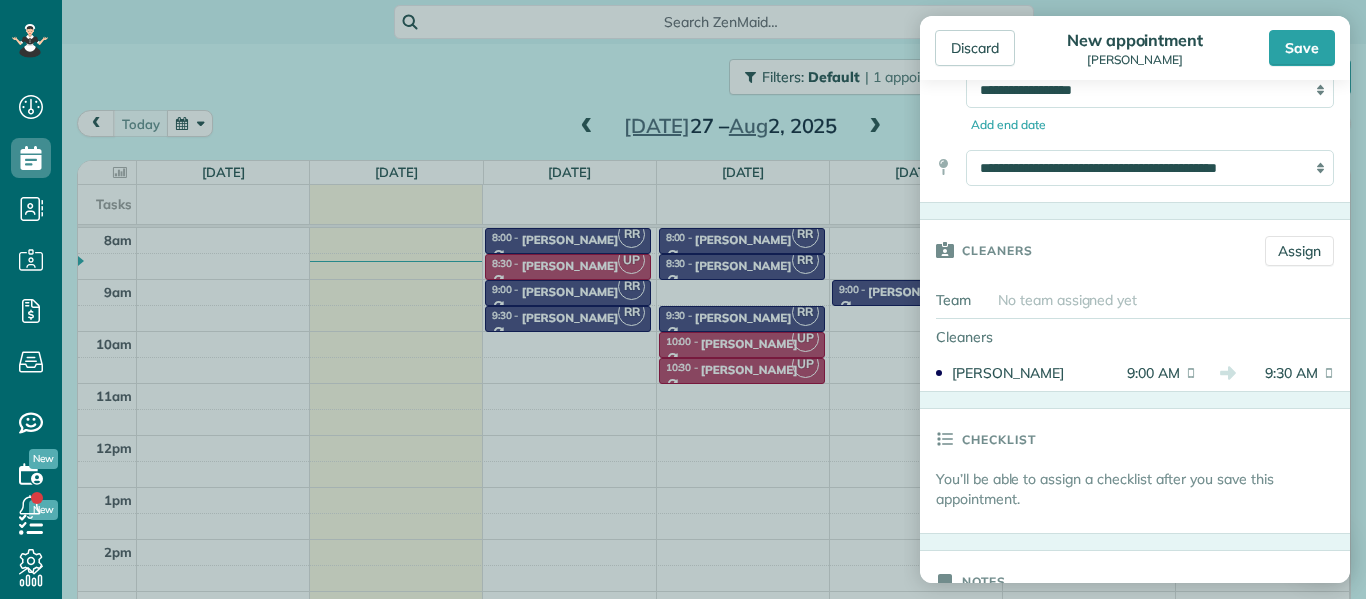 scroll, scrollTop: 332, scrollLeft: 0, axis: vertical 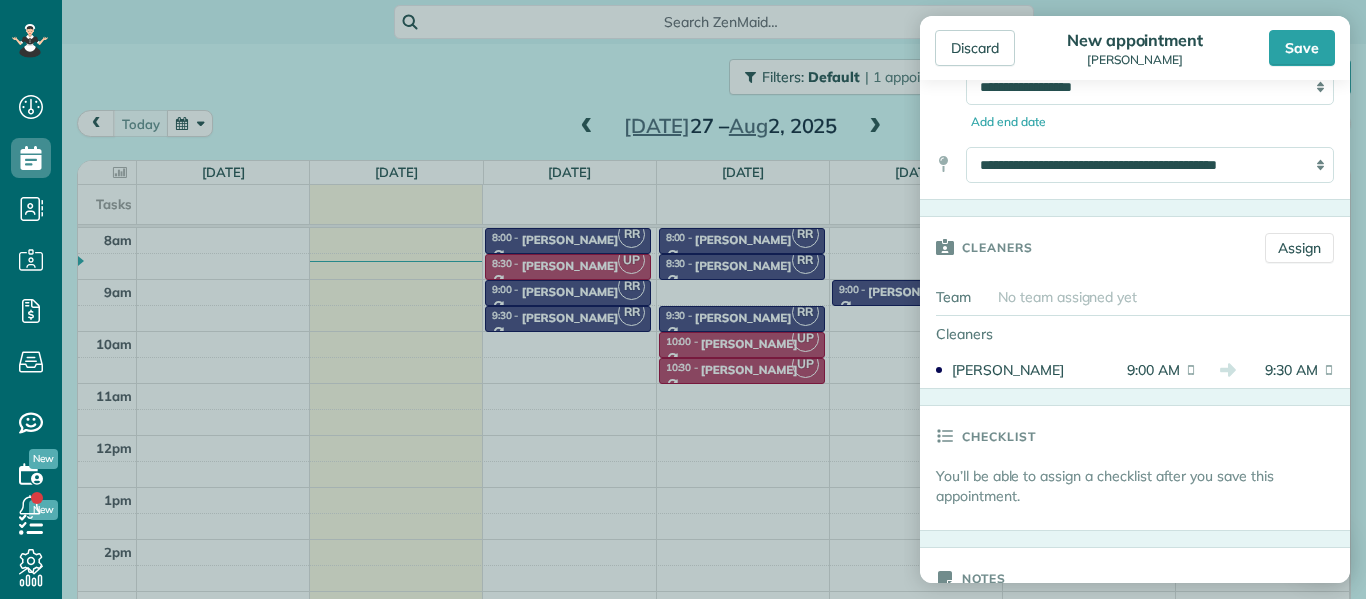 drag, startPoint x: 945, startPoint y: 248, endPoint x: 1051, endPoint y: 550, distance: 320.0625 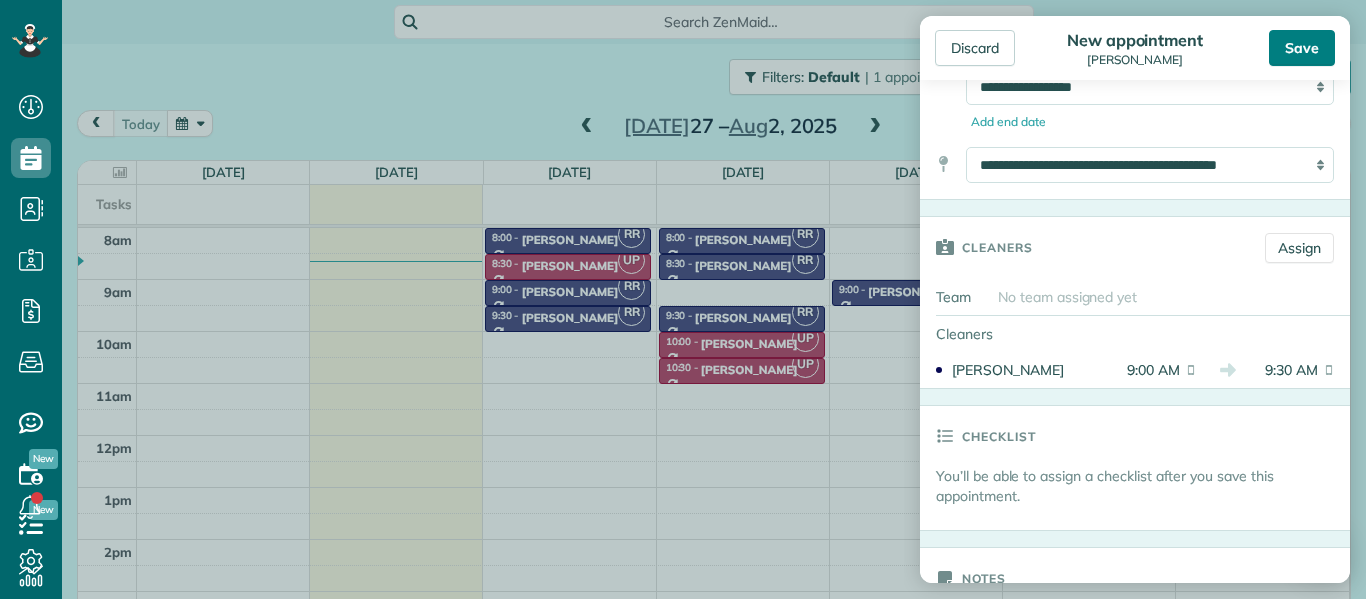click on "Save" at bounding box center [1302, 48] 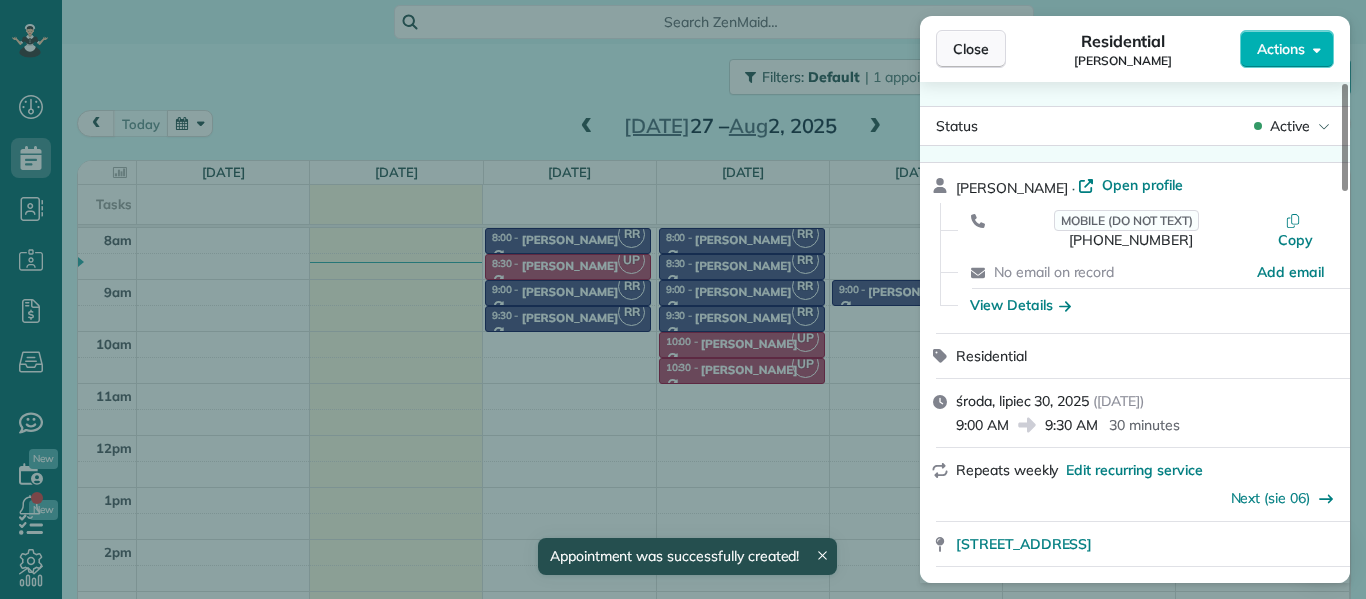 click on "Close" at bounding box center [971, 49] 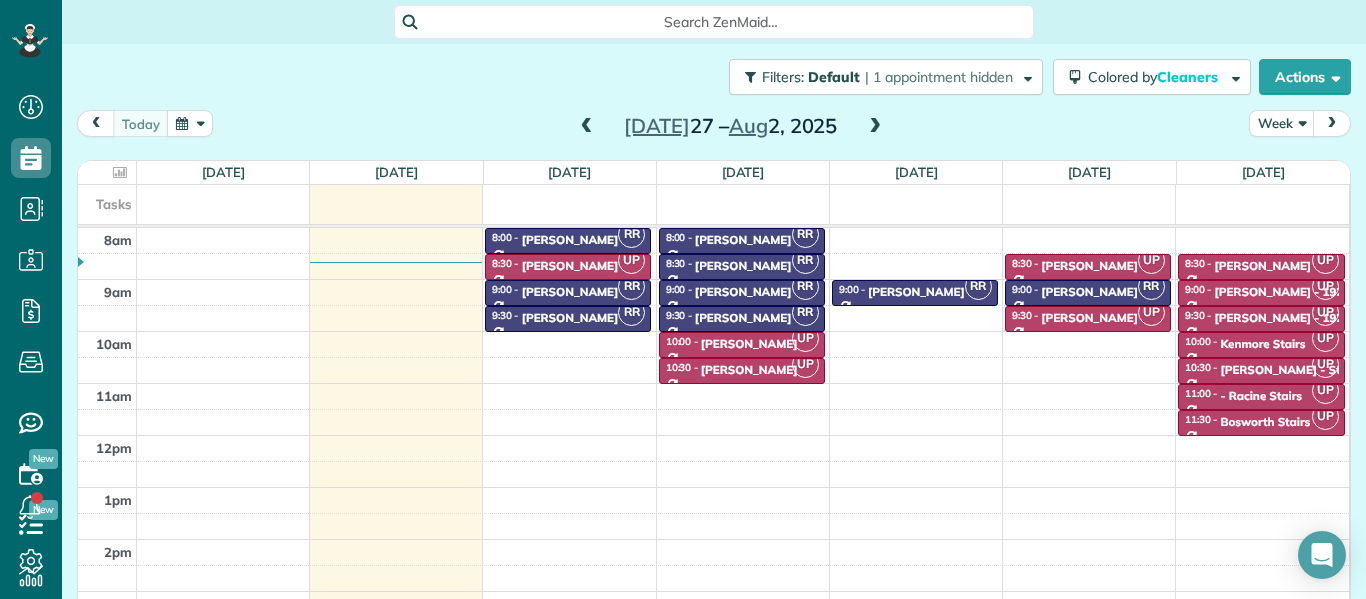 click at bounding box center (875, 127) 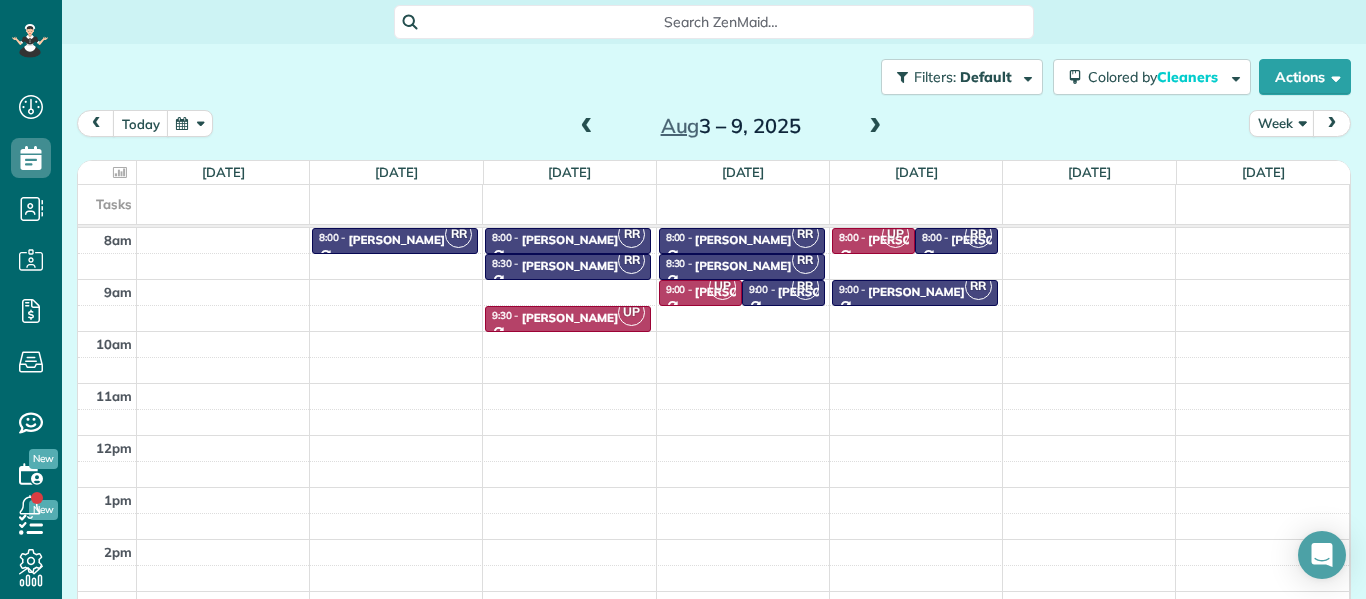 click at bounding box center [875, 127] 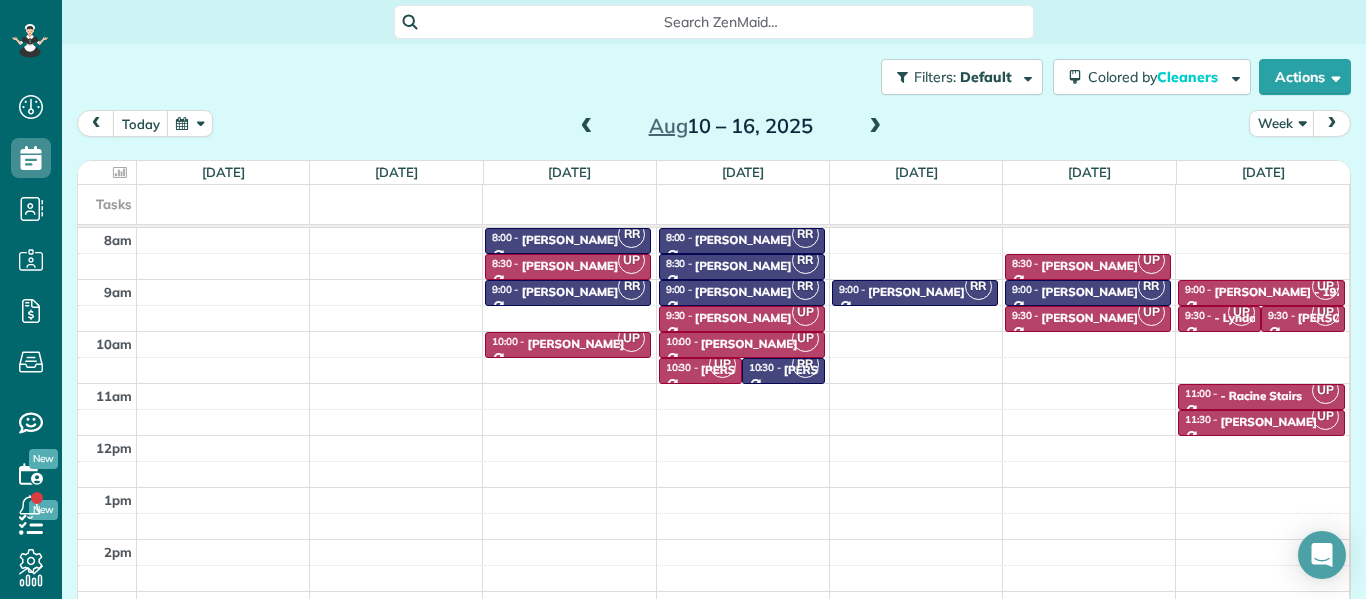 click at bounding box center (875, 127) 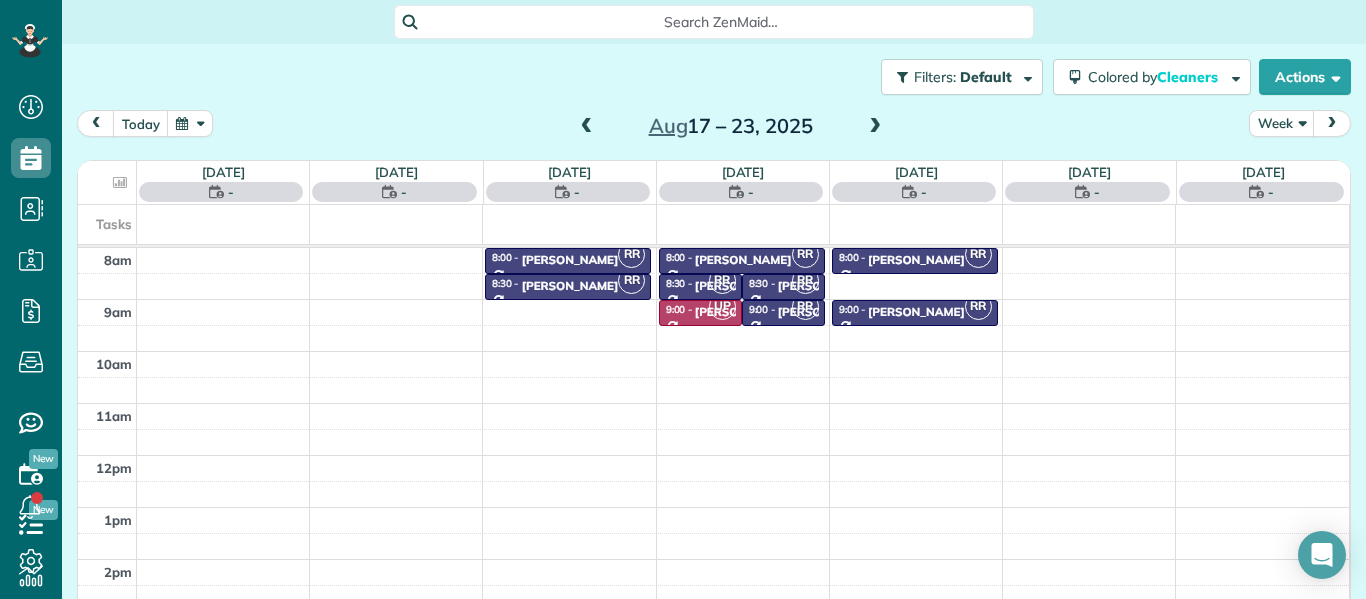click at bounding box center [875, 127] 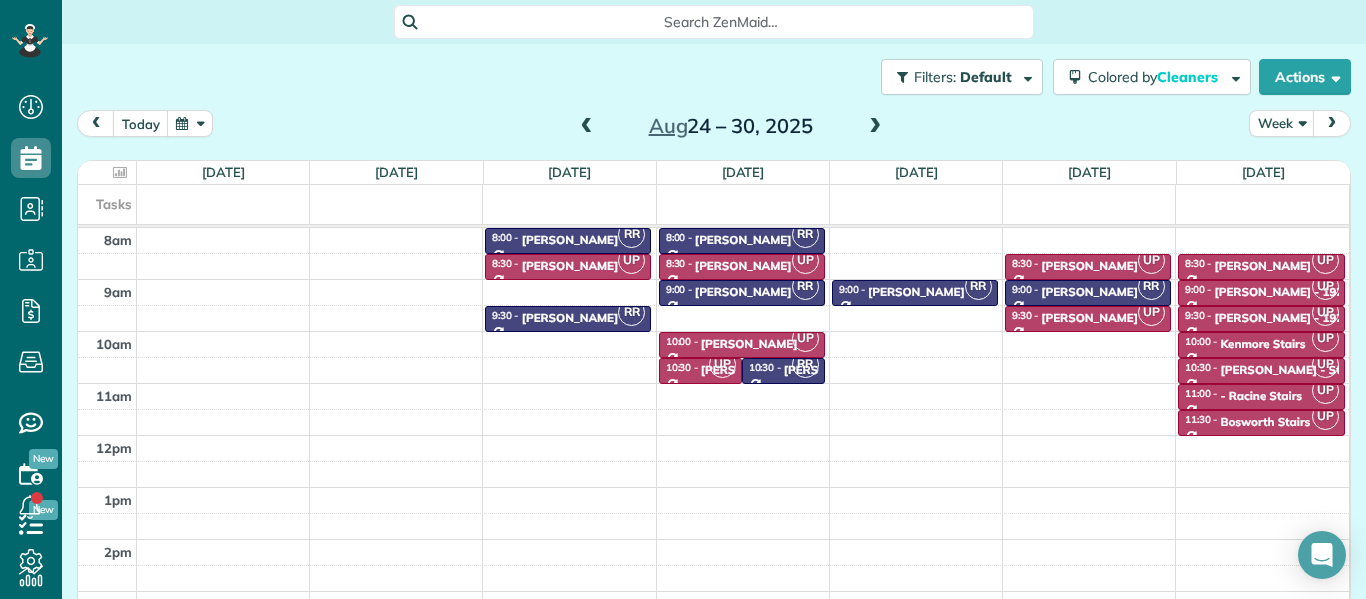 click at bounding box center (875, 127) 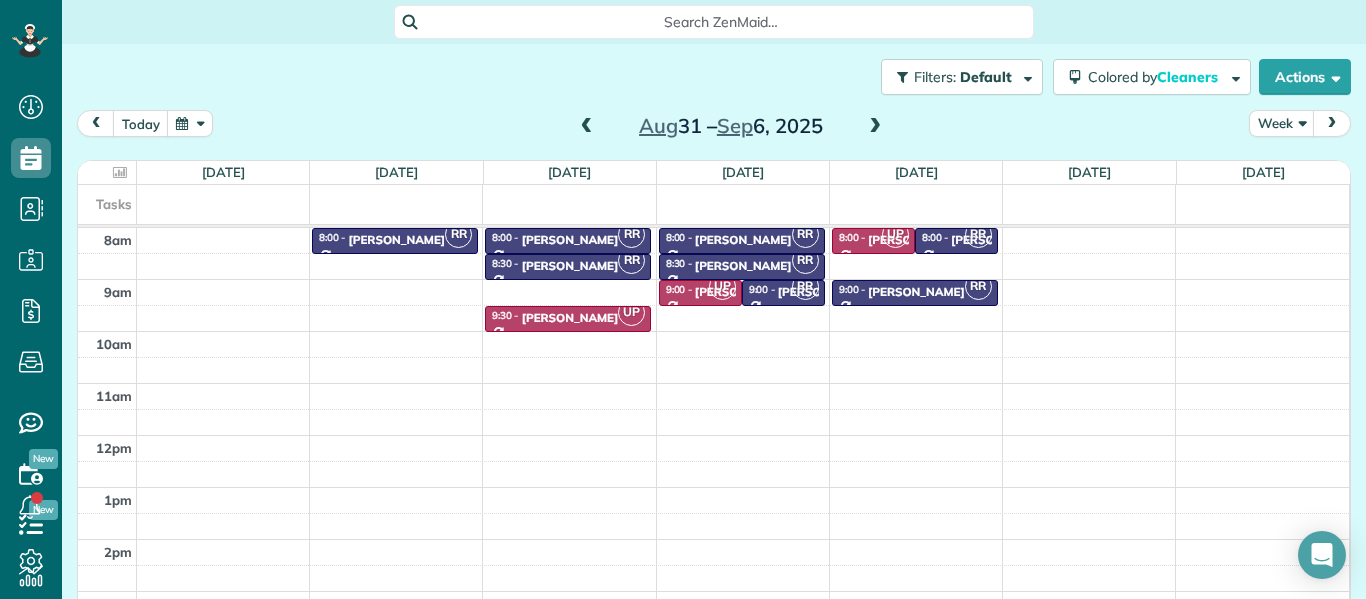 click at bounding box center (875, 127) 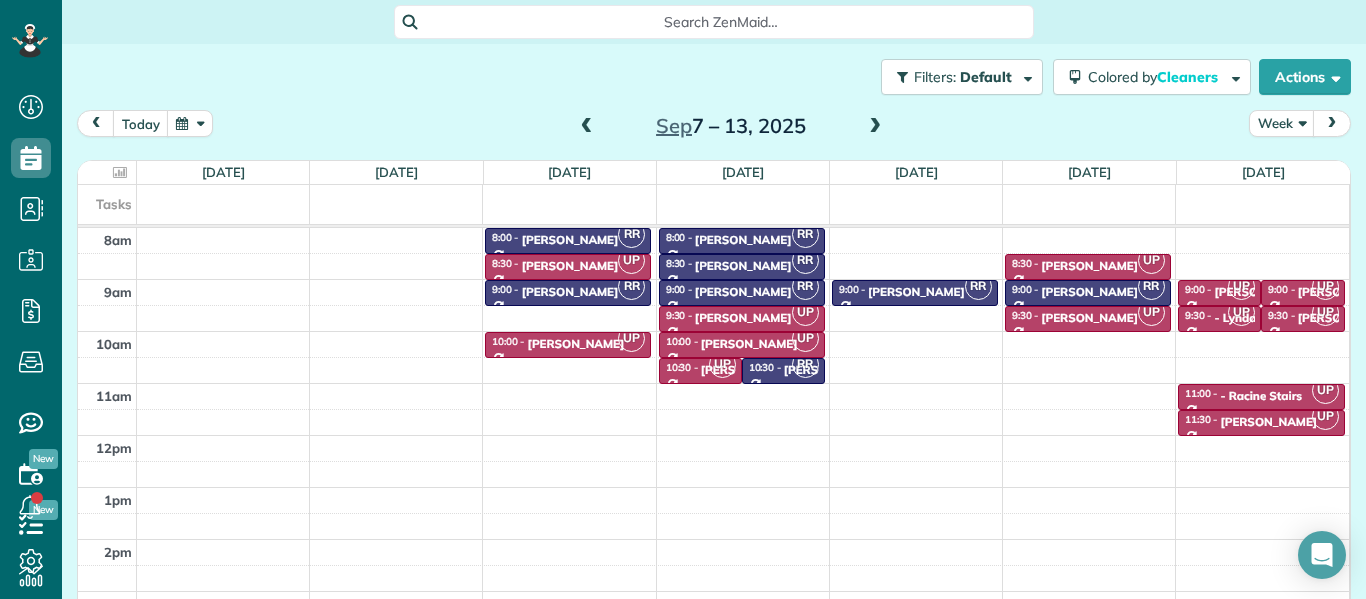 click at bounding box center (875, 127) 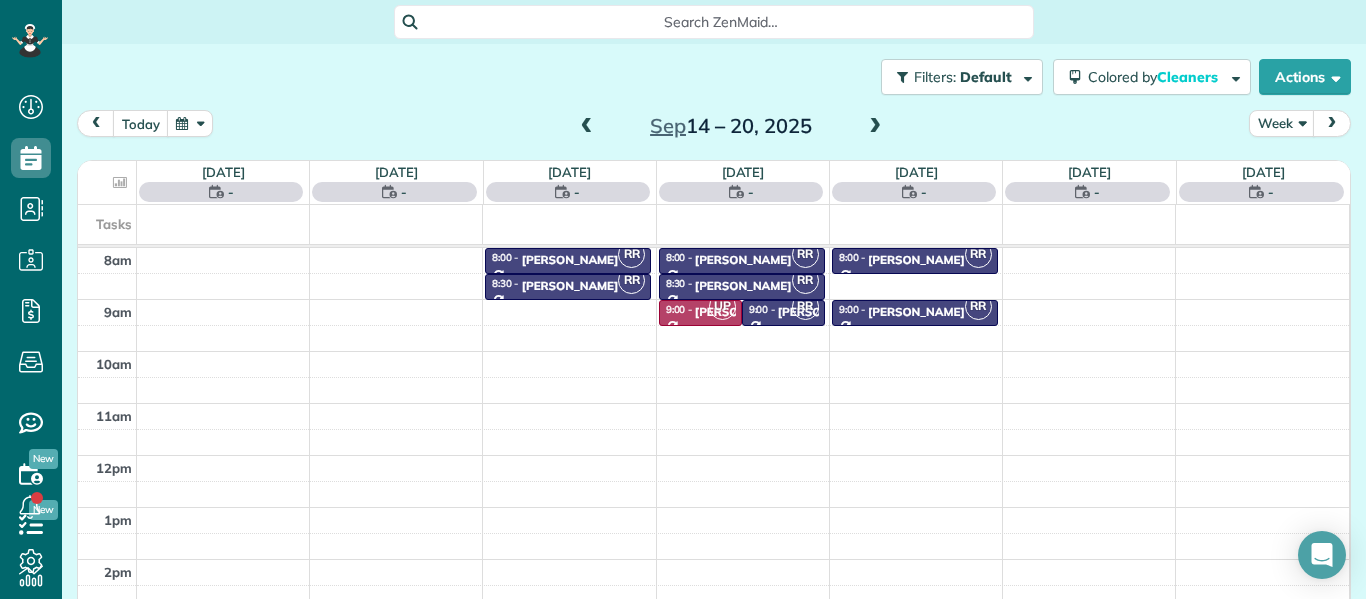 click at bounding box center [875, 127] 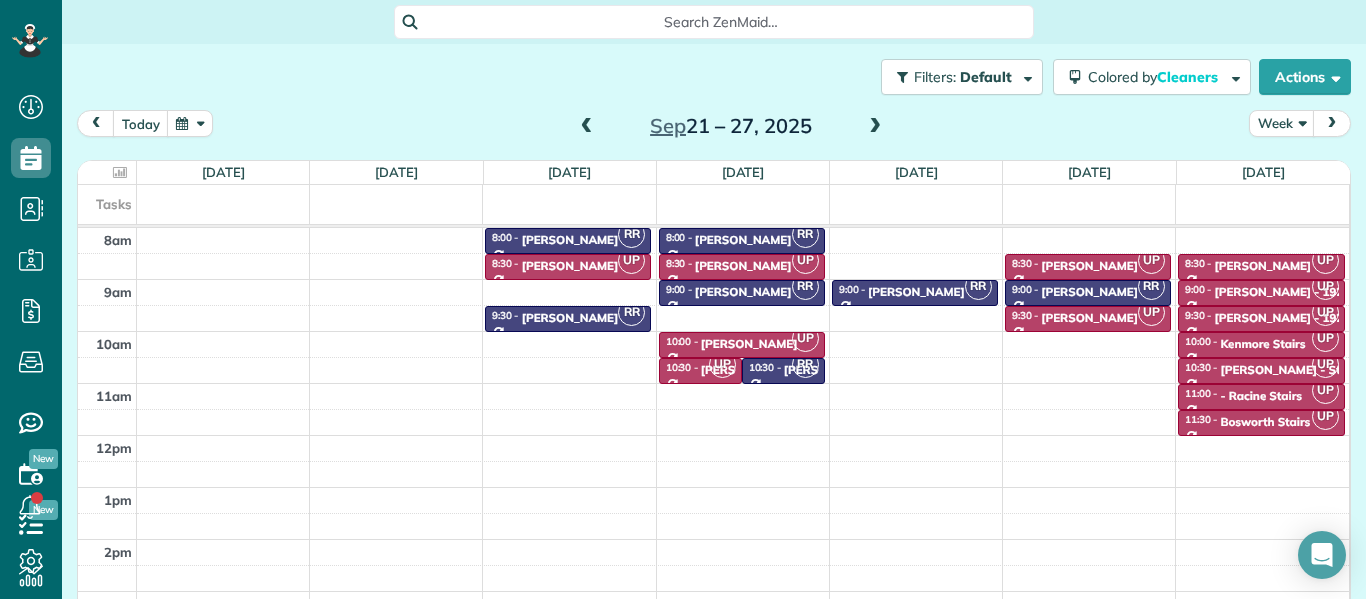 click at bounding box center (875, 127) 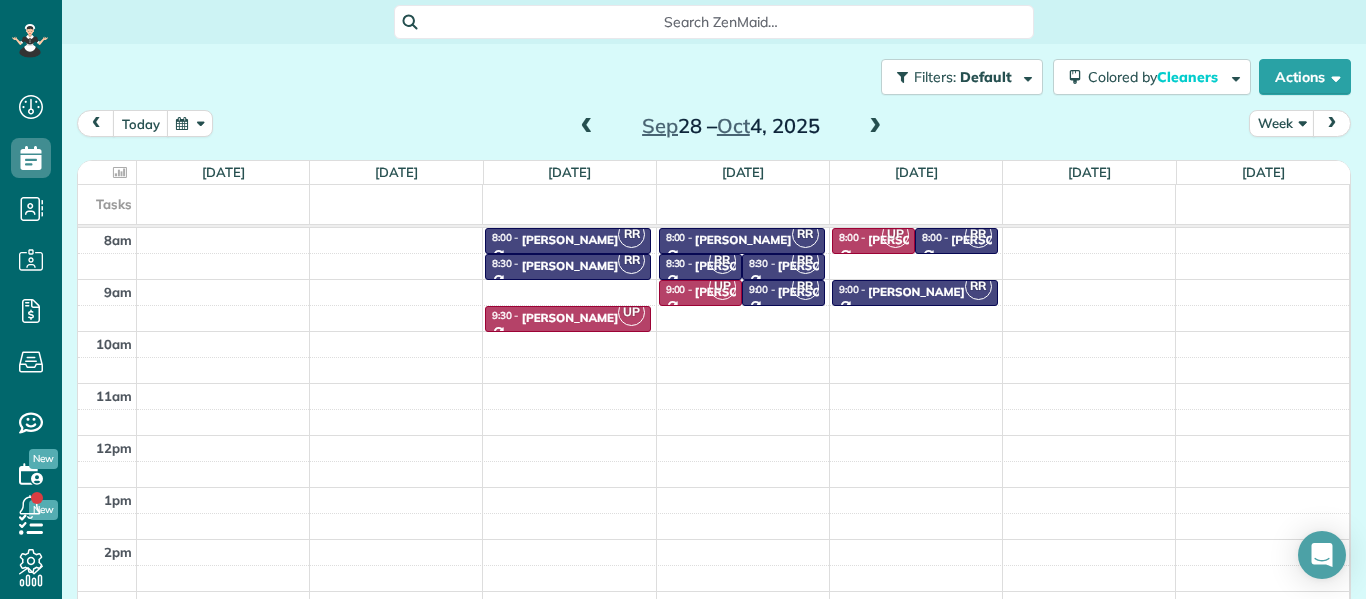 click at bounding box center [587, 127] 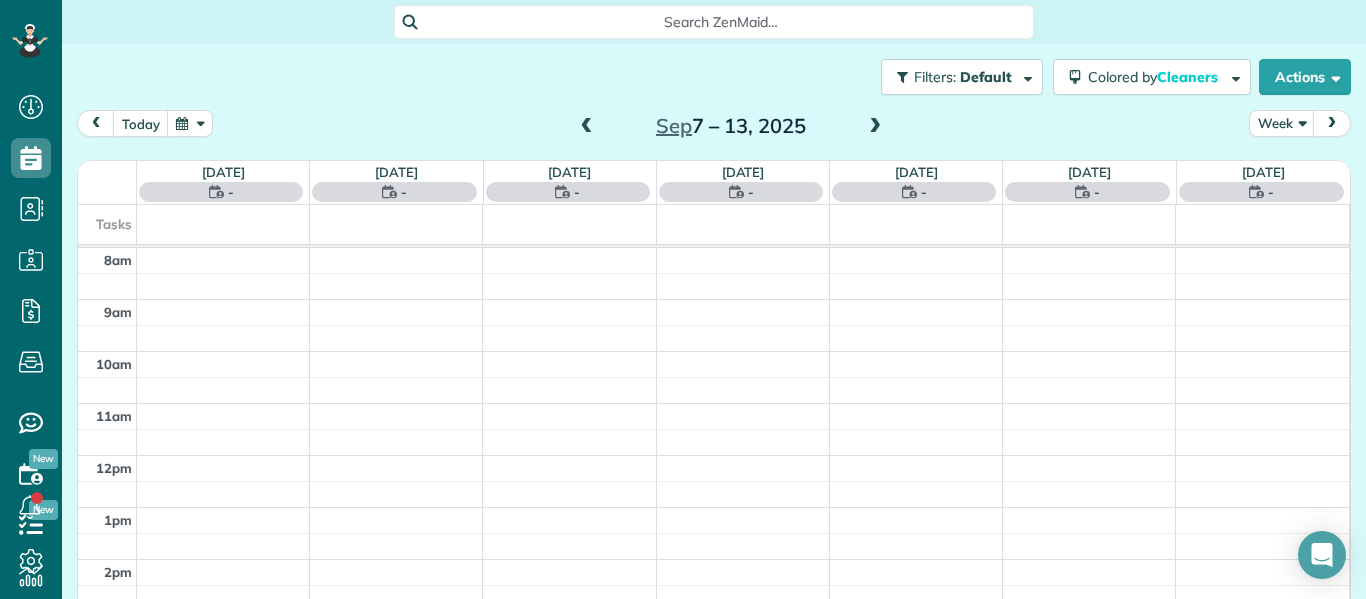 click at bounding box center [587, 127] 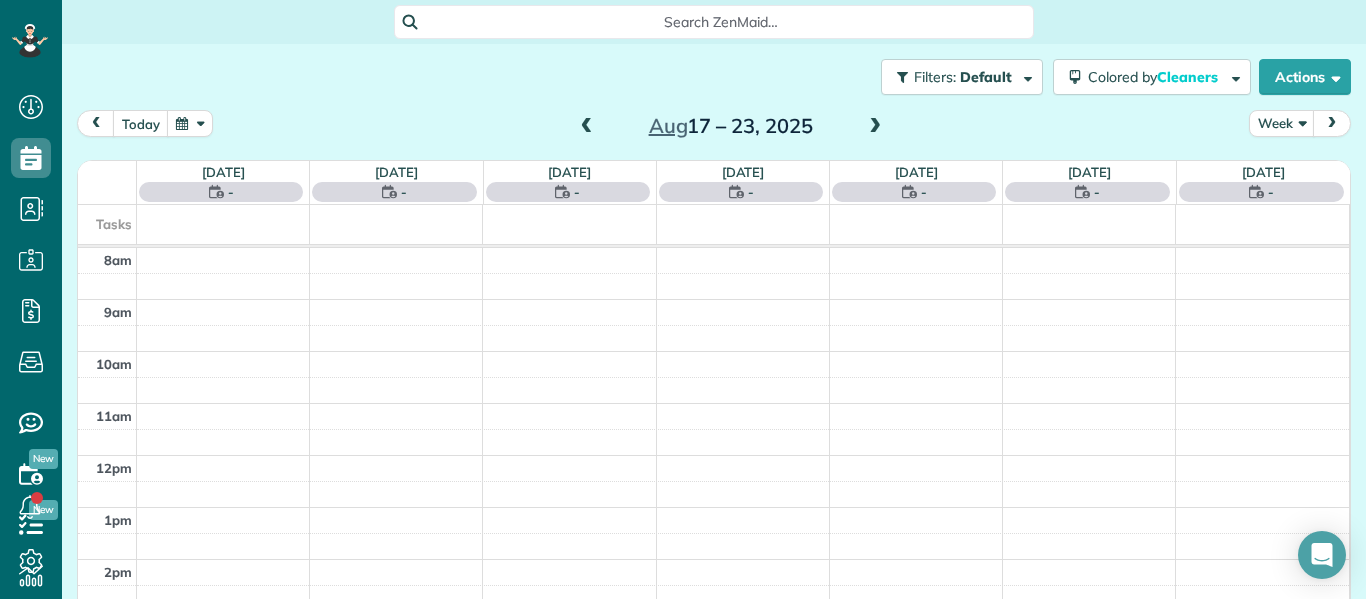 click at bounding box center [587, 127] 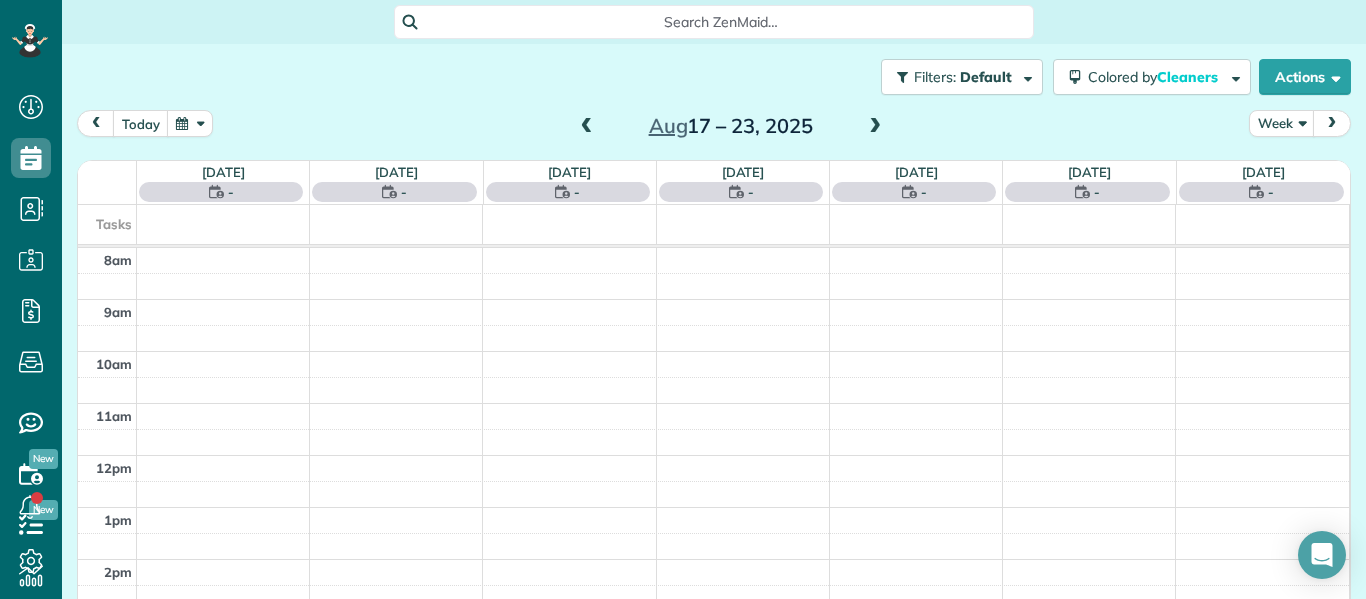 click at bounding box center [587, 127] 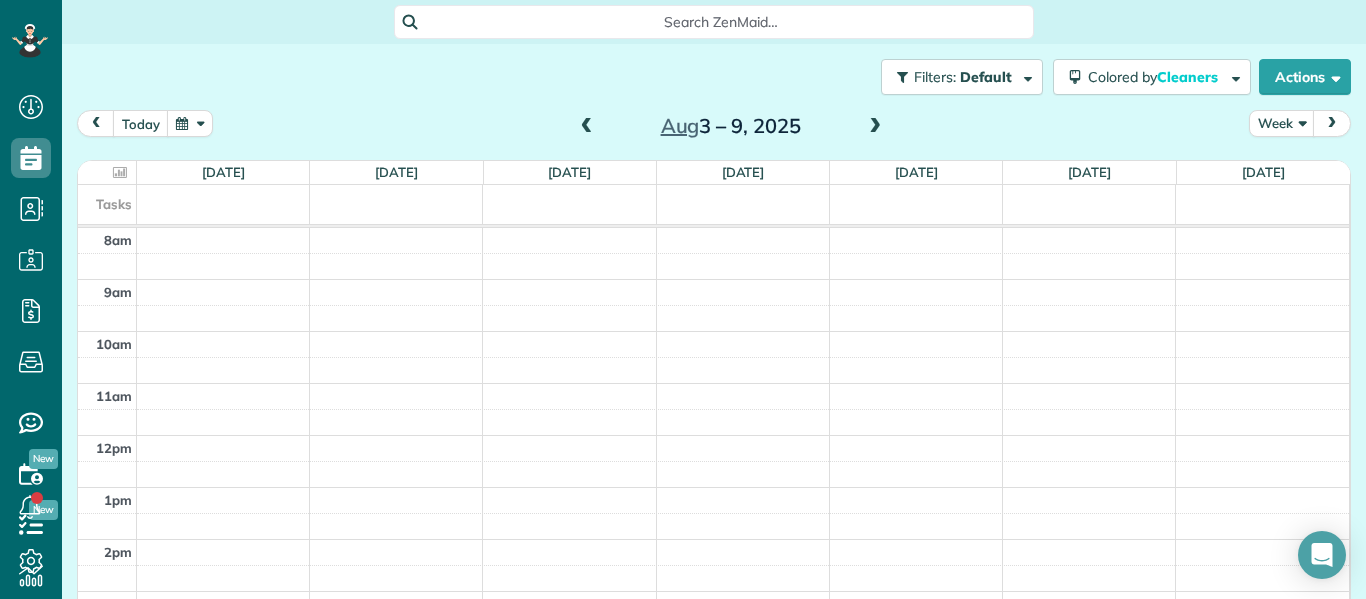 click at bounding box center (587, 127) 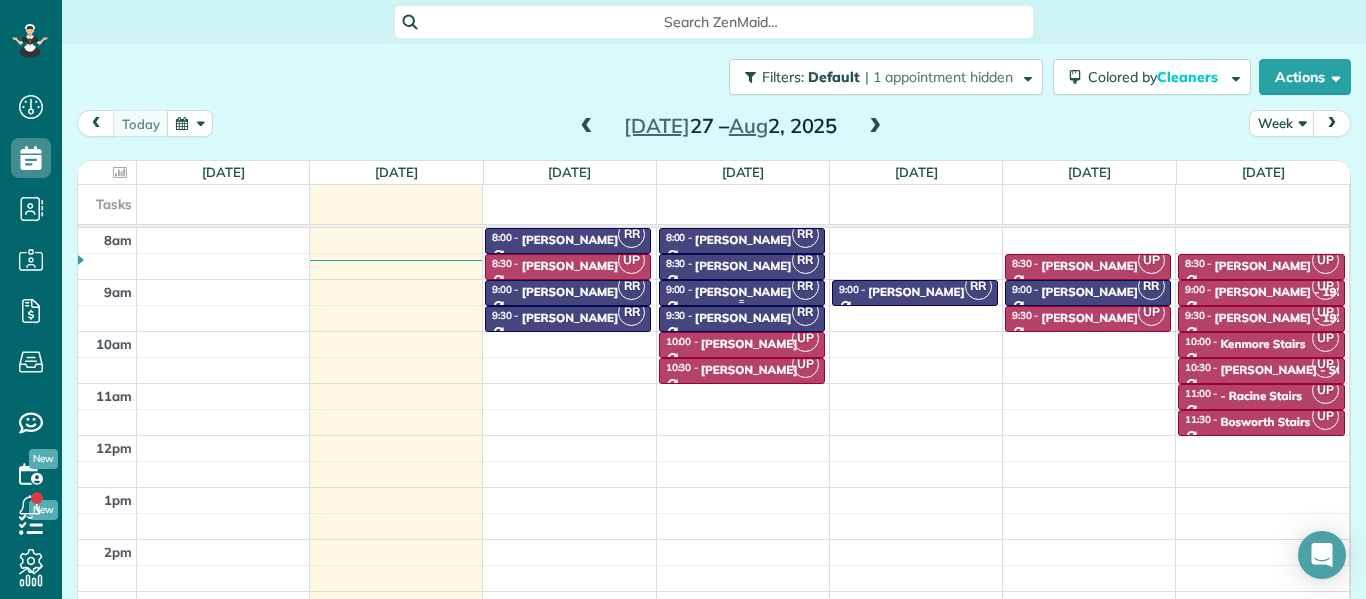 click on "[PERSON_NAME]" at bounding box center [743, 292] 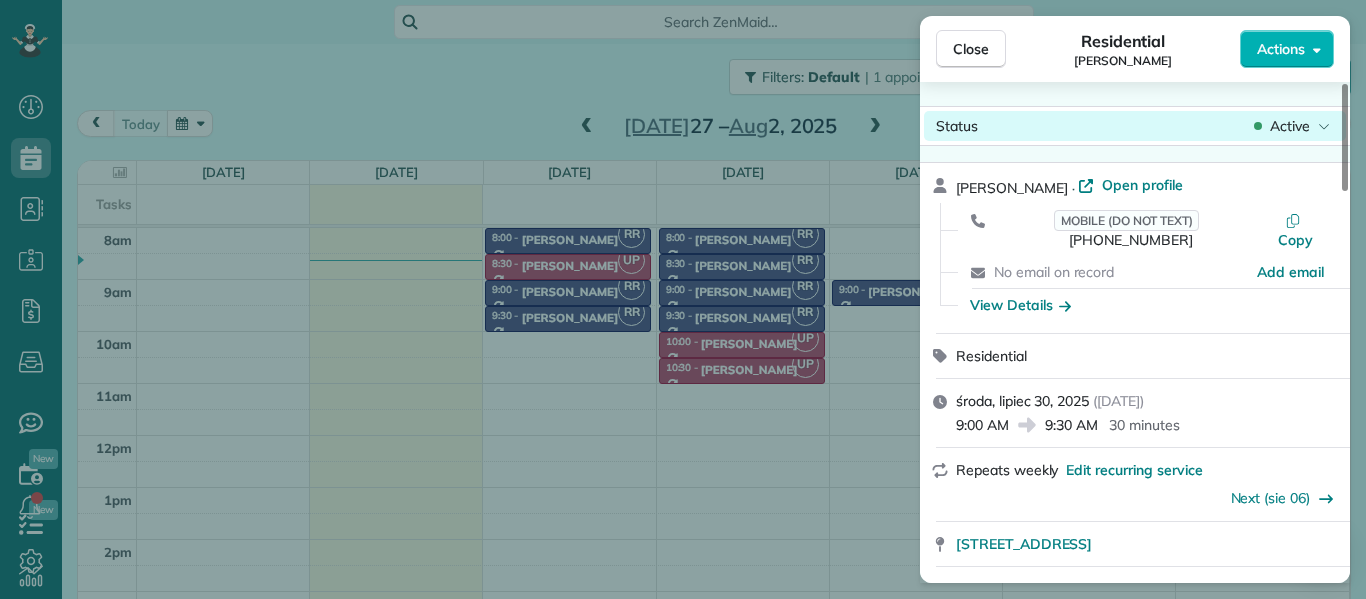 click on "Active" at bounding box center (1290, 126) 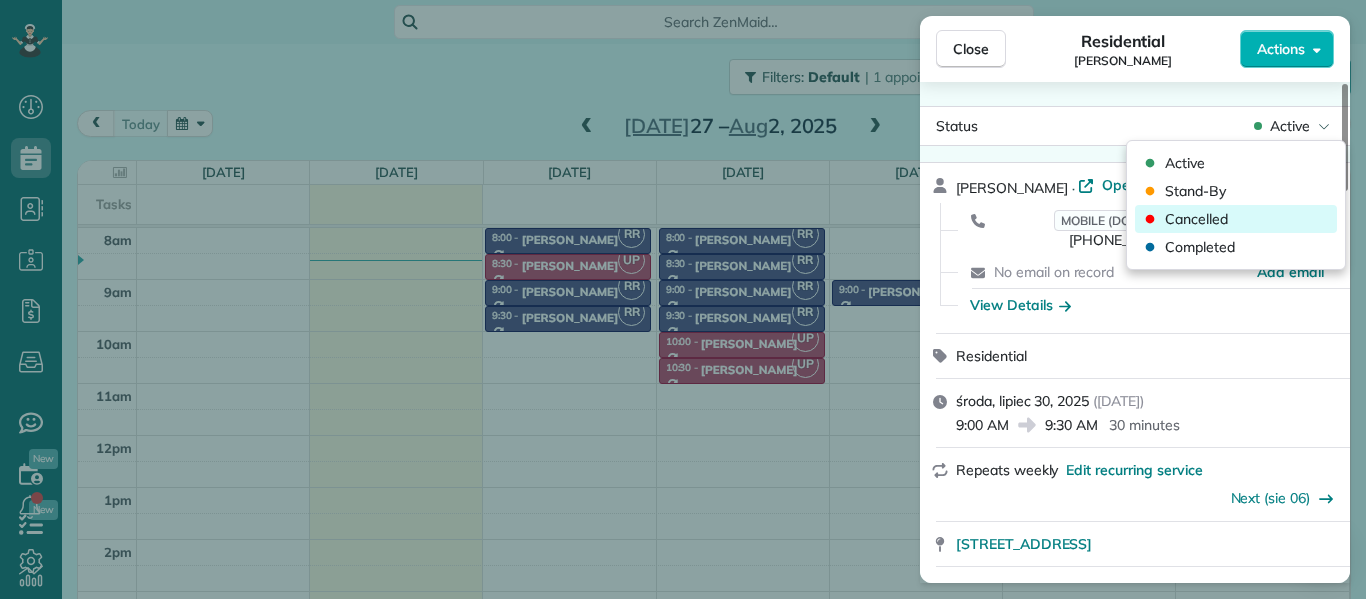 click on "Cancelled" at bounding box center (1236, 219) 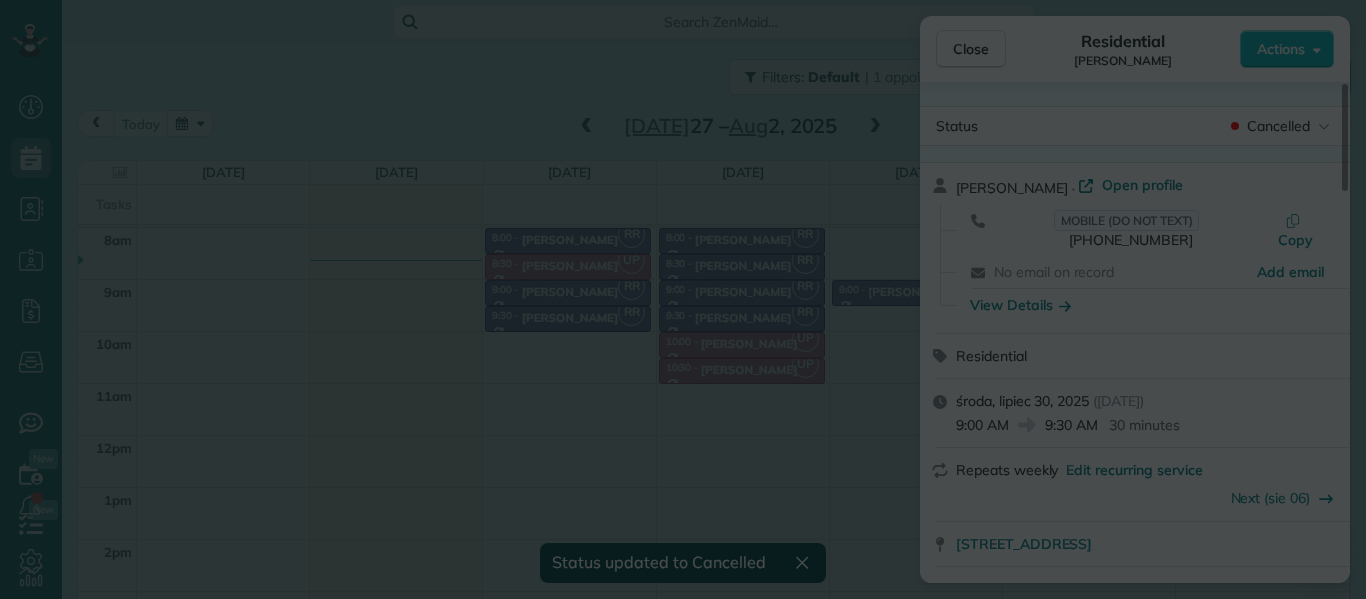 scroll, scrollTop: 0, scrollLeft: 0, axis: both 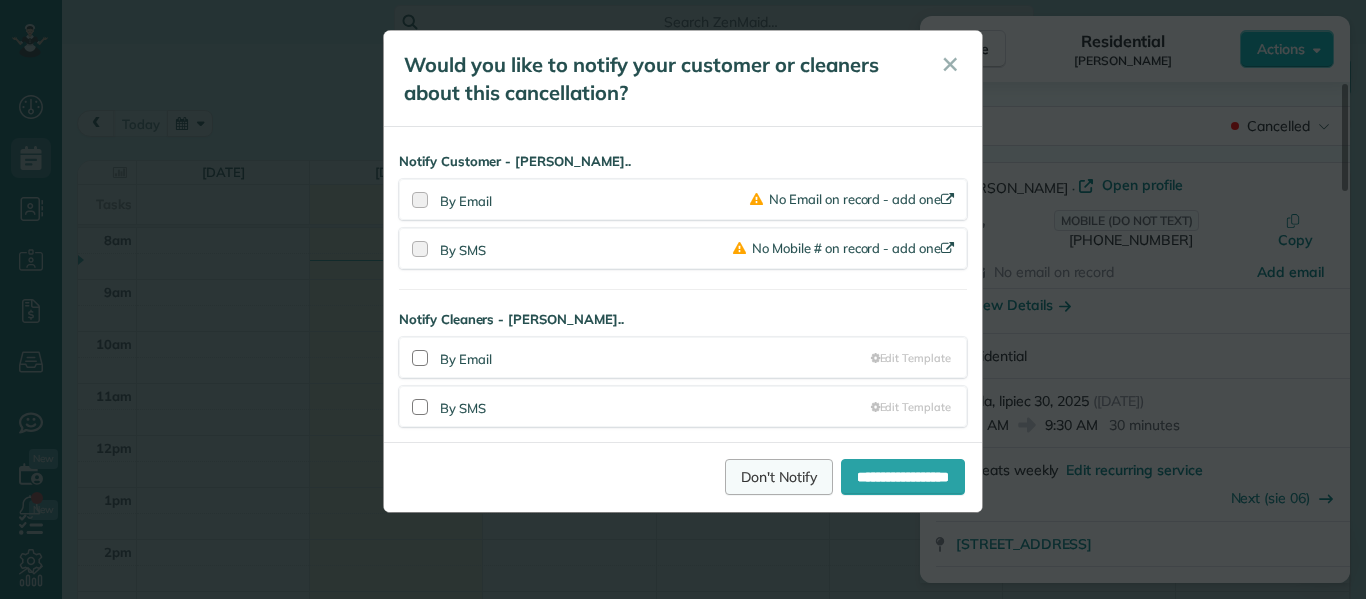 click on "Don't Notify" at bounding box center (779, 477) 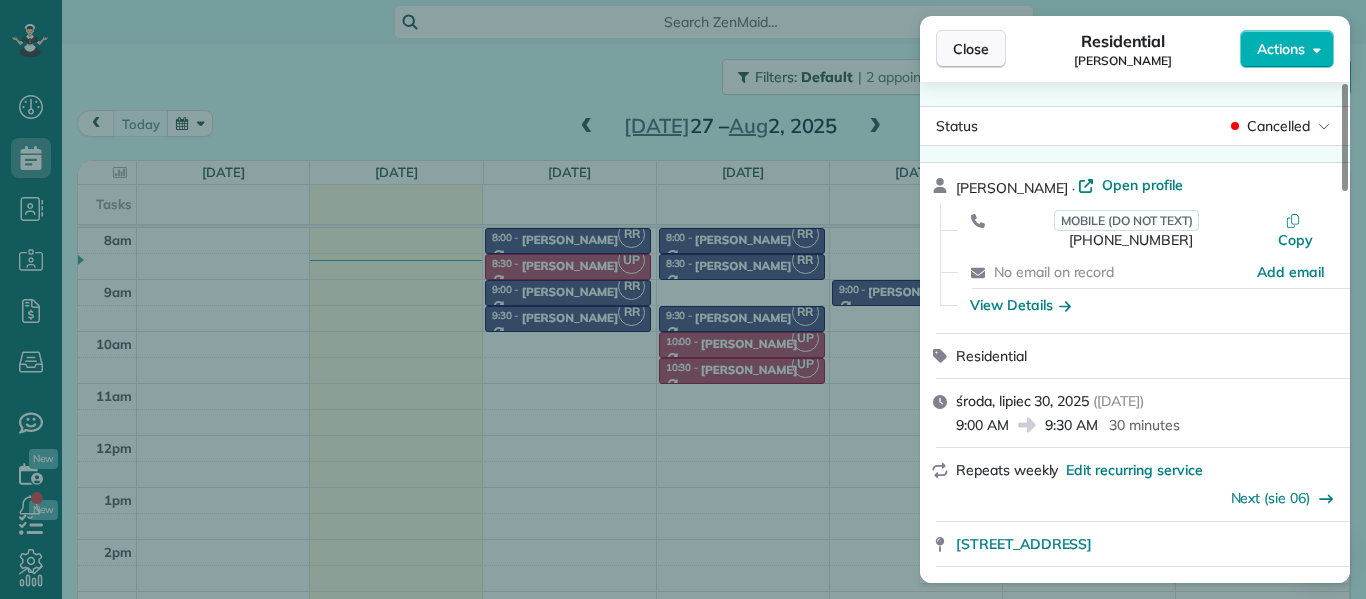 click on "Close" at bounding box center (971, 49) 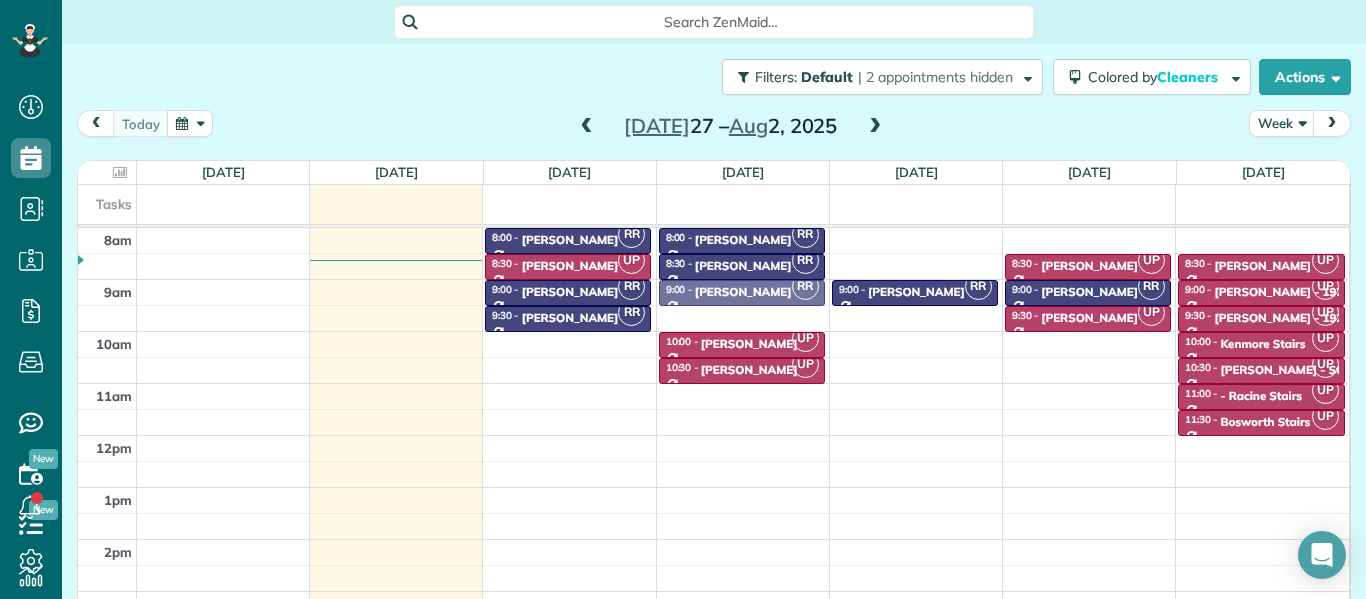 drag, startPoint x: 694, startPoint y: 316, endPoint x: 694, endPoint y: 292, distance: 24 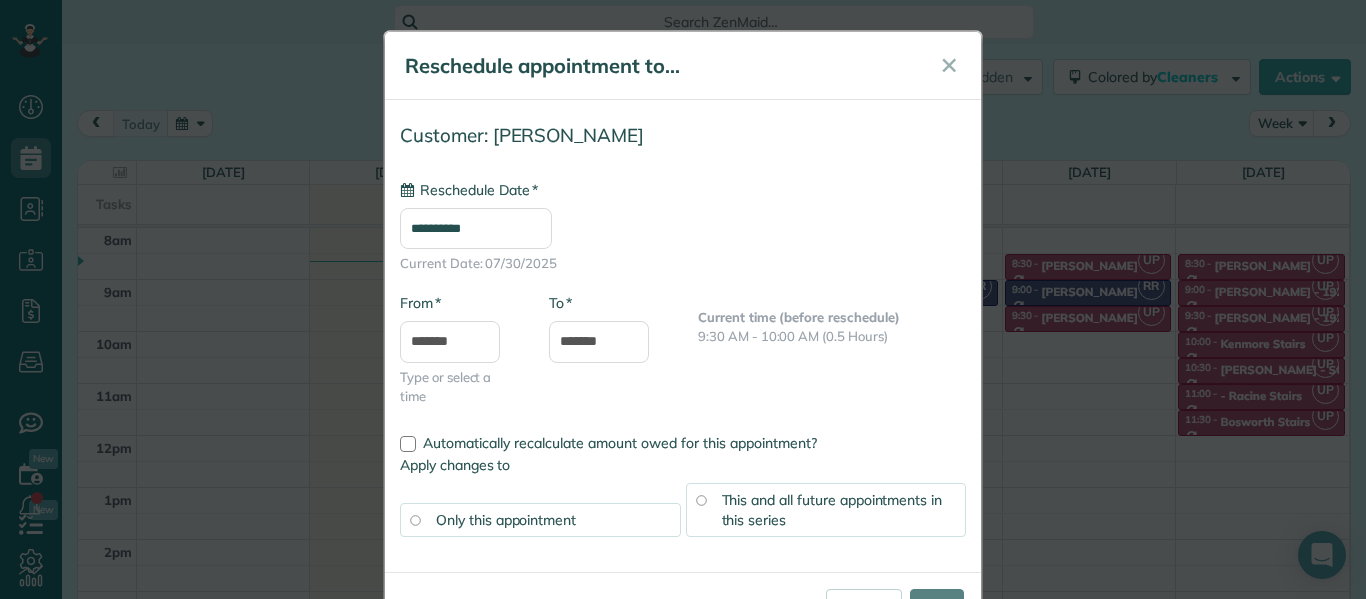 type on "**********" 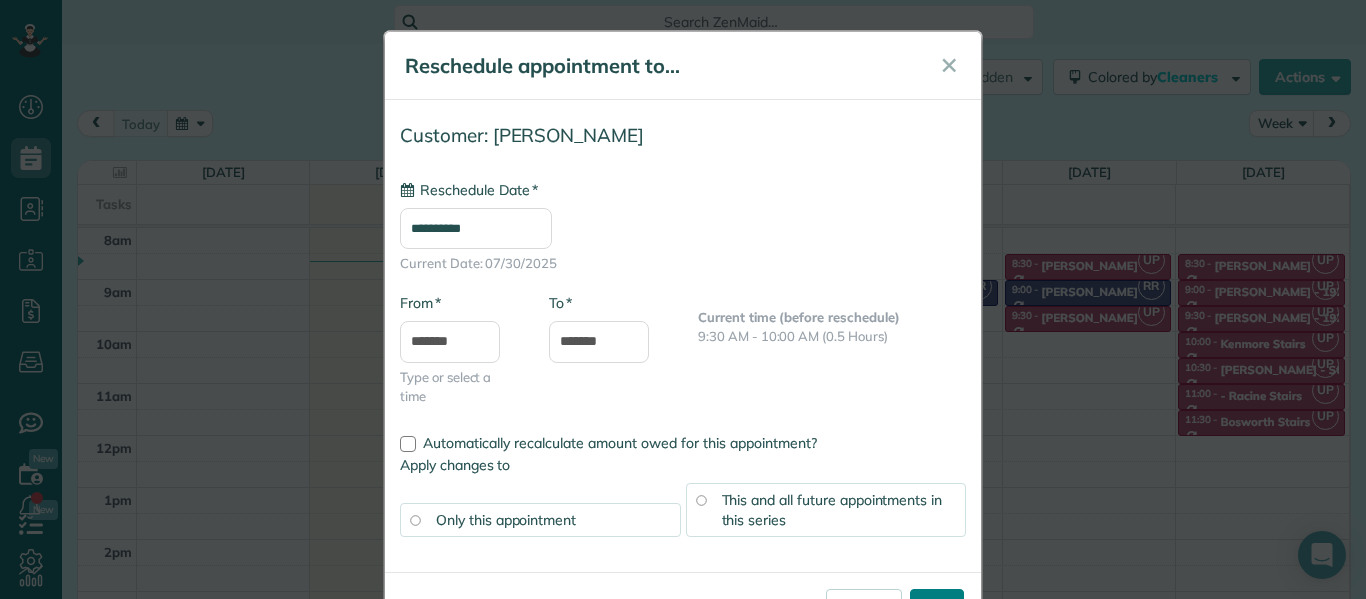 click on "****" at bounding box center (937, 607) 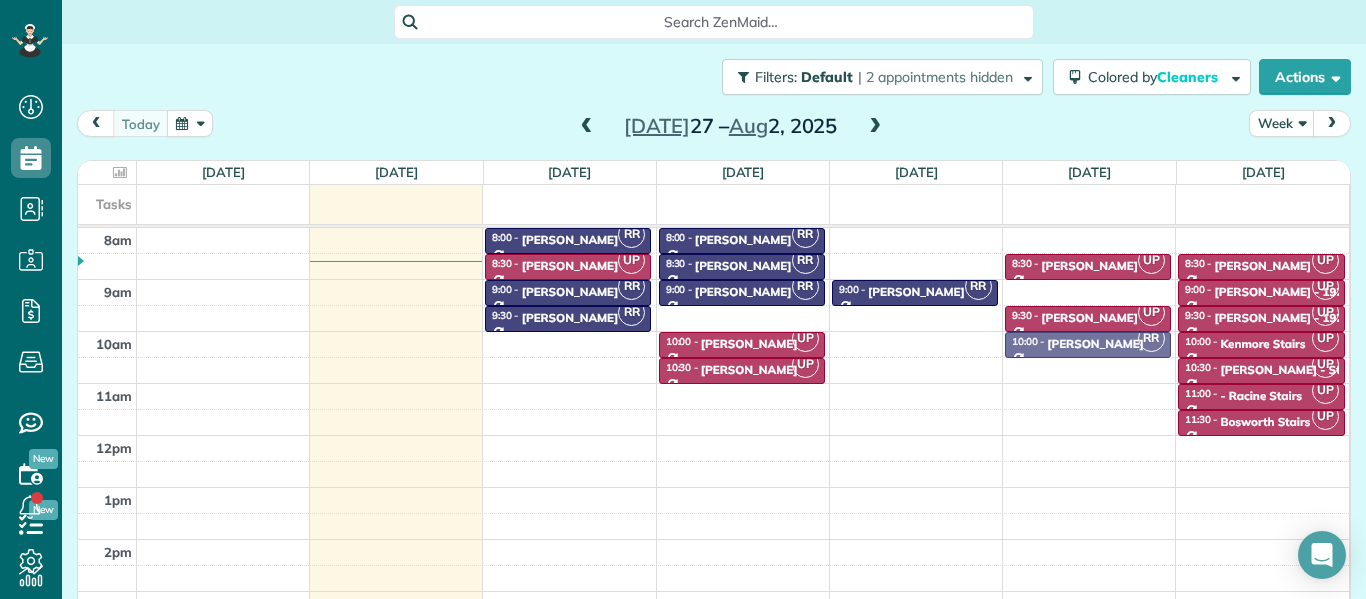 drag, startPoint x: 1060, startPoint y: 287, endPoint x: 1068, endPoint y: 343, distance: 56.568542 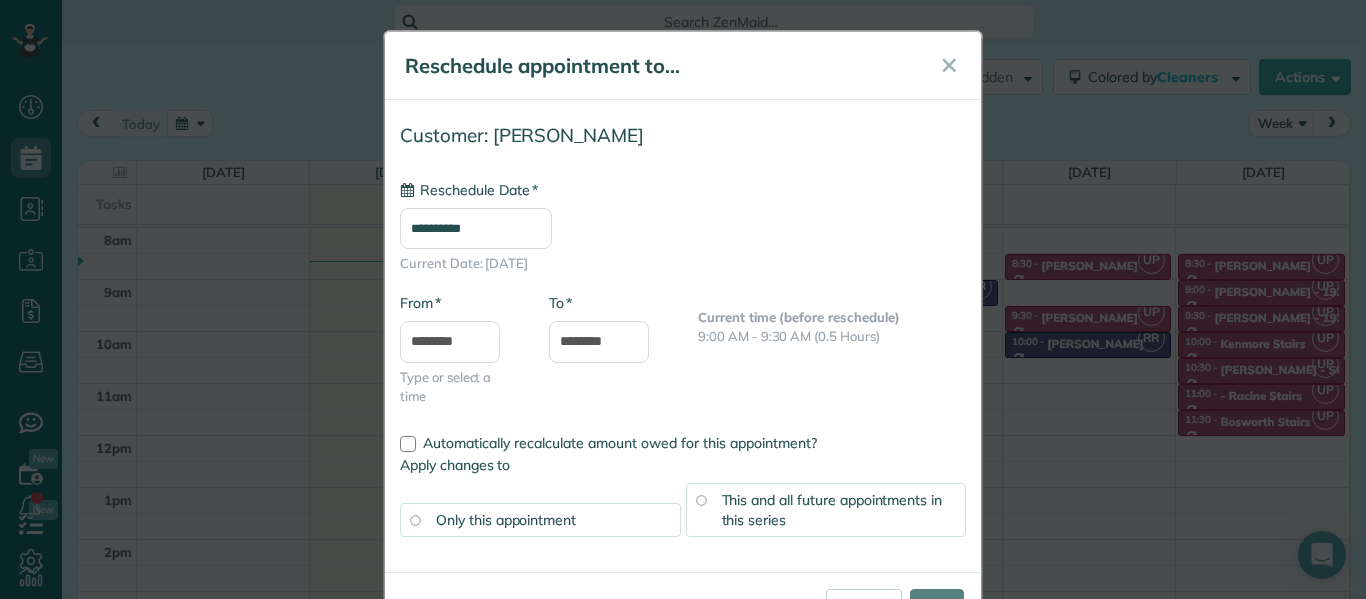 type on "**********" 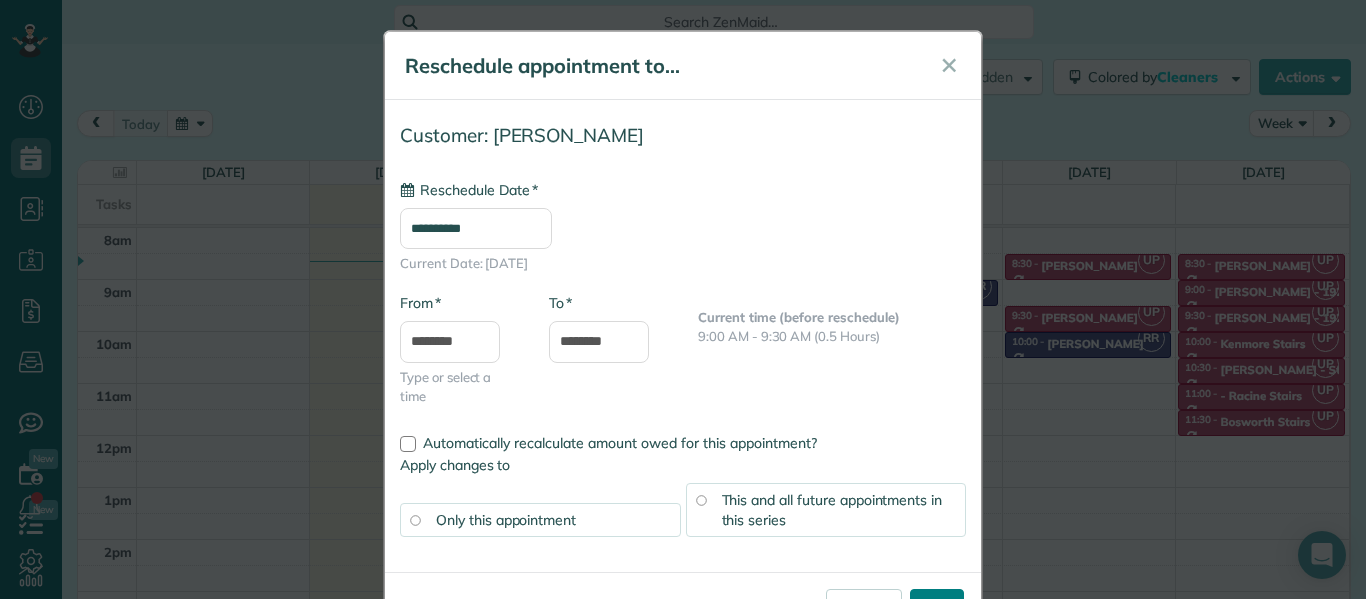 click on "****" at bounding box center (937, 607) 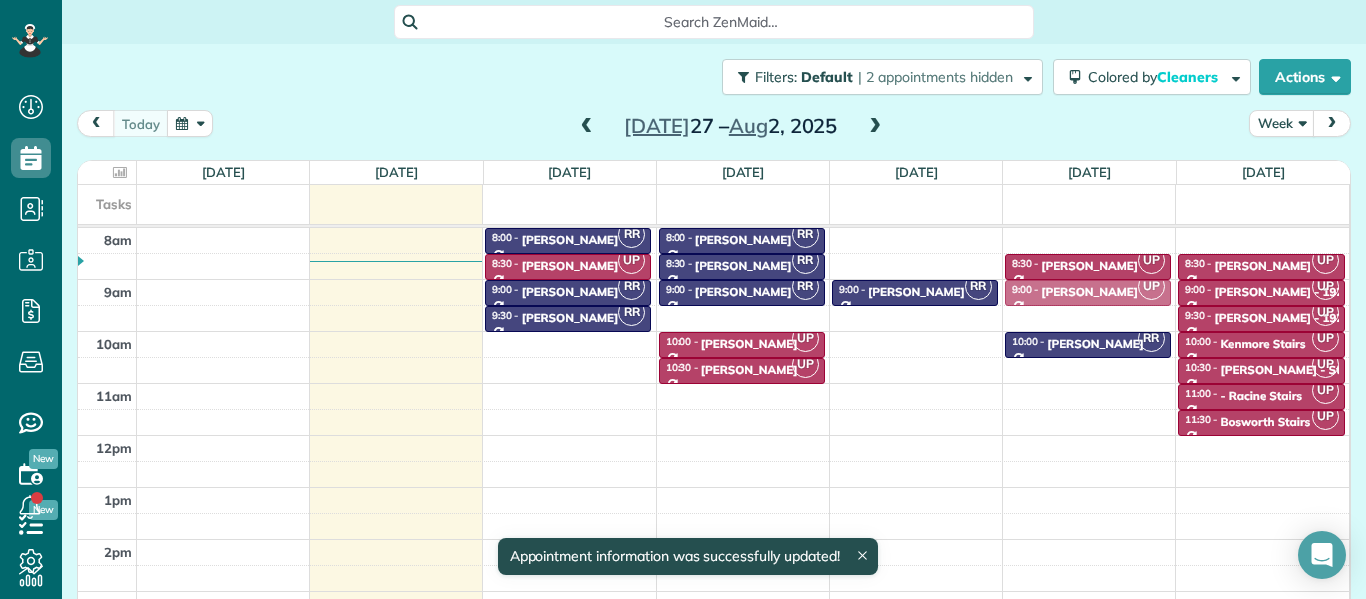 drag, startPoint x: 1056, startPoint y: 315, endPoint x: 1046, endPoint y: 294, distance: 23.259407 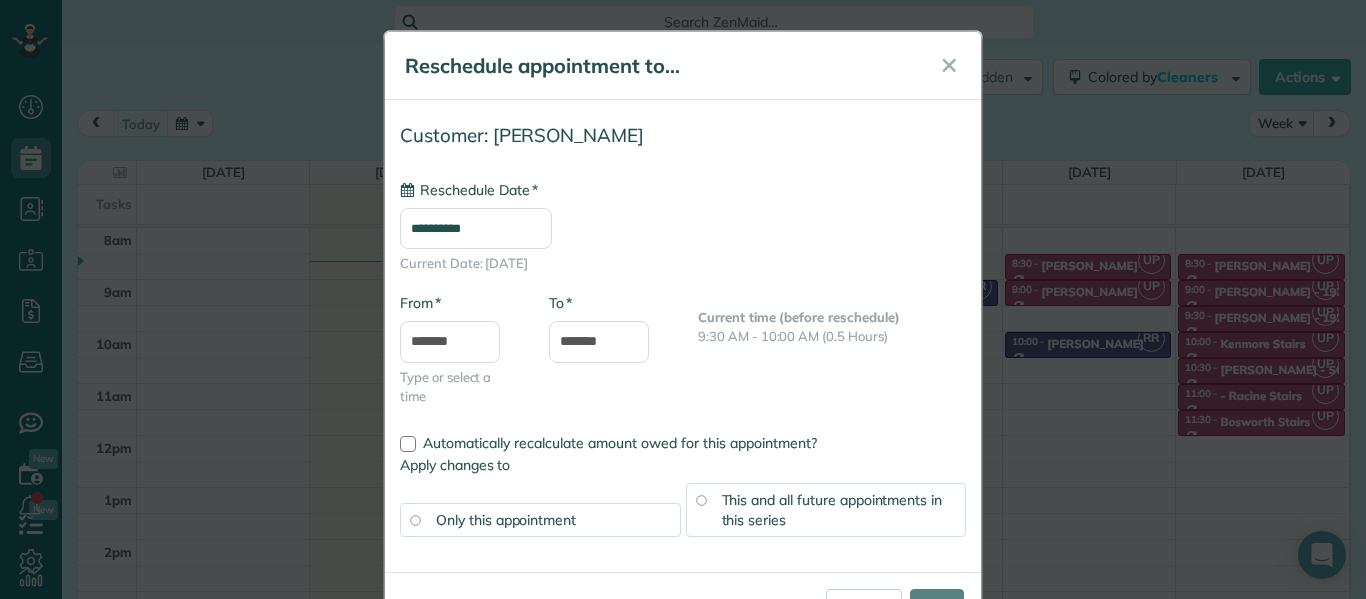 type on "**********" 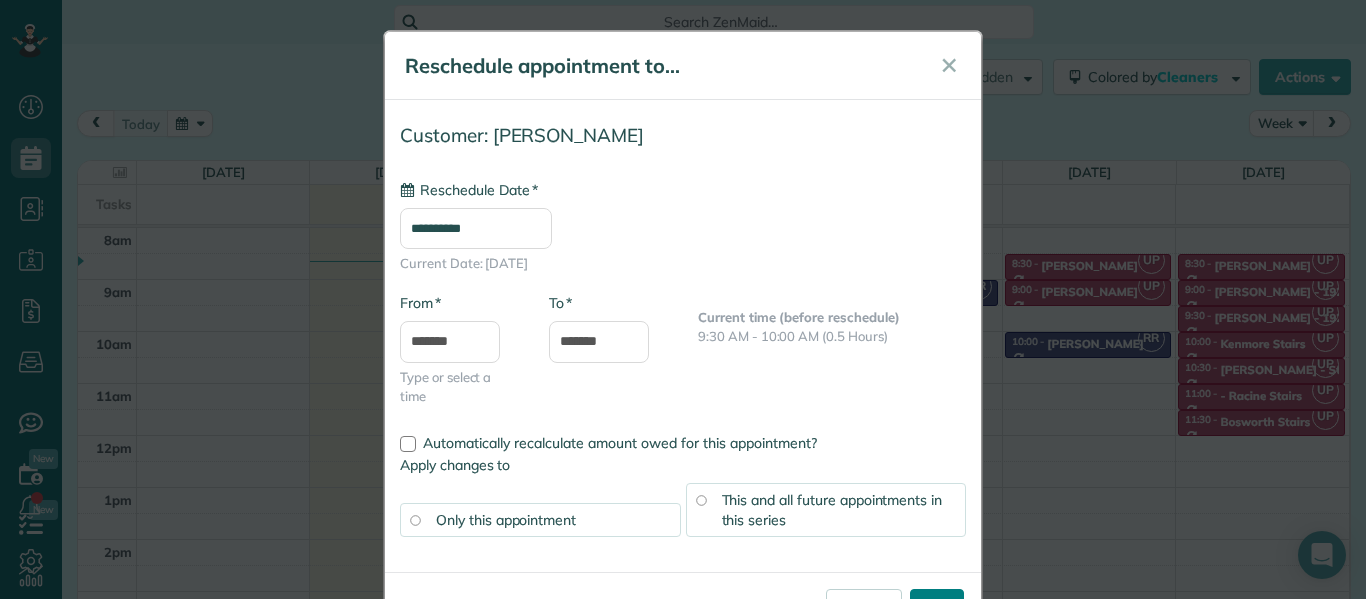 click on "****" at bounding box center (937, 607) 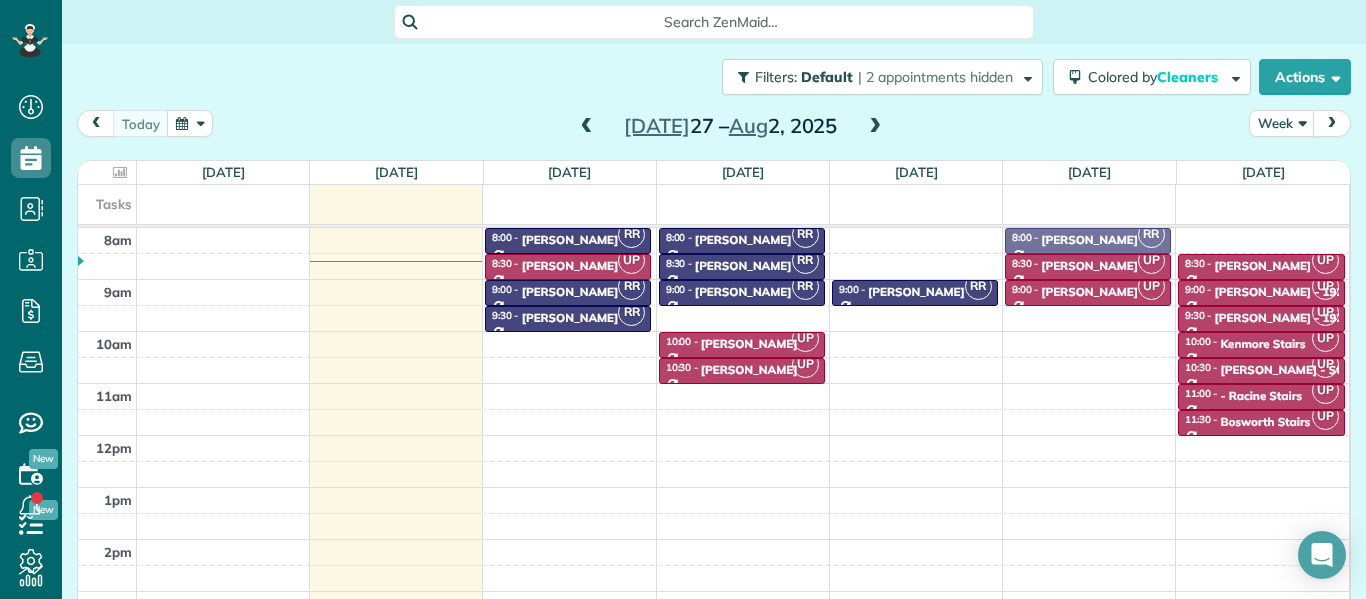 drag, startPoint x: 1083, startPoint y: 334, endPoint x: 1058, endPoint y: 234, distance: 103.077644 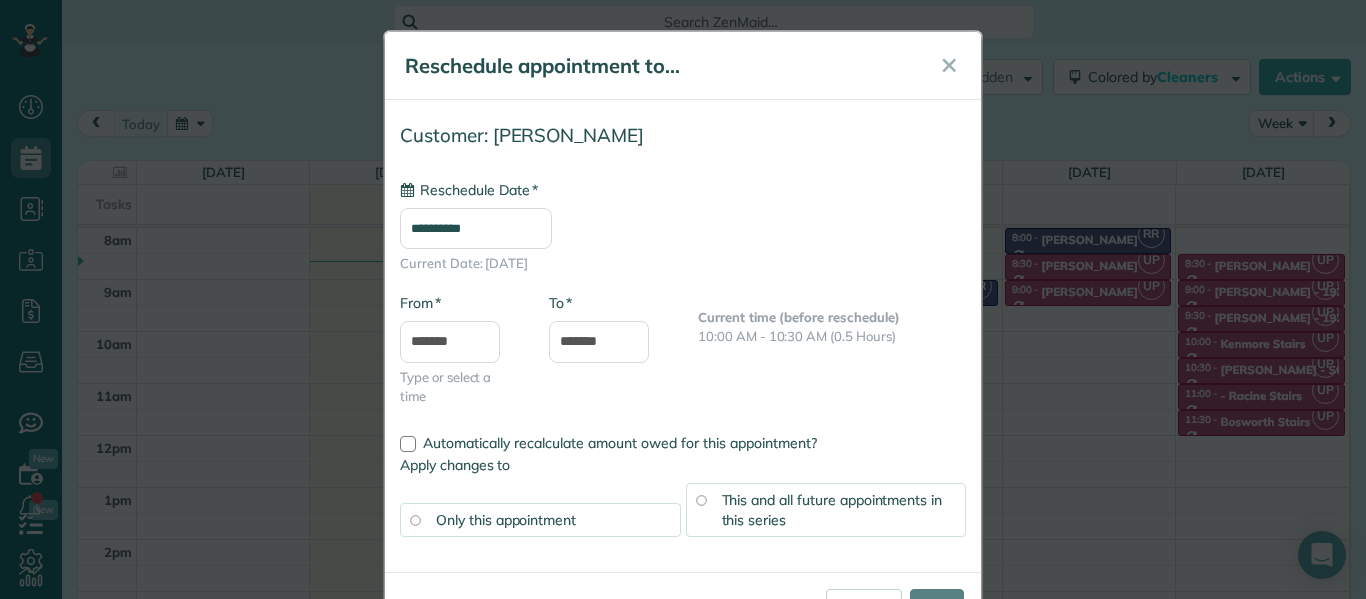 type on "**********" 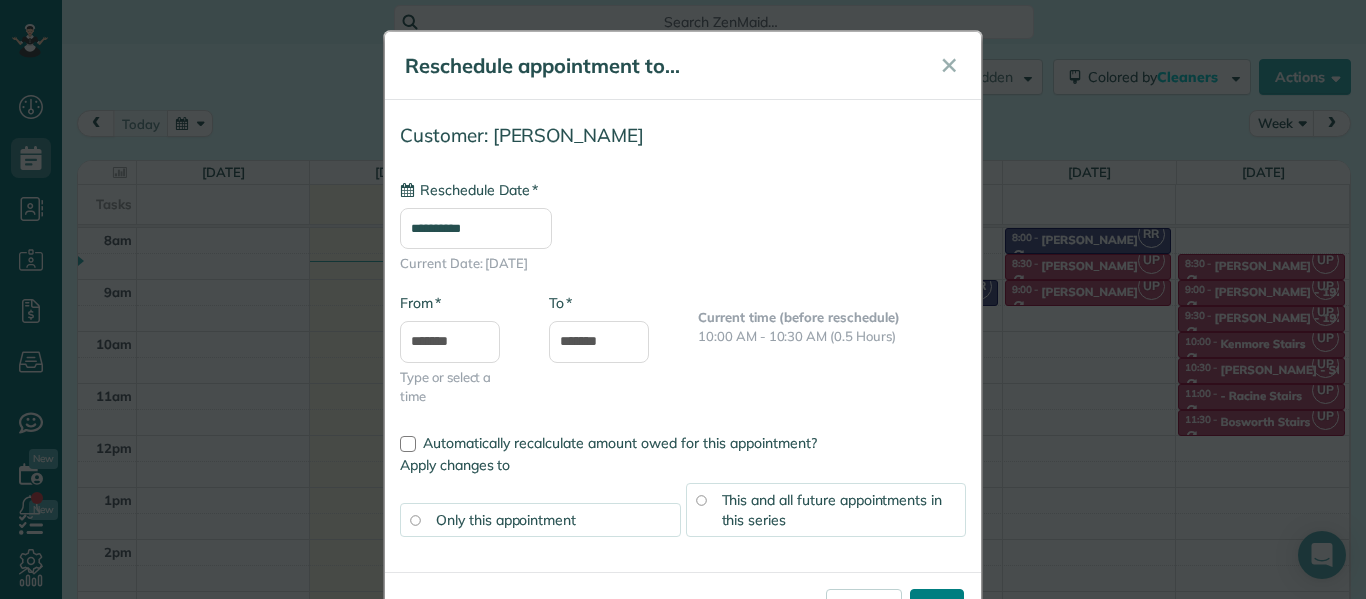 click on "****" at bounding box center (937, 607) 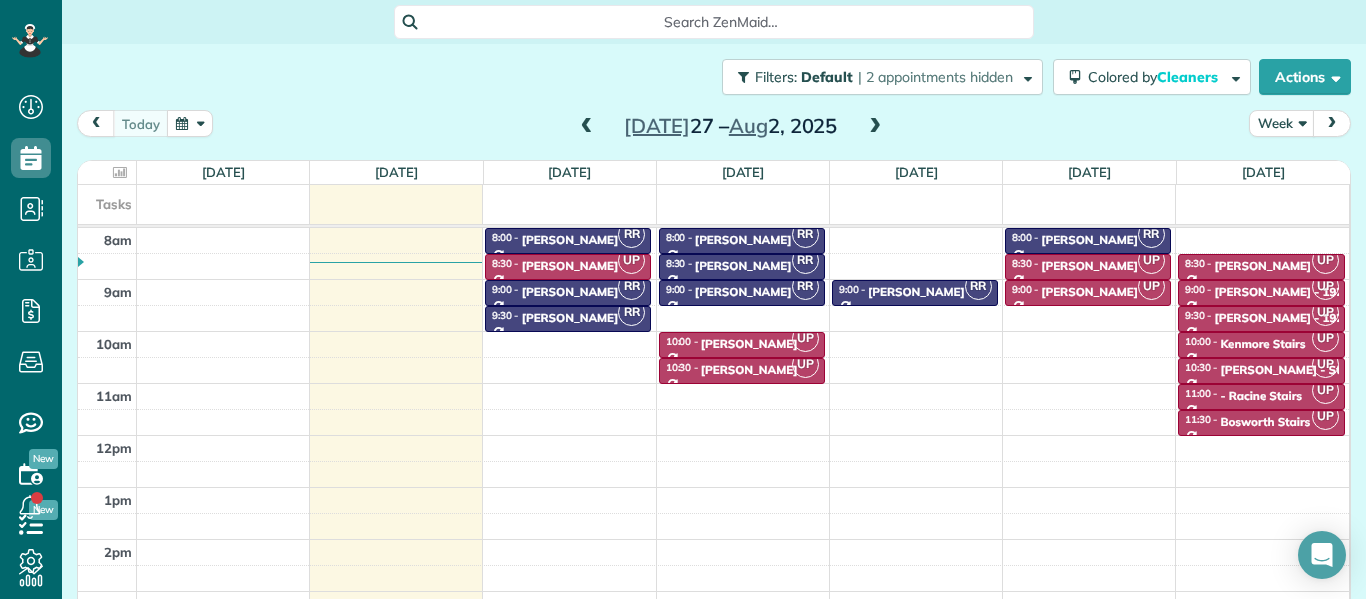 click at bounding box center [875, 127] 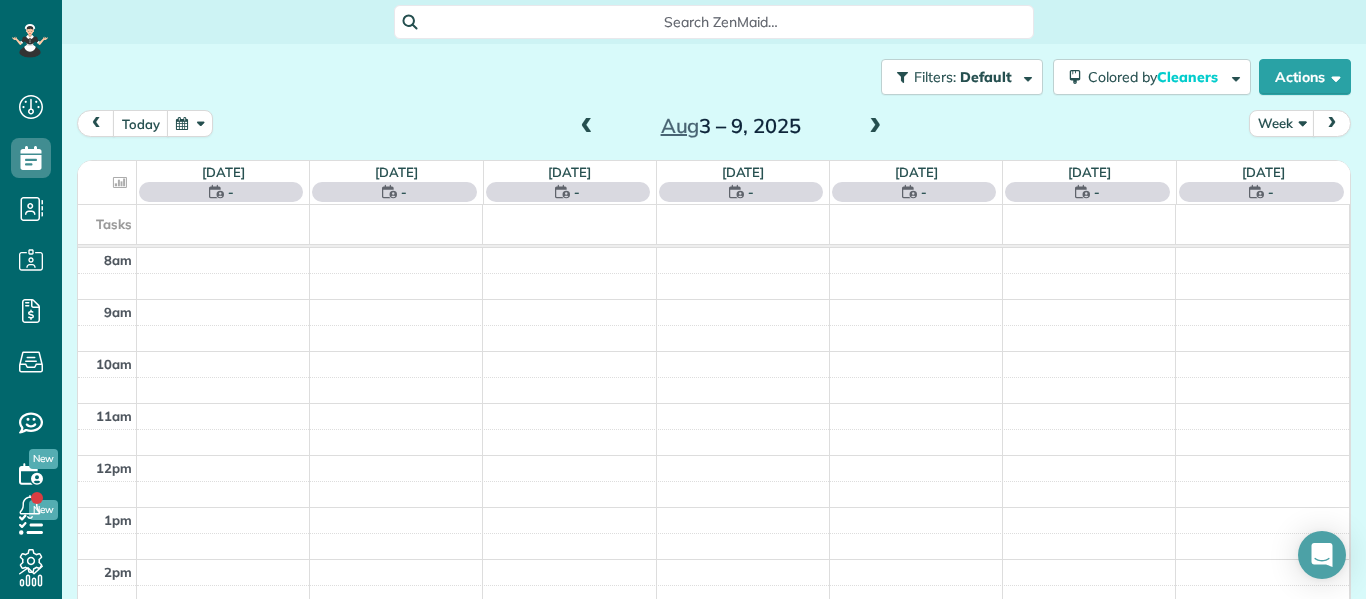 click at bounding box center [875, 127] 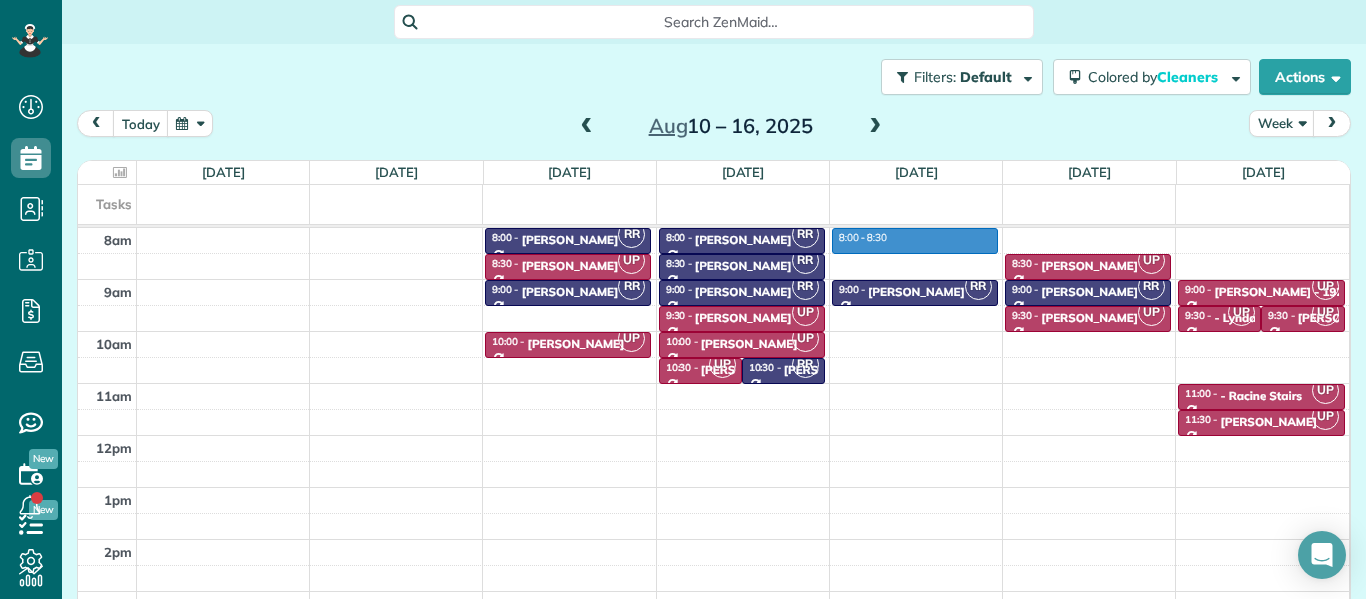 drag, startPoint x: 855, startPoint y: 229, endPoint x: 857, endPoint y: 248, distance: 19.104973 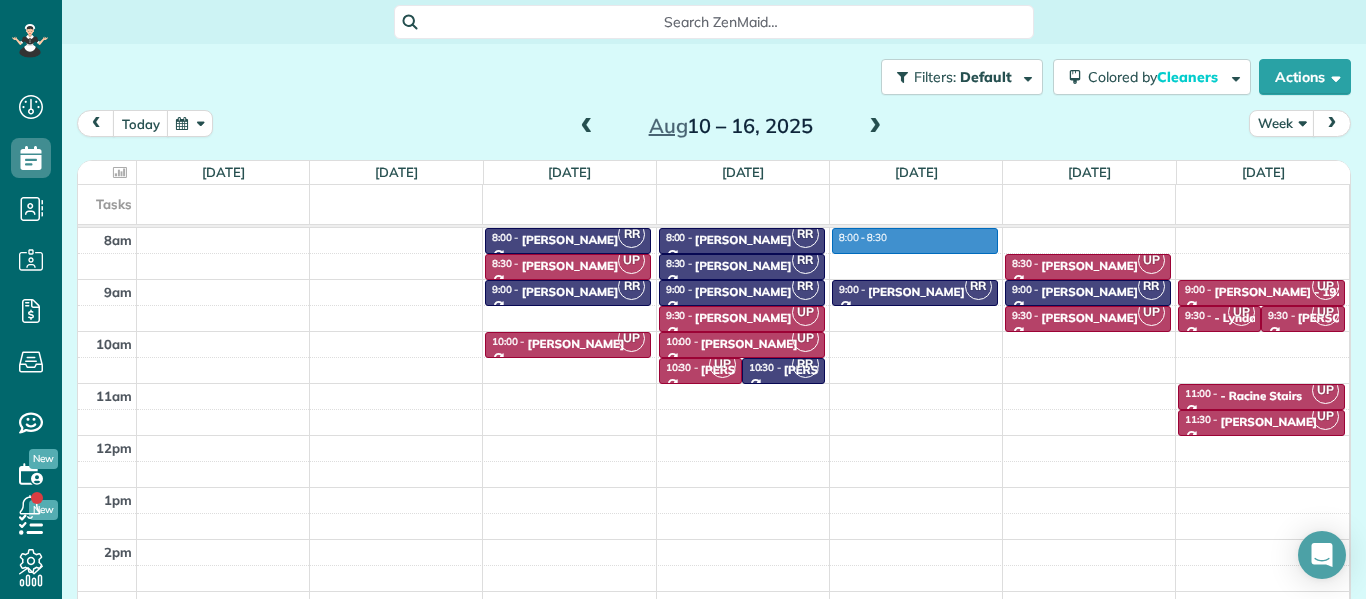 click on "8am 9am 10am 11am 12pm 1pm 2pm 3pm 4pm RR 8:00 - 8:30 Andrew Shapiro (860) 912-7839 5442 North Lotus Avenue Chicago, IL 60630 UP 8:30 - 9:00 Ian Helmuth (816) 728-2364 1429 North Wells Street #404 Chicago, IL 60610 RR 9:00 - 9:30 Anthony Taylor (312) 608-9550 1260 N. Dearborn #1215 Chicago, IL 60610 UP 10:00 - 10:30 Sarah McMillin (847) 533-9358 4600 North Marine Drive #1215 Chicago, IL 60640 RR 8:00 - 8:30 Joe Capra (773) 870-2227 1550 N. Bell St #3A Chicago, IL 60622 RR 8:30 - 9:00 Vlad Moldavskiy (224) 805-0021 1525 North Bosworth Avenue #2S Chicago, IL 60642 RR 9:00 - 9:30 Vlad Moldavskiy (224) 805-0021 1525 North Bosworth Avenue #2S Chicago, IL 60642 UP 9:30 - 10:00 Gabriel Sheridan (773) 407-9749 1835 West Ohio Street Chicago, IL 60622 UP 10:00 - 10:30 Ri Prasad (773) 724-9130 1340 North Wolcott Avenue #3 Chicago, IL 60622 UP 10:30 - 11:00 Adelle Seymour (248) 505-4464 6700 North Sheridan Road #1S Chicago, IL 60626 RR 10:30 - 11:00 Ben Jacobson (224) 558-8474 1013 North Cleveland Avenue #4 8:00 - 8:30" at bounding box center [713, 461] 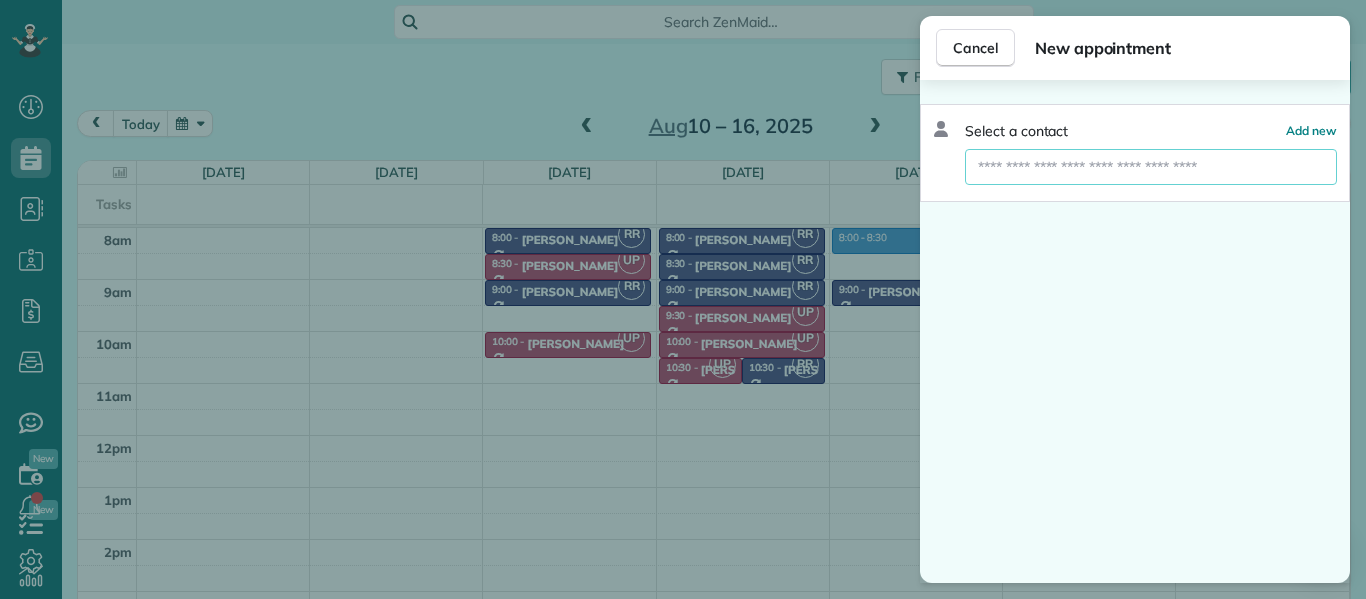 click at bounding box center [1151, 167] 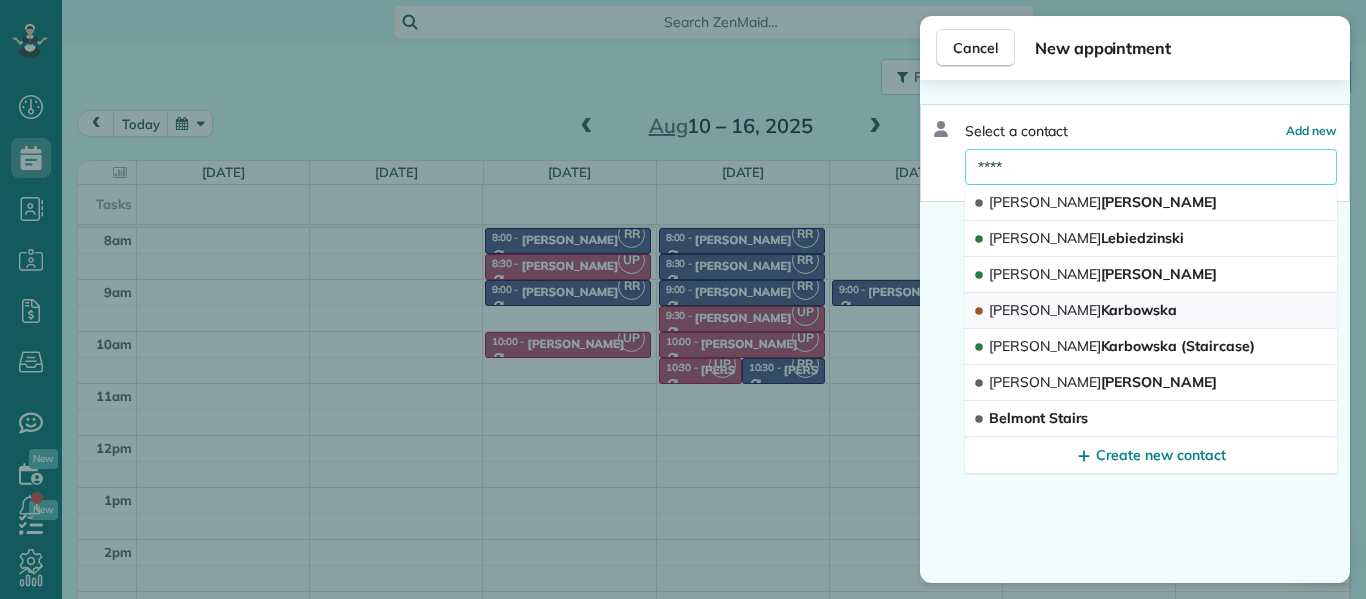 type on "****" 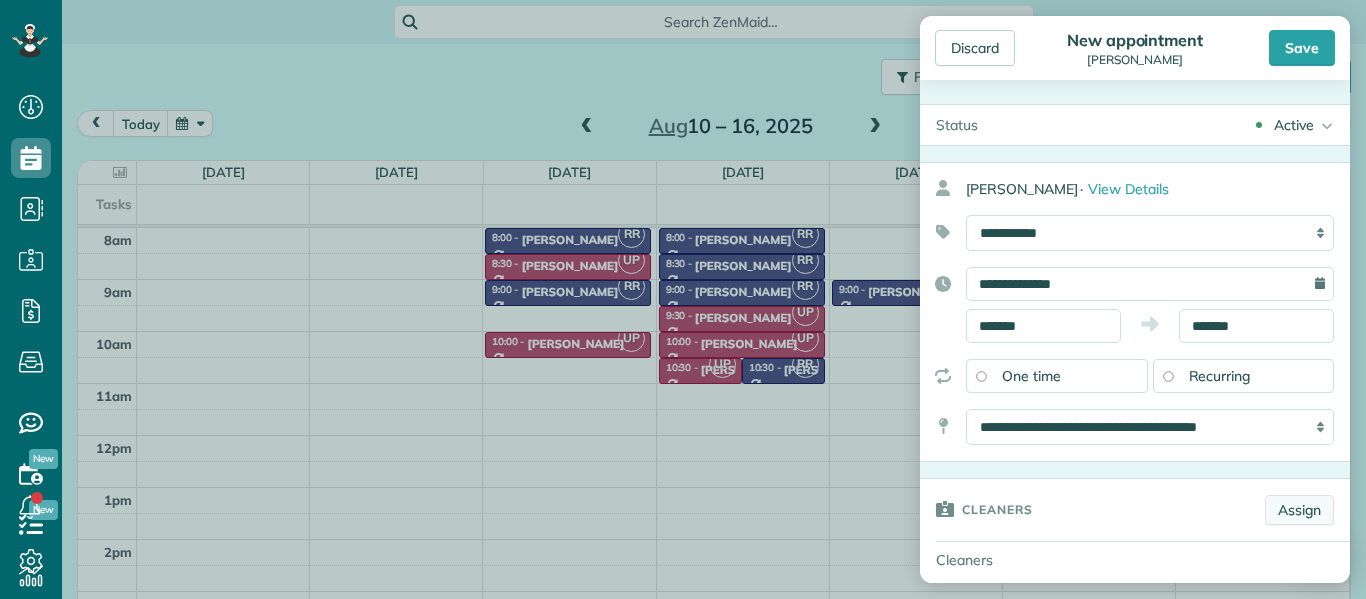 click on "Assign" at bounding box center (1299, 510) 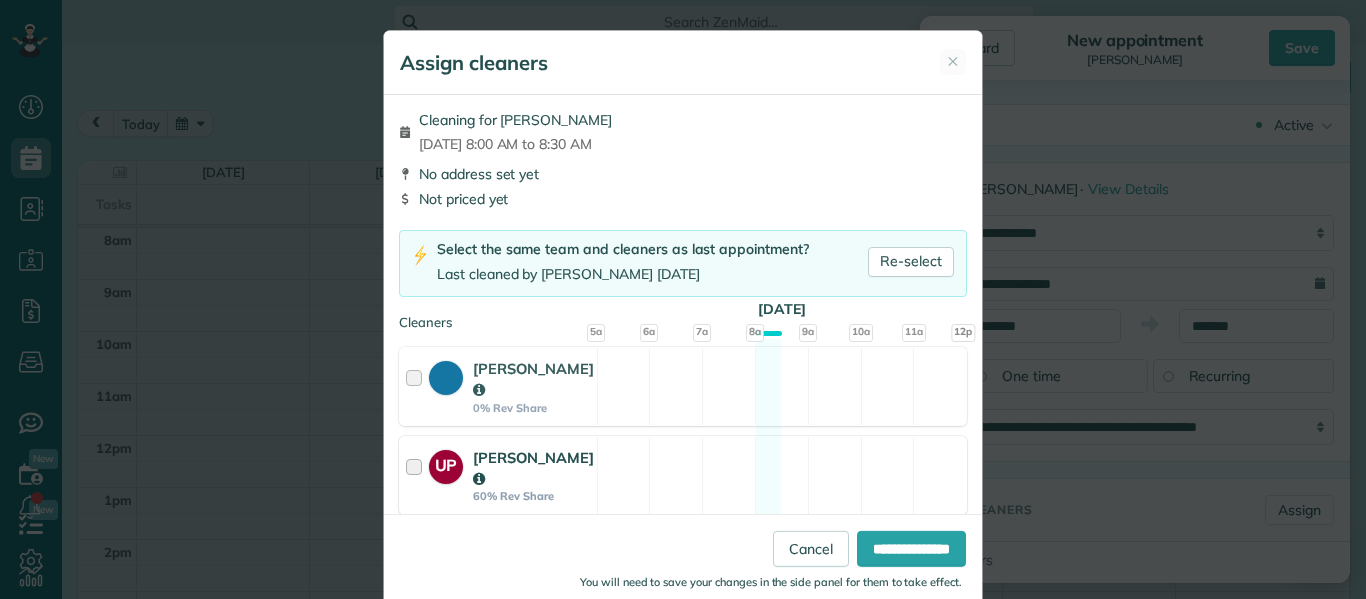 click at bounding box center (417, 475) 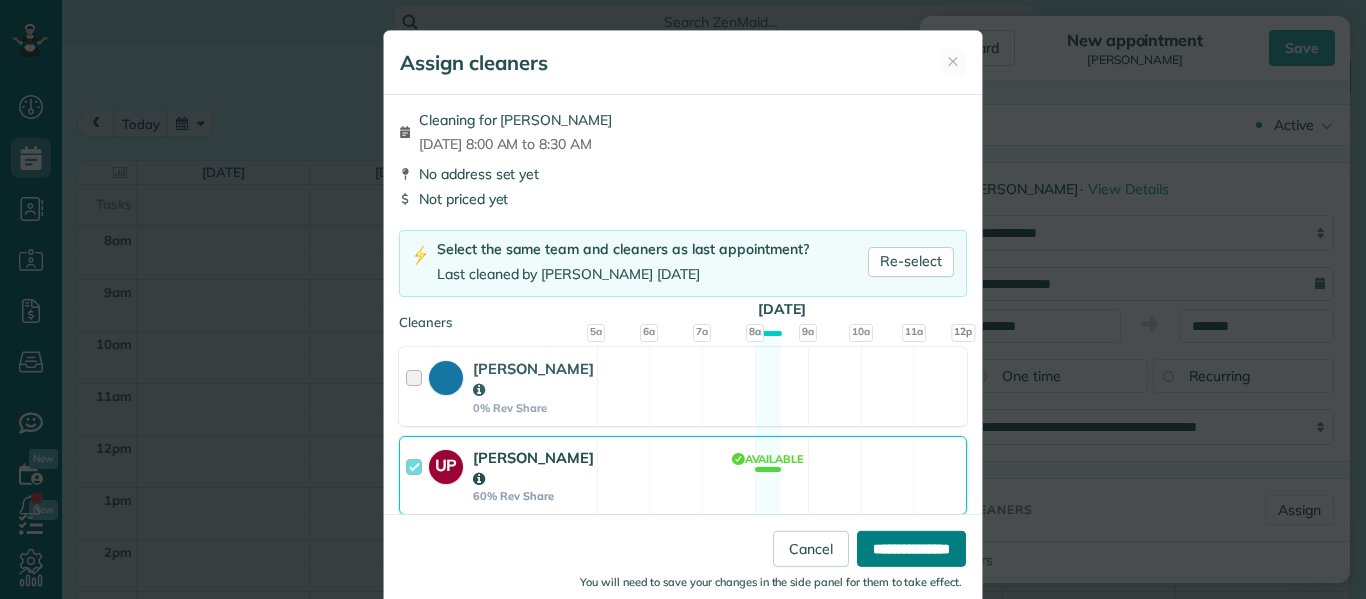 click on "**********" at bounding box center (911, 549) 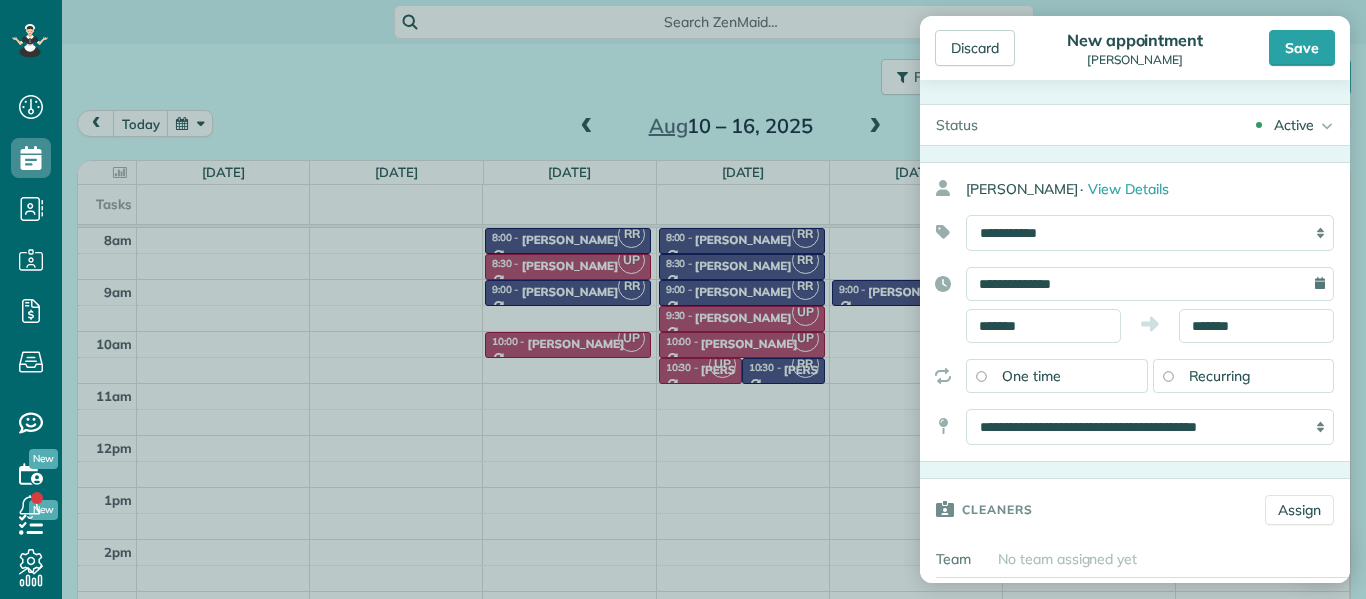 scroll, scrollTop: 70, scrollLeft: 0, axis: vertical 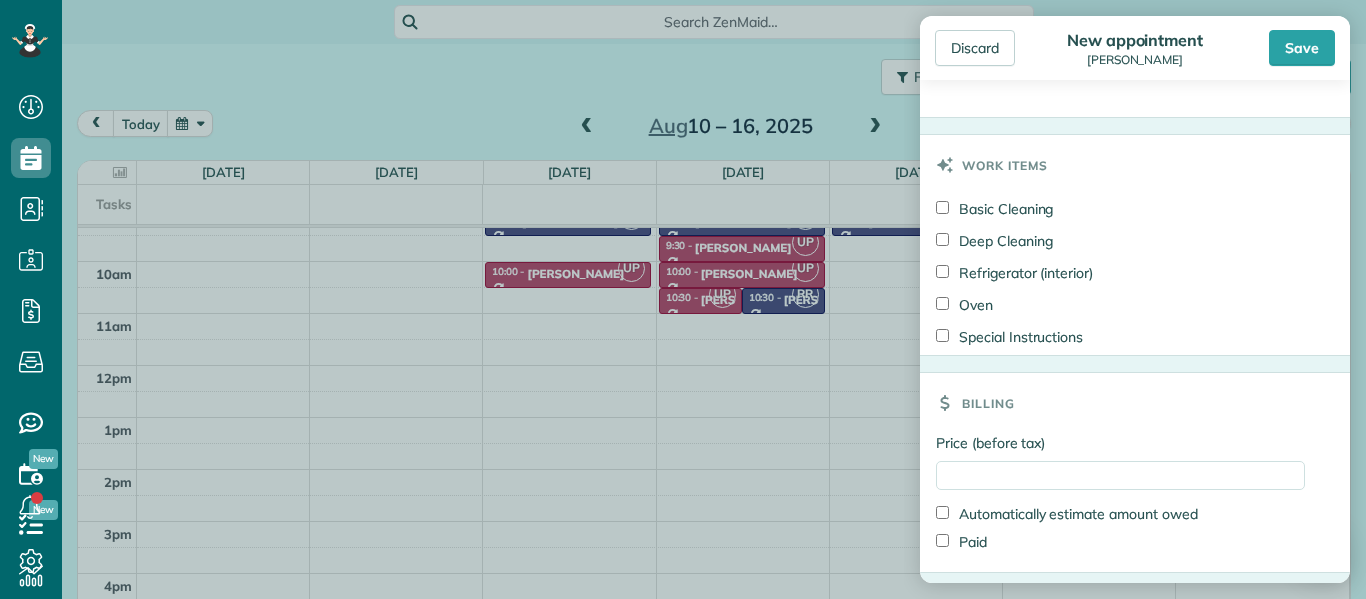 drag, startPoint x: 1162, startPoint y: 331, endPoint x: 1186, endPoint y: 566, distance: 236.22235 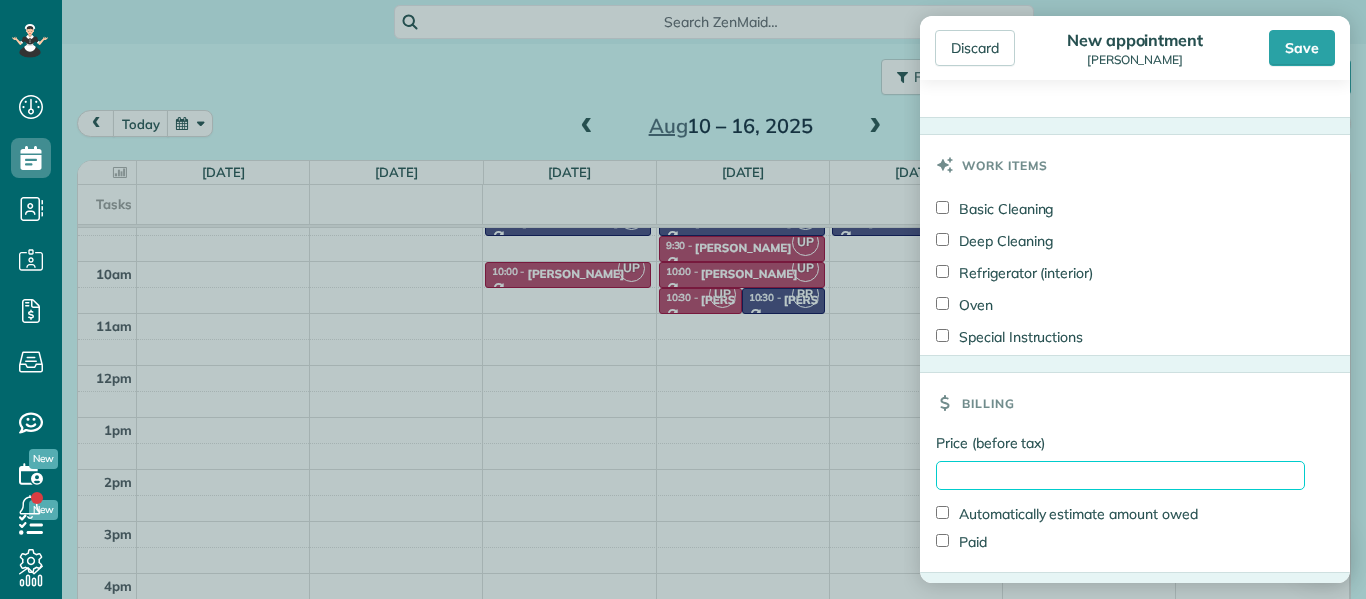click on "Price (before tax)" at bounding box center (1120, 475) 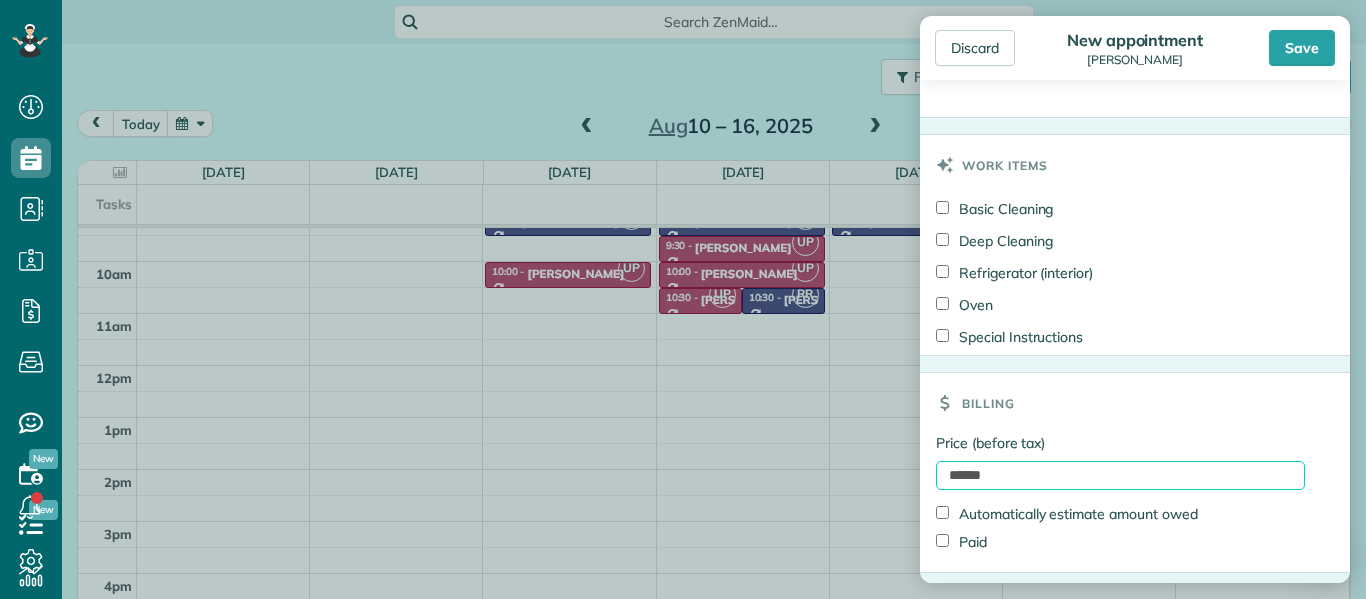type on "******" 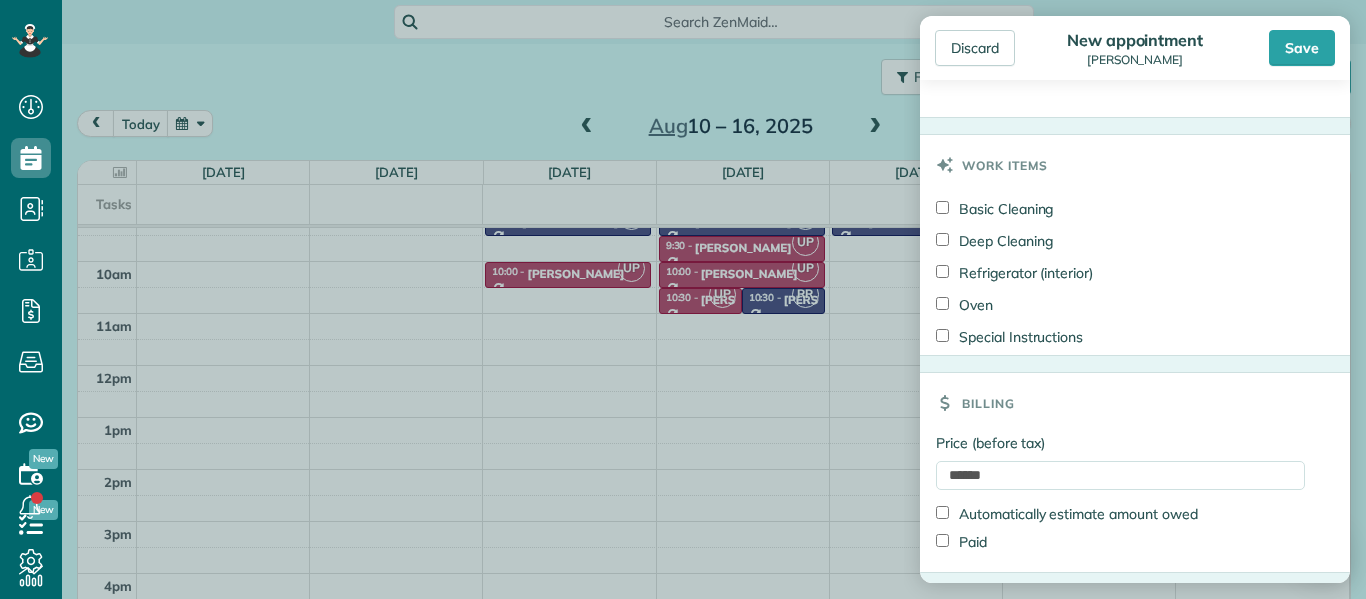 drag, startPoint x: 1051, startPoint y: 535, endPoint x: 1050, endPoint y: 304, distance: 231.00217 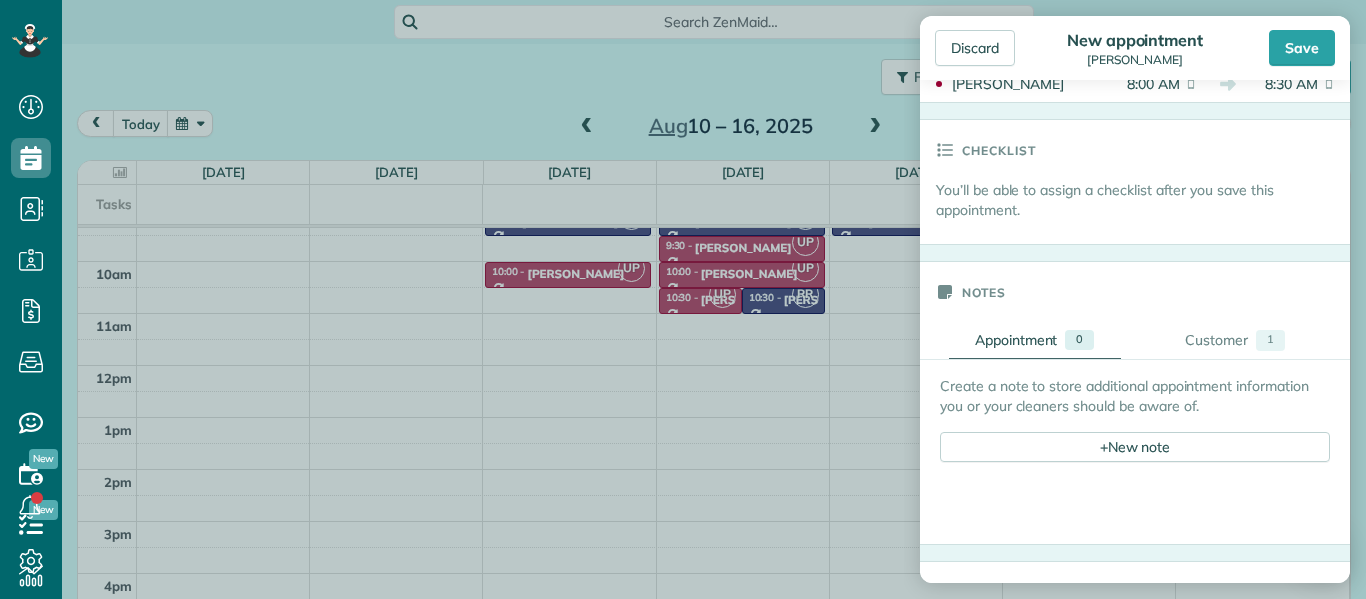 scroll, scrollTop: 549, scrollLeft: 0, axis: vertical 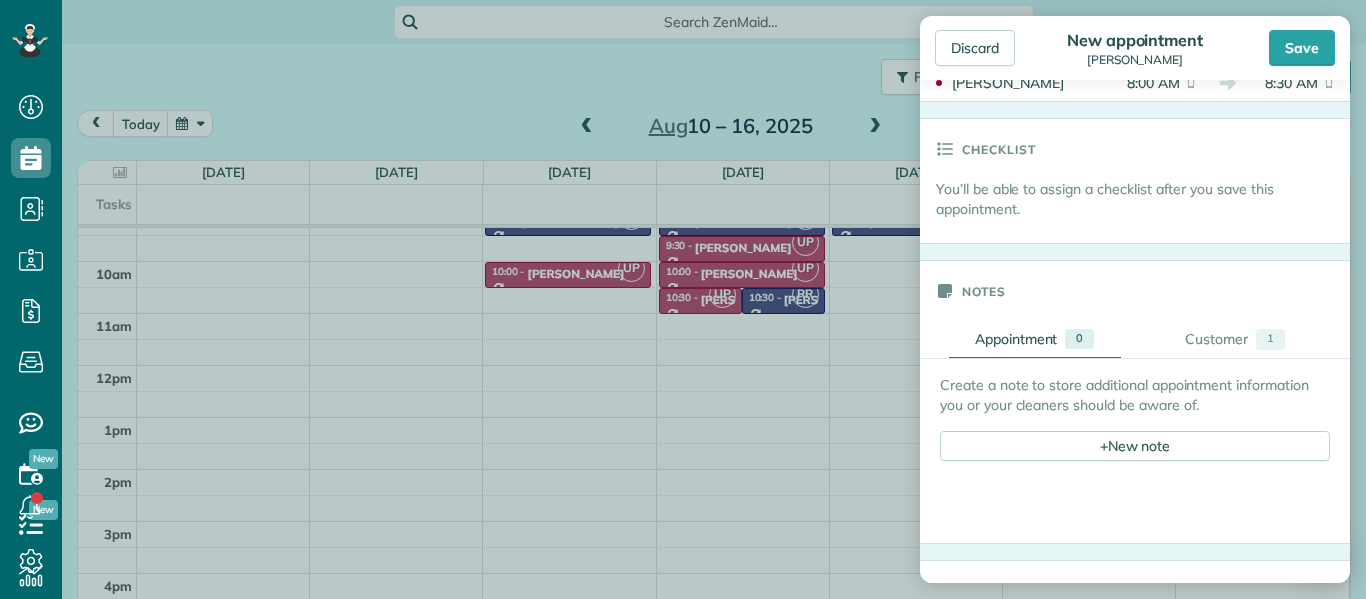 drag, startPoint x: 1127, startPoint y: 246, endPoint x: 1155, endPoint y: 559, distance: 314.2499 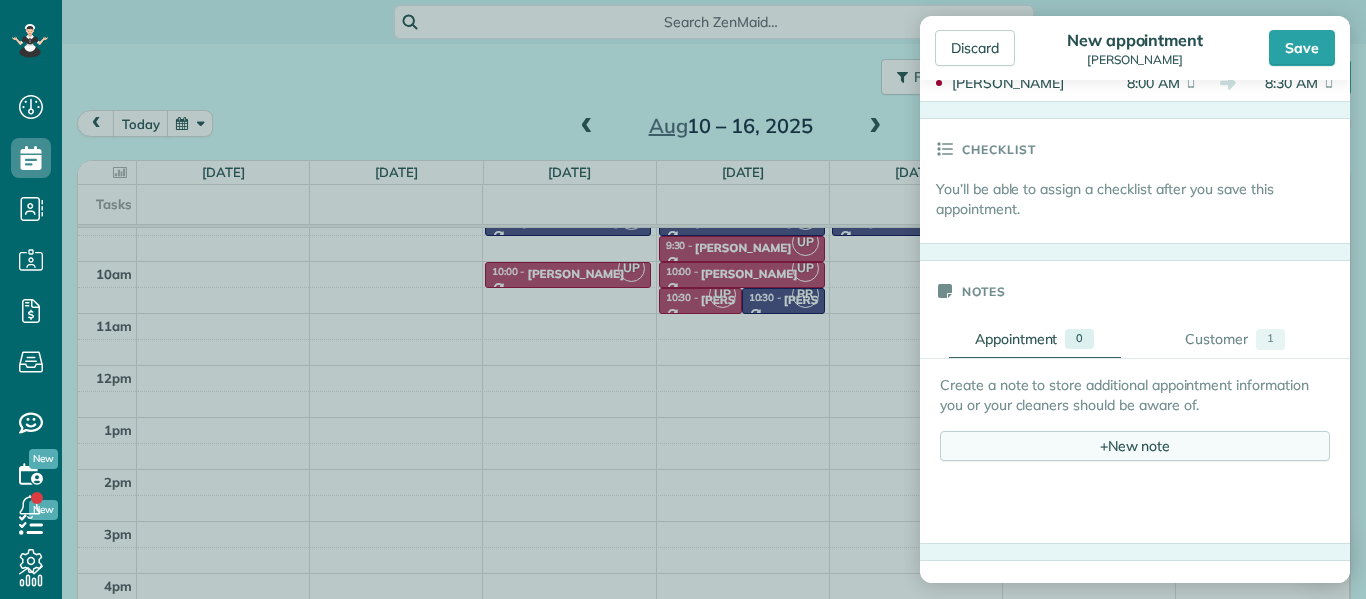 click on "+" at bounding box center (1104, 445) 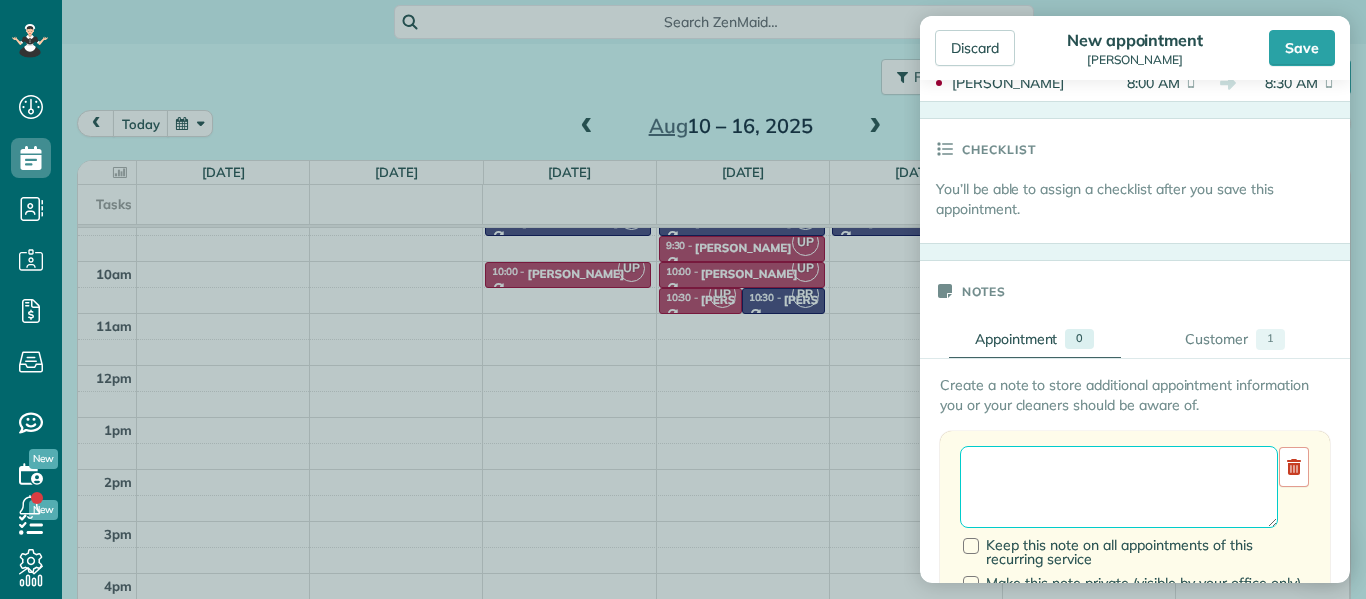 click at bounding box center (1119, 487) 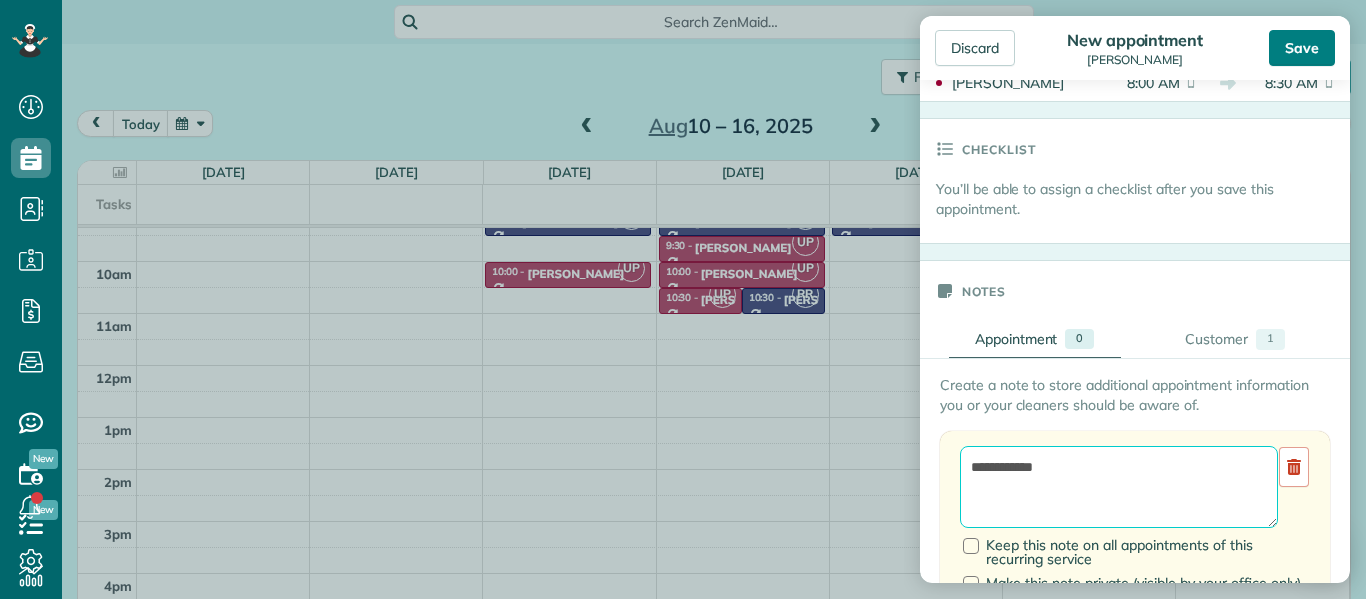 type on "**********" 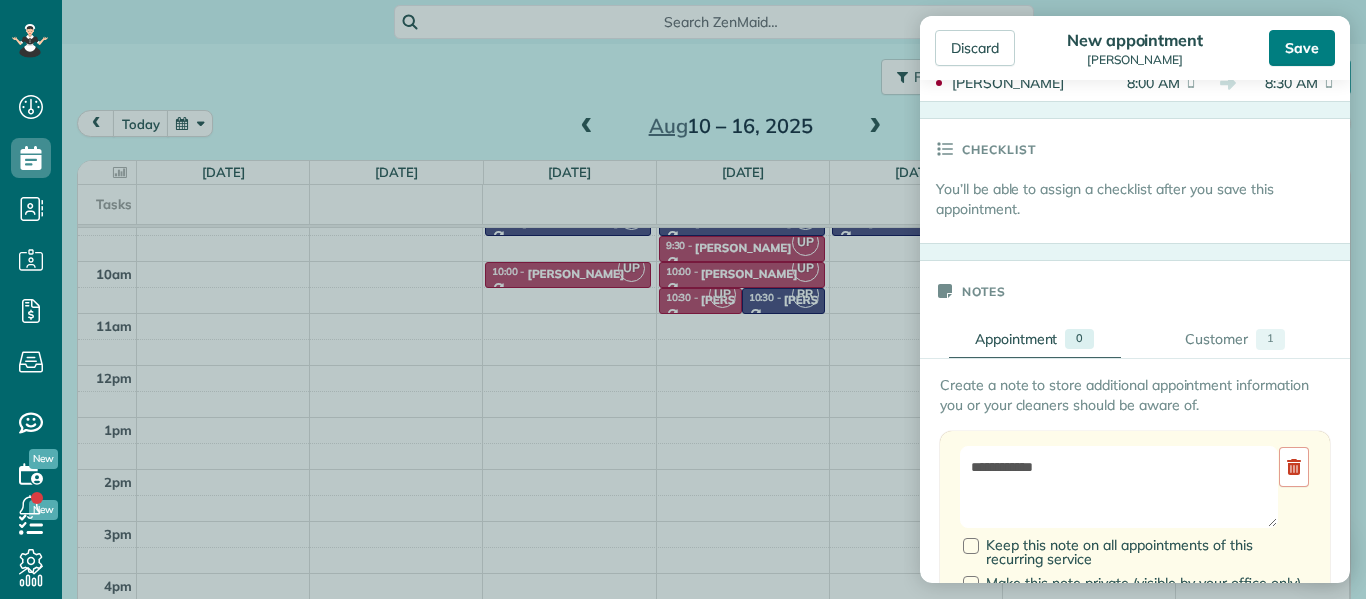 click on "Save" at bounding box center (1302, 48) 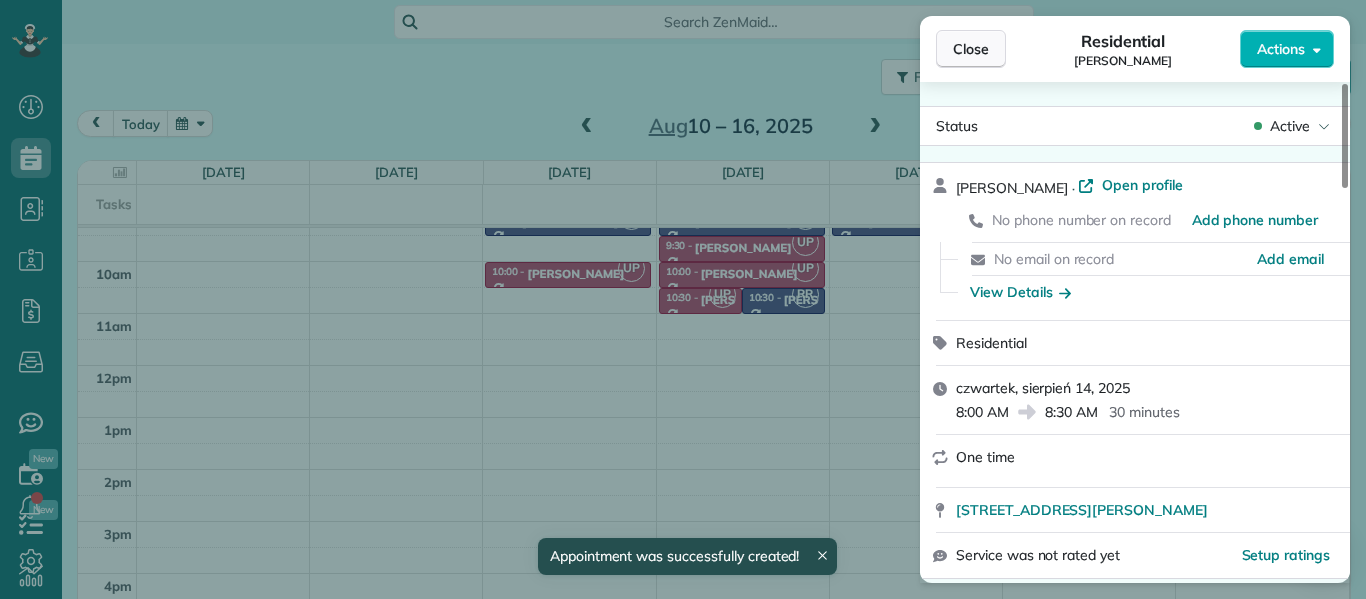 click on "Close" at bounding box center [971, 49] 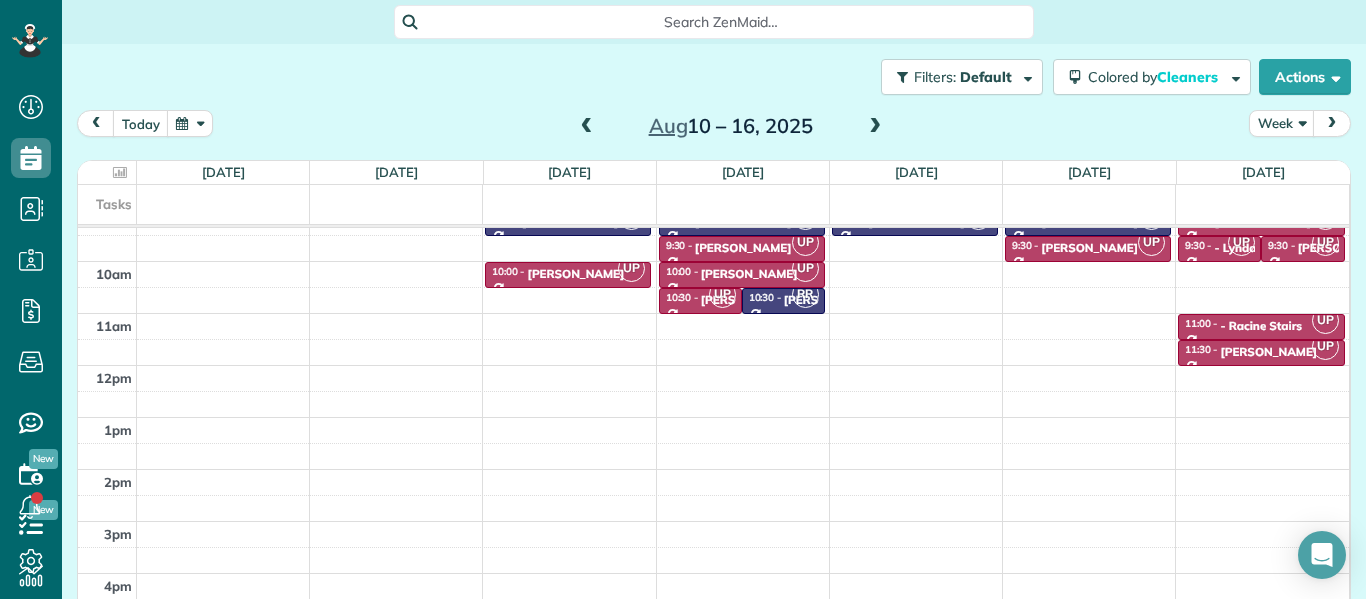 scroll, scrollTop: 0, scrollLeft: 0, axis: both 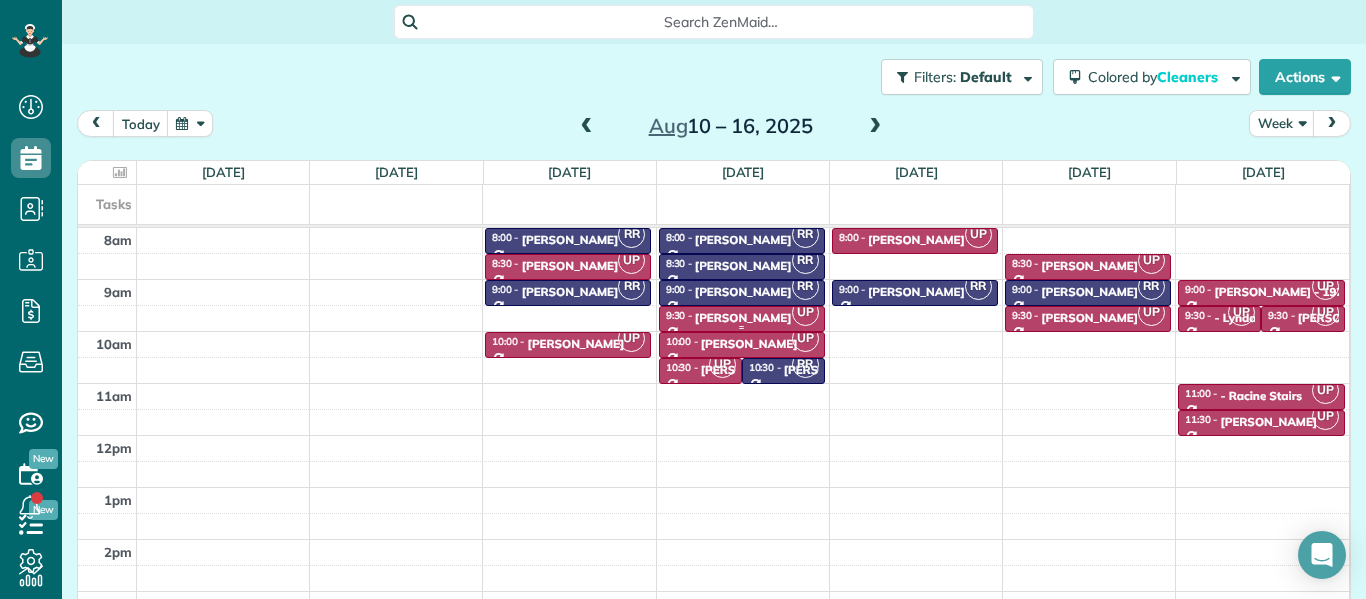 click on "[PERSON_NAME]" at bounding box center (743, 318) 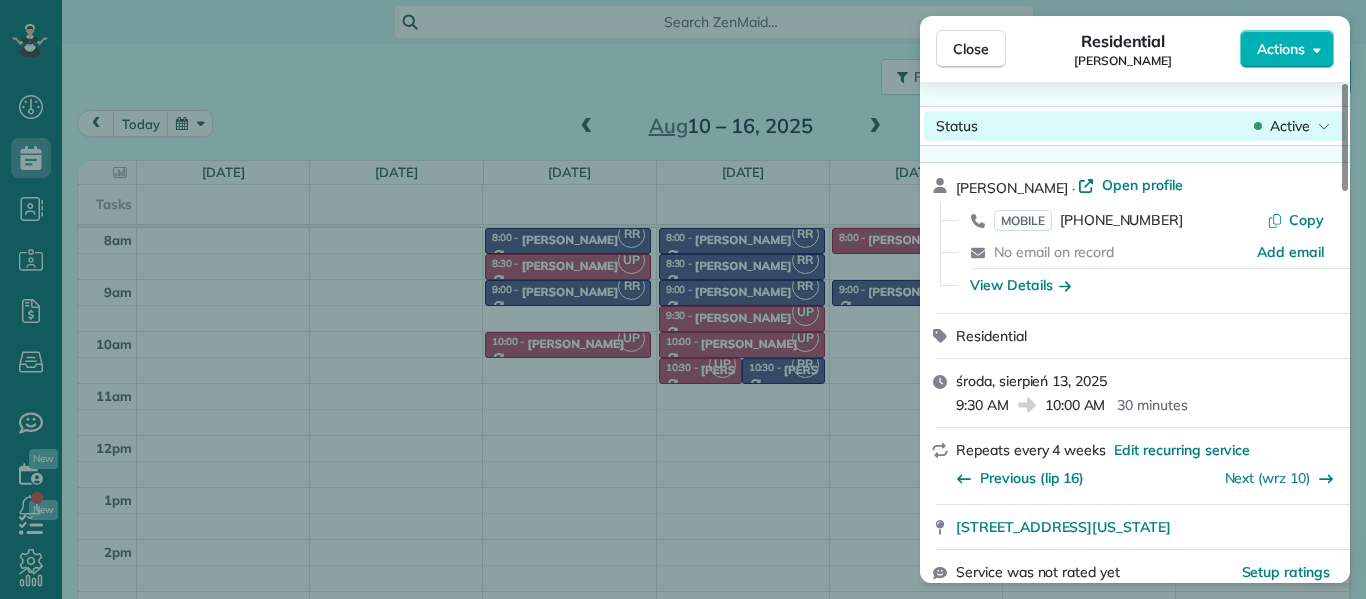 click on "Active" at bounding box center [1292, 126] 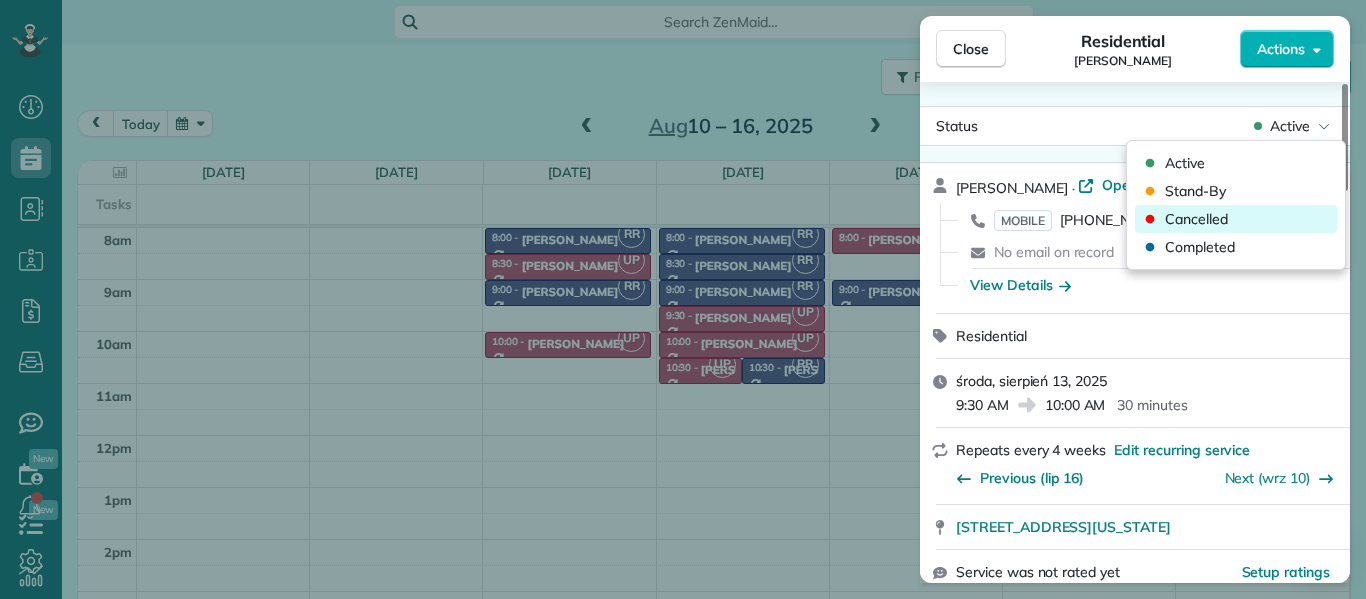 click on "Cancelled" at bounding box center [1196, 219] 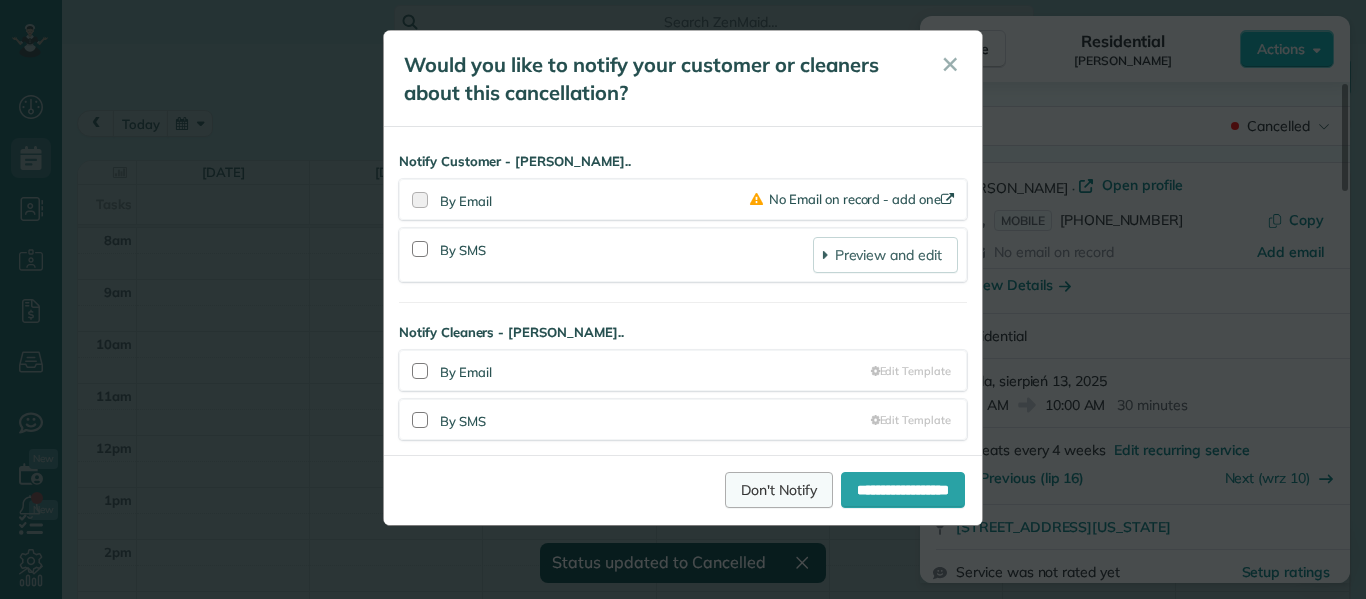 click on "Don't Notify" at bounding box center (779, 490) 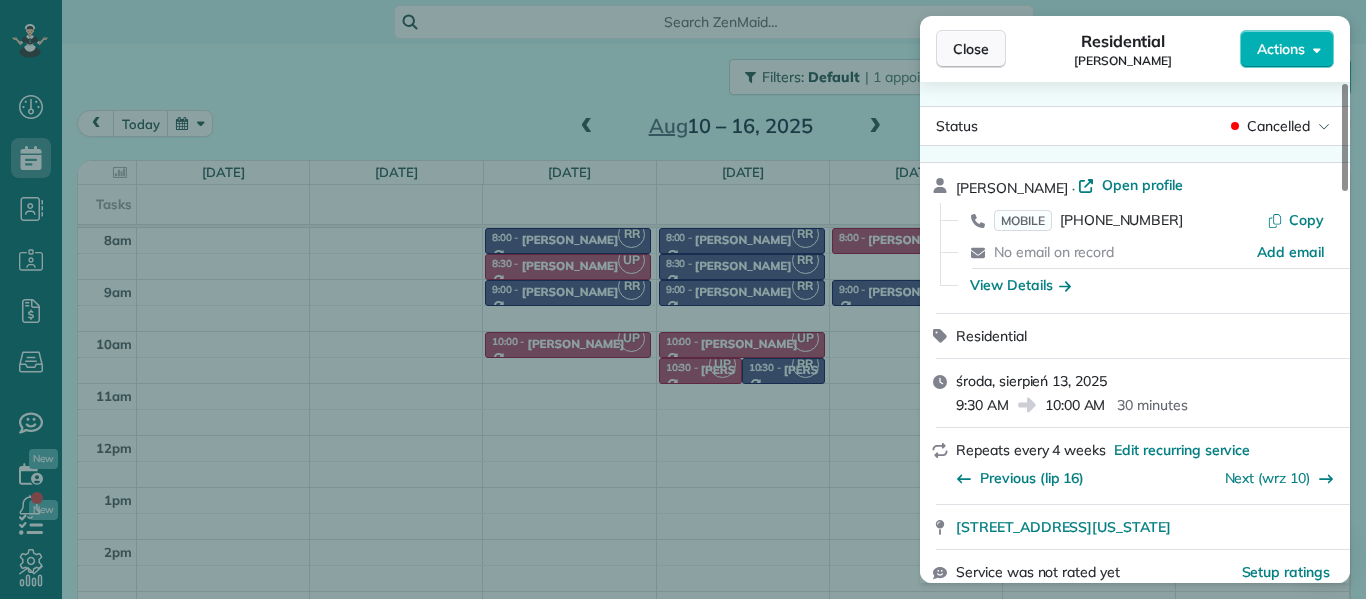 click on "Close" at bounding box center [971, 49] 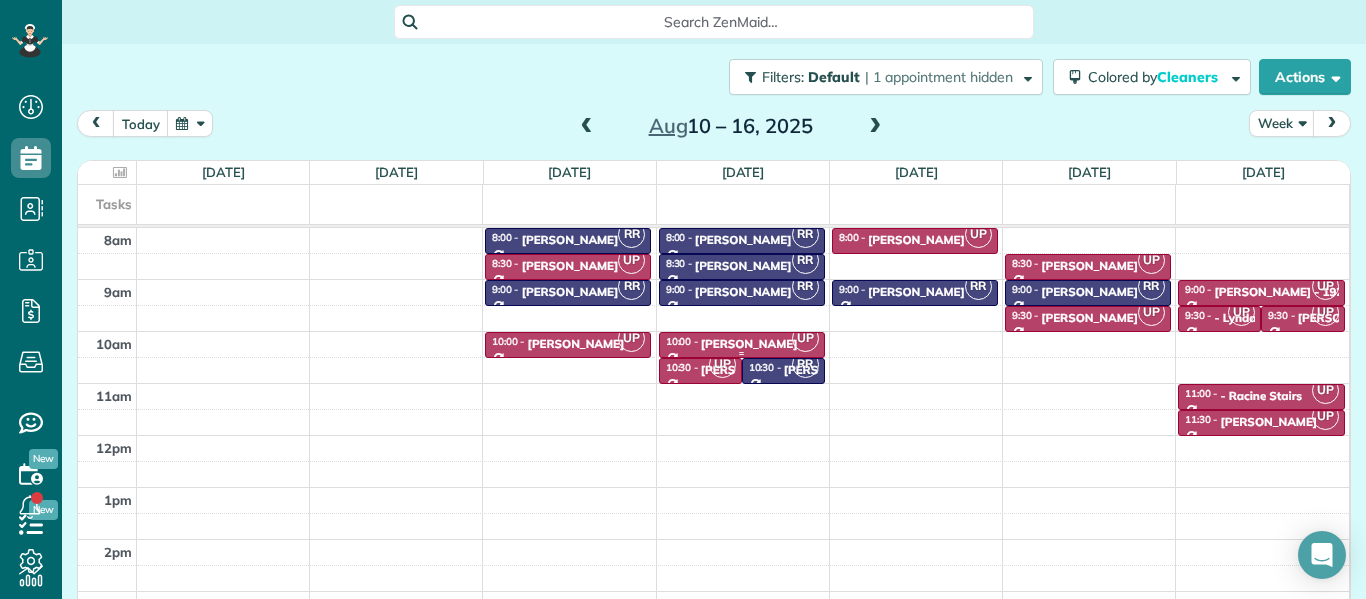 click on "10:00 - 10:30" at bounding box center [683, 341] 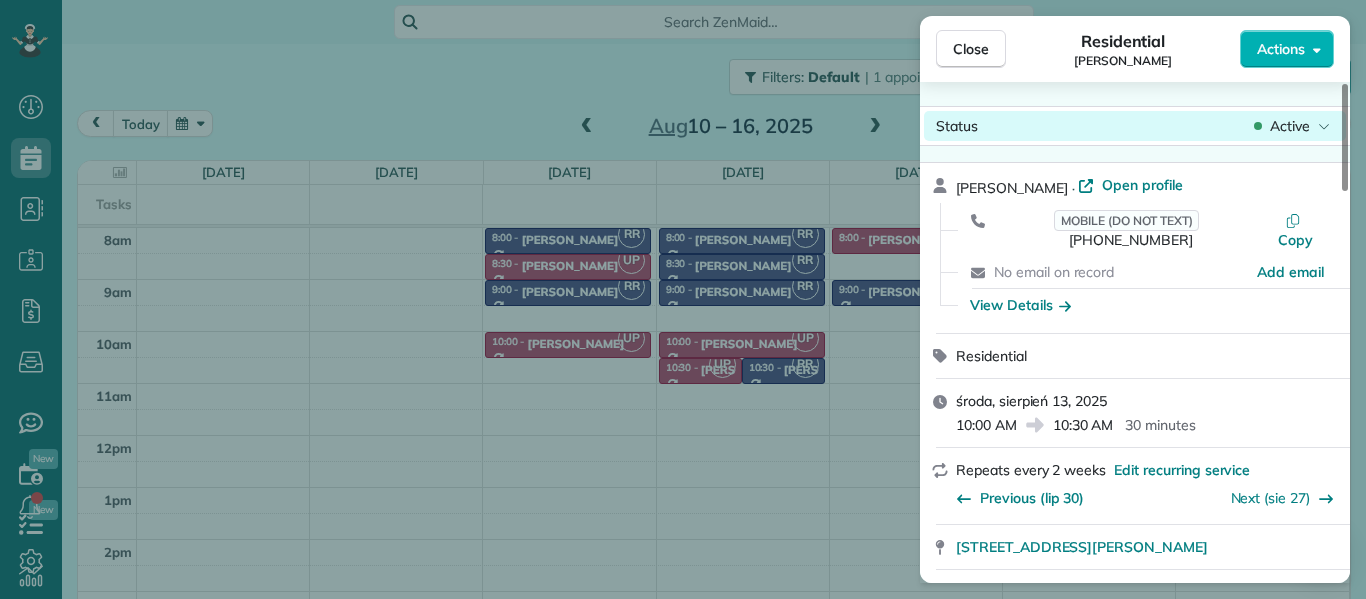 click on "Active" at bounding box center [1290, 126] 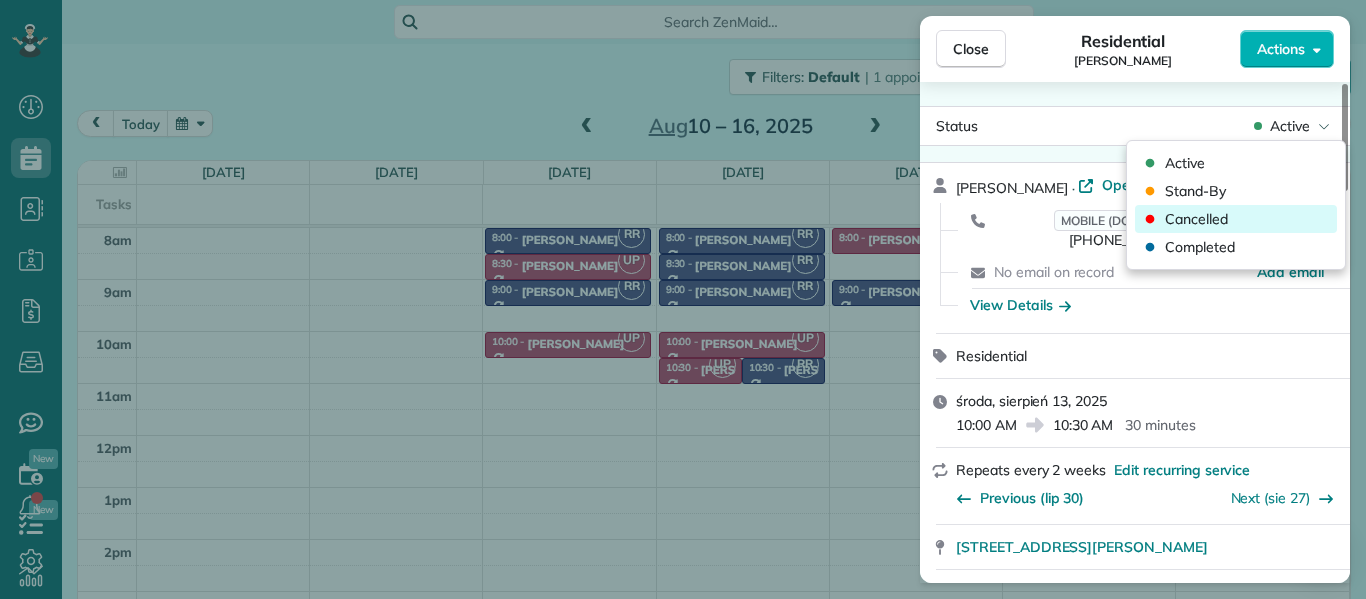 click on "Cancelled" at bounding box center [1196, 219] 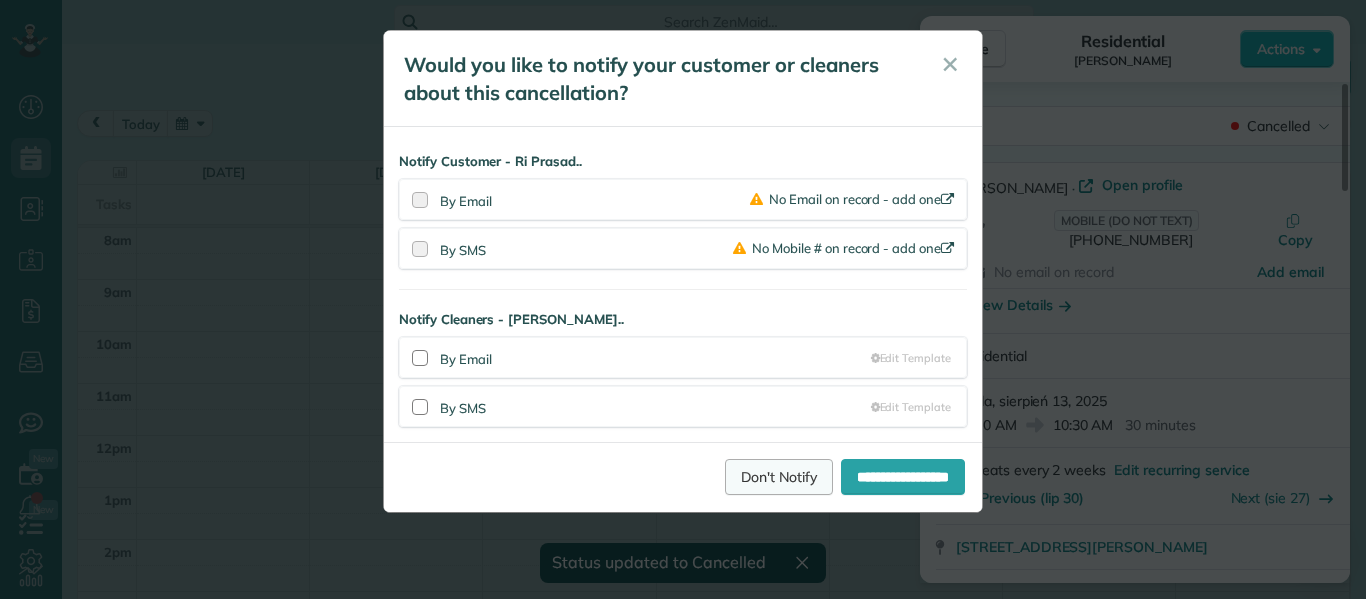 click on "Don't Notify" at bounding box center (779, 477) 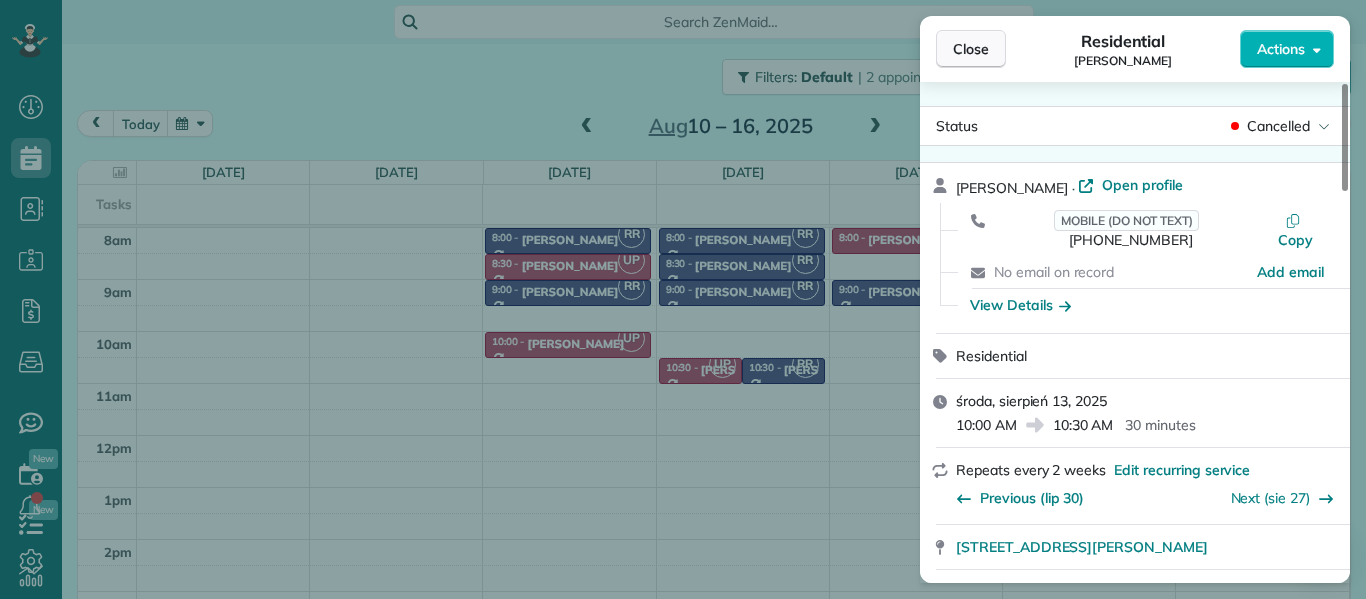 click on "Close" at bounding box center (971, 49) 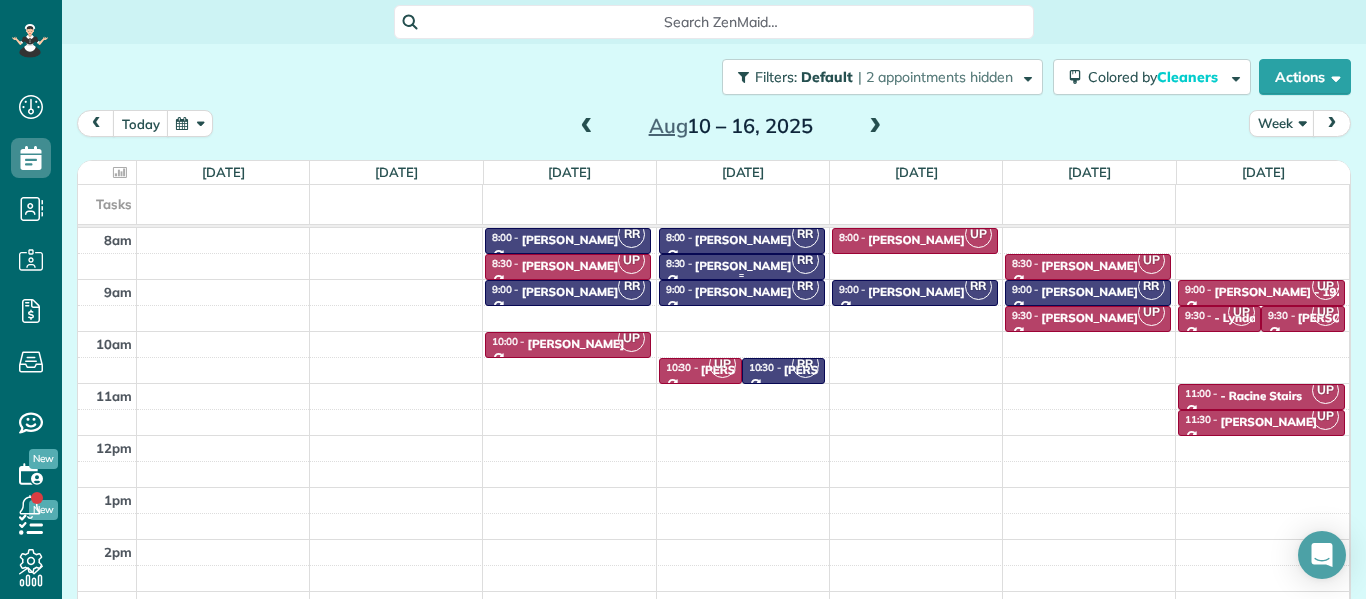 click on "[PERSON_NAME]" at bounding box center [743, 266] 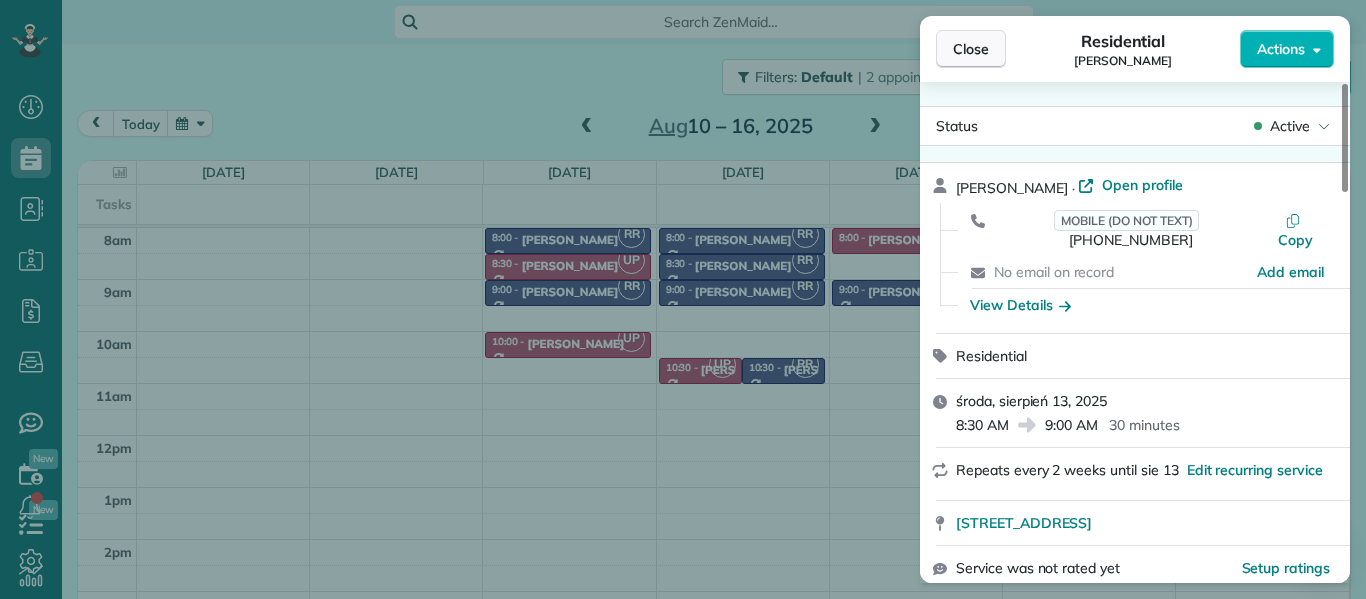 click on "Close" at bounding box center (971, 49) 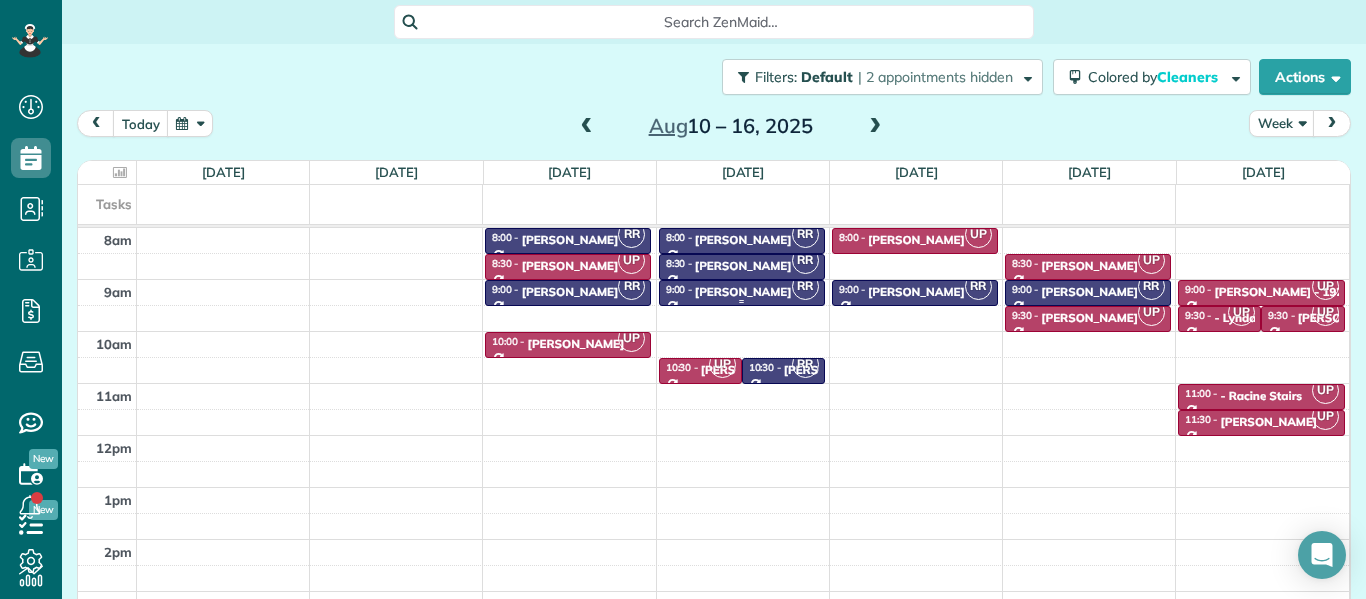 click on "[PERSON_NAME]" at bounding box center (743, 292) 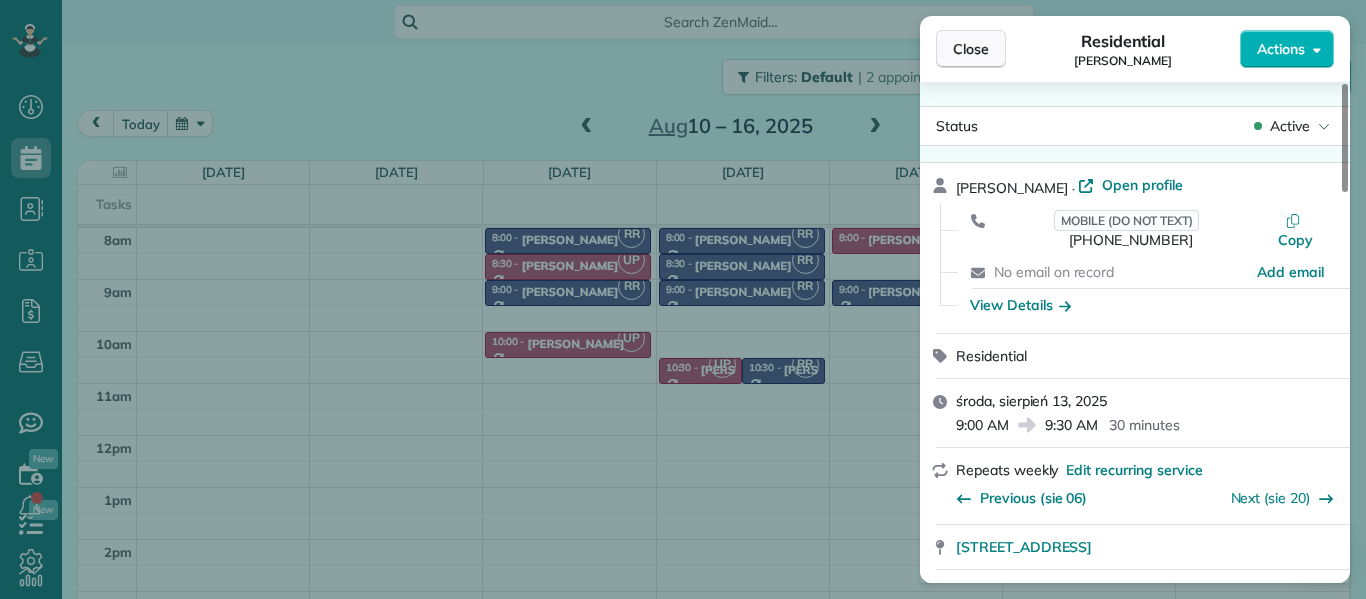 click on "Close" at bounding box center (971, 49) 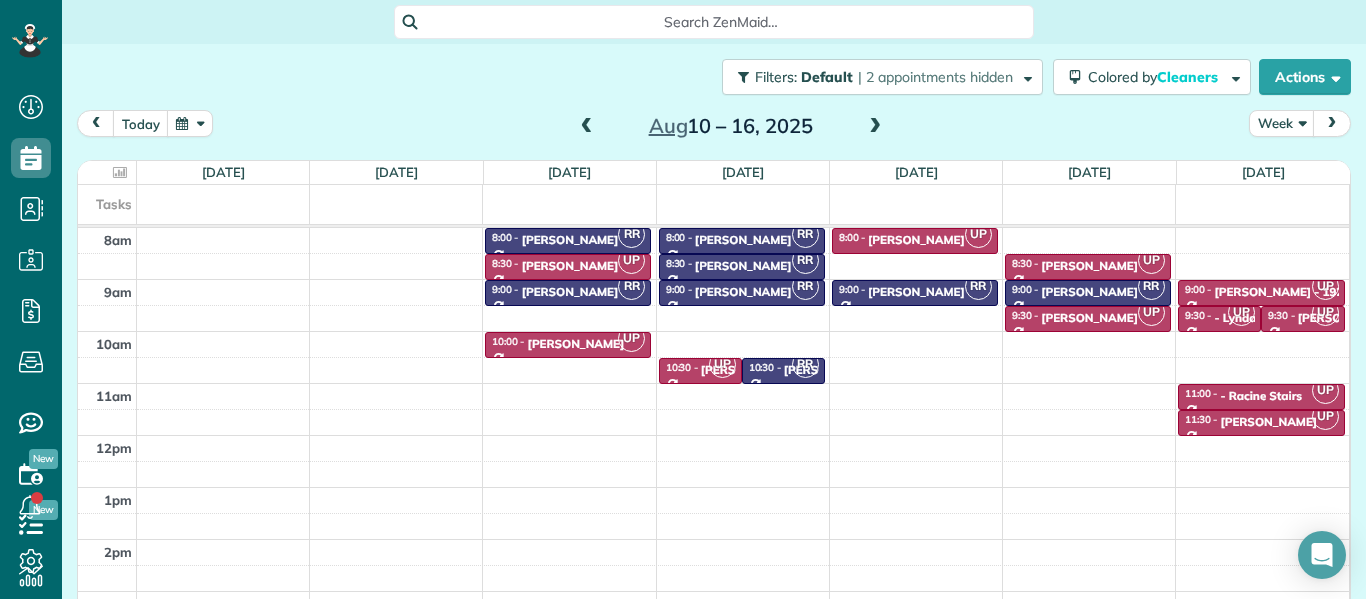 click at bounding box center [587, 127] 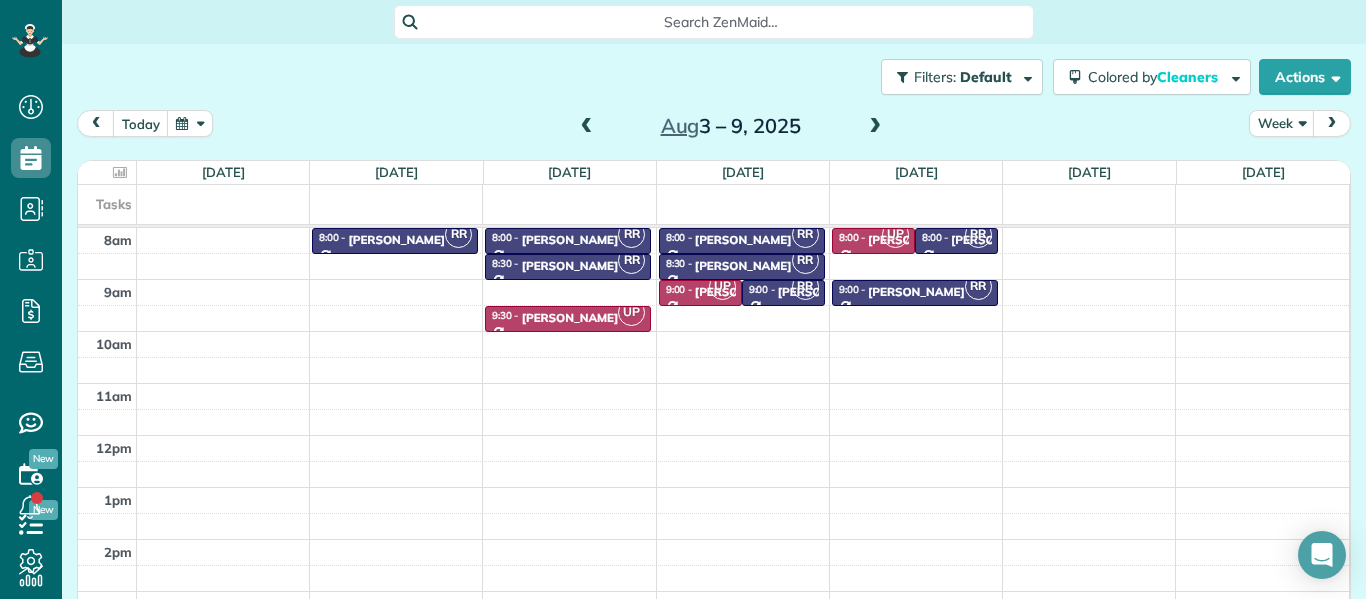 click at bounding box center (587, 127) 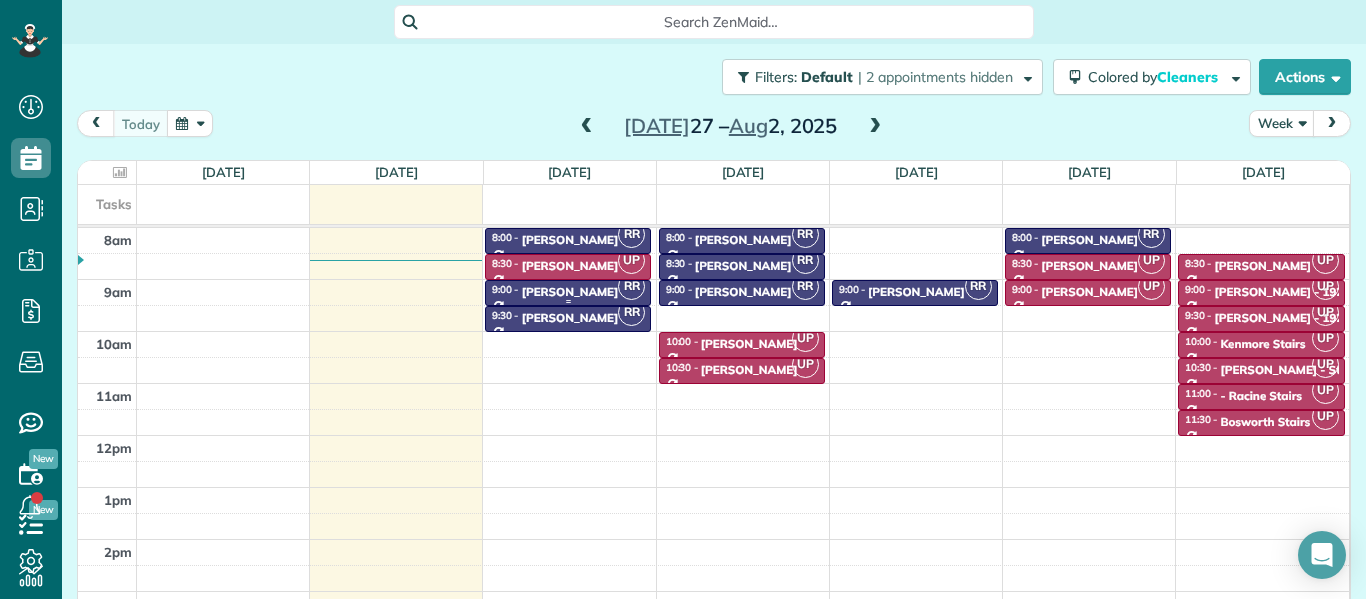 click on "[PERSON_NAME]" at bounding box center (570, 292) 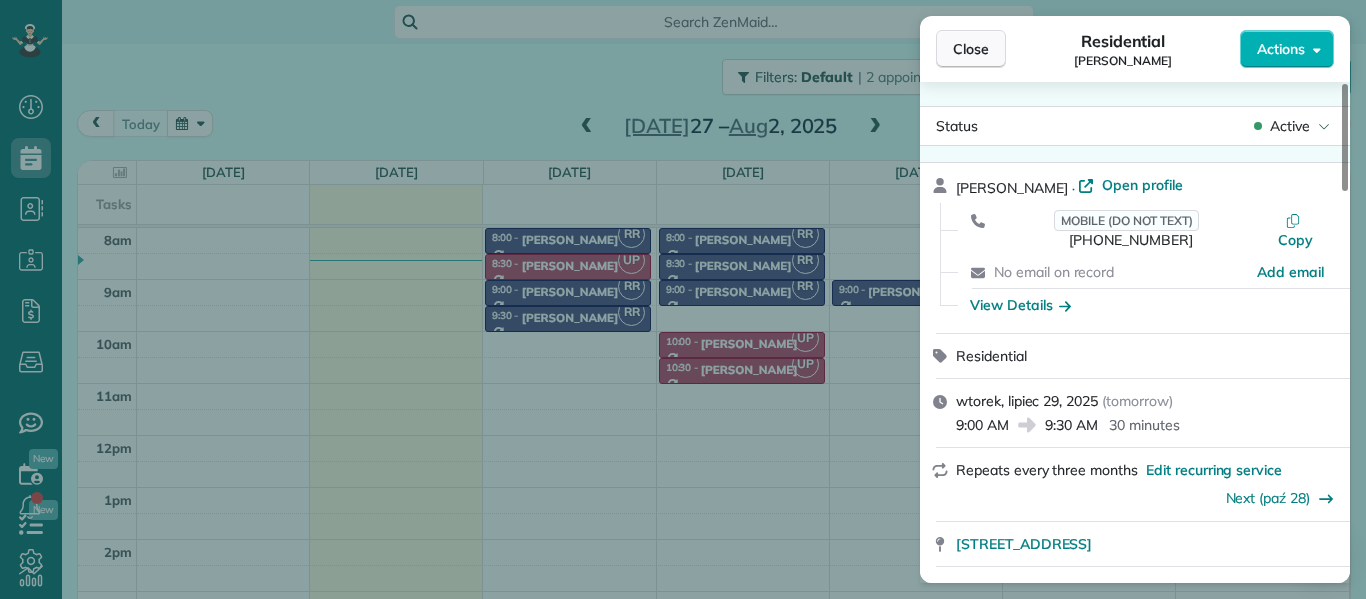 click on "Close" at bounding box center (971, 49) 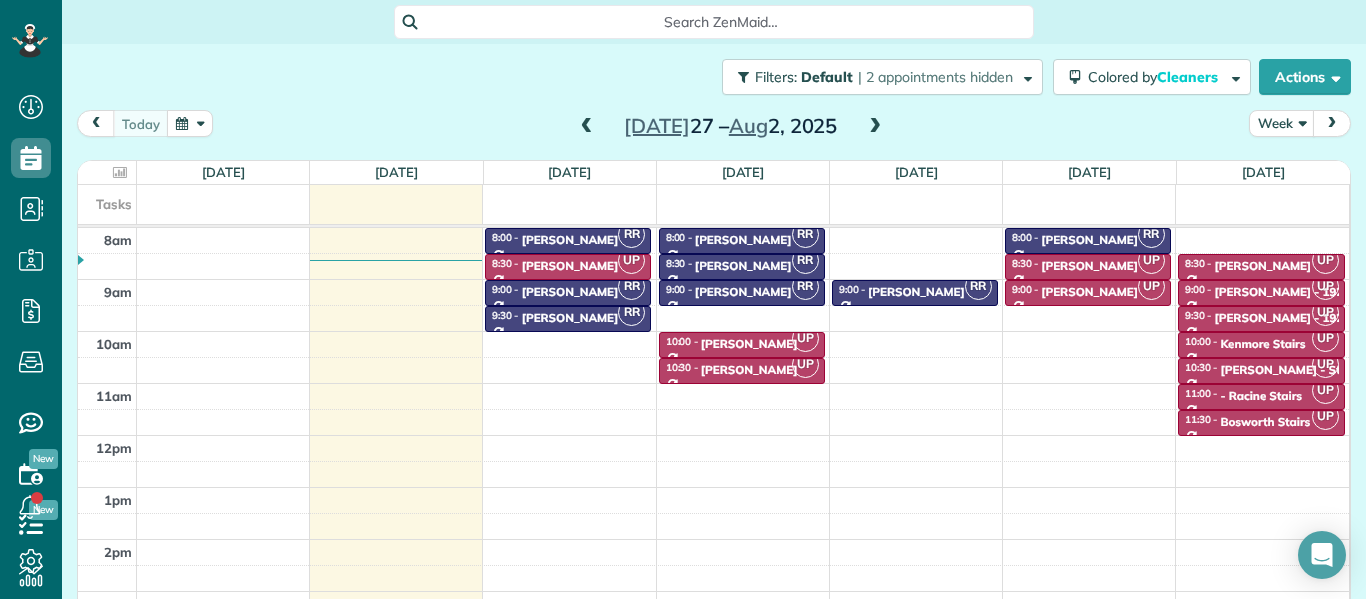 click at bounding box center (875, 127) 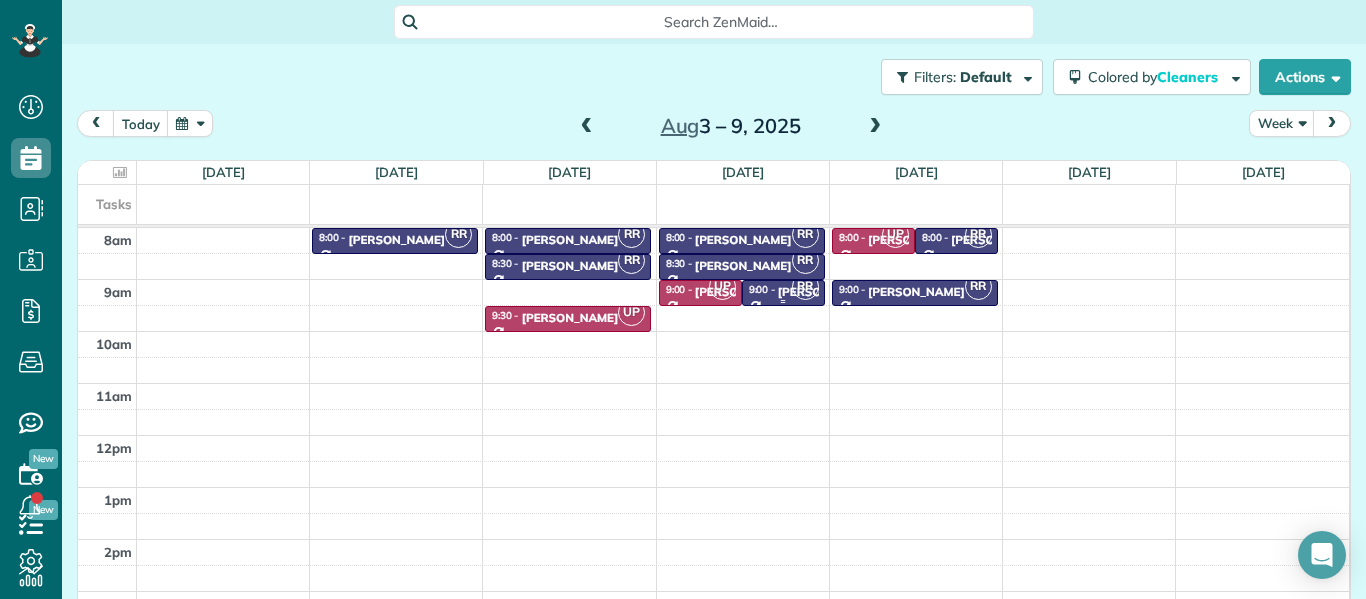 click on "9:00 - 9:30" at bounding box center (763, 289) 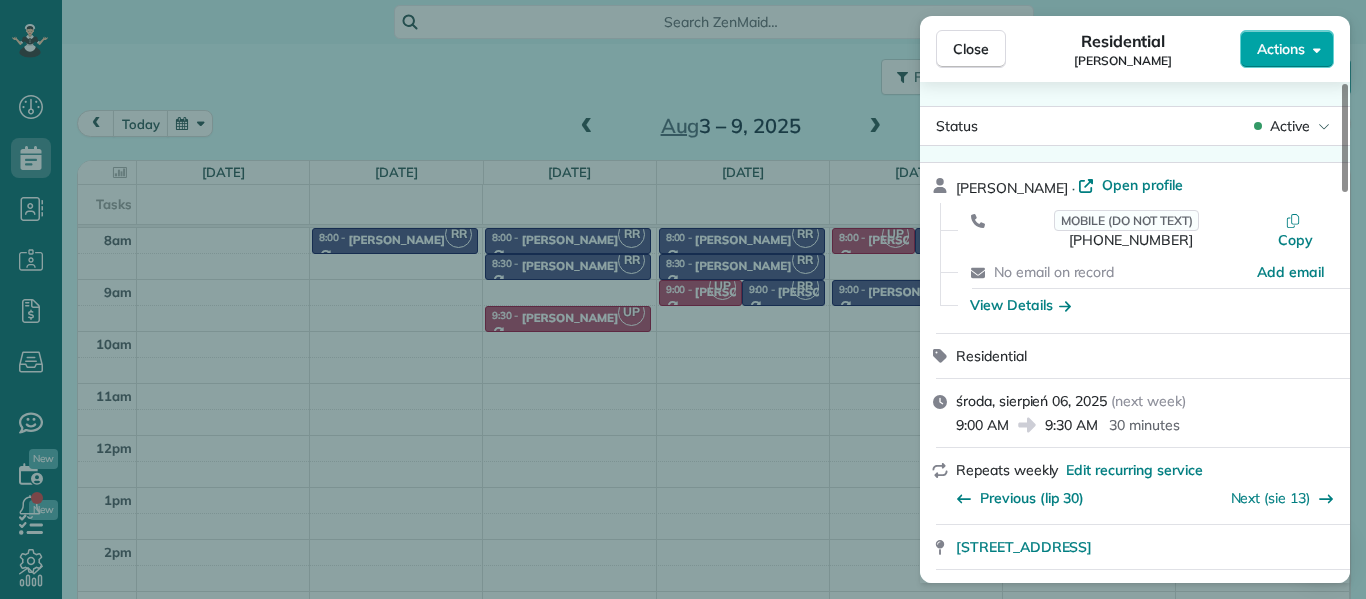click on "Actions" at bounding box center [1281, 49] 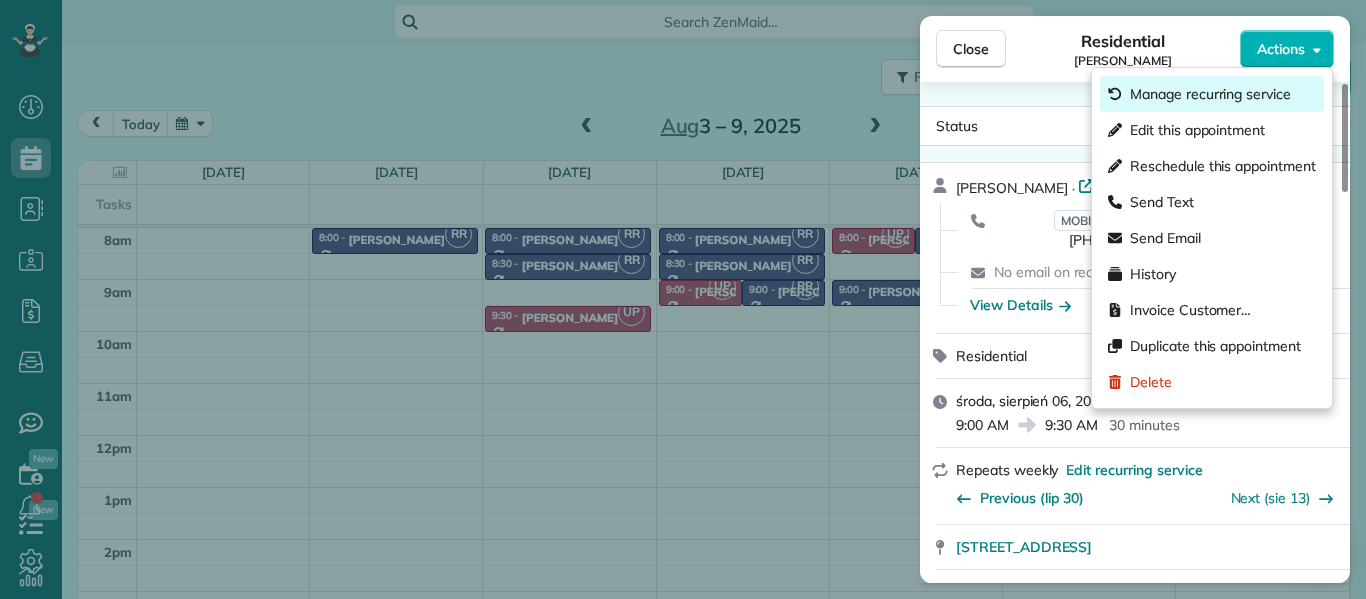 click on "Manage recurring service" at bounding box center (1210, 94) 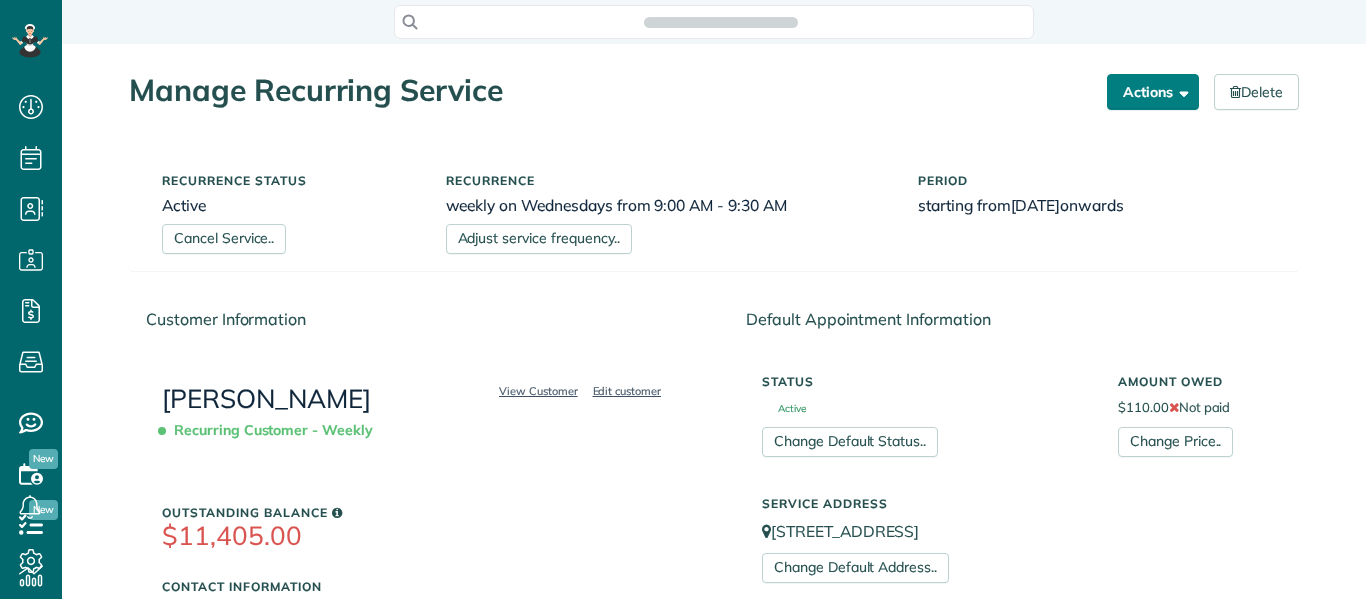 scroll, scrollTop: 0, scrollLeft: 0, axis: both 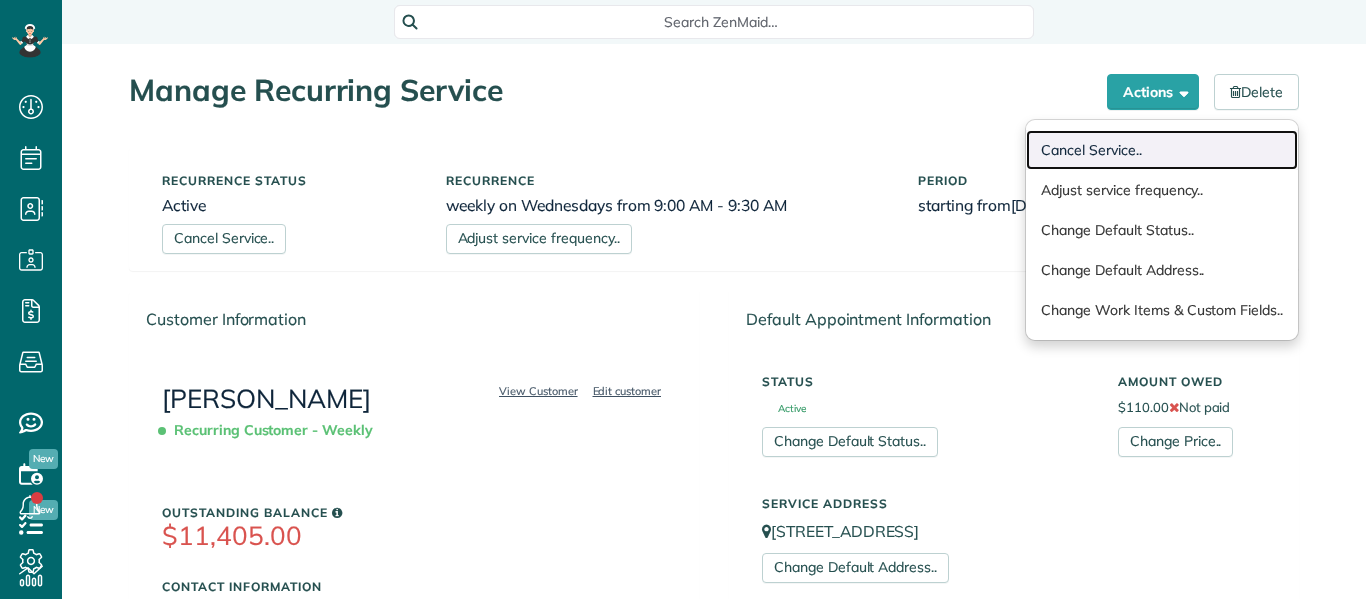 click on "Cancel Service.." at bounding box center [1162, 150] 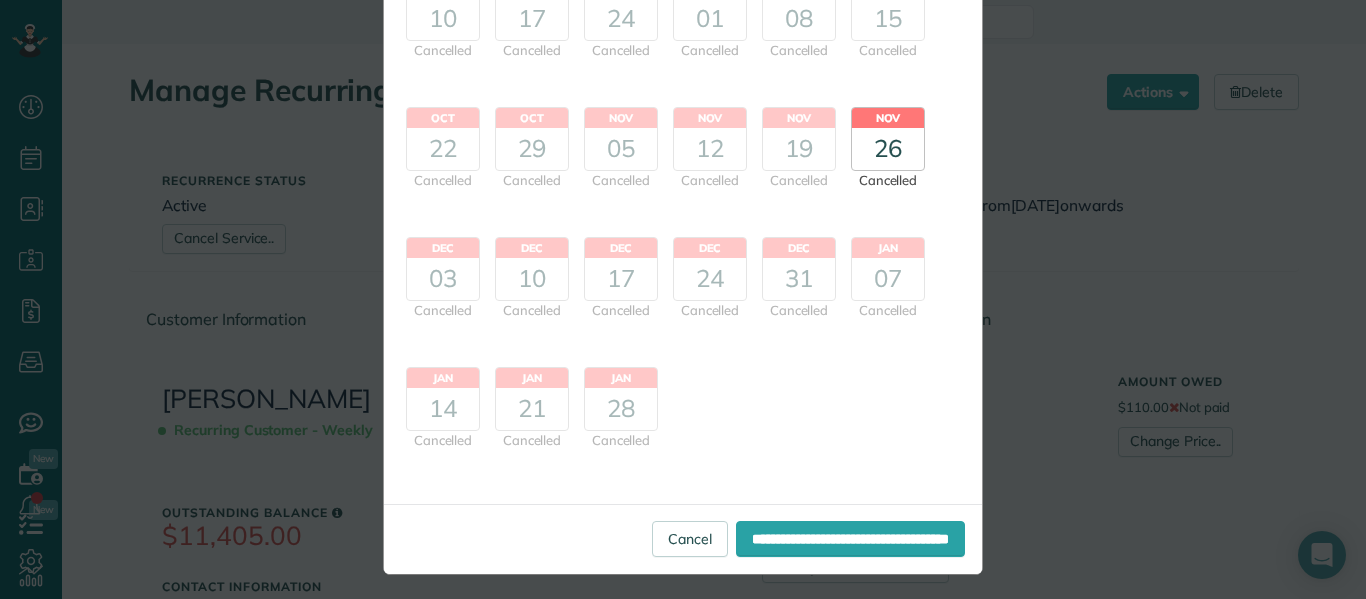 scroll, scrollTop: 310, scrollLeft: 0, axis: vertical 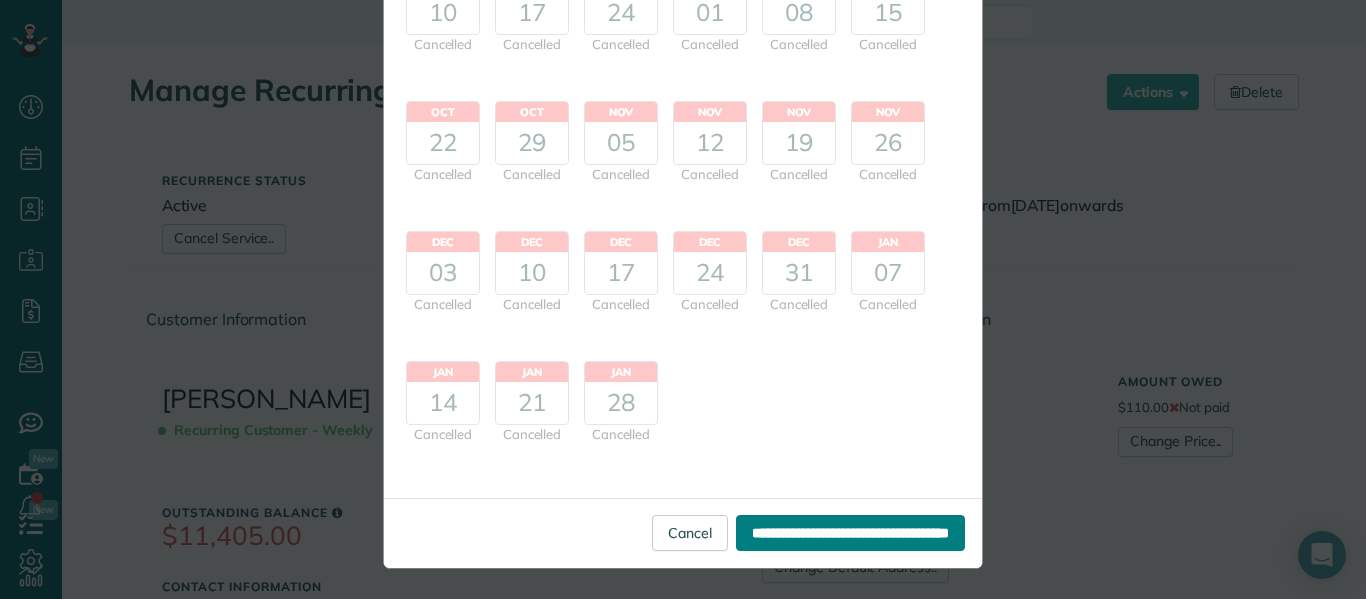 click on "**********" at bounding box center (850, 533) 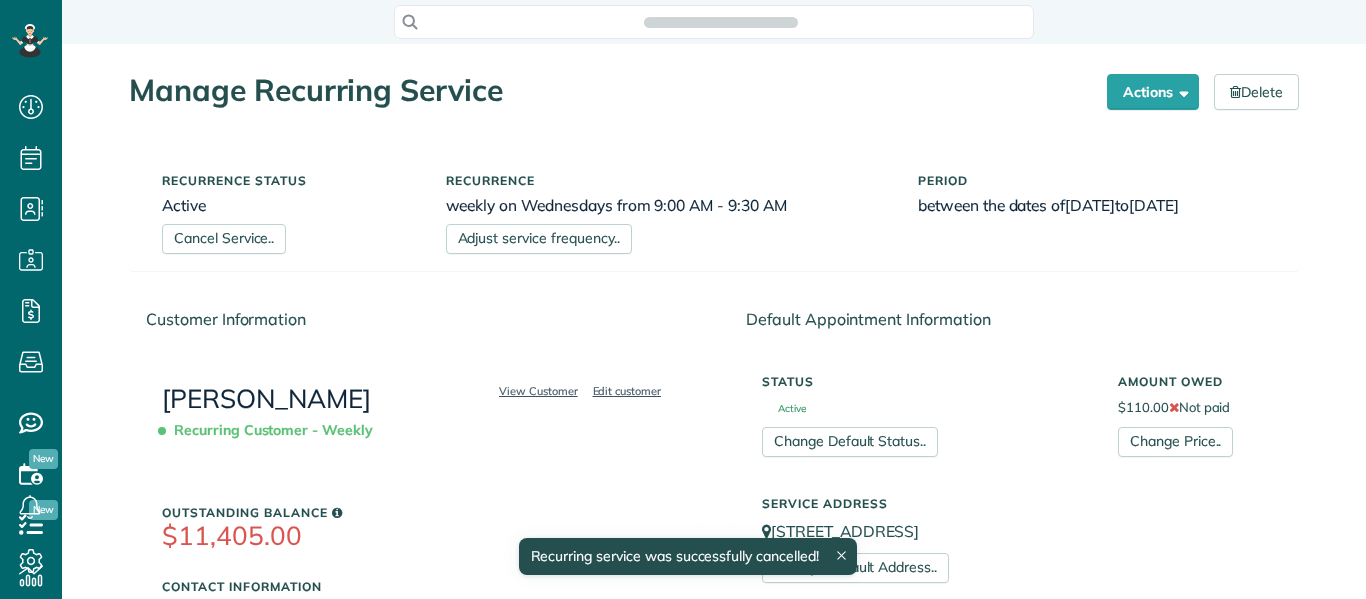 scroll, scrollTop: 0, scrollLeft: 0, axis: both 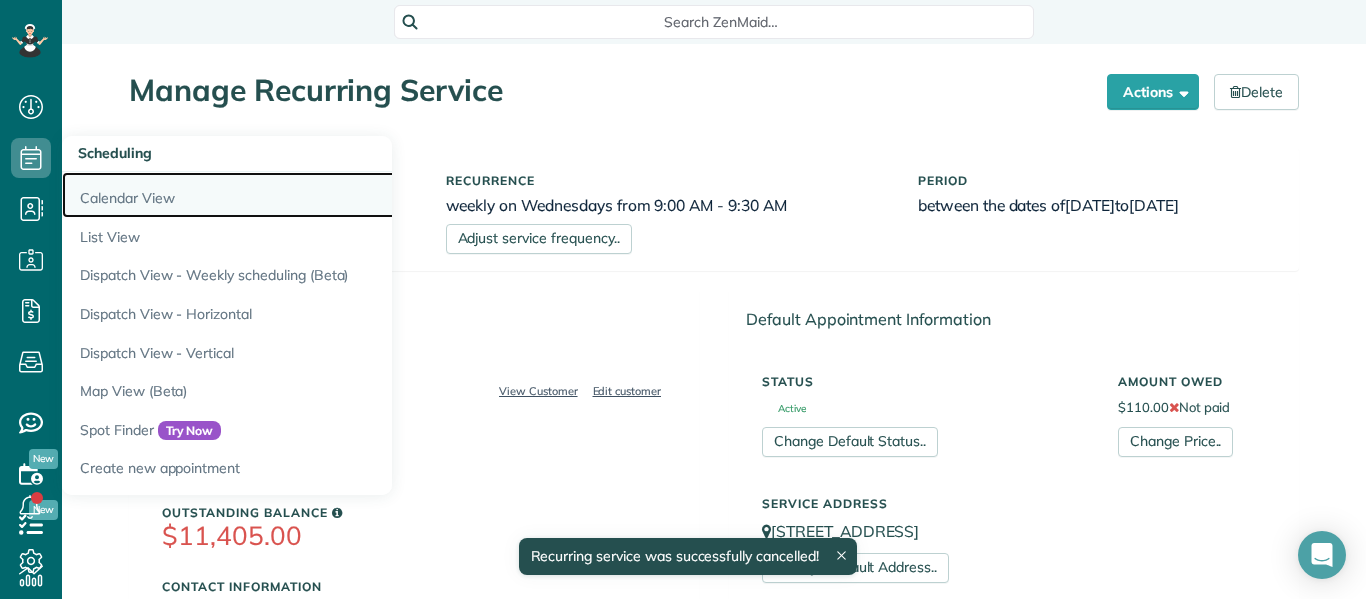click on "Calendar View" at bounding box center [312, 195] 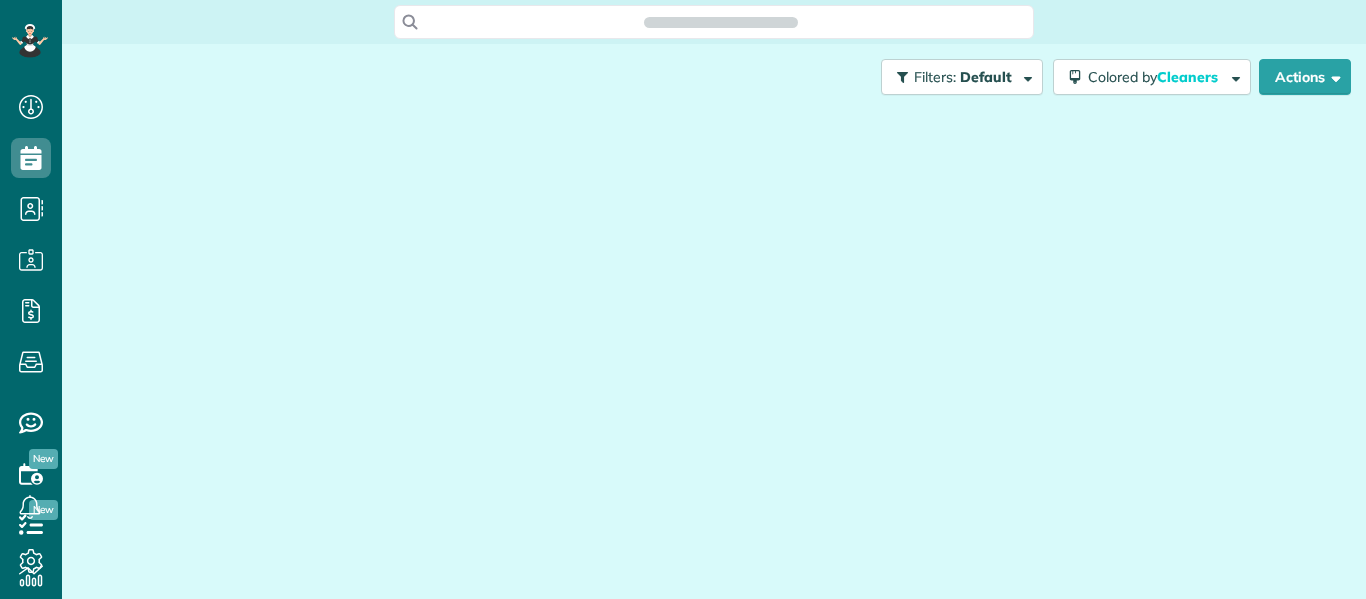 scroll, scrollTop: 0, scrollLeft: 0, axis: both 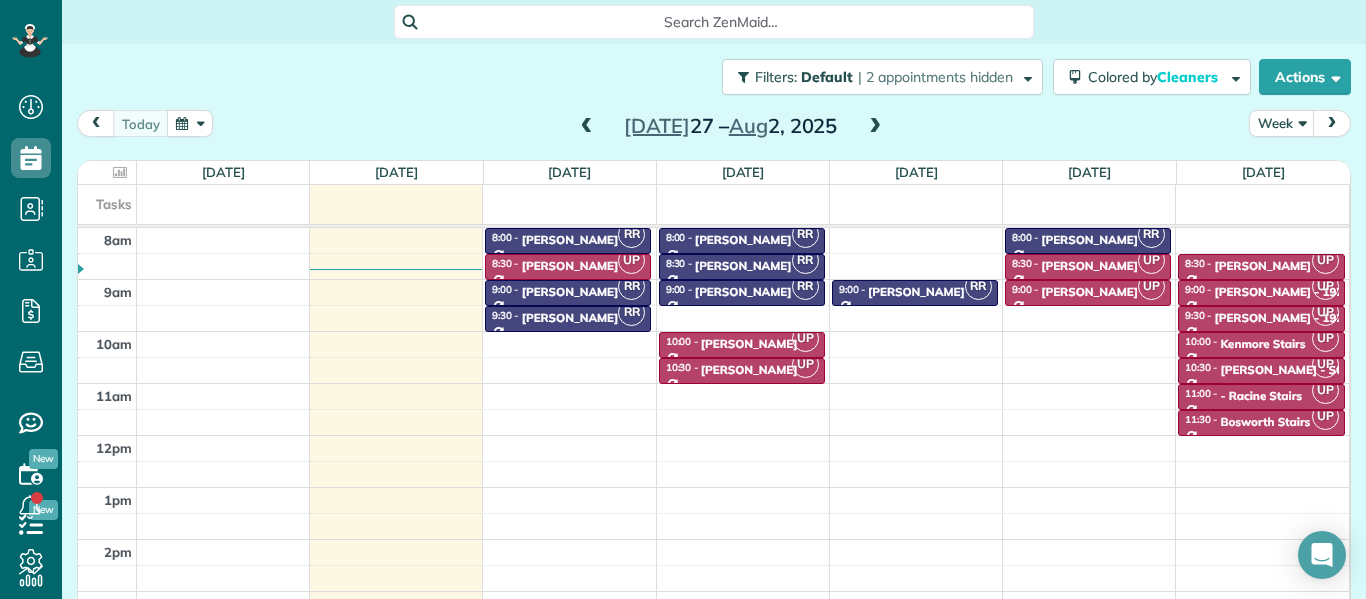 click at bounding box center (875, 127) 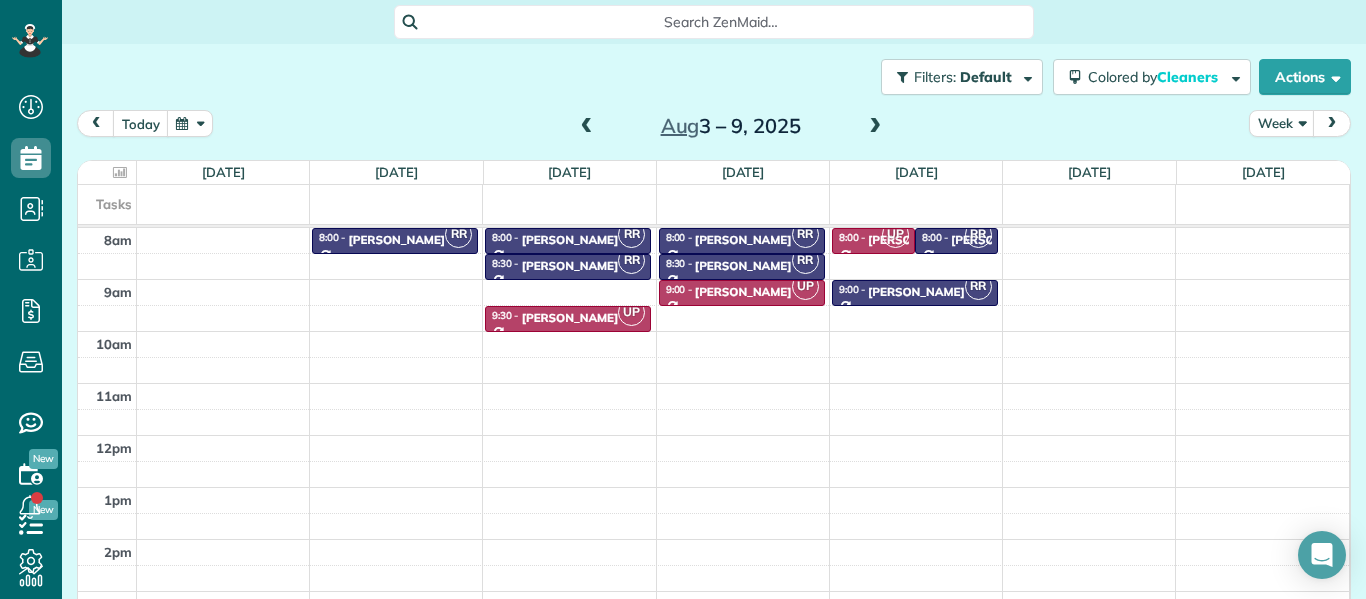 click at bounding box center [875, 127] 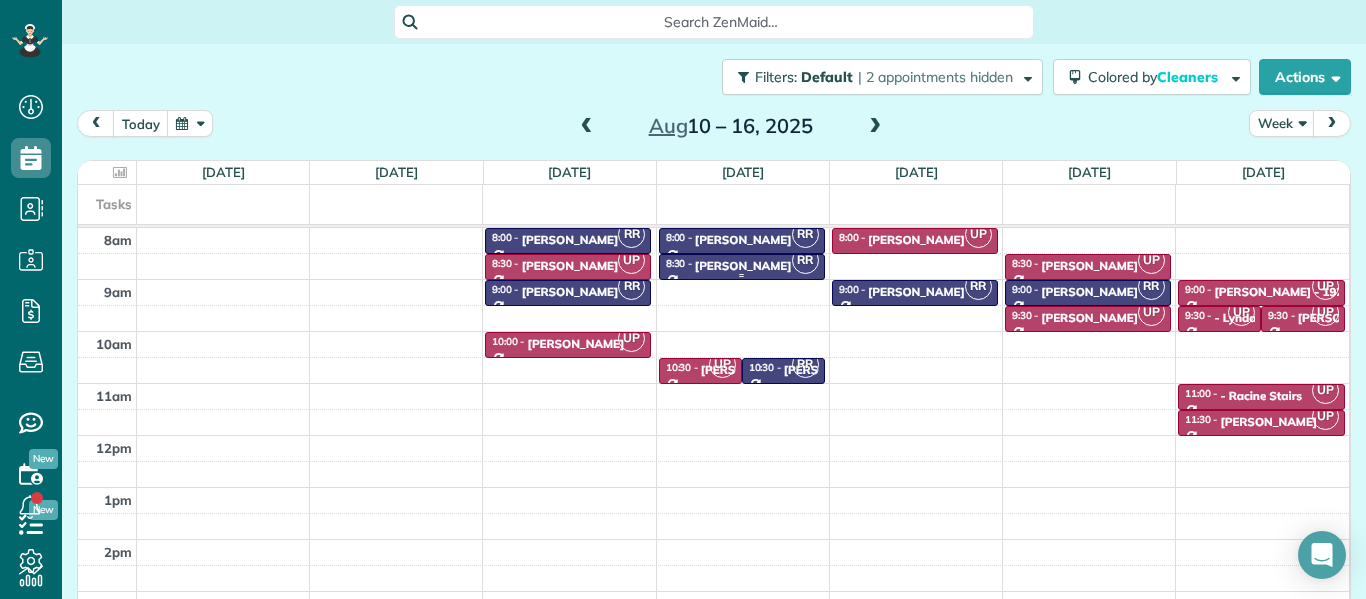 click on "8:30 - 9:00 [PERSON_NAME]" at bounding box center [742, 265] 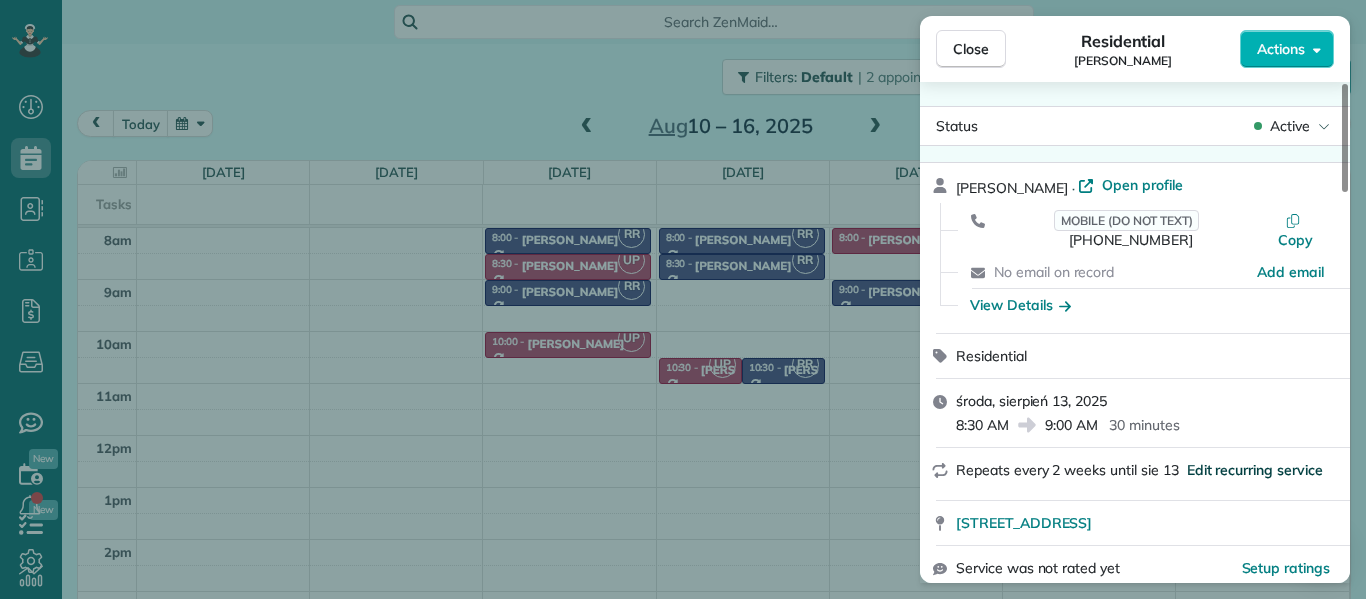 click on "Edit recurring service" at bounding box center (1255, 470) 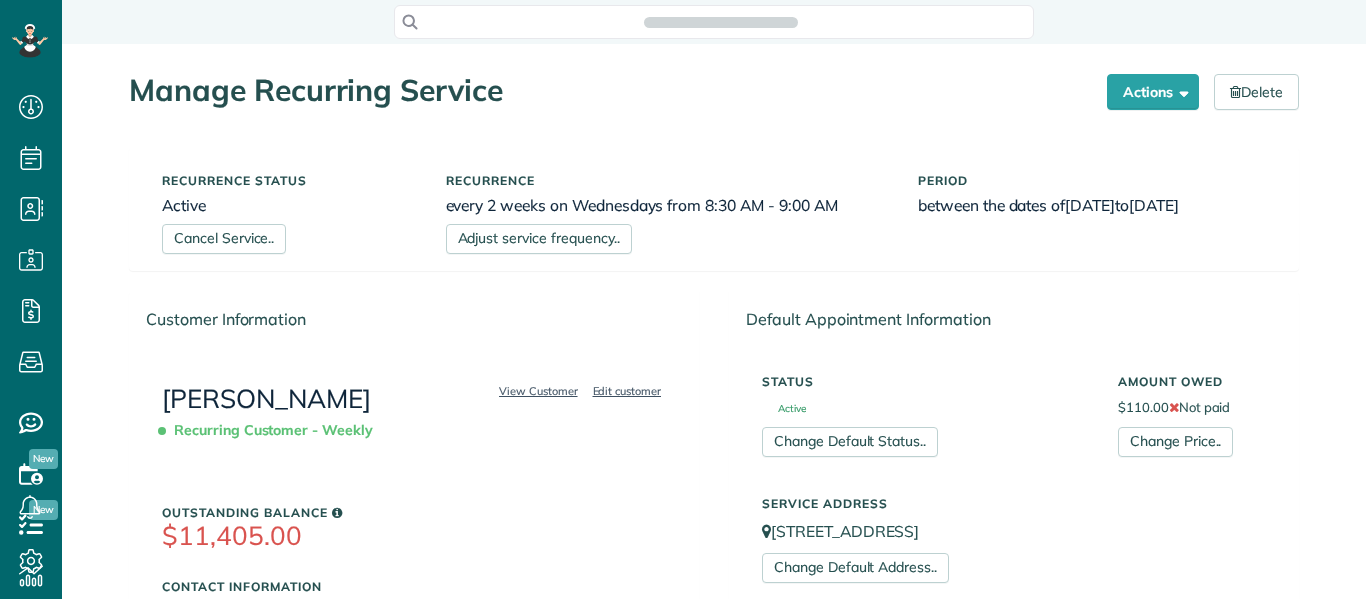 scroll, scrollTop: 0, scrollLeft: 0, axis: both 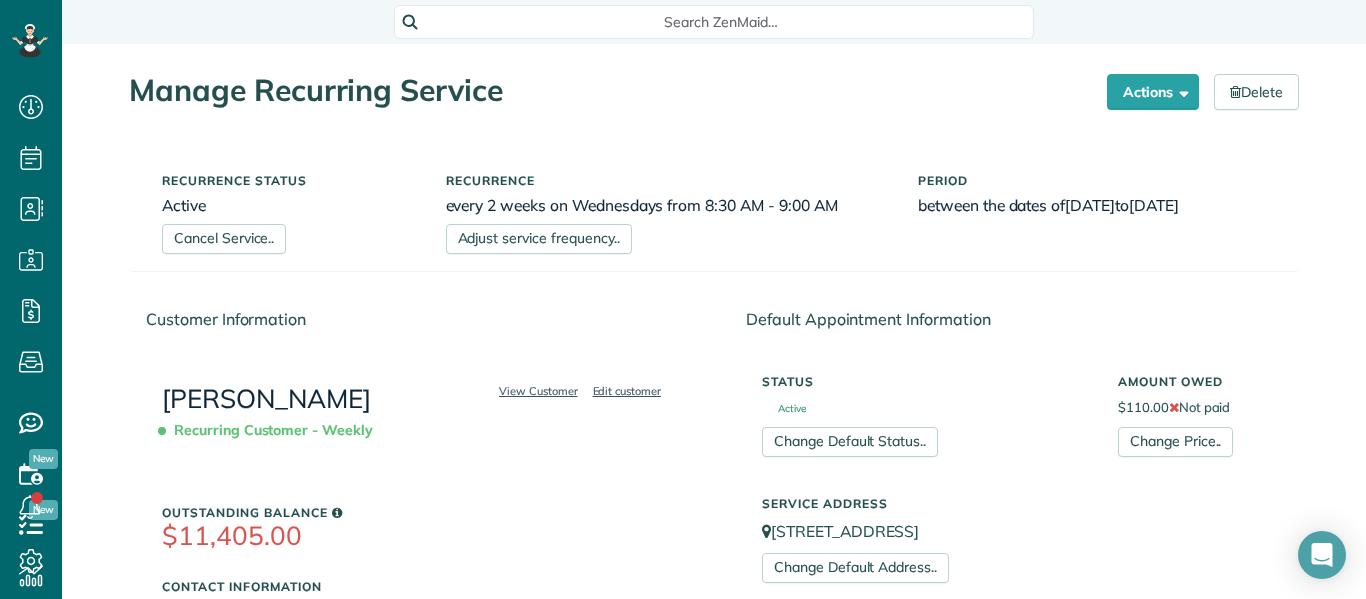 click on "Default Appointment Information" at bounding box center [1014, 320] 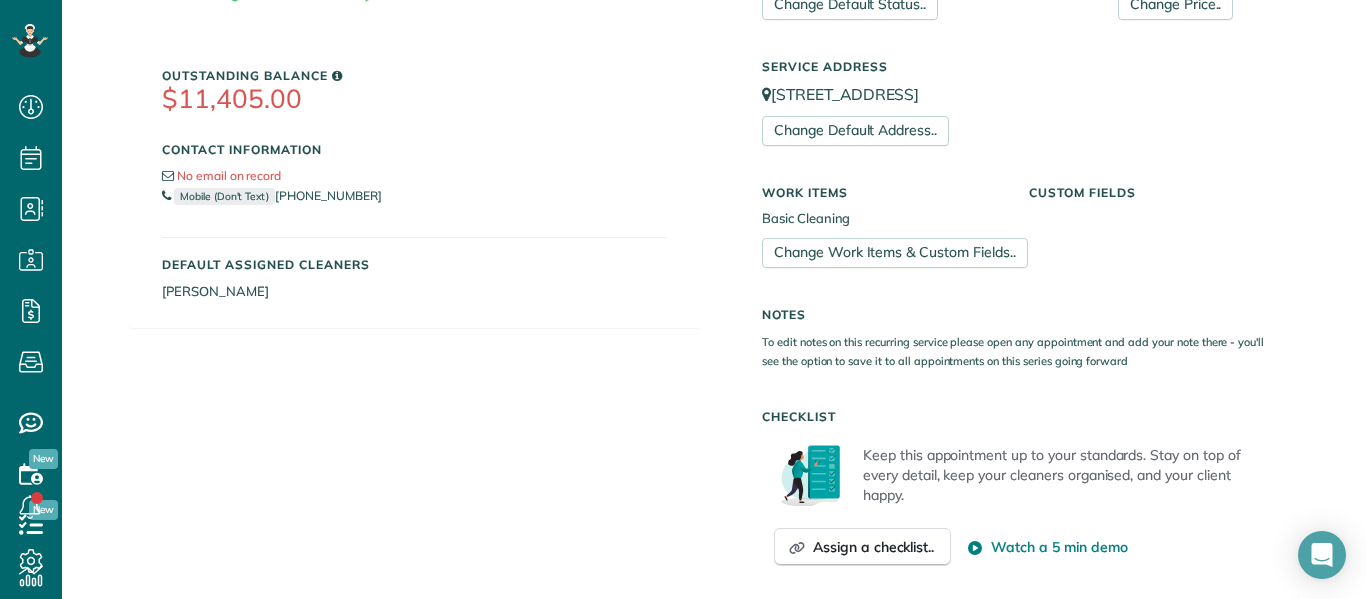 scroll, scrollTop: 440, scrollLeft: 0, axis: vertical 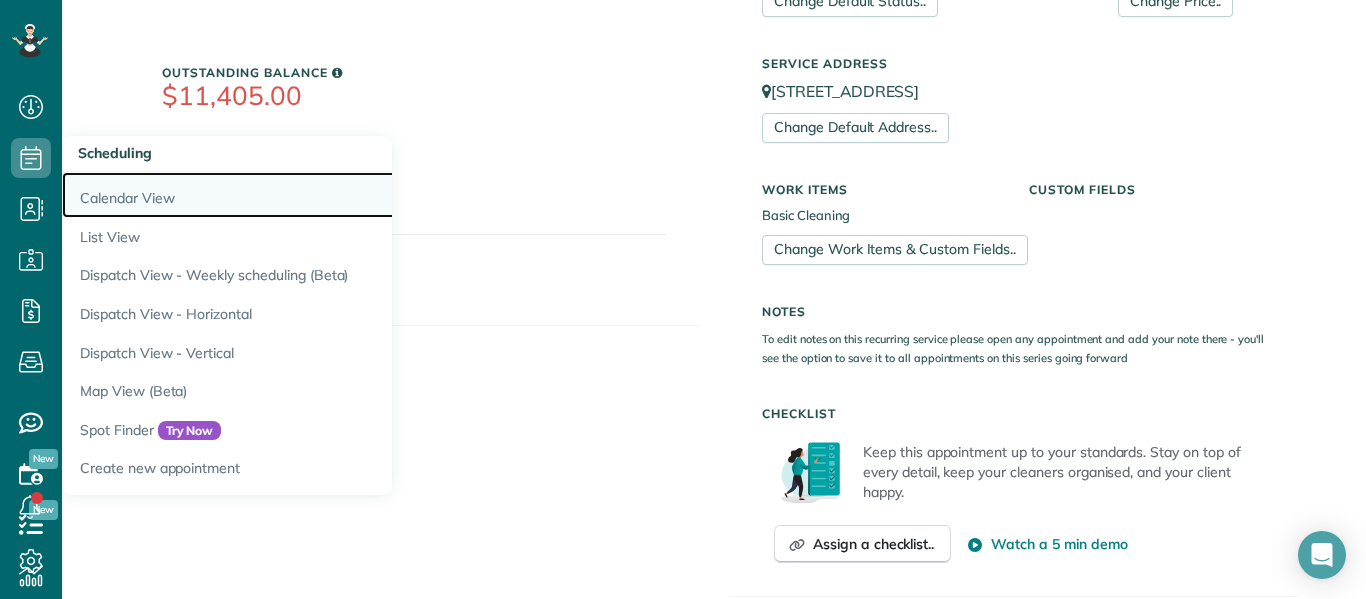 click on "Calendar View" at bounding box center (312, 195) 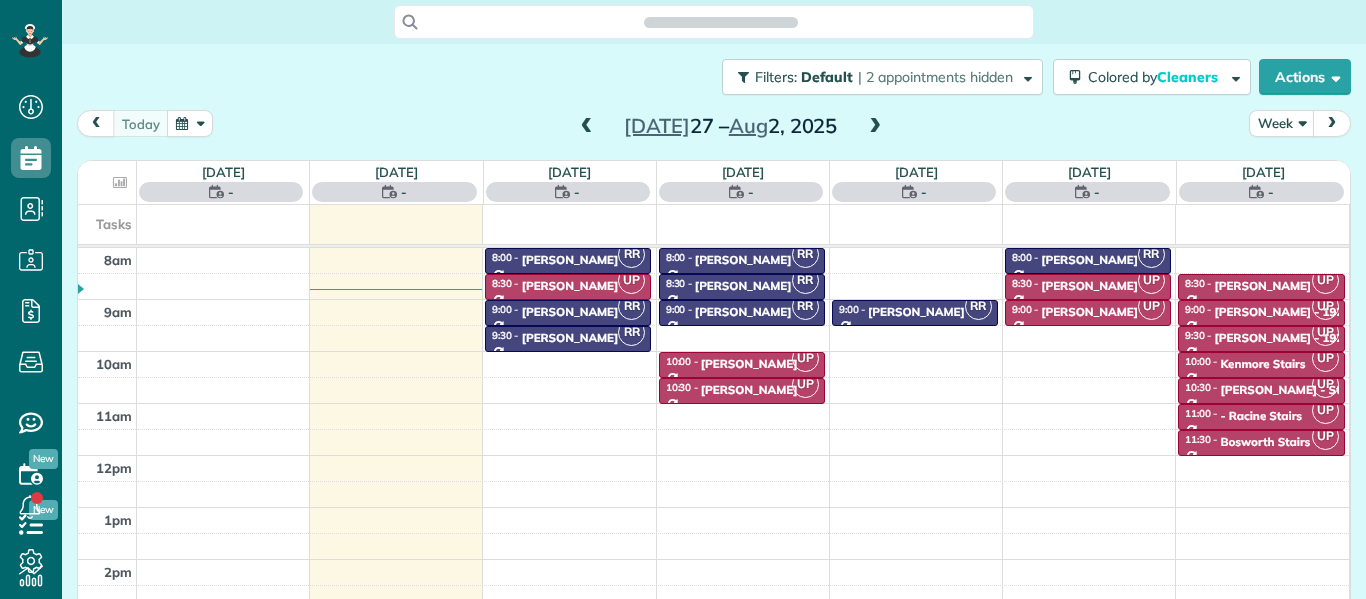 scroll, scrollTop: 0, scrollLeft: 0, axis: both 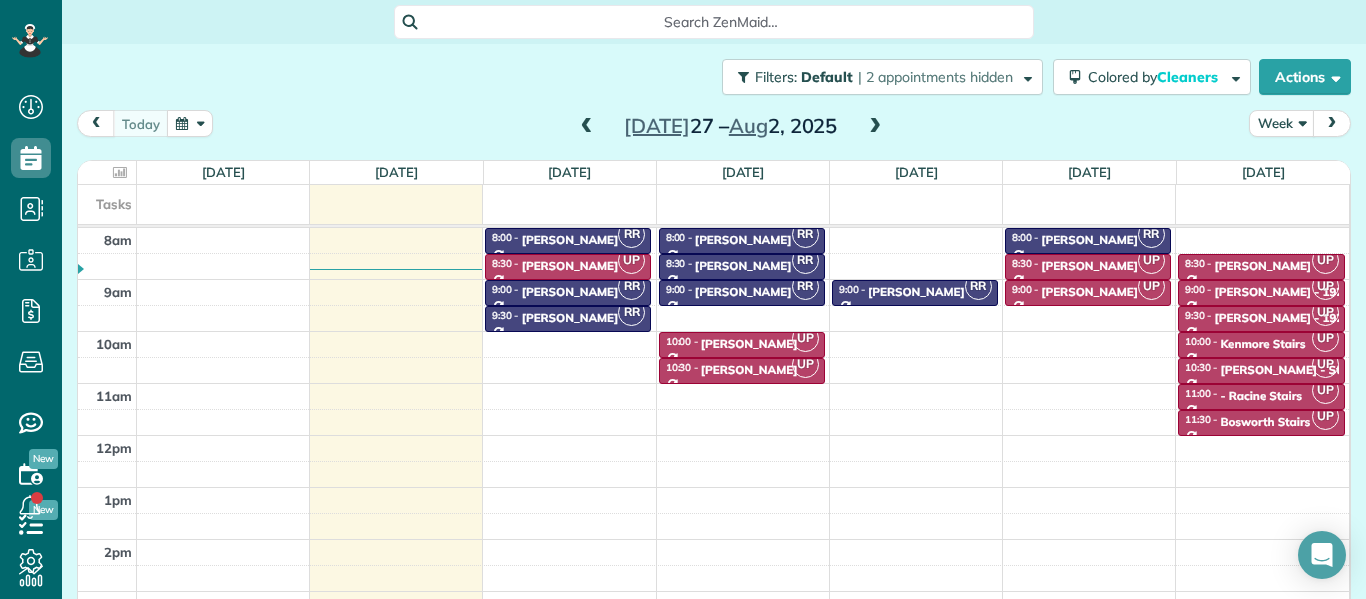click at bounding box center [875, 127] 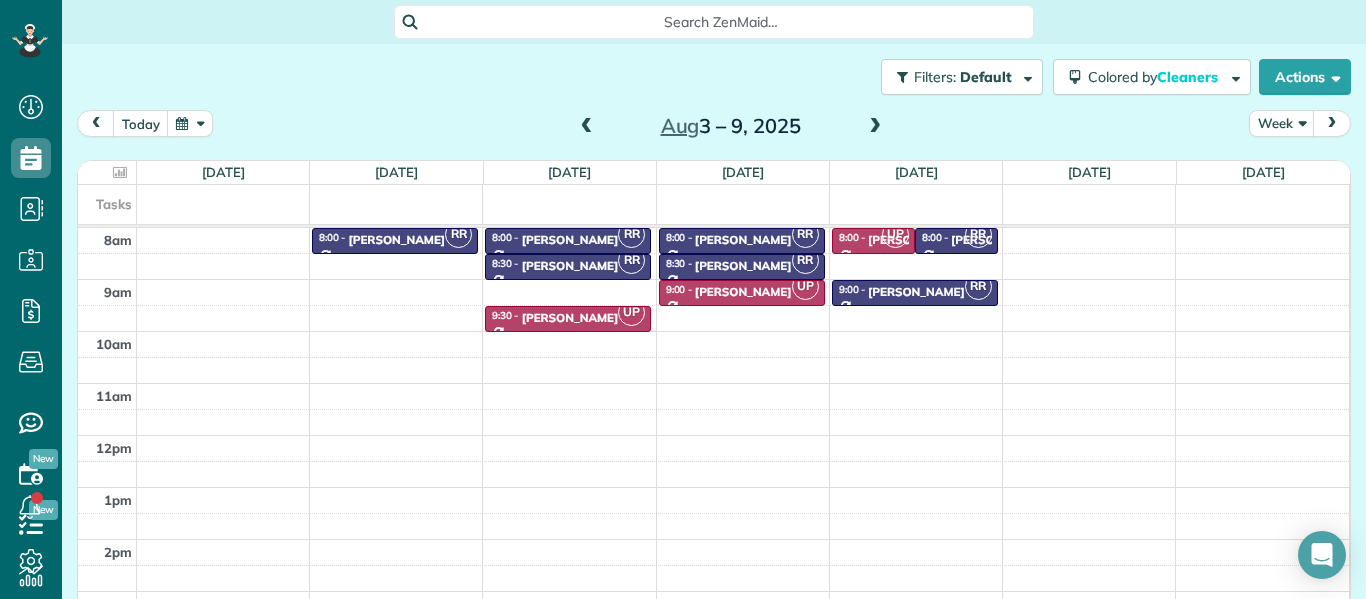 click at bounding box center (875, 127) 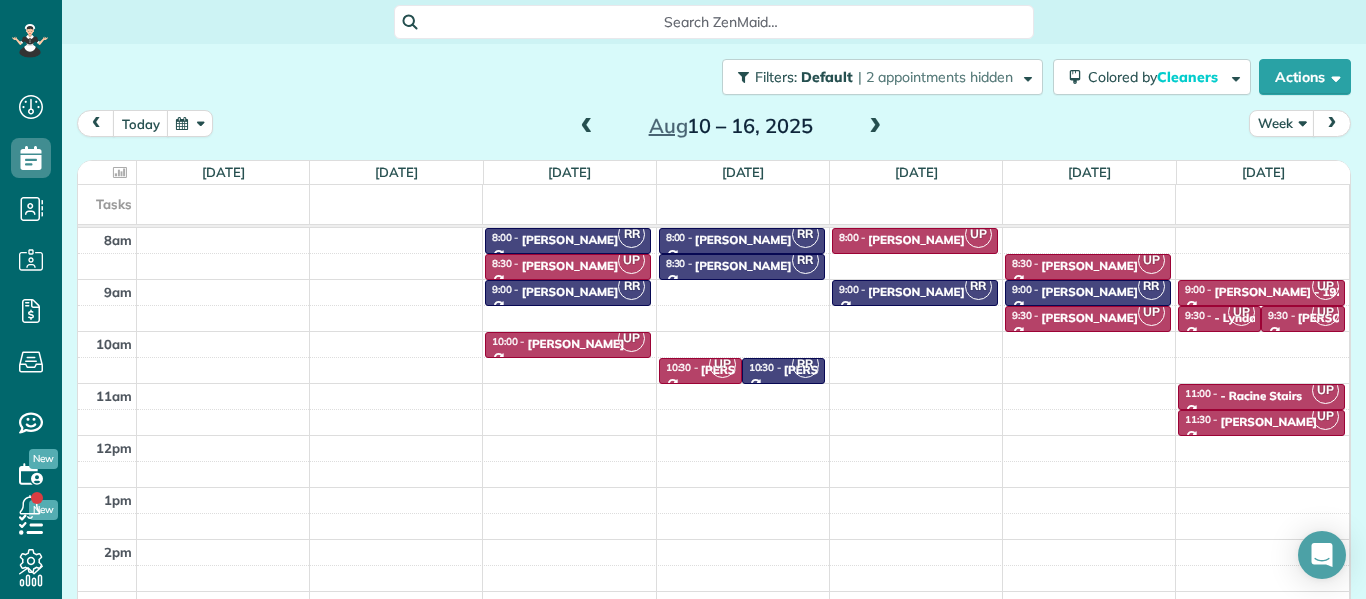 click at bounding box center [875, 127] 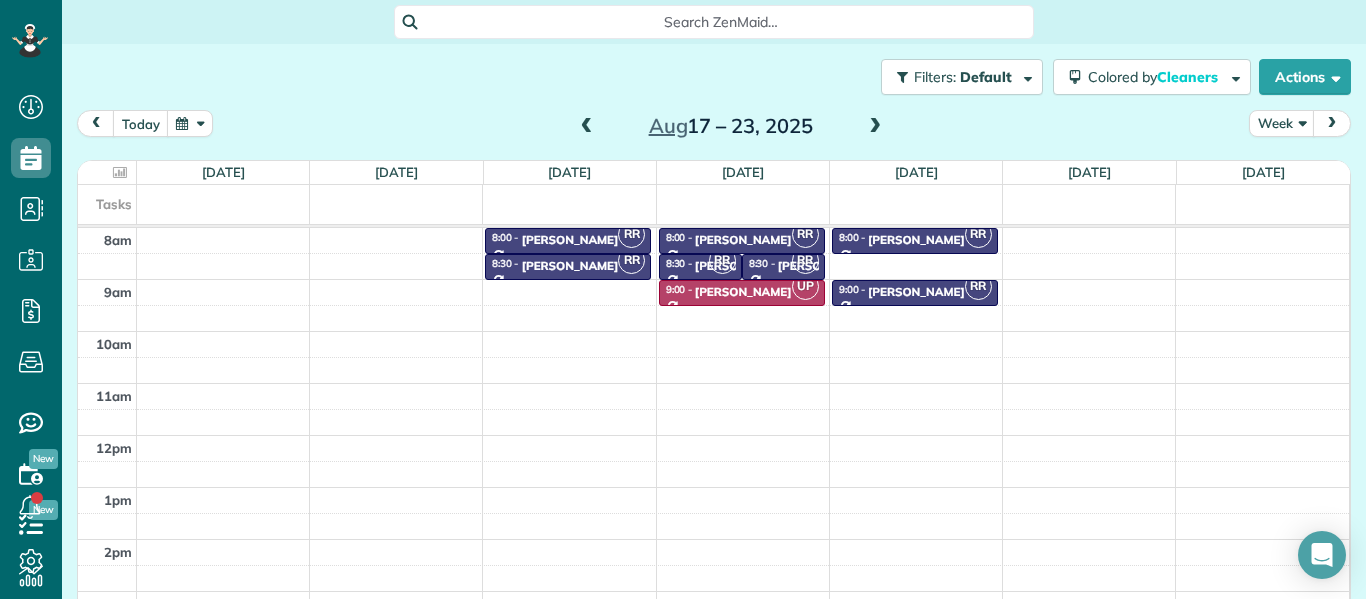 click at bounding box center [875, 127] 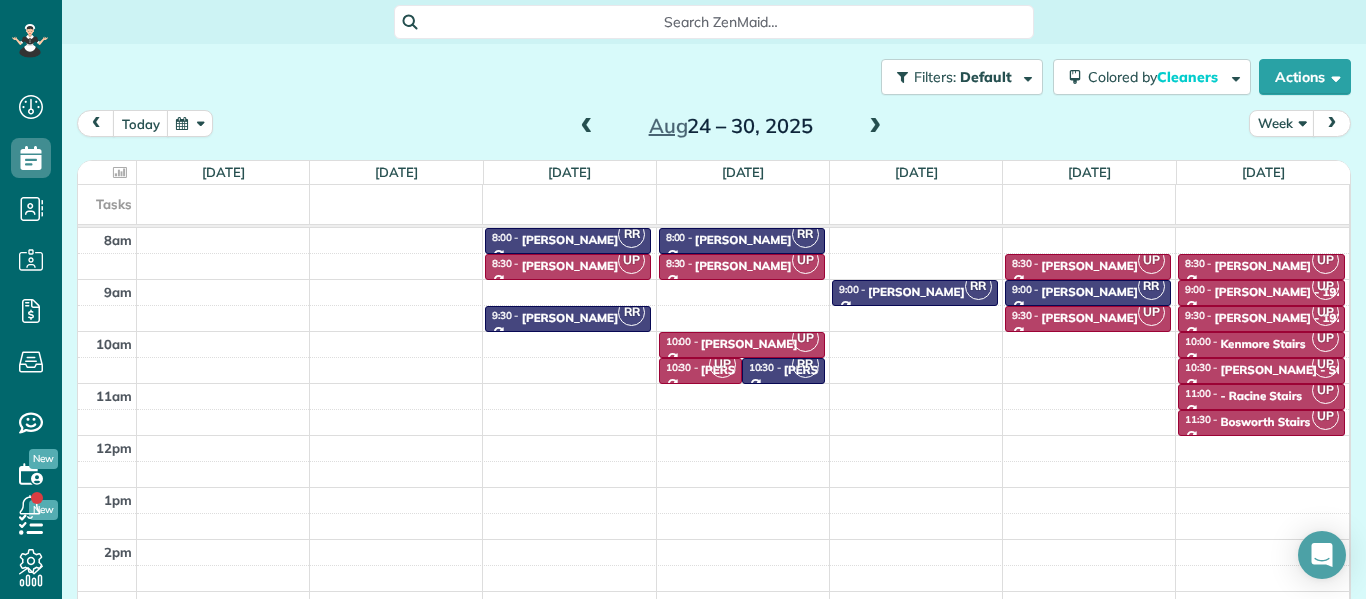 click at bounding box center [875, 127] 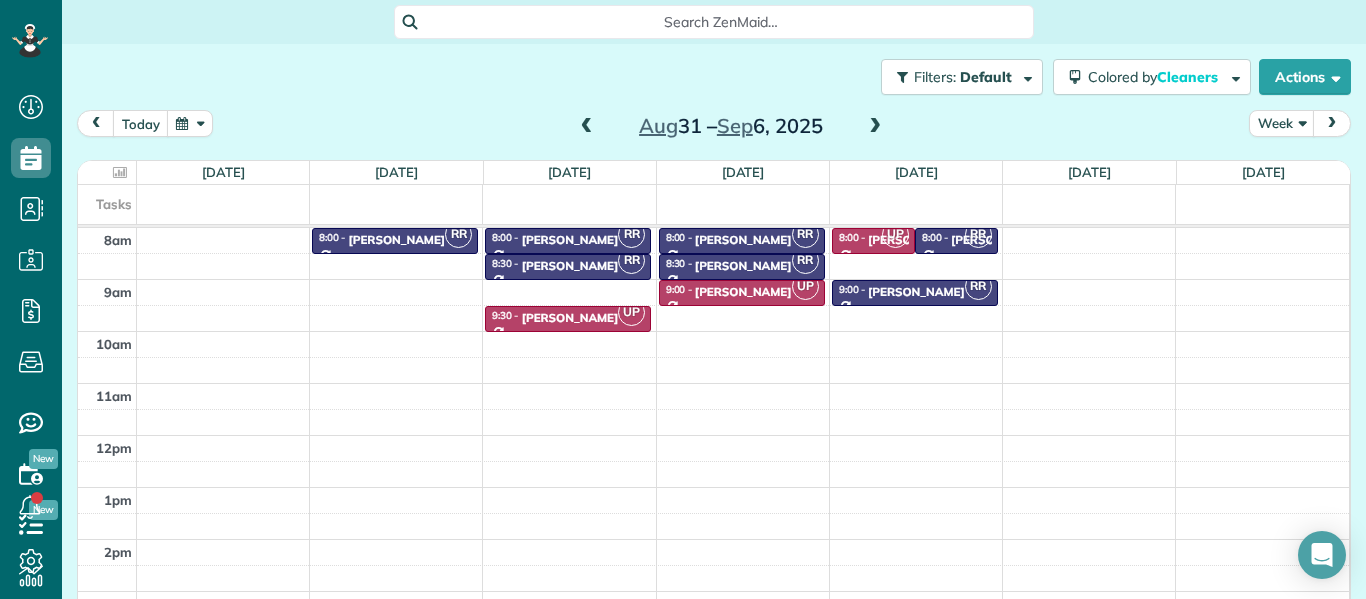 click at bounding box center [875, 127] 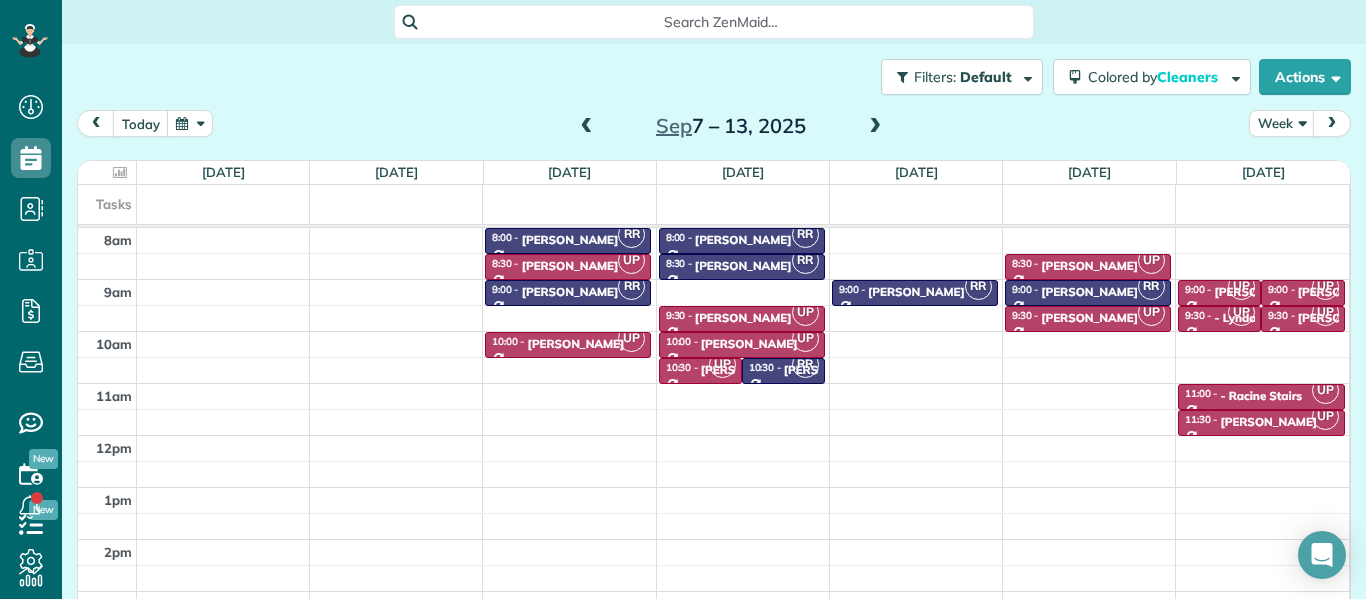 click at bounding box center (587, 127) 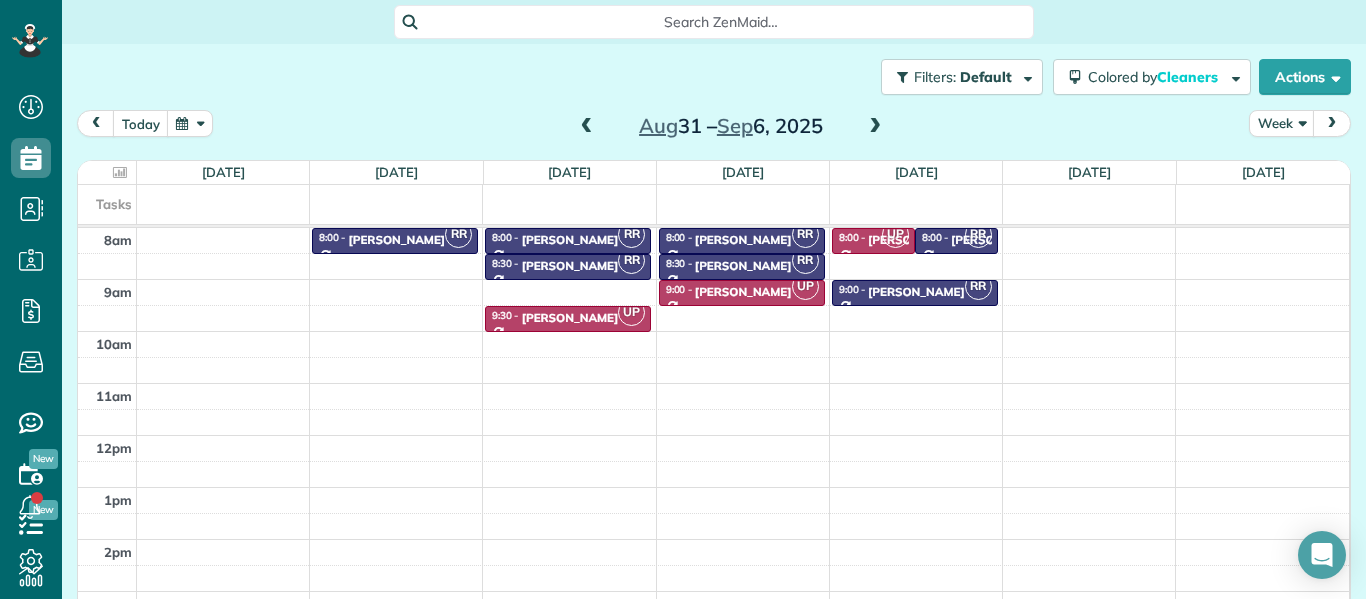 click at bounding box center (587, 127) 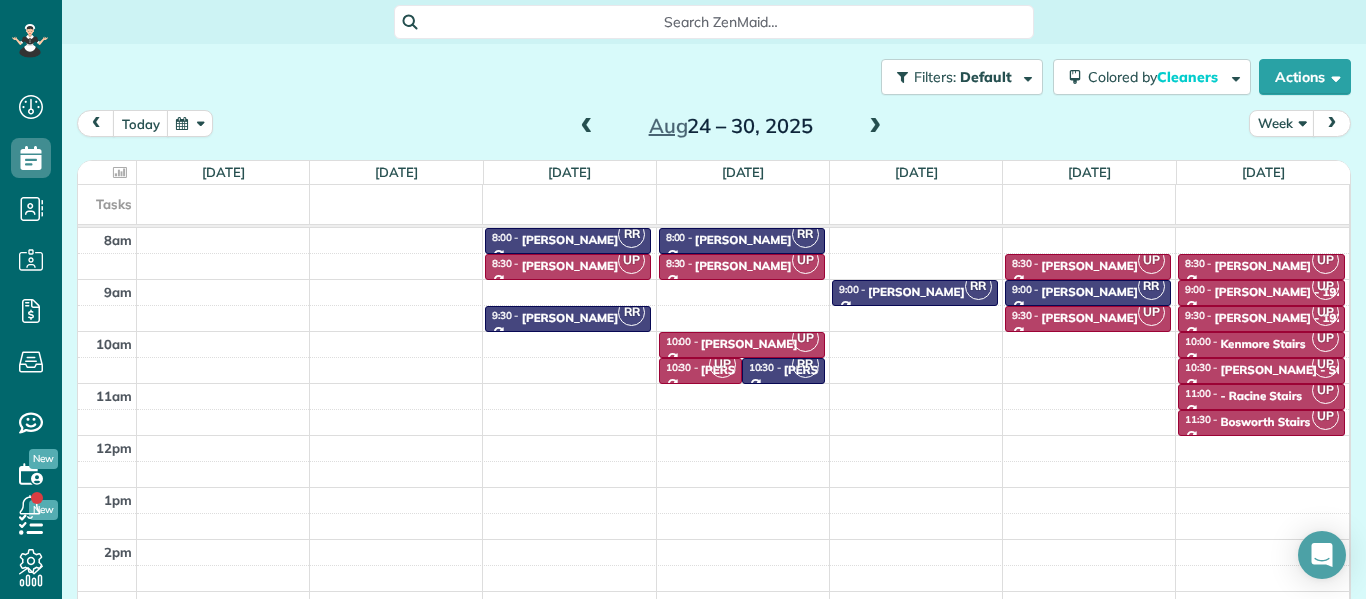 click at bounding box center [587, 127] 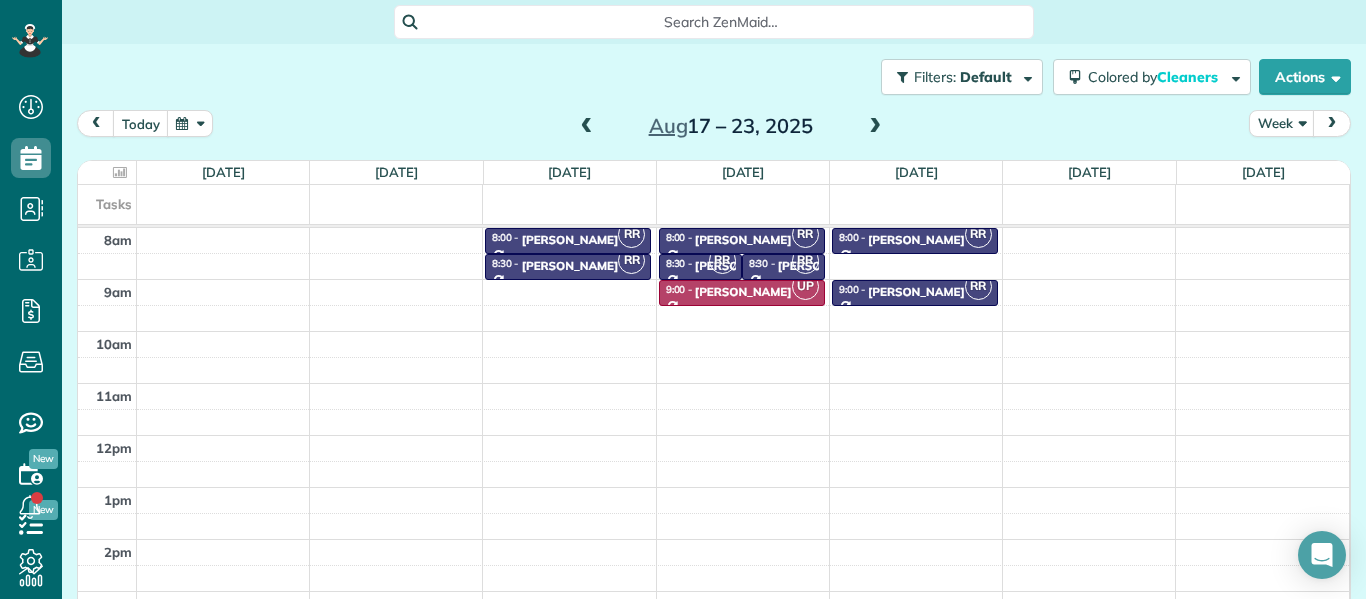 click at bounding box center [587, 127] 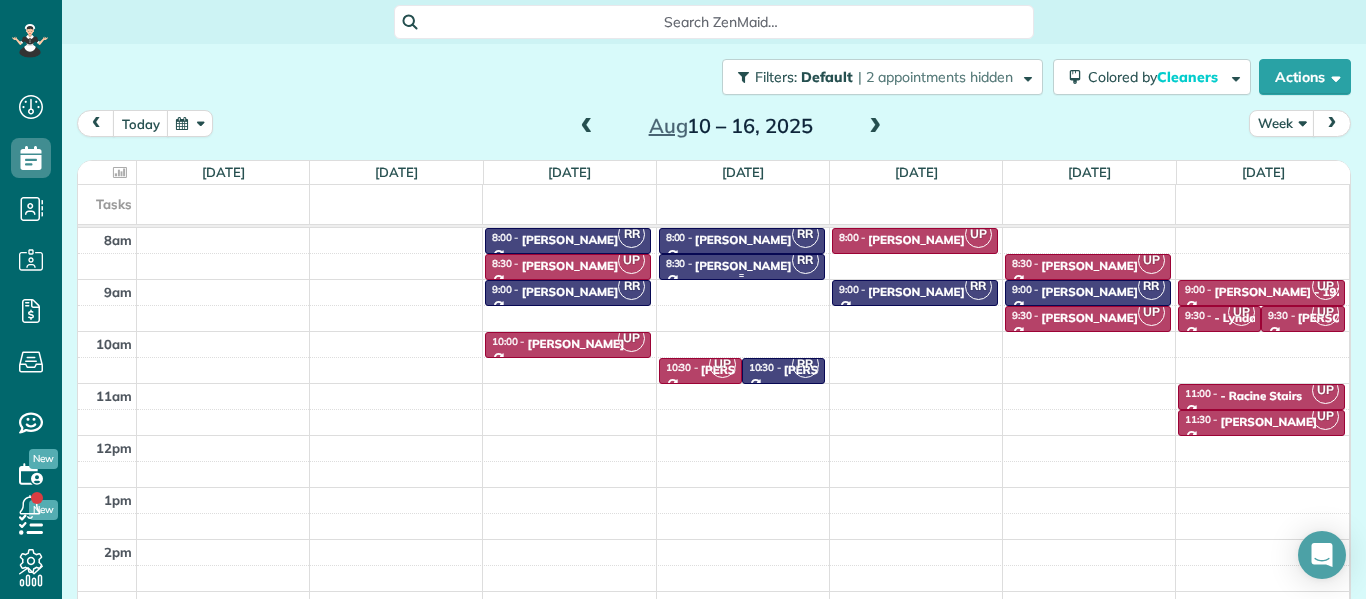 click on "[PERSON_NAME]" at bounding box center [743, 266] 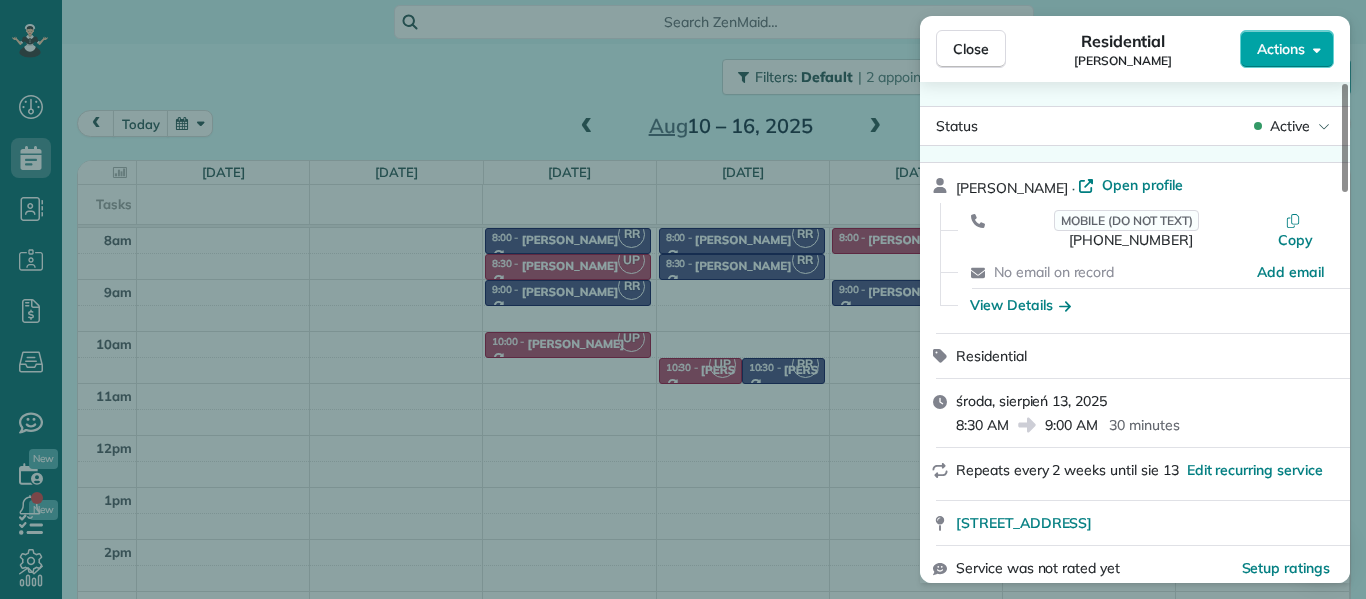 click on "Actions" at bounding box center (1281, 49) 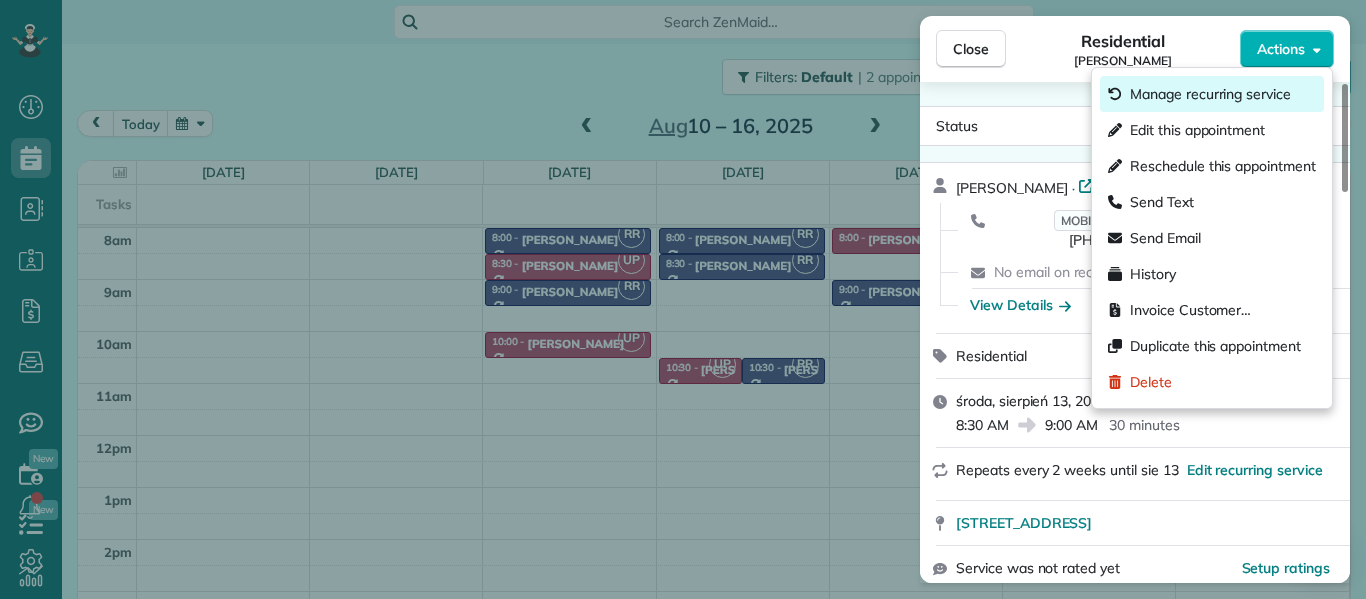 click on "Manage recurring service" at bounding box center (1212, 94) 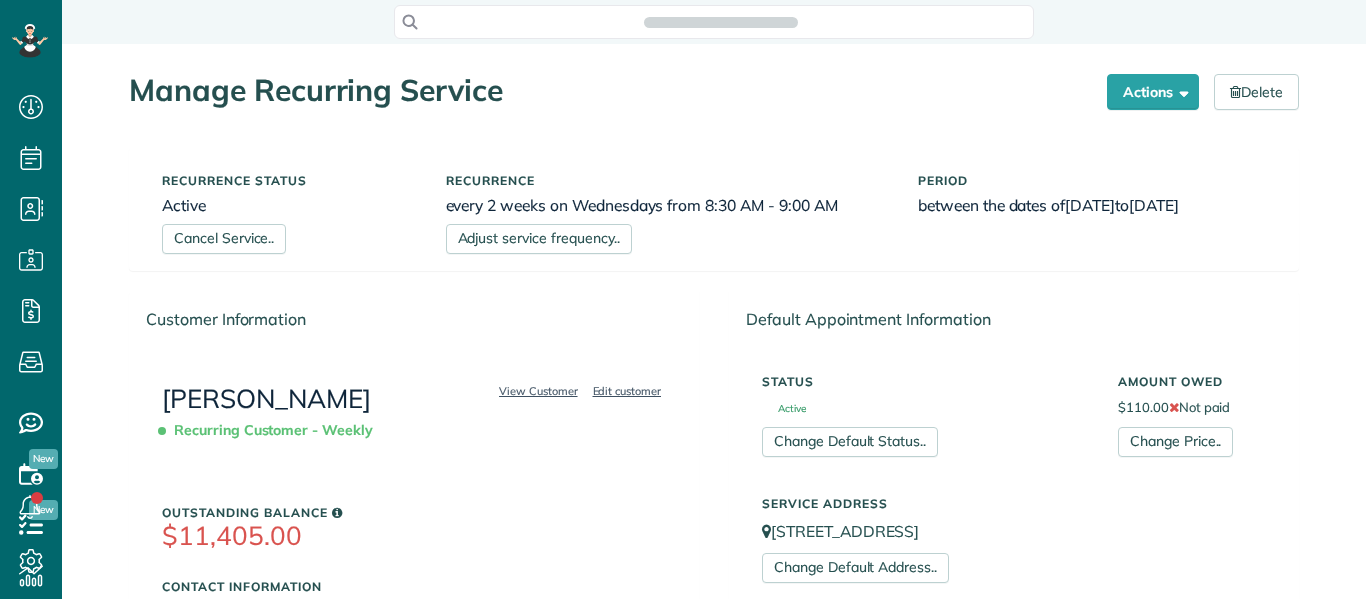 scroll, scrollTop: 0, scrollLeft: 0, axis: both 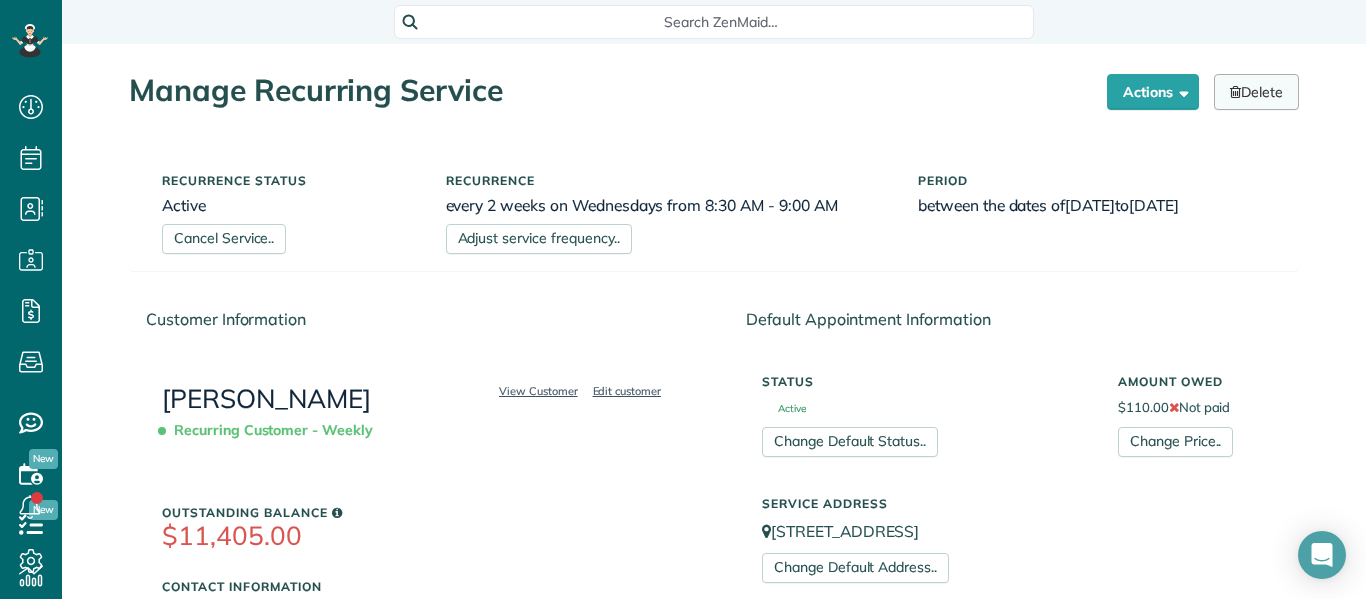 click on "Delete" at bounding box center (1256, 92) 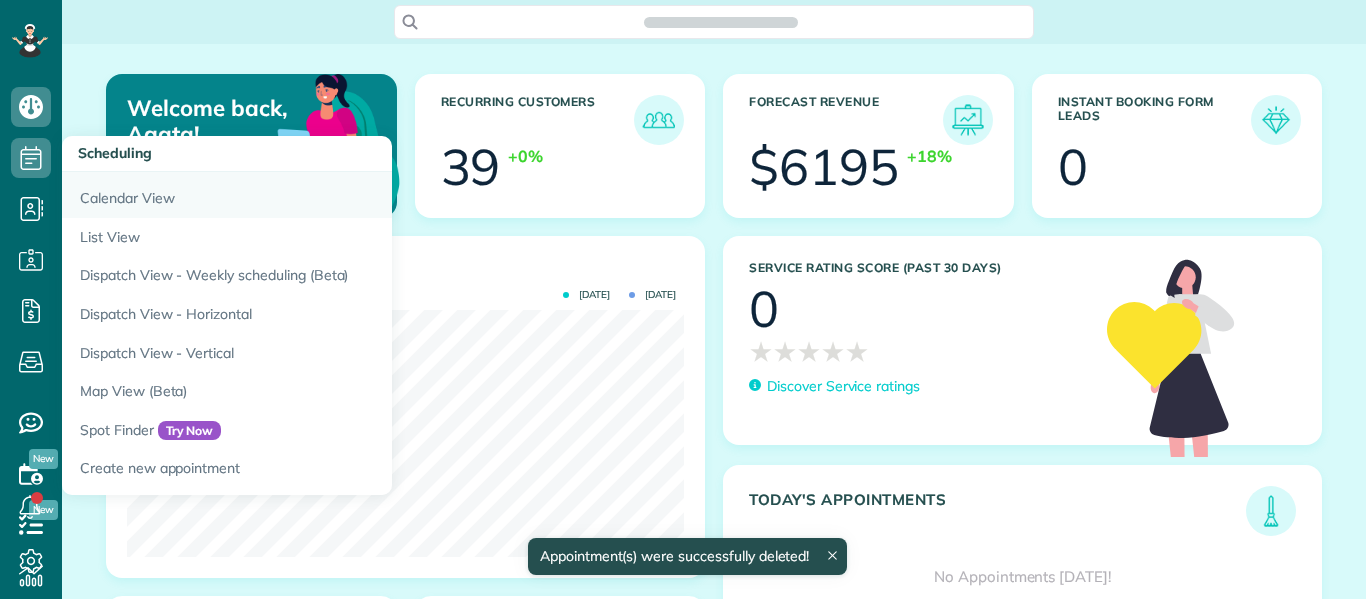 scroll, scrollTop: 0, scrollLeft: 0, axis: both 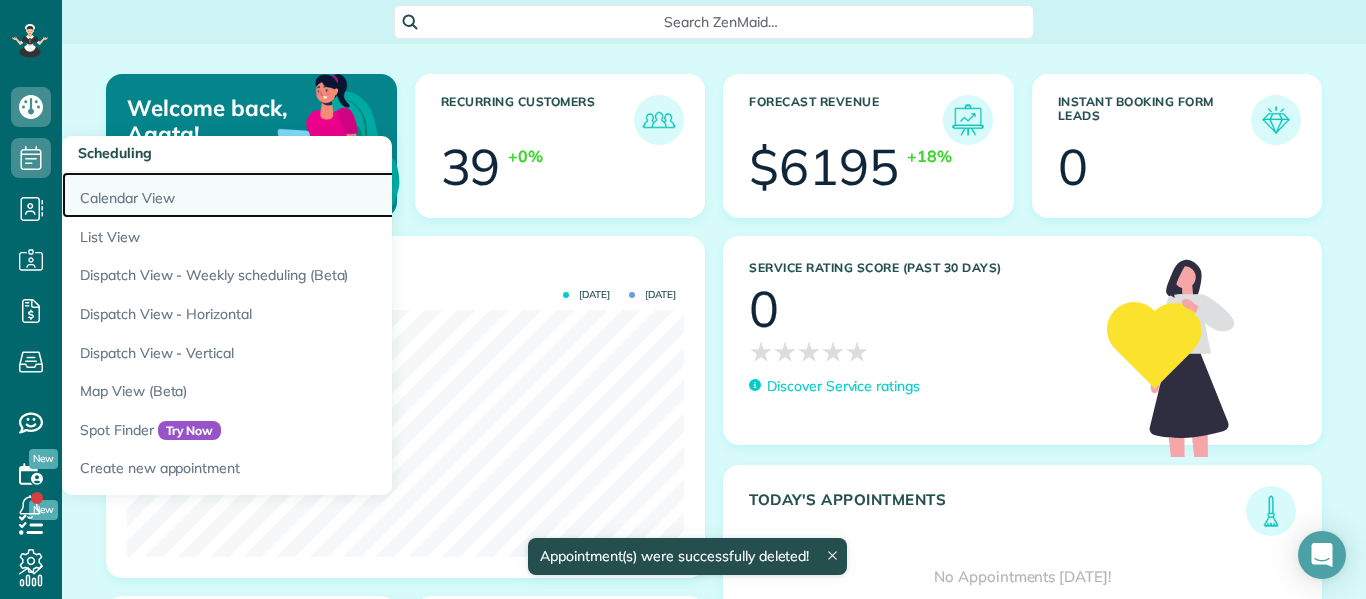 click on "Calendar View" at bounding box center [312, 195] 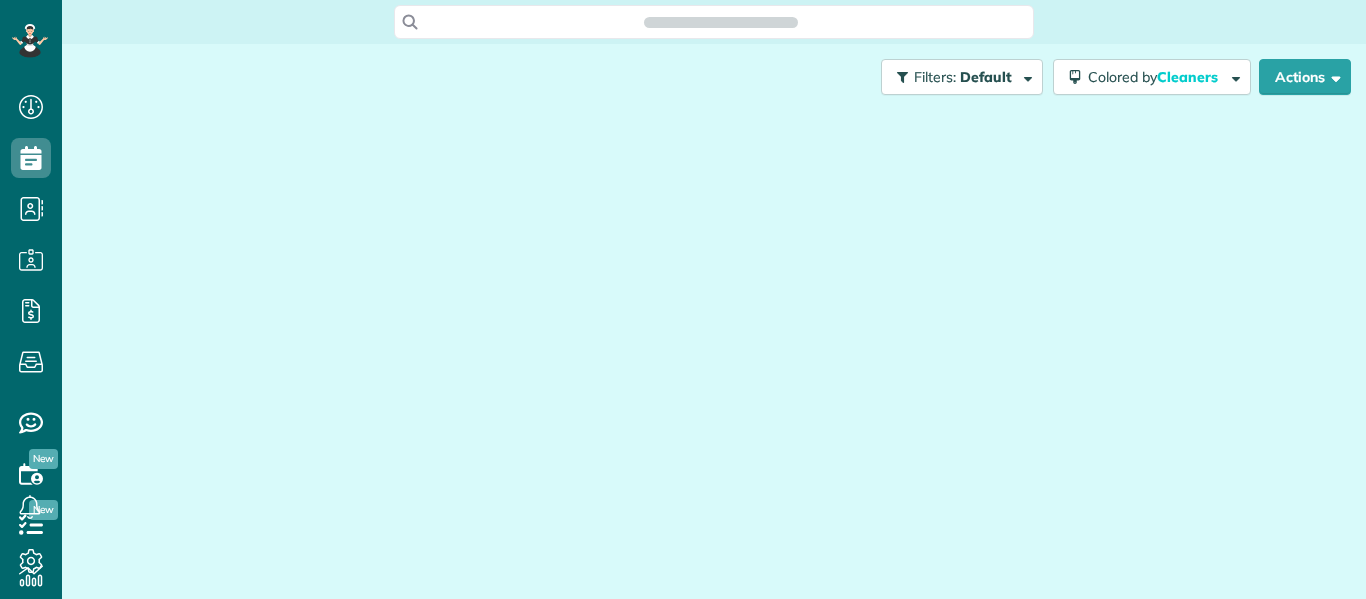 scroll, scrollTop: 0, scrollLeft: 0, axis: both 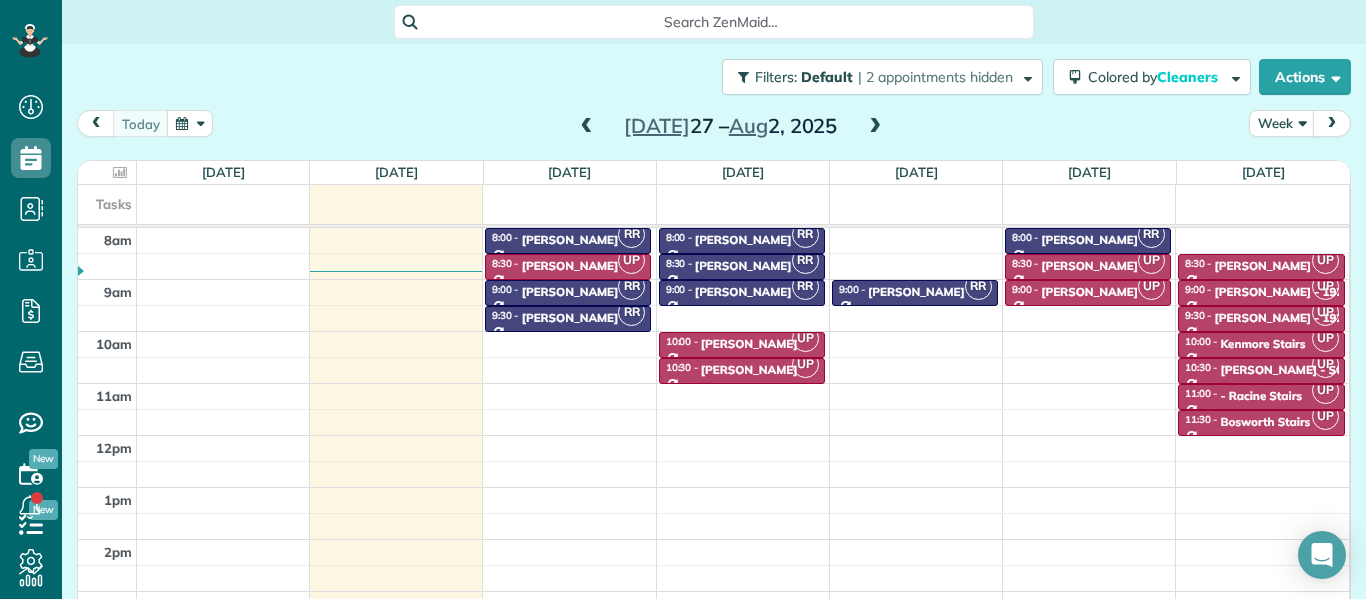 click at bounding box center [875, 127] 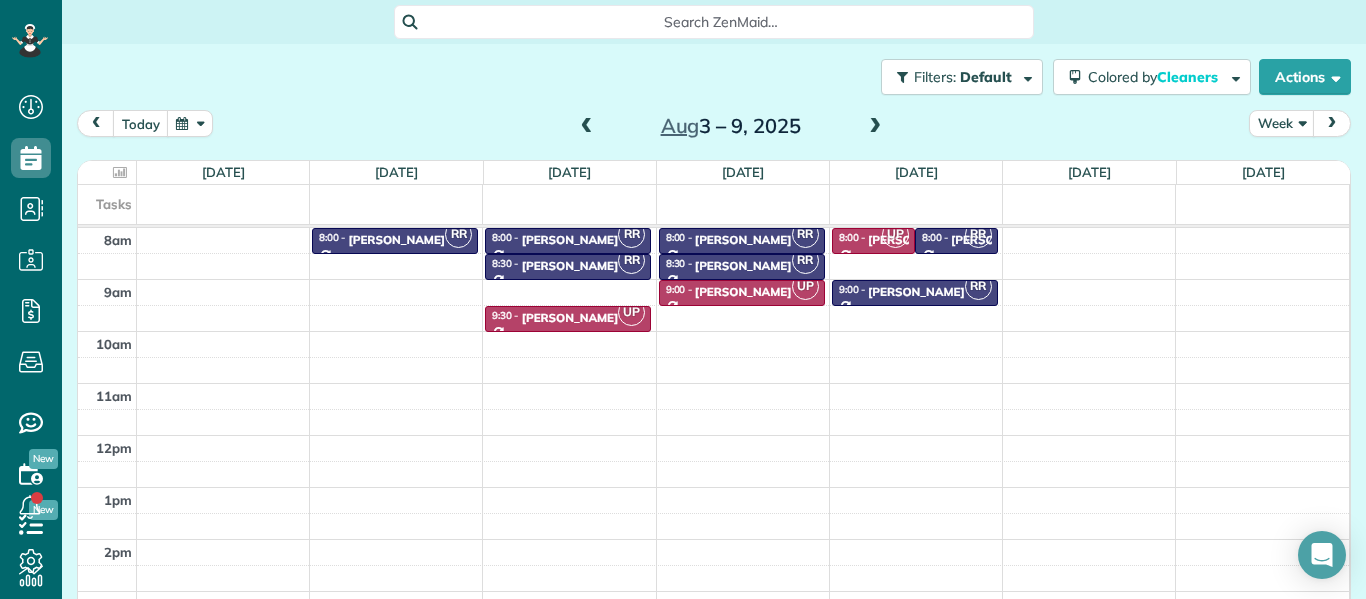 click at bounding box center (875, 127) 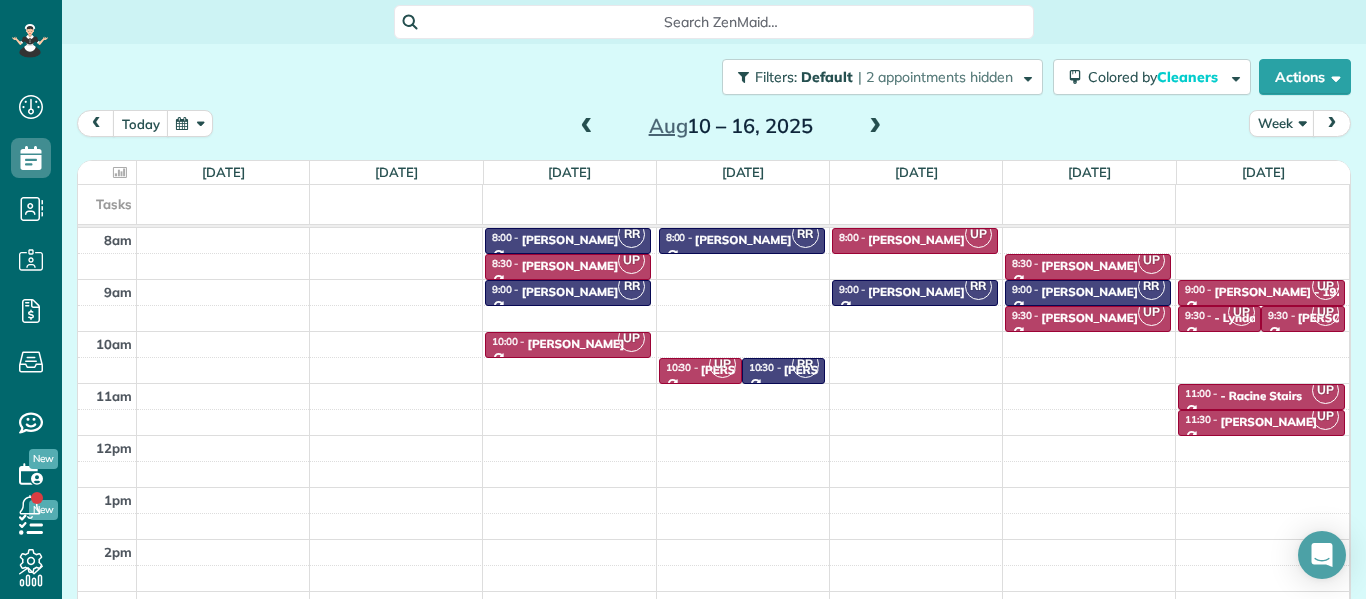 click at bounding box center [587, 127] 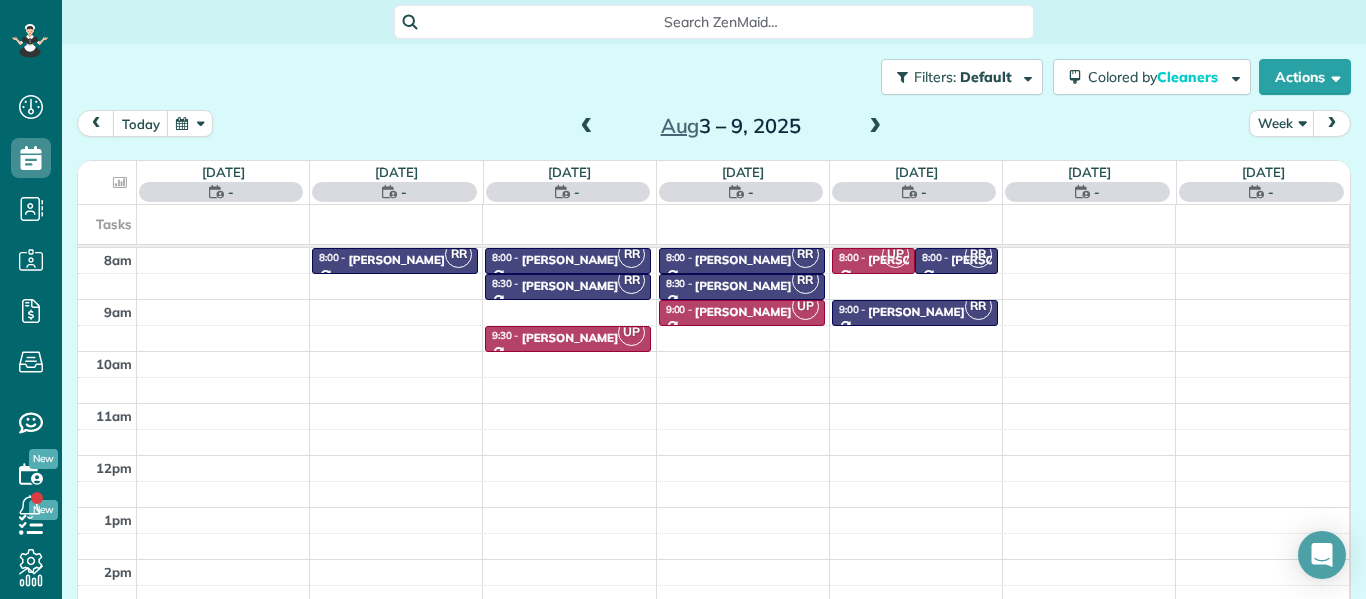 click at bounding box center (587, 127) 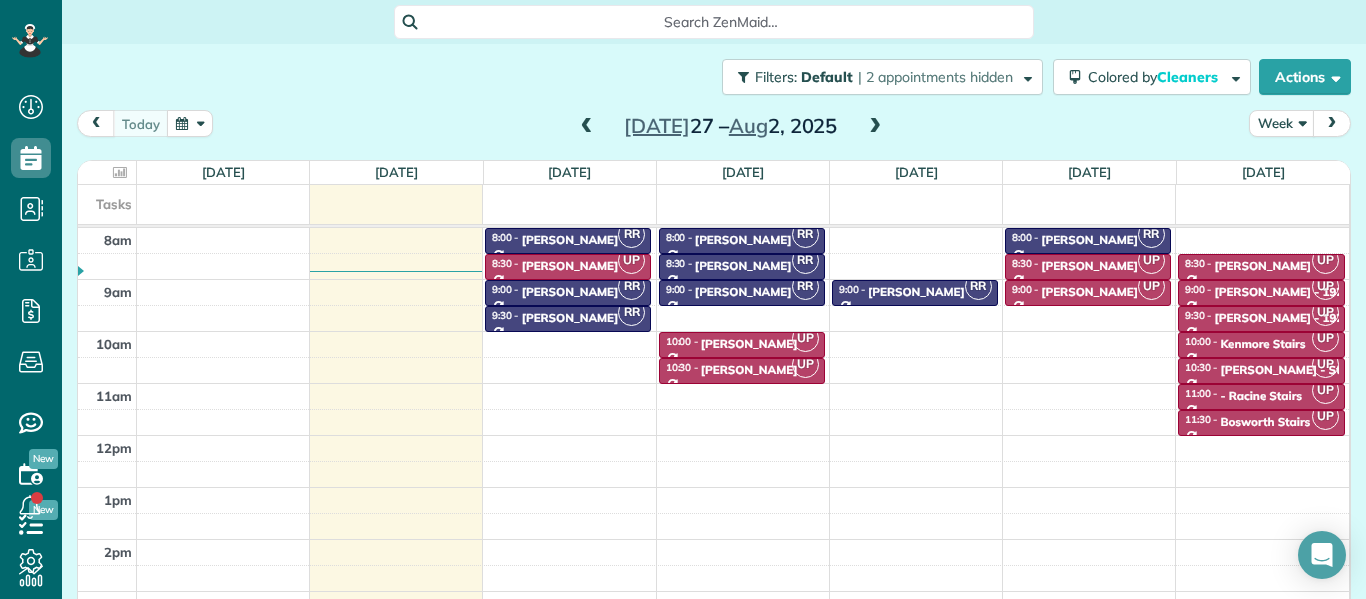 click at bounding box center (875, 127) 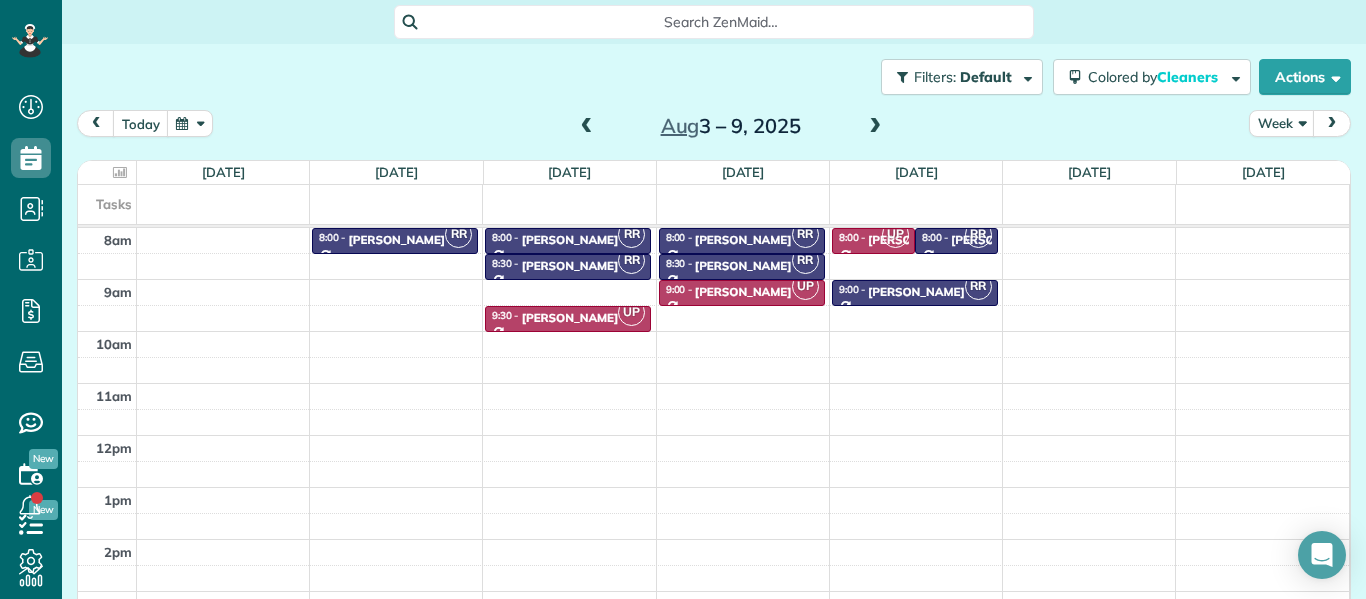 click at bounding box center [875, 127] 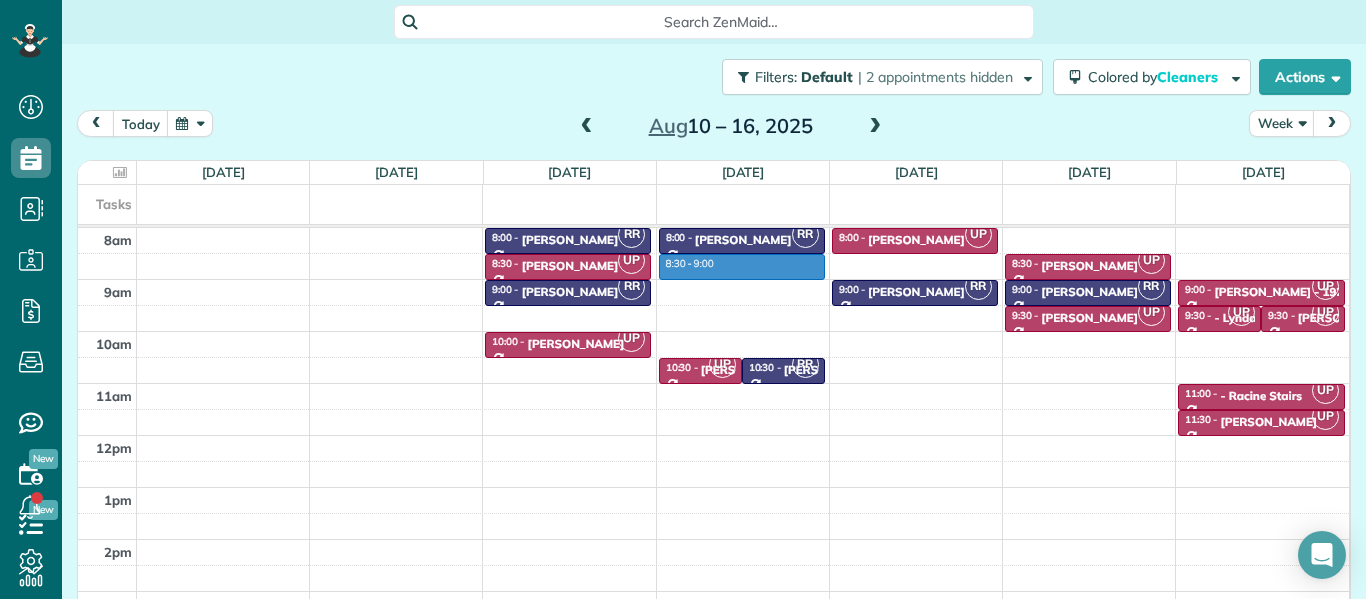drag, startPoint x: 716, startPoint y: 259, endPoint x: 721, endPoint y: 279, distance: 20.615528 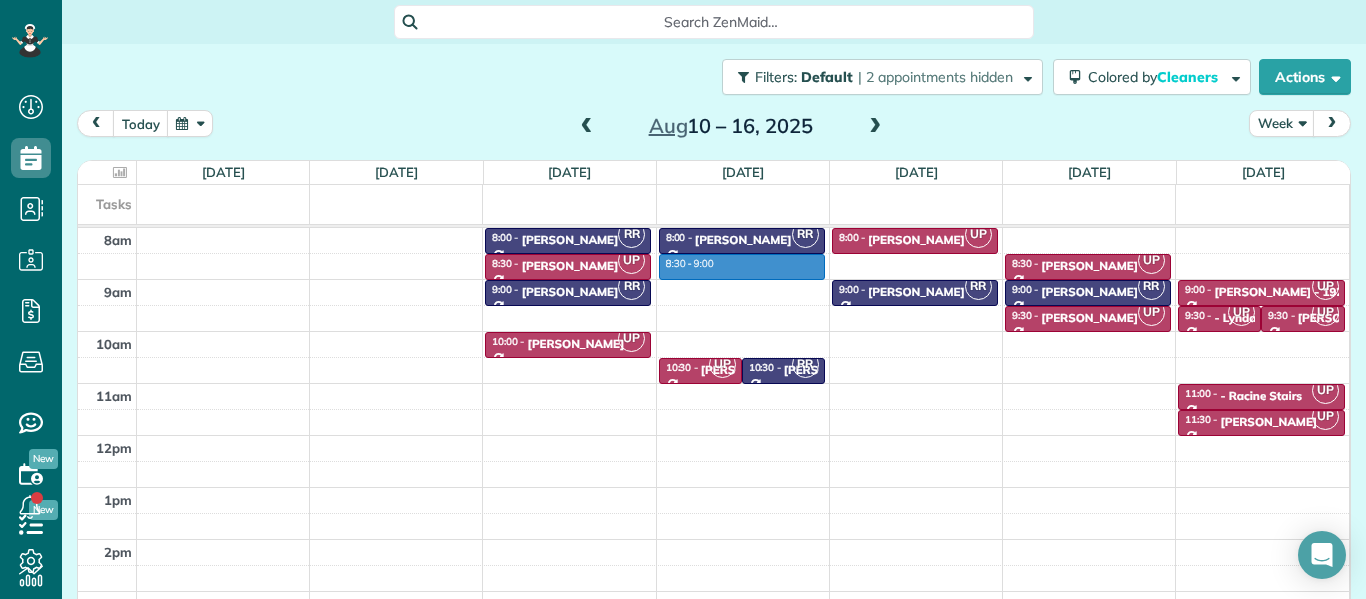 click on "8am 9am 10am 11am 12pm 1pm 2pm 3pm 4pm RR 8:00 - 8:30 [PERSON_NAME] [PHONE_NUMBER] [STREET_ADDRESS] UP 8:30 - 9:00 [PERSON_NAME] [PHONE_NUMBER] [STREET_ADDRESS][PERSON_NAME] RR 9:00 - 9:30 [PERSON_NAME] [PHONE_NUMBER] [STREET_ADDRESS][PERSON_NAME] UP 10:00 - 10:30 [PERSON_NAME] [PHONE_NUMBER] [STREET_ADDRESS] 8:30 - 9:00 RR 8:00 - 8:30 [PERSON_NAME] [PHONE_NUMBER] [STREET_ADDRESS][PERSON_NAME] UP 10:30 - 11:00 [PERSON_NAME] [PHONE_NUMBER] [STREET_ADDRESS] RR 10:30 - 11:00 [PERSON_NAME] [PHONE_NUMBER] [STREET_ADDRESS] UP 8:00 - 8:30 [PERSON_NAME] [STREET_ADDRESS][GEOGRAPHIC_DATA][PERSON_NAME] 9:00 - 9:30 [PERSON_NAME] [PHONE_NUMBER] [STREET_ADDRESS][PERSON_NAME] UP 8:30 - 9:00 [PERSON_NAME] [PHONE_NUMBER] [STREET_ADDRESS] RR 9:00 - 9:30 [PERSON_NAME] [PHONE_NUMBER] [STREET_ADDRESS]" at bounding box center (713, 461) 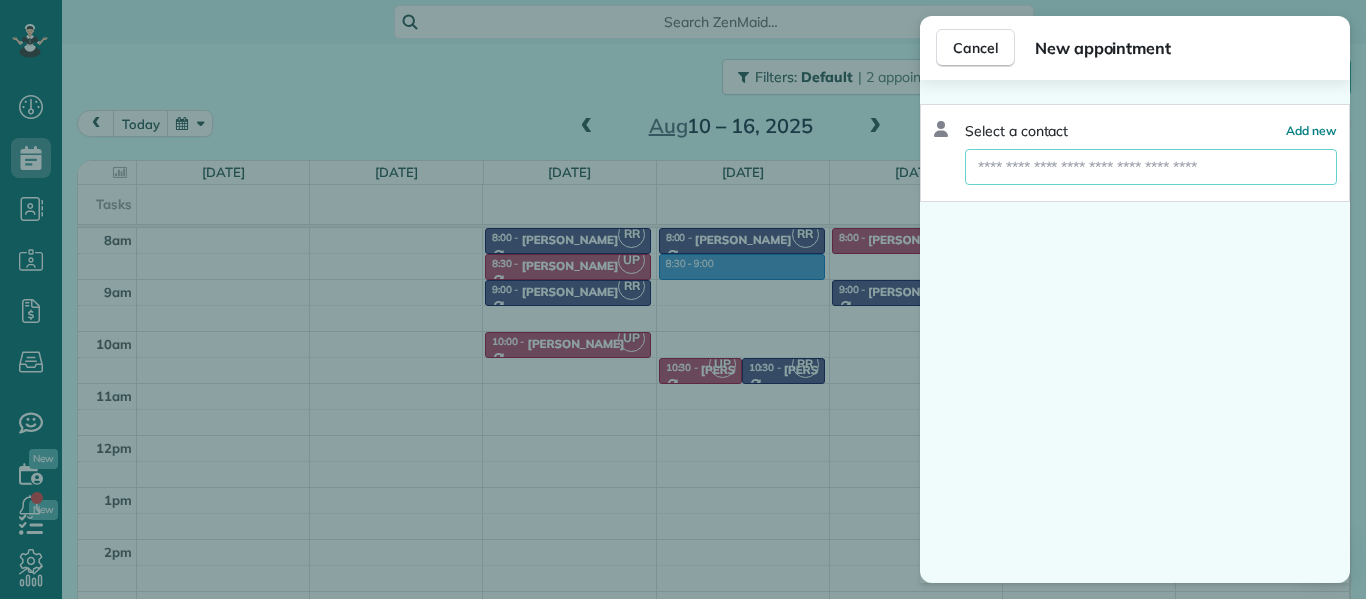 click at bounding box center [1151, 167] 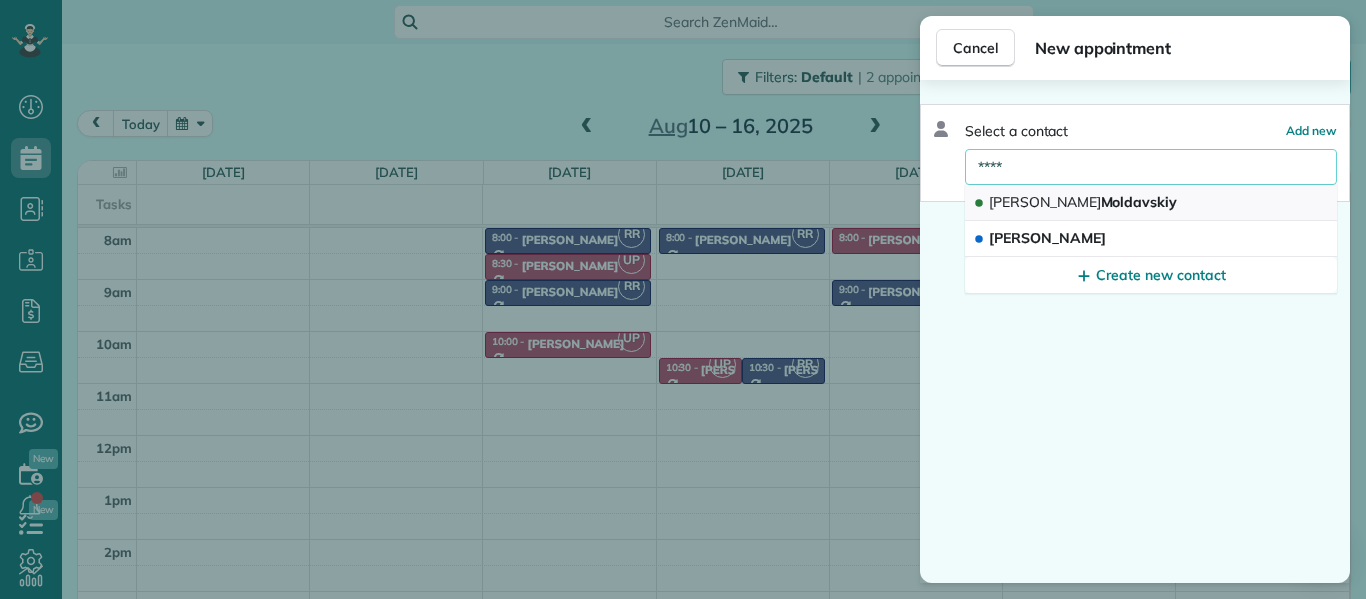 type on "****" 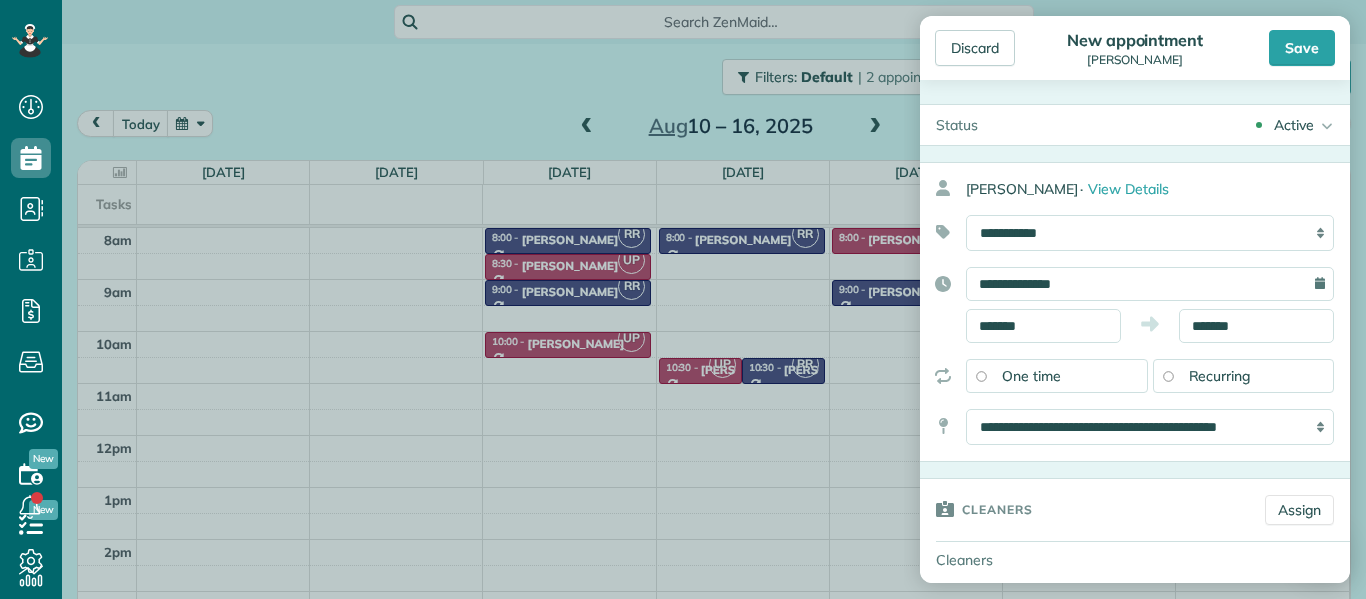 click on "Recurring" at bounding box center (1220, 376) 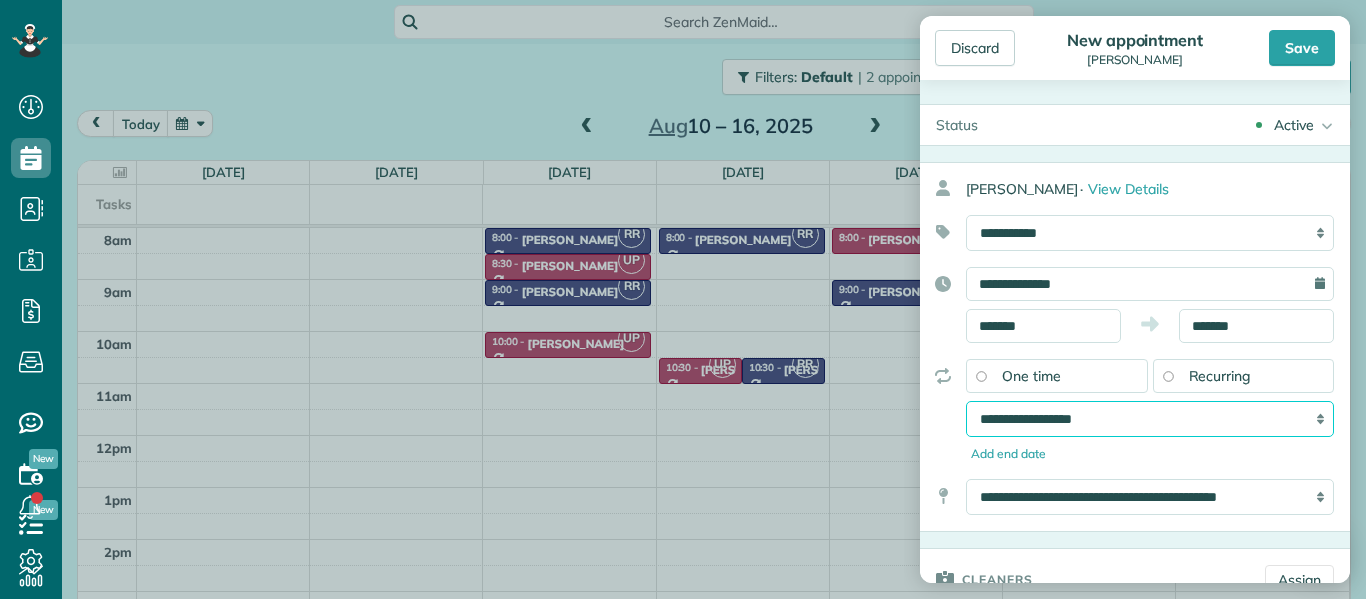 click on "**********" at bounding box center (1150, 419) 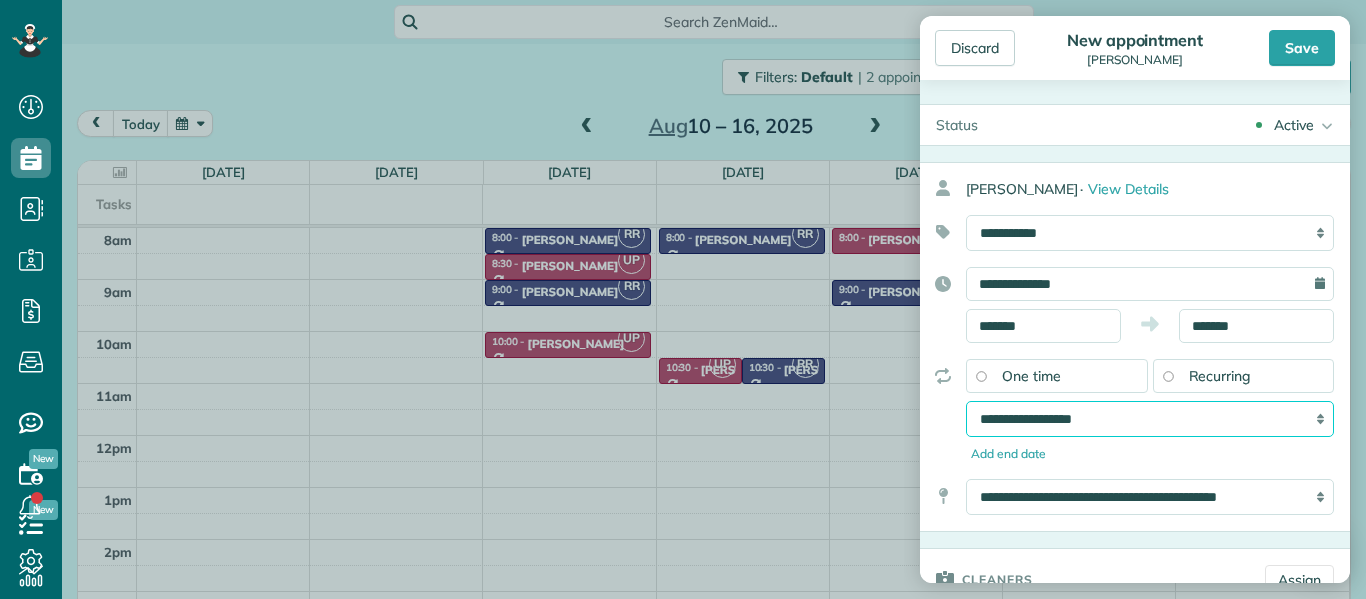 select on "**********" 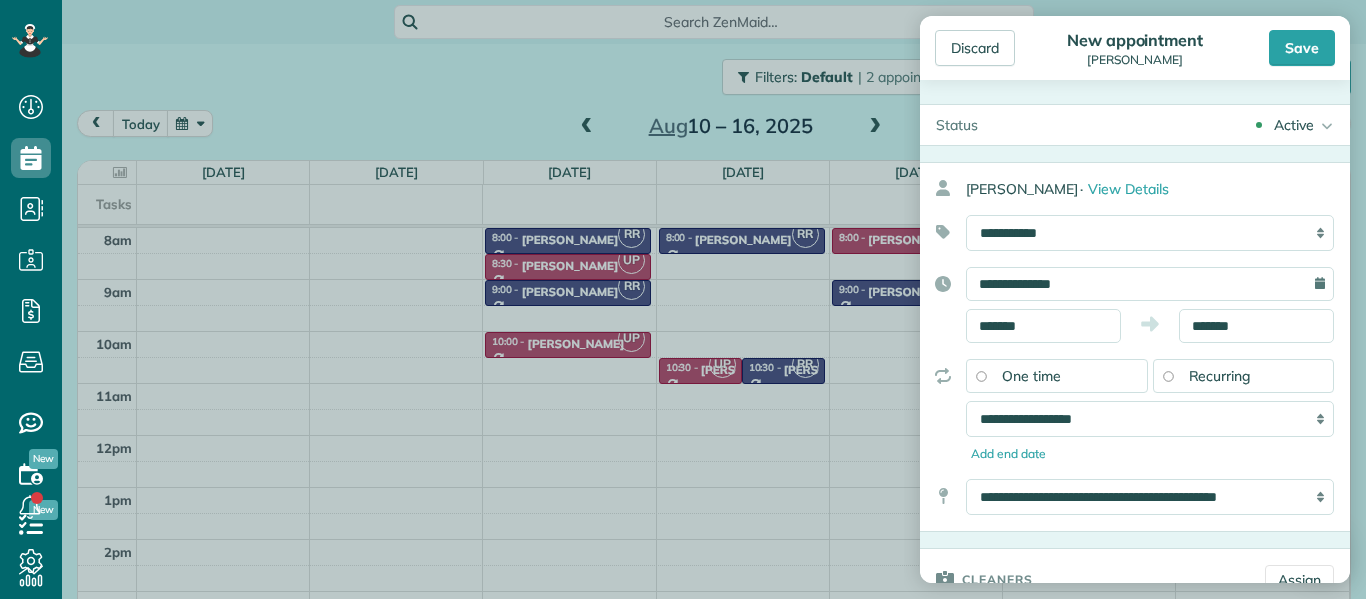 click on "**********" at bounding box center (1135, 347) 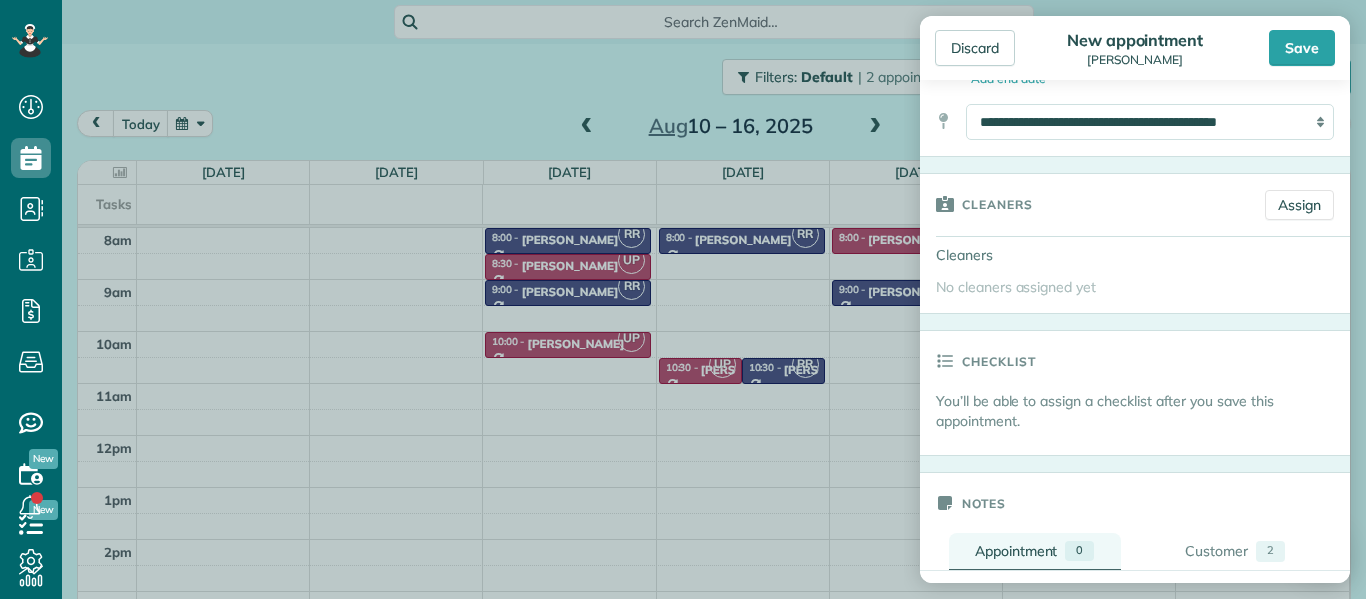 scroll, scrollTop: 380, scrollLeft: 0, axis: vertical 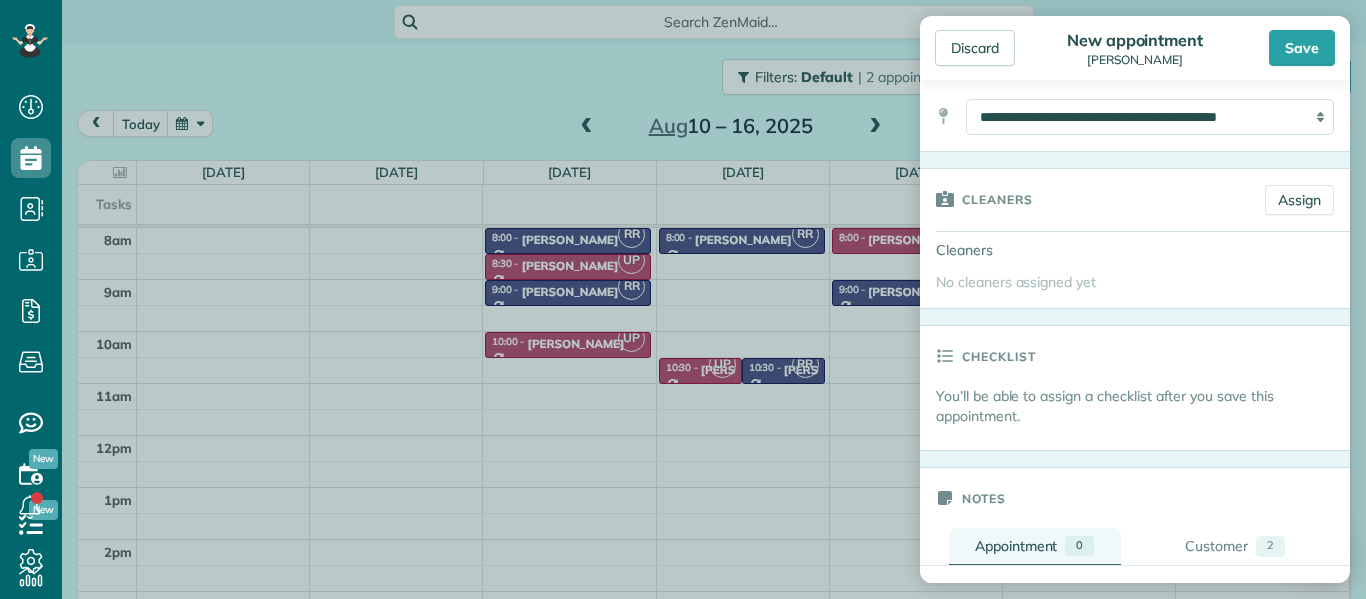 drag, startPoint x: 944, startPoint y: 253, endPoint x: 1005, endPoint y: 561, distance: 313.98248 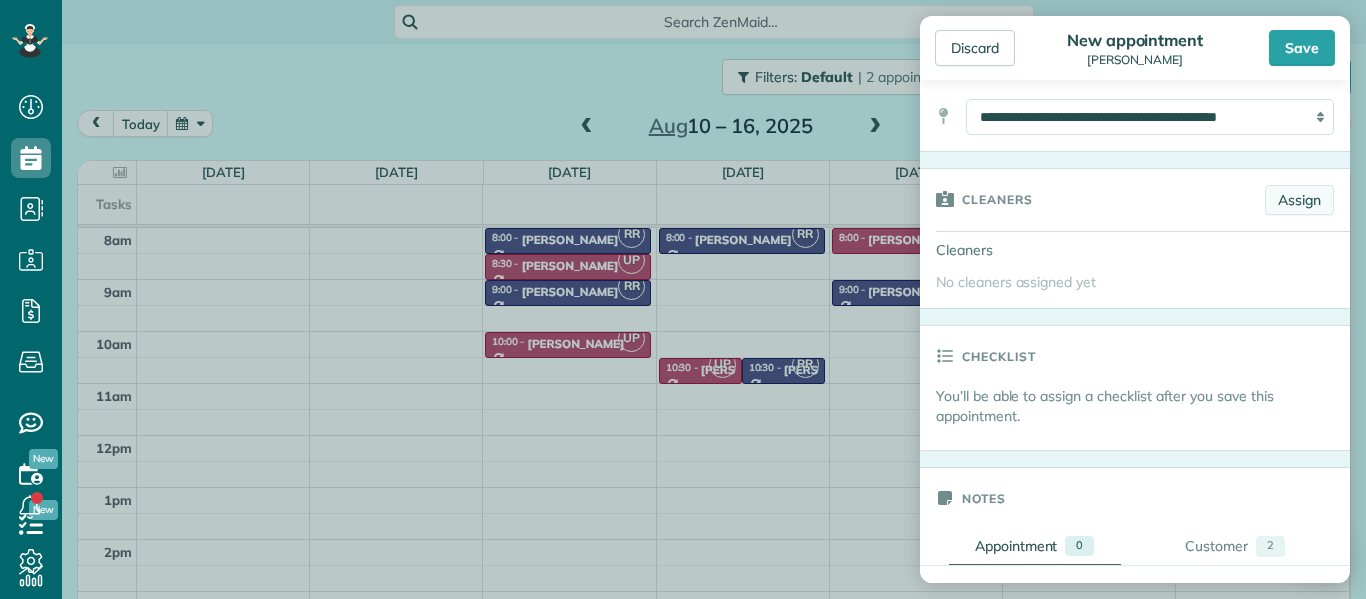 click on "Assign" at bounding box center (1299, 200) 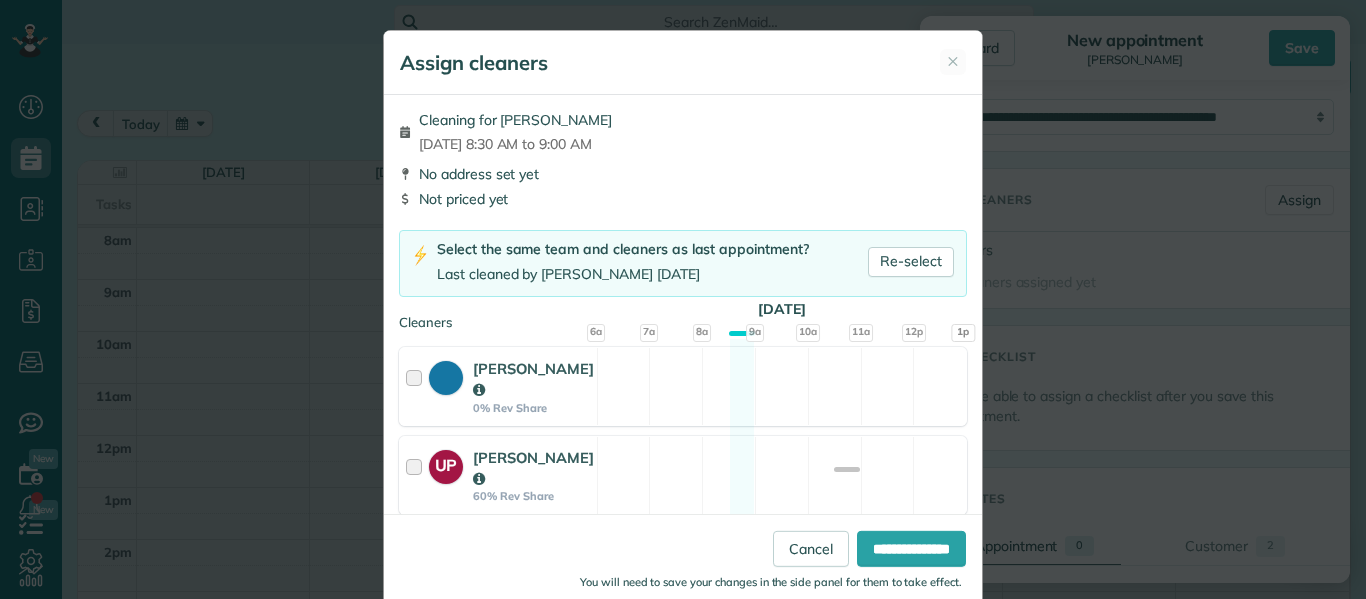 scroll, scrollTop: 311, scrollLeft: 0, axis: vertical 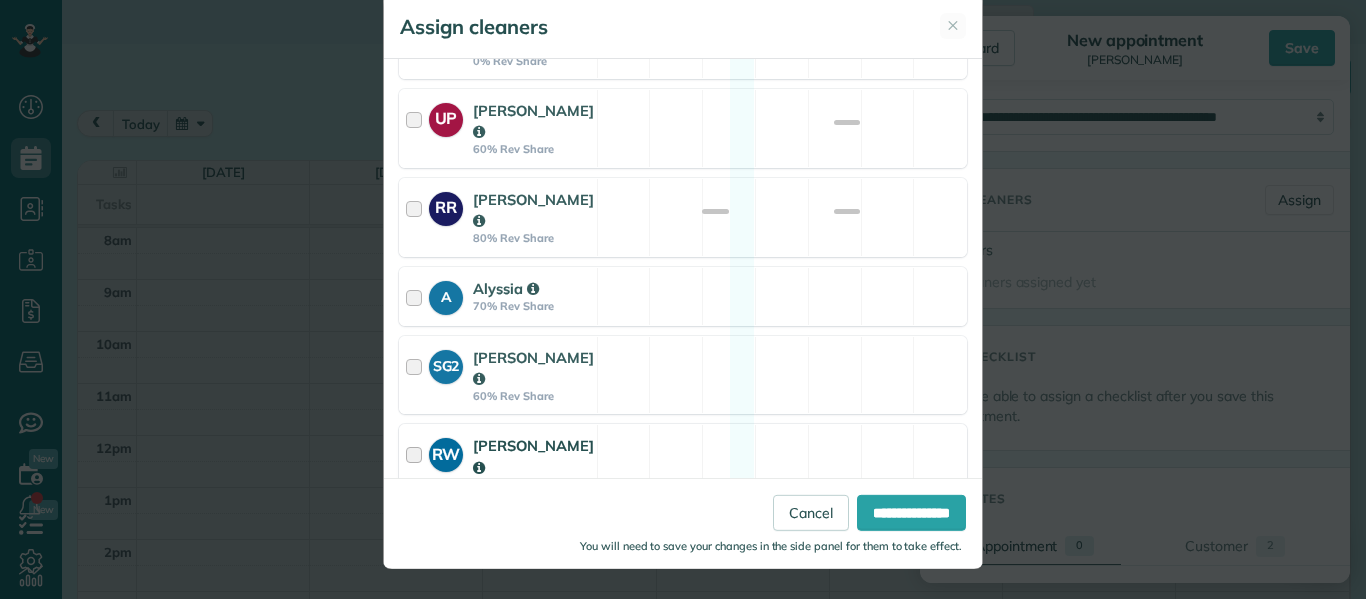 drag, startPoint x: 873, startPoint y: 227, endPoint x: 845, endPoint y: 428, distance: 202.94087 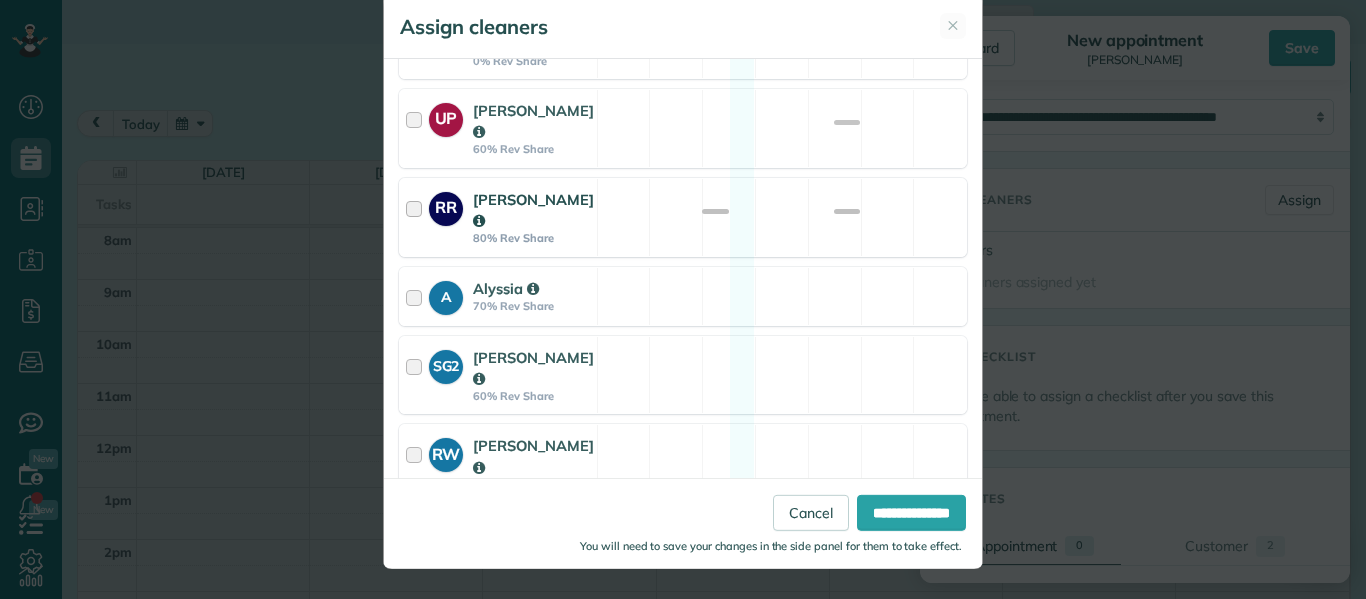 click at bounding box center [417, 217] 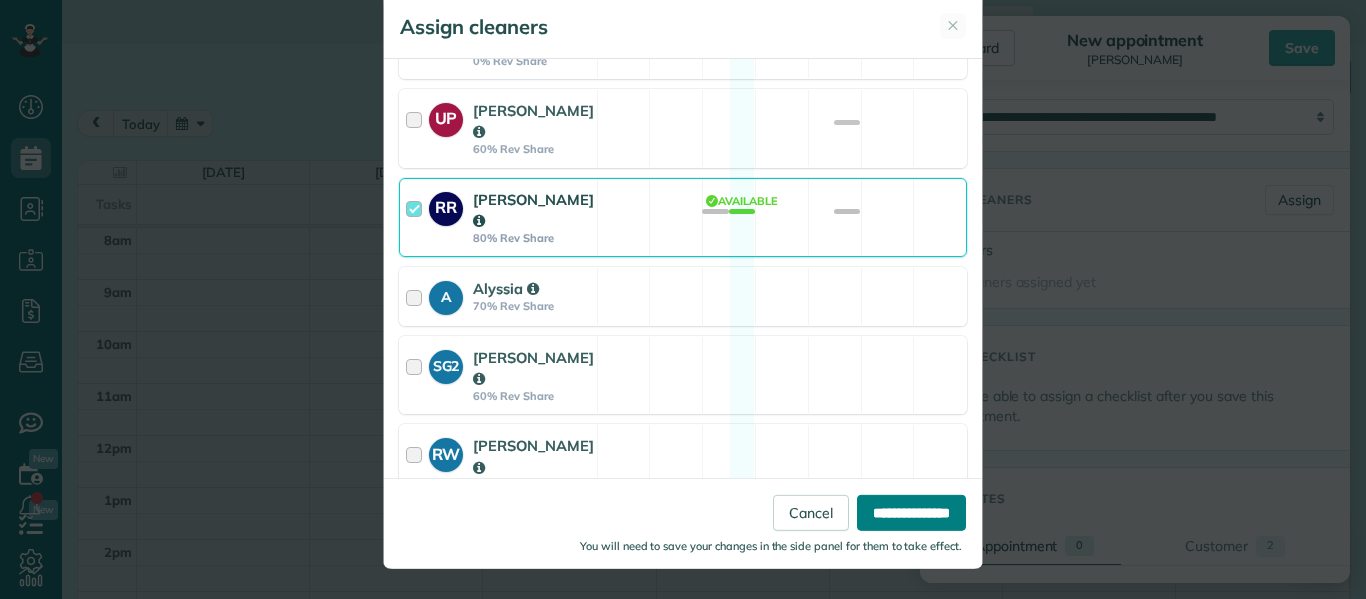 click on "**********" at bounding box center [911, 513] 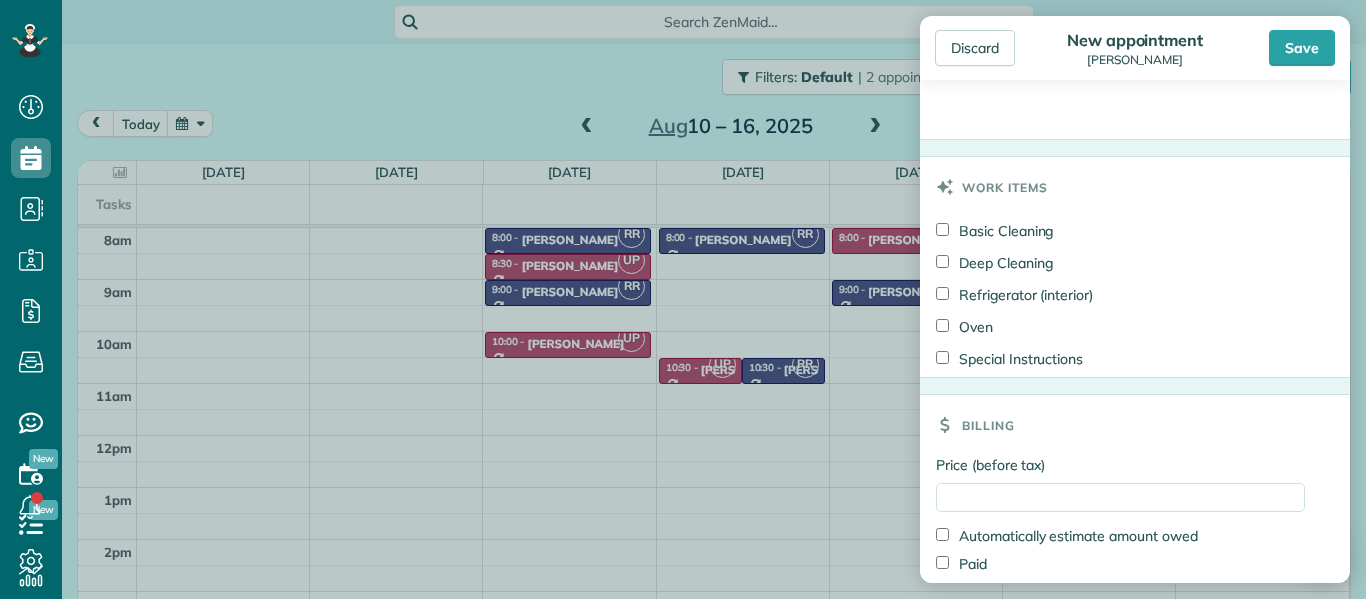 scroll, scrollTop: 1106, scrollLeft: 0, axis: vertical 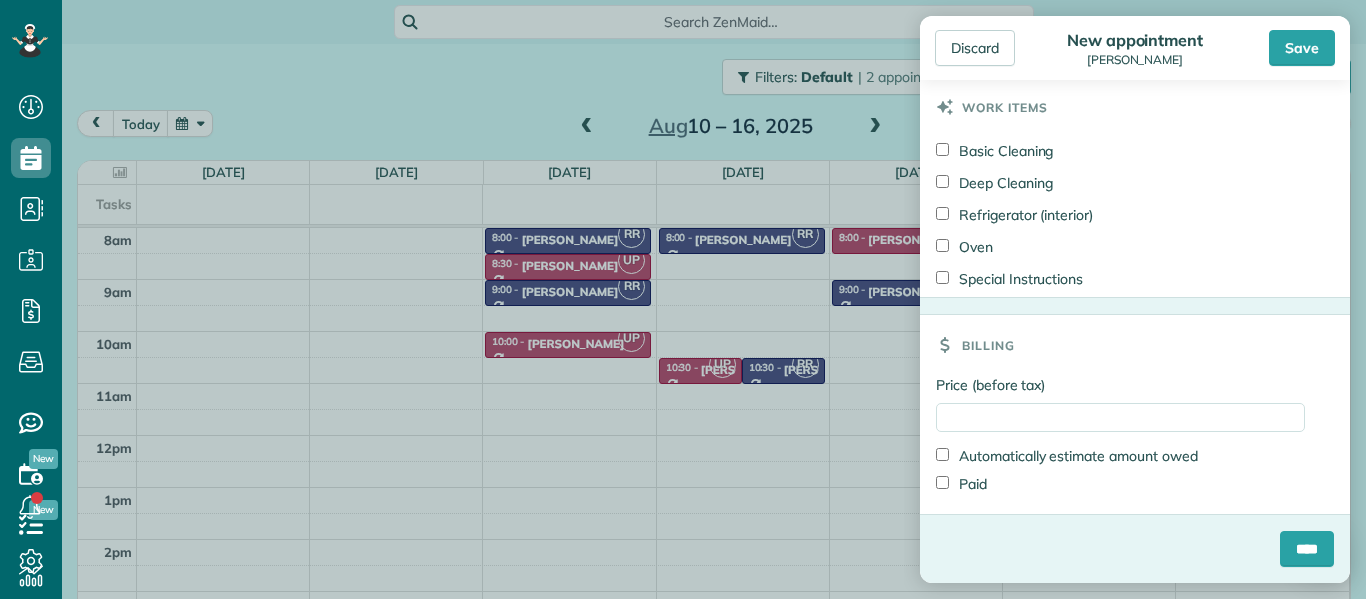 drag, startPoint x: 1099, startPoint y: 399, endPoint x: 1122, endPoint y: 577, distance: 179.4798 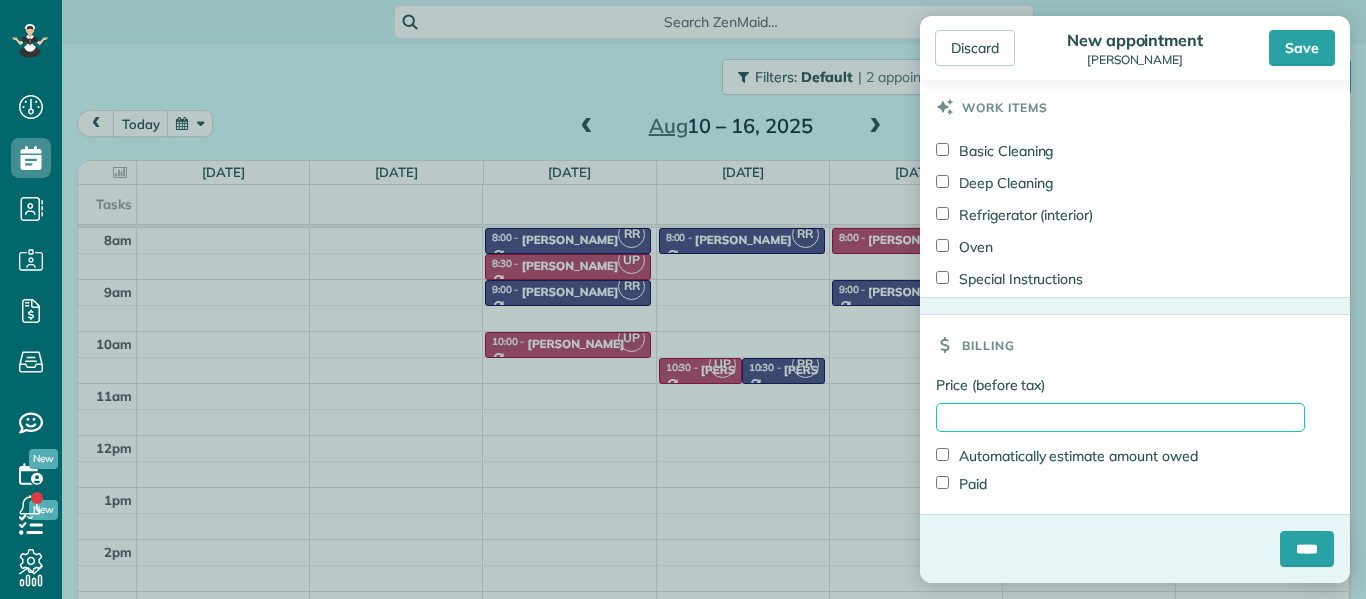 click on "Price (before tax)" at bounding box center [1120, 417] 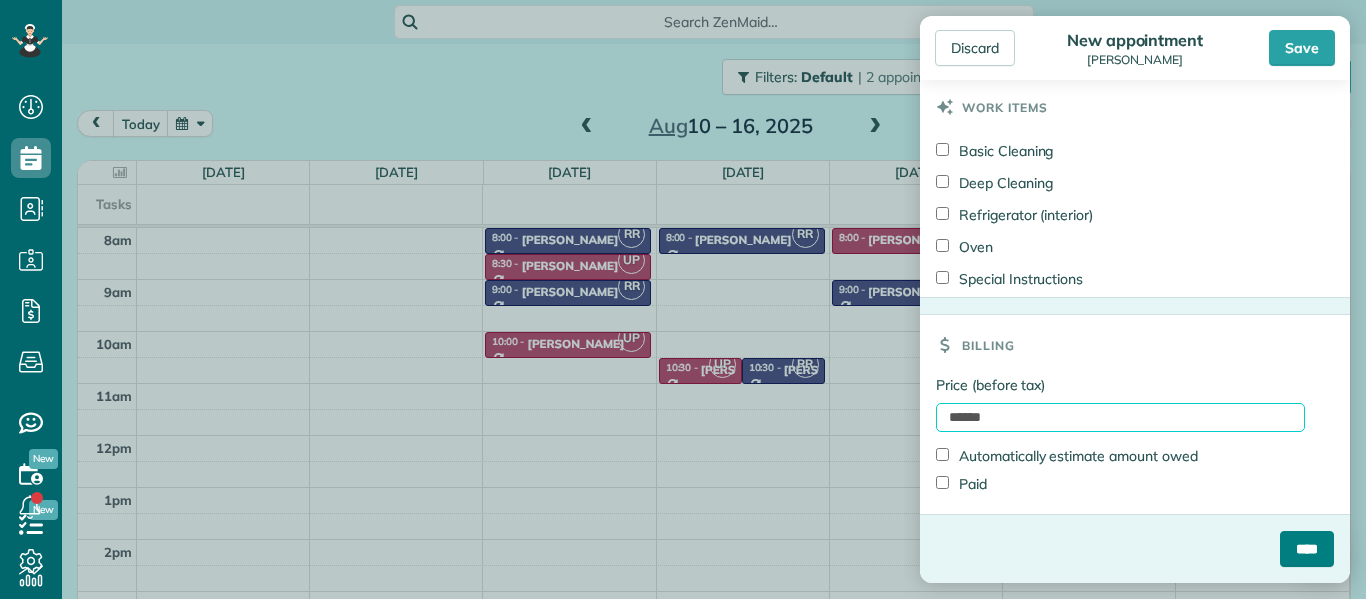 type on "******" 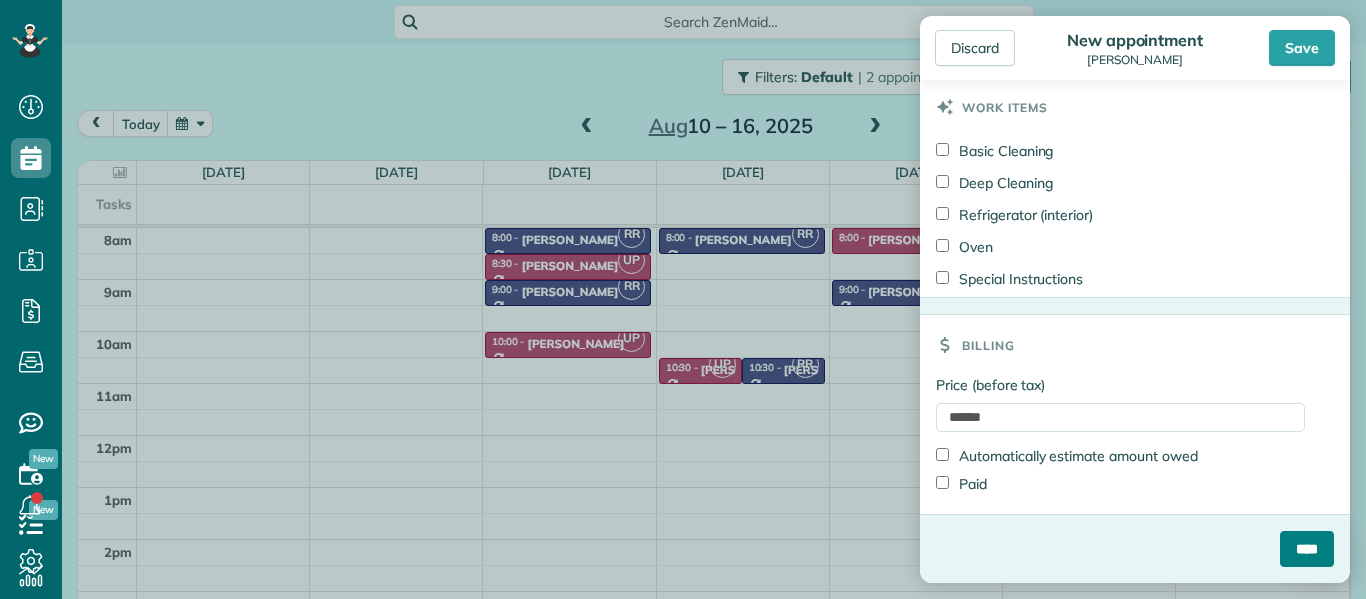 click on "****" at bounding box center [1307, 549] 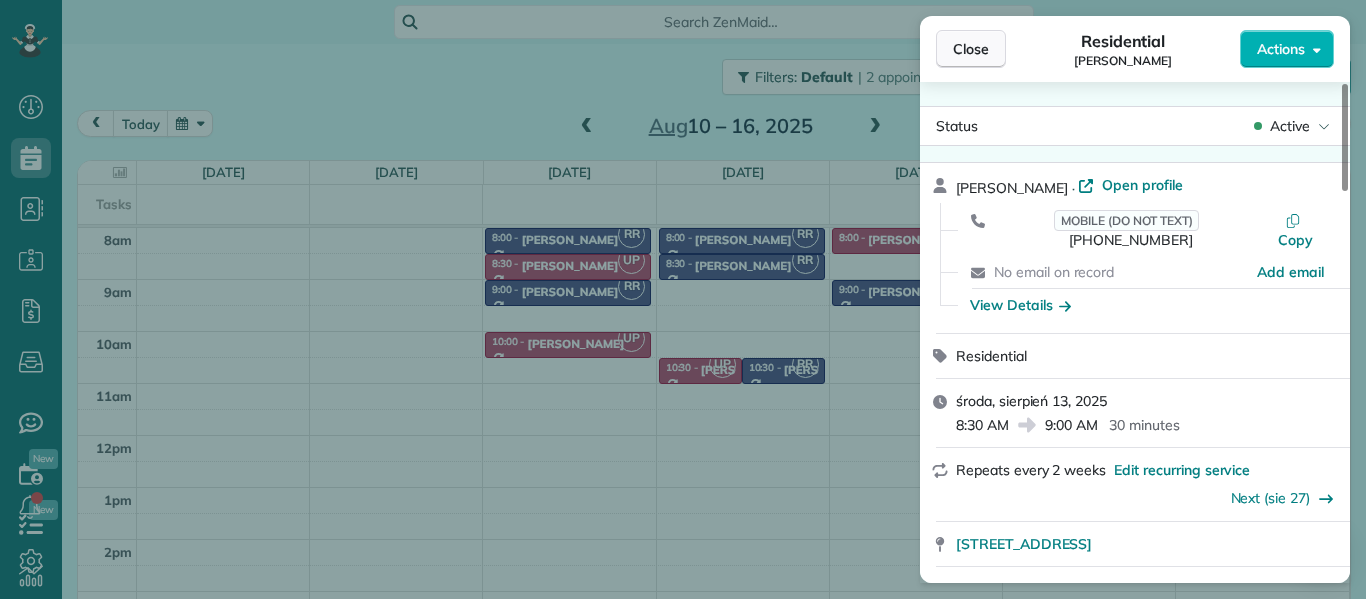 click on "Close" at bounding box center (971, 49) 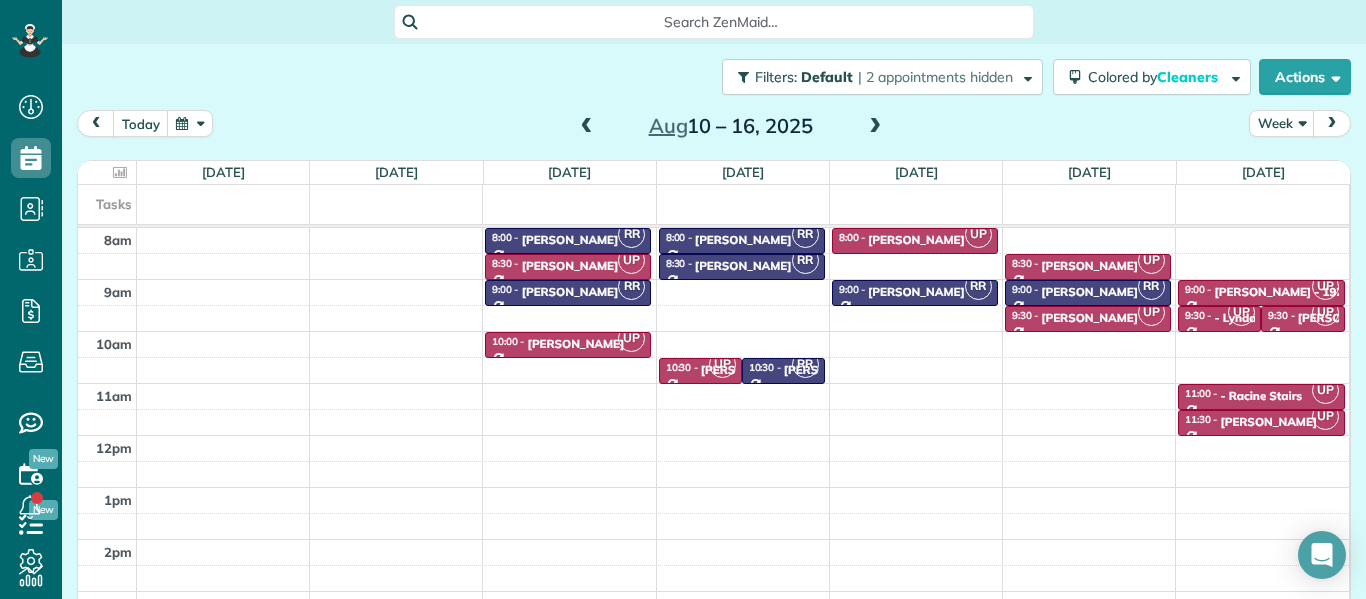 click at bounding box center (875, 127) 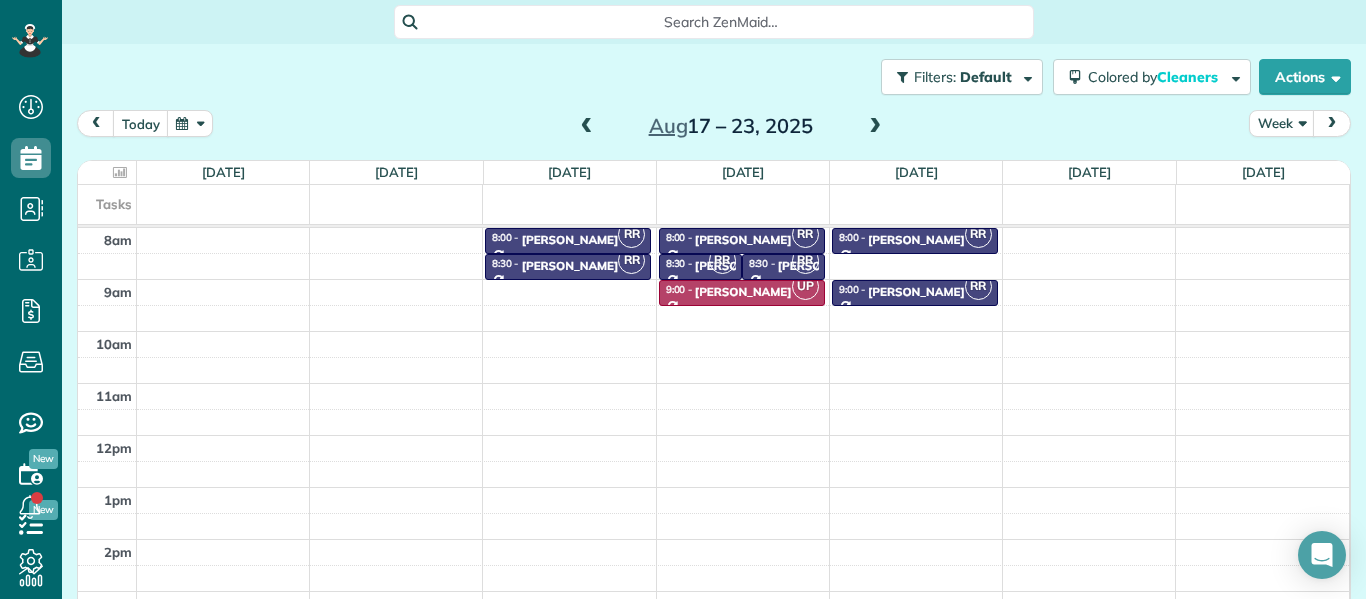 click at bounding box center [875, 127] 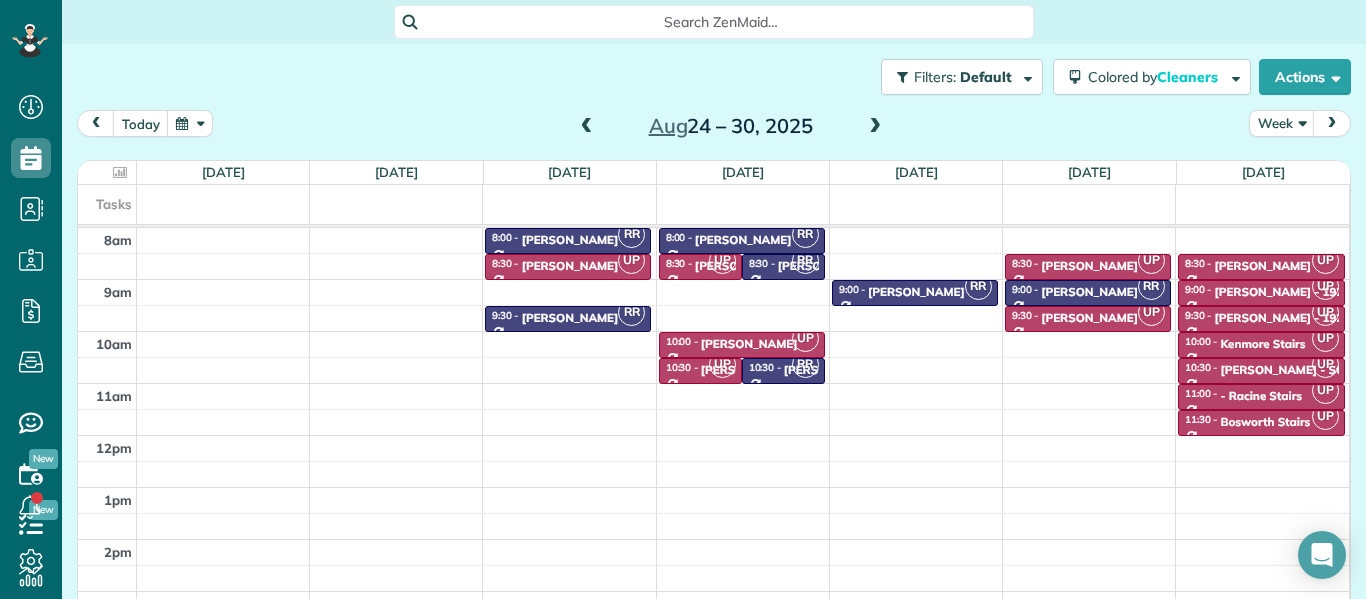 click at bounding box center (875, 127) 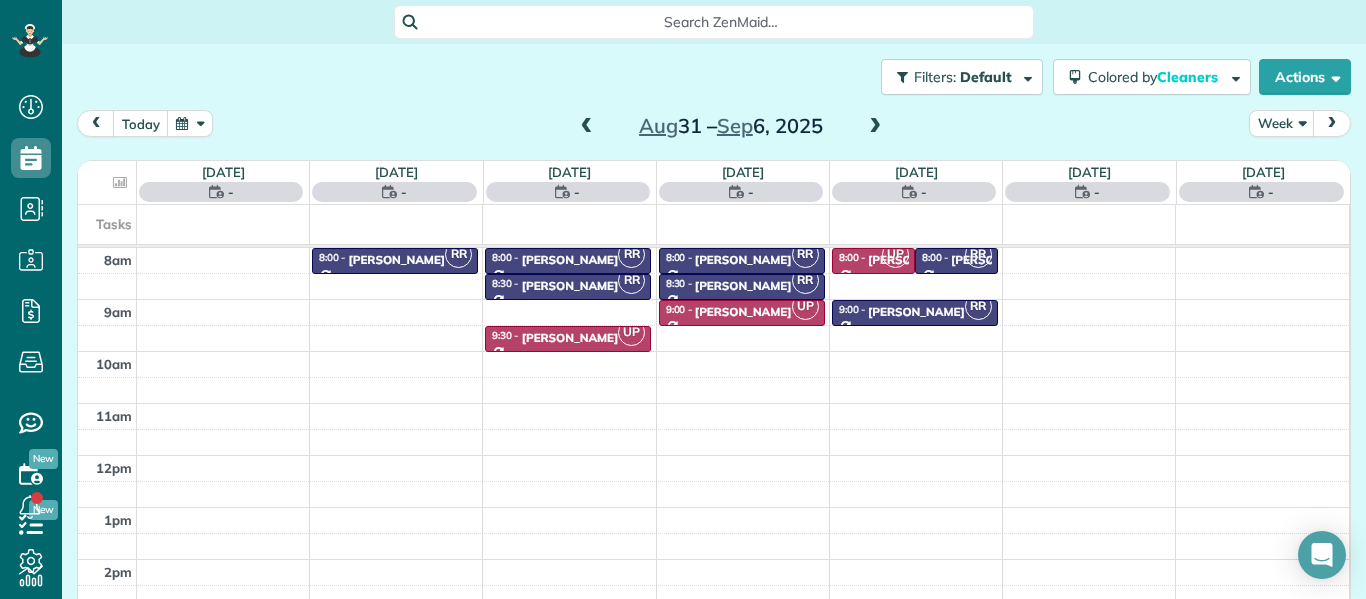 click at bounding box center [875, 127] 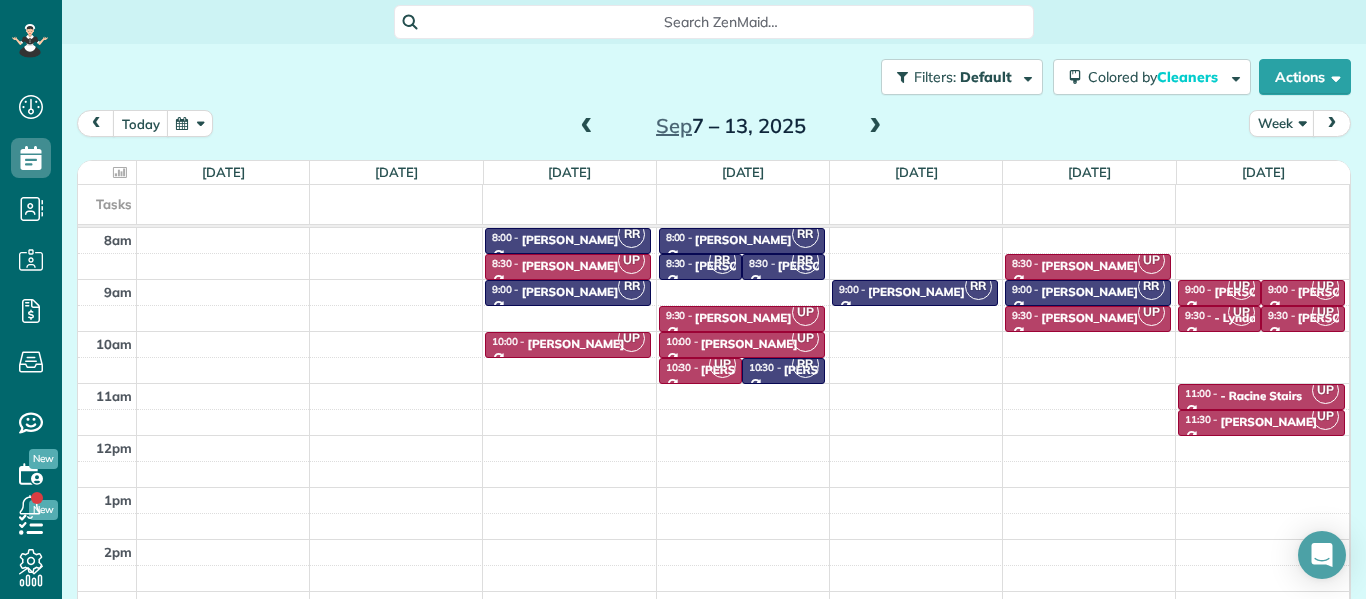 click at bounding box center (587, 127) 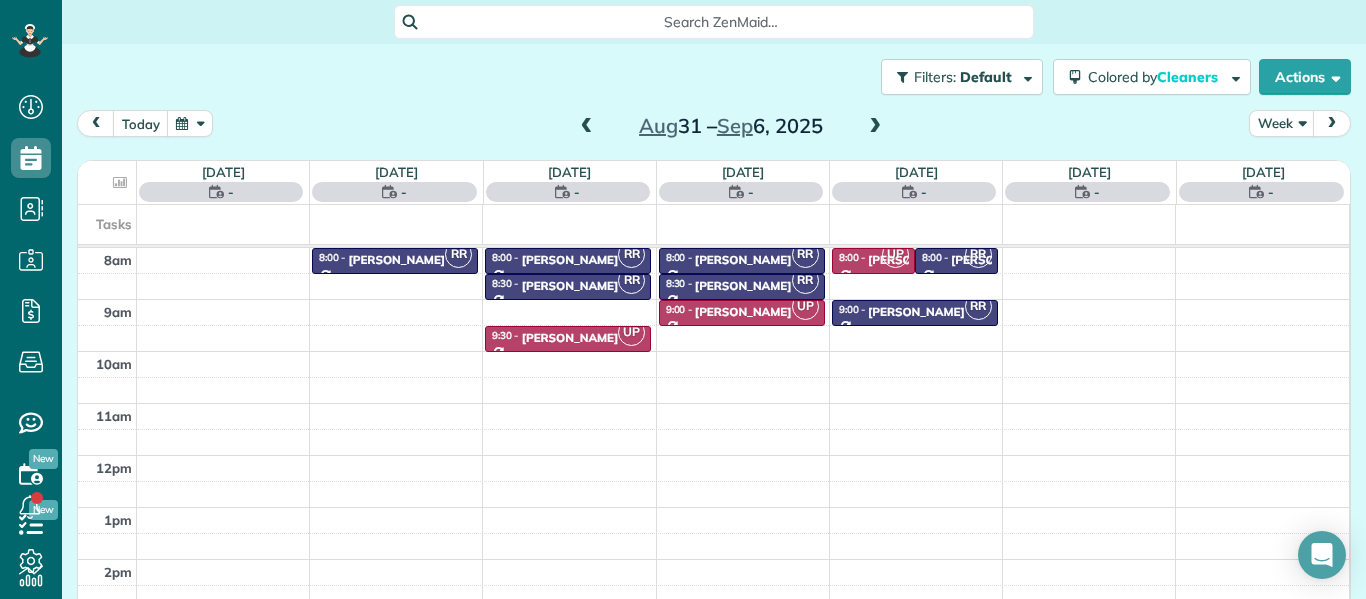 click at bounding box center (587, 127) 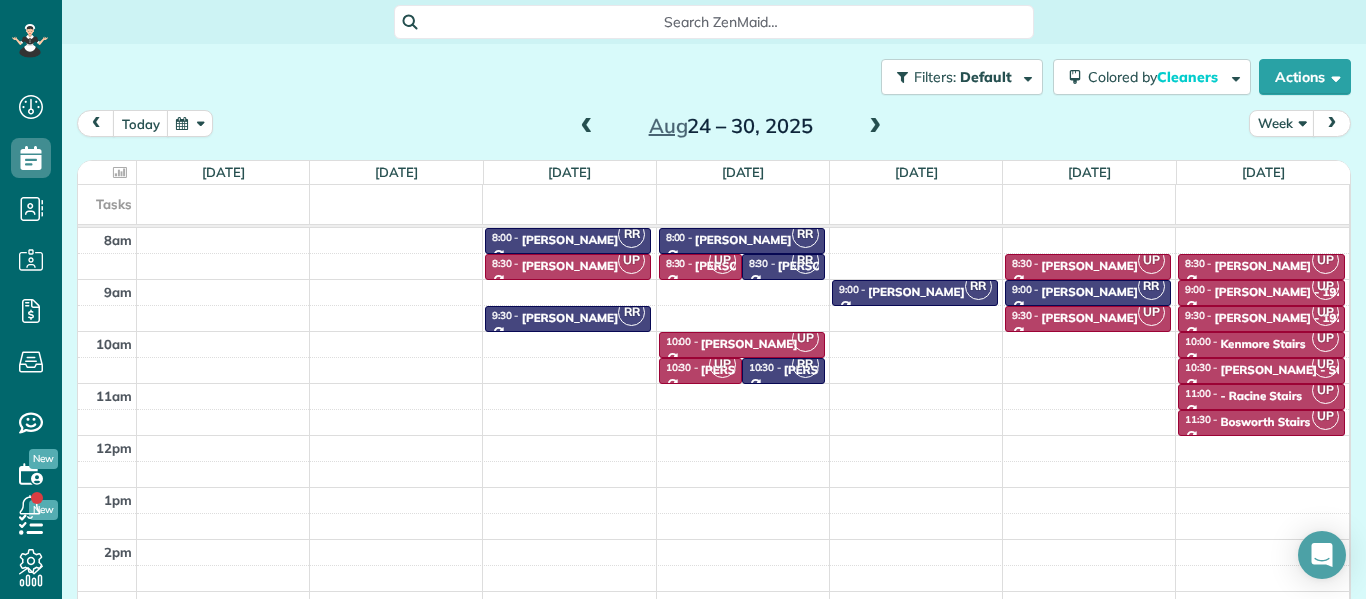 click at bounding box center [587, 127] 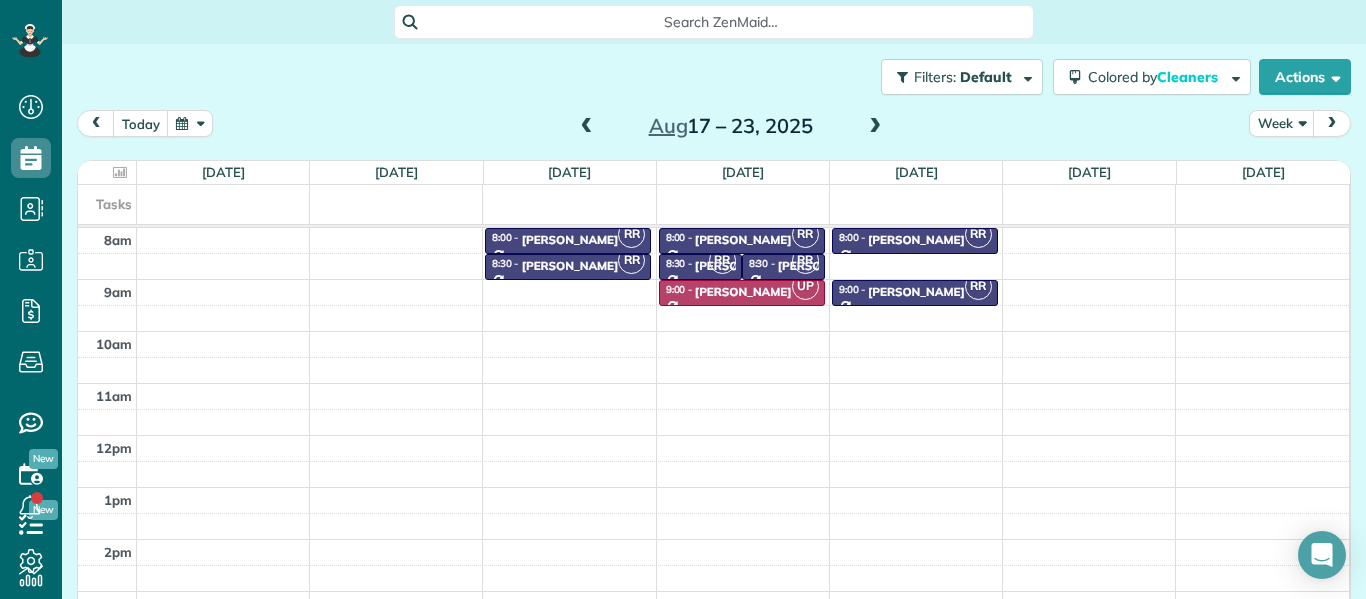 click at bounding box center (587, 127) 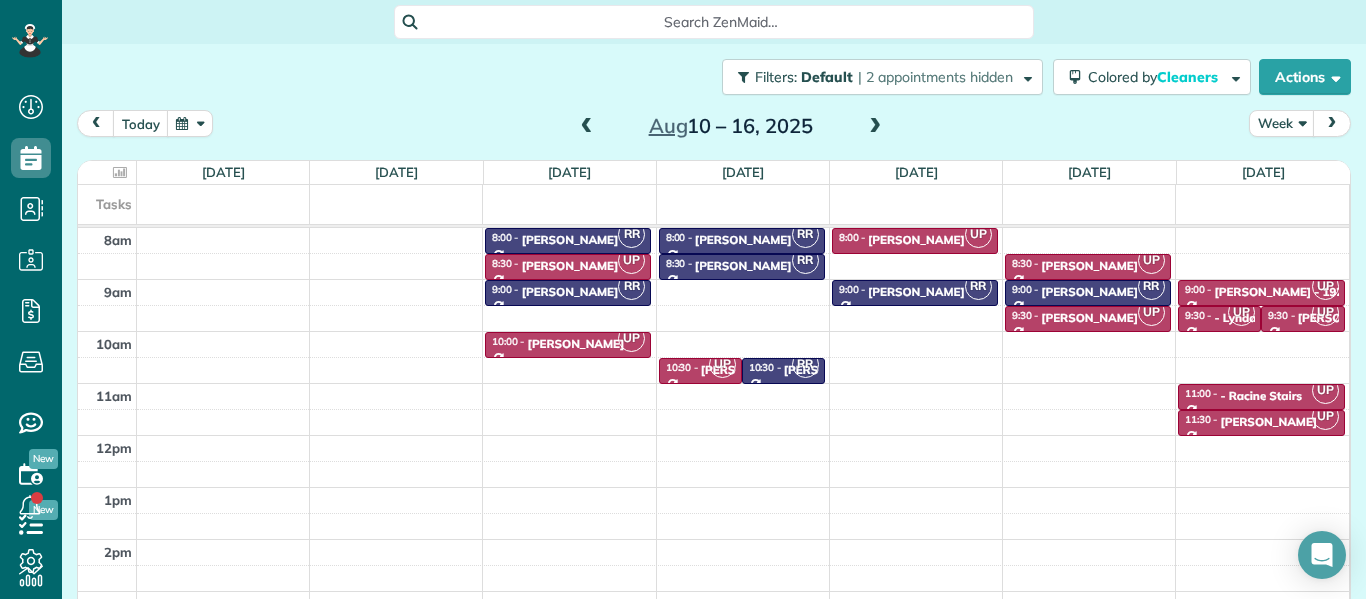click at bounding box center [587, 127] 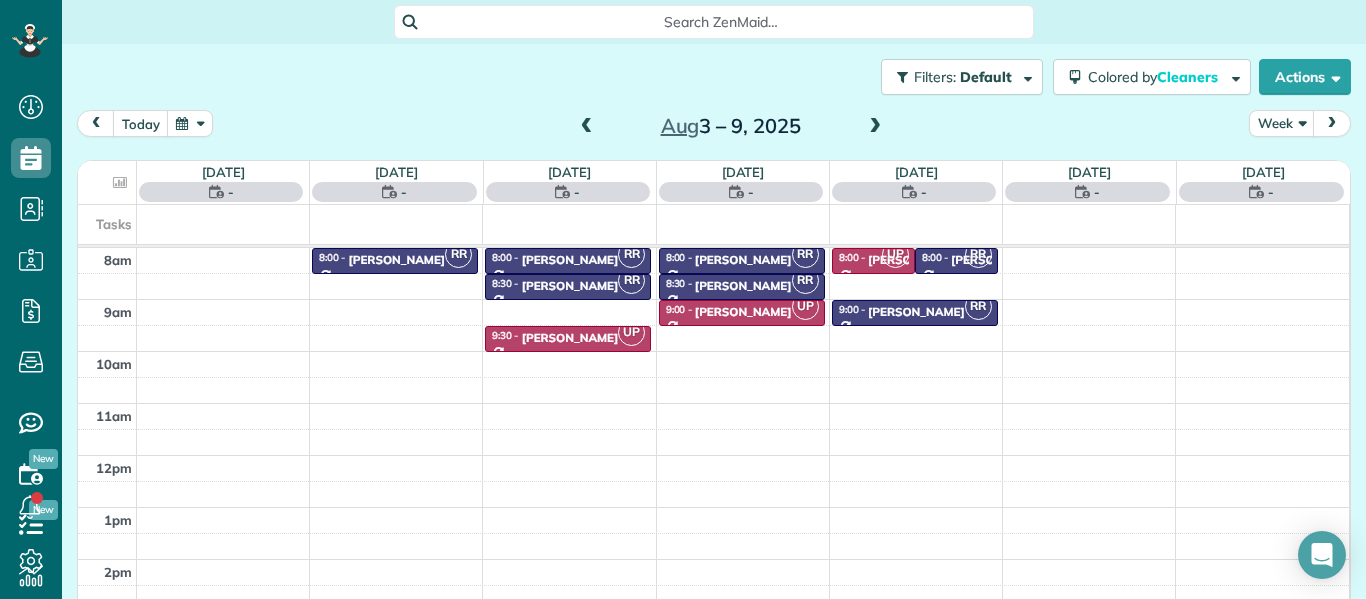 click at bounding box center (587, 127) 